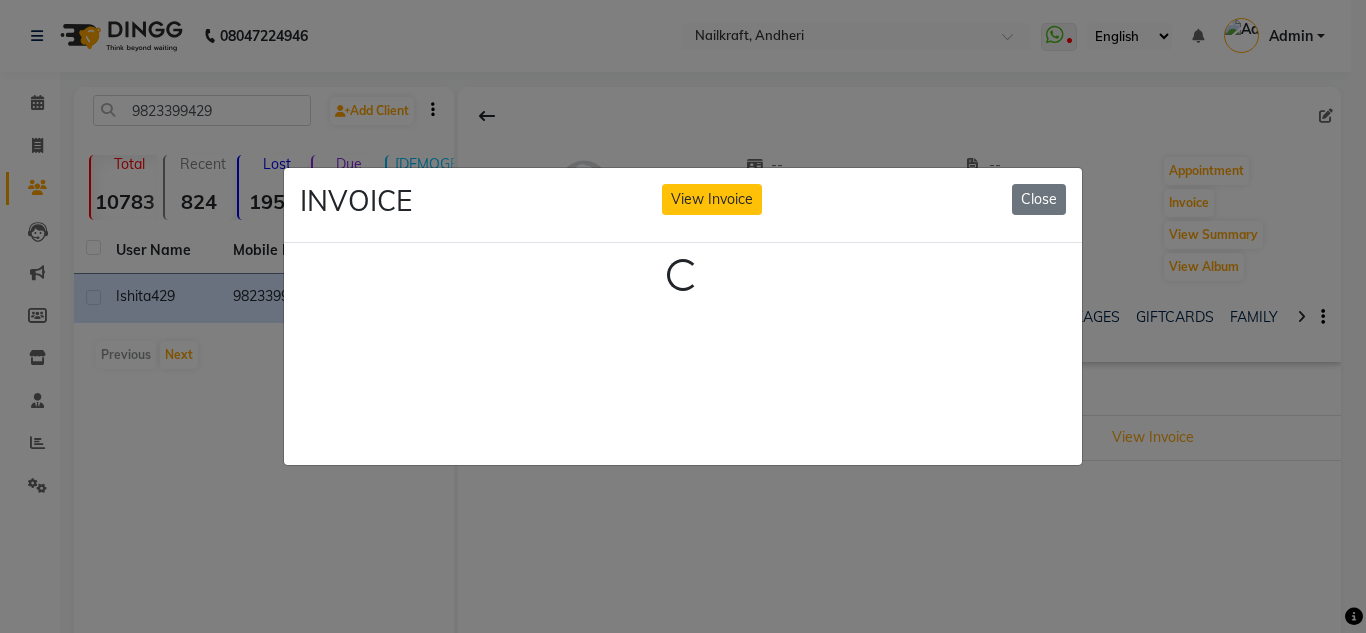 scroll, scrollTop: 0, scrollLeft: 0, axis: both 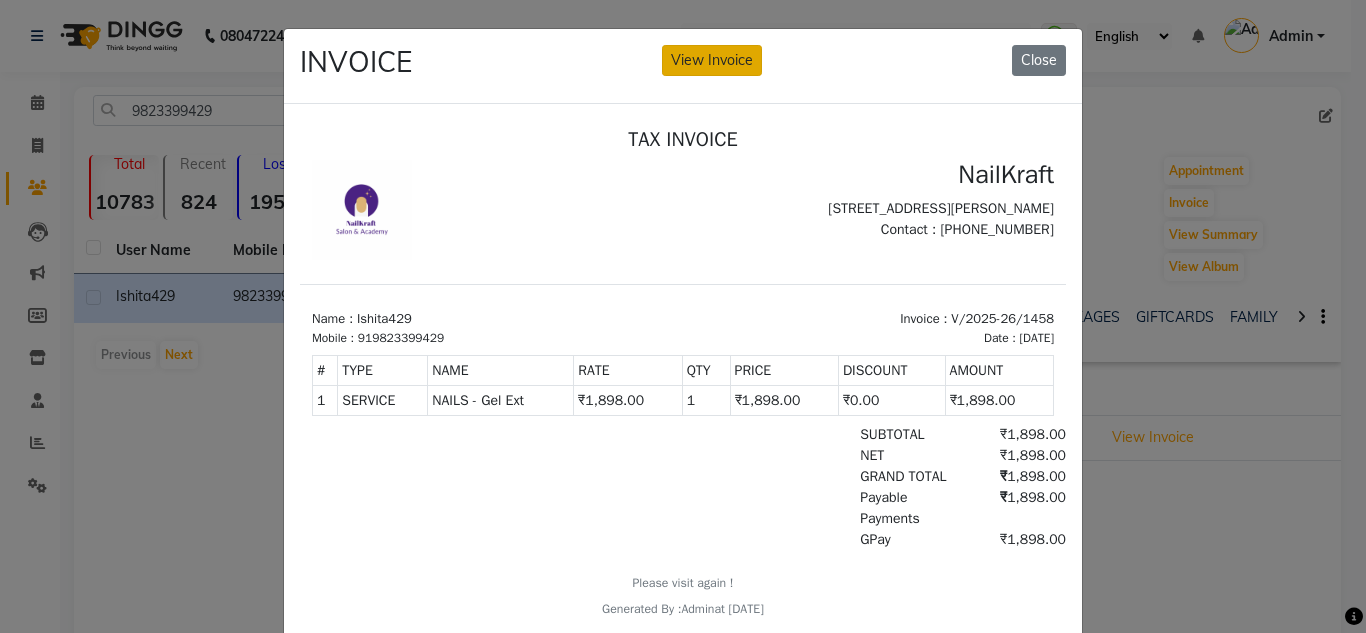 click on "View Invoice" 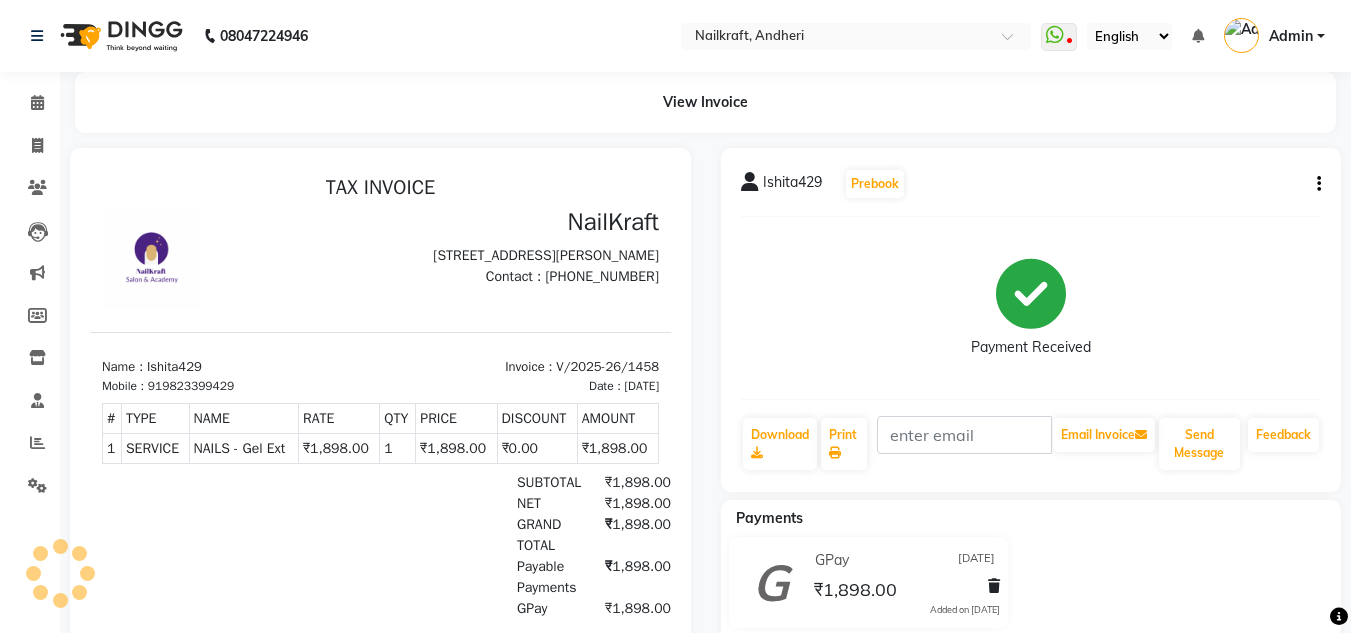 scroll, scrollTop: 0, scrollLeft: 0, axis: both 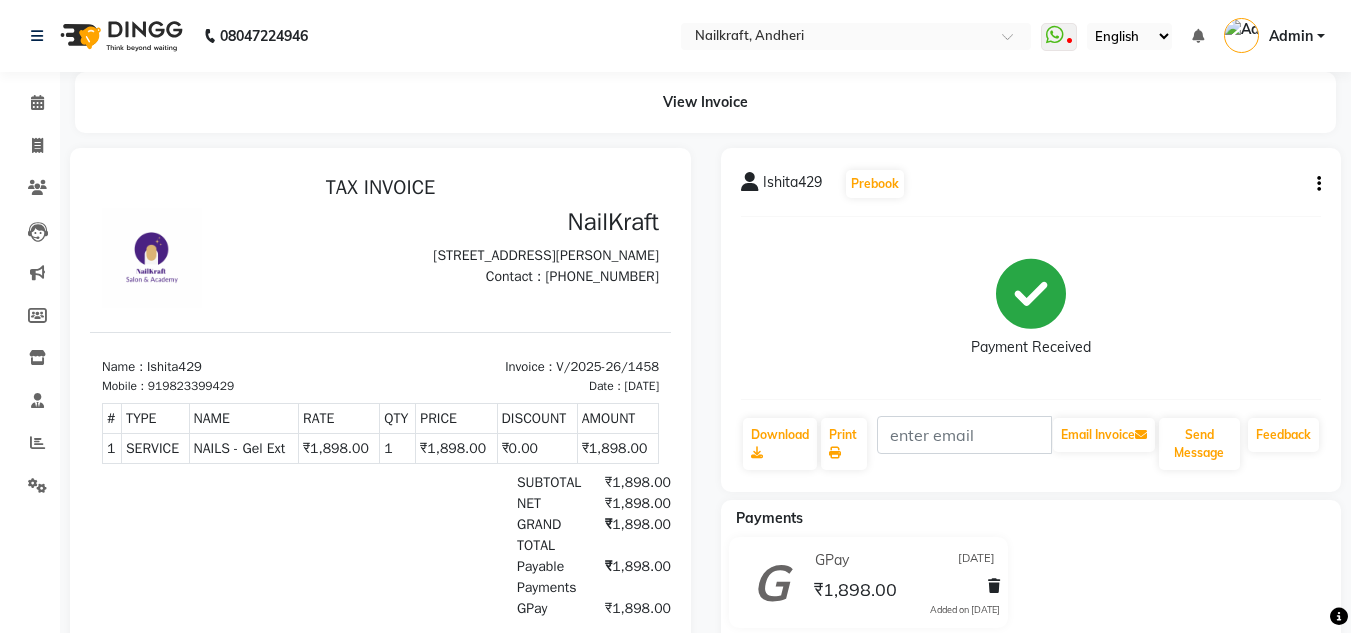 click 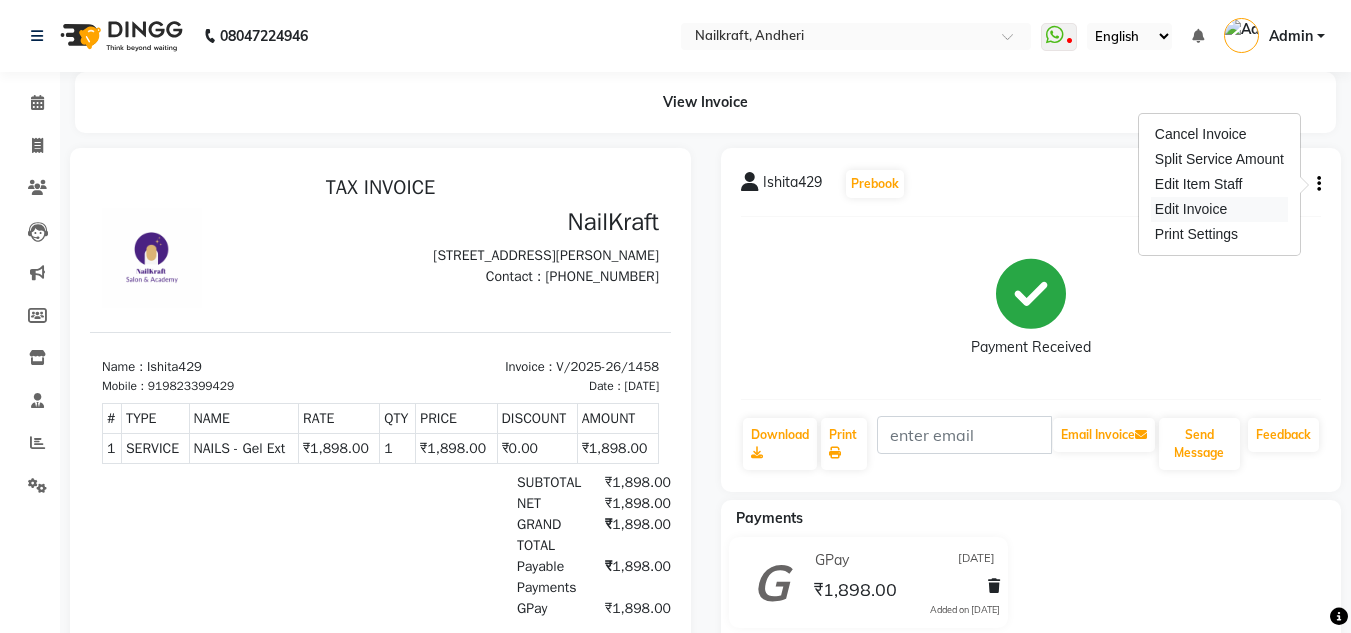click on "Edit Invoice" at bounding box center [1219, 209] 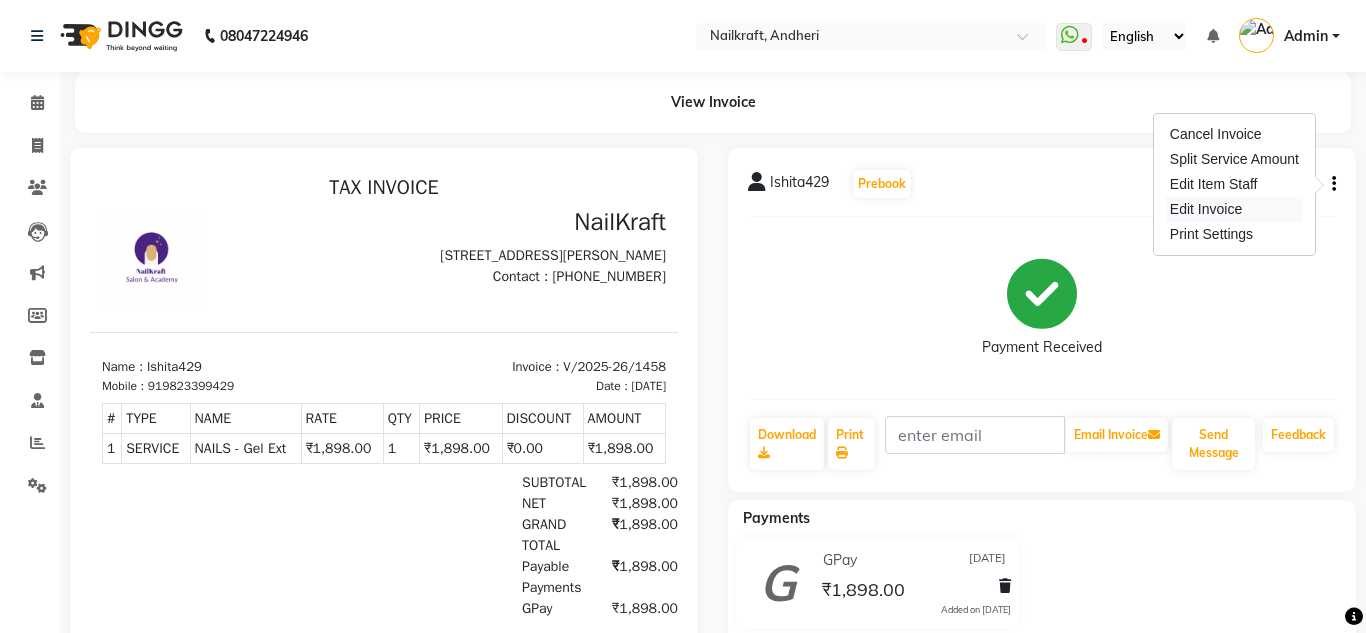 select on "service" 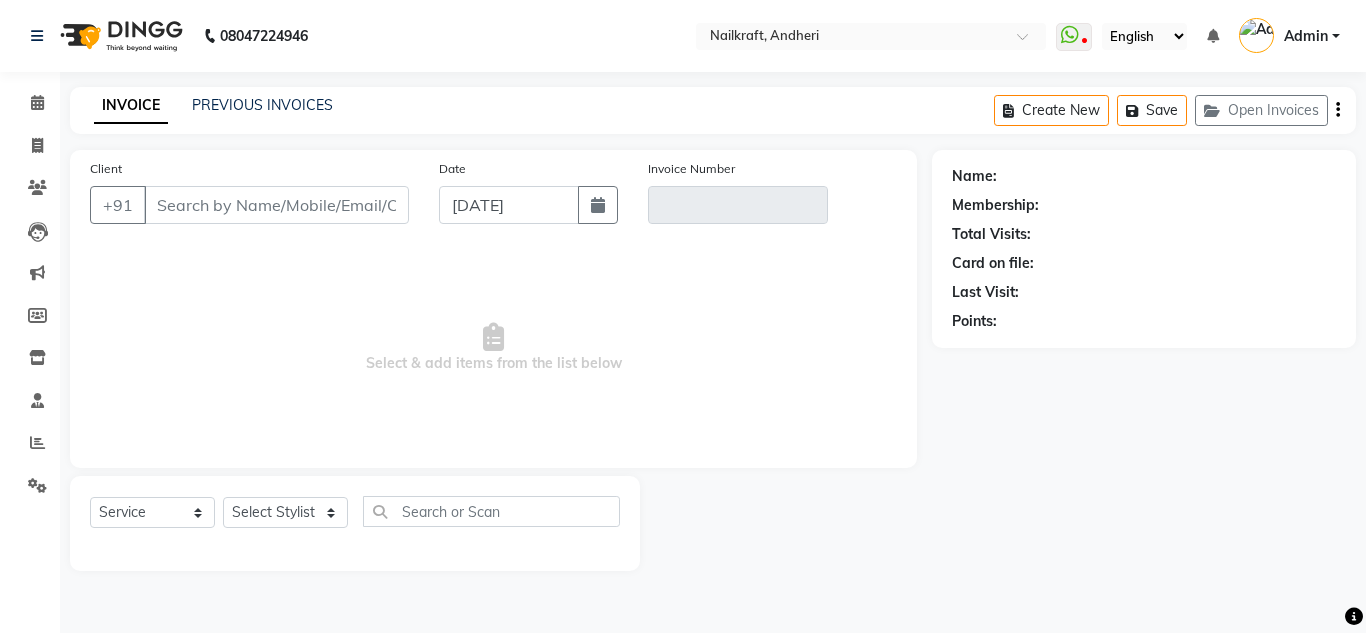 type on "9823399429" 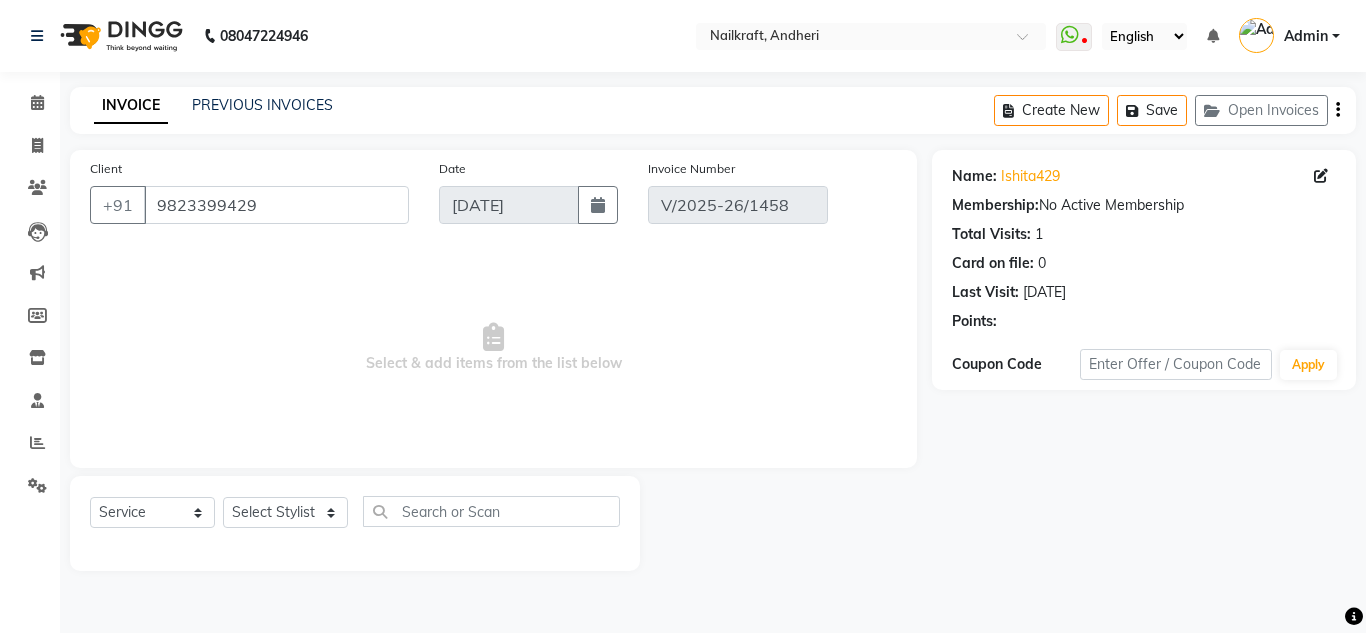 type on "[DATE]" 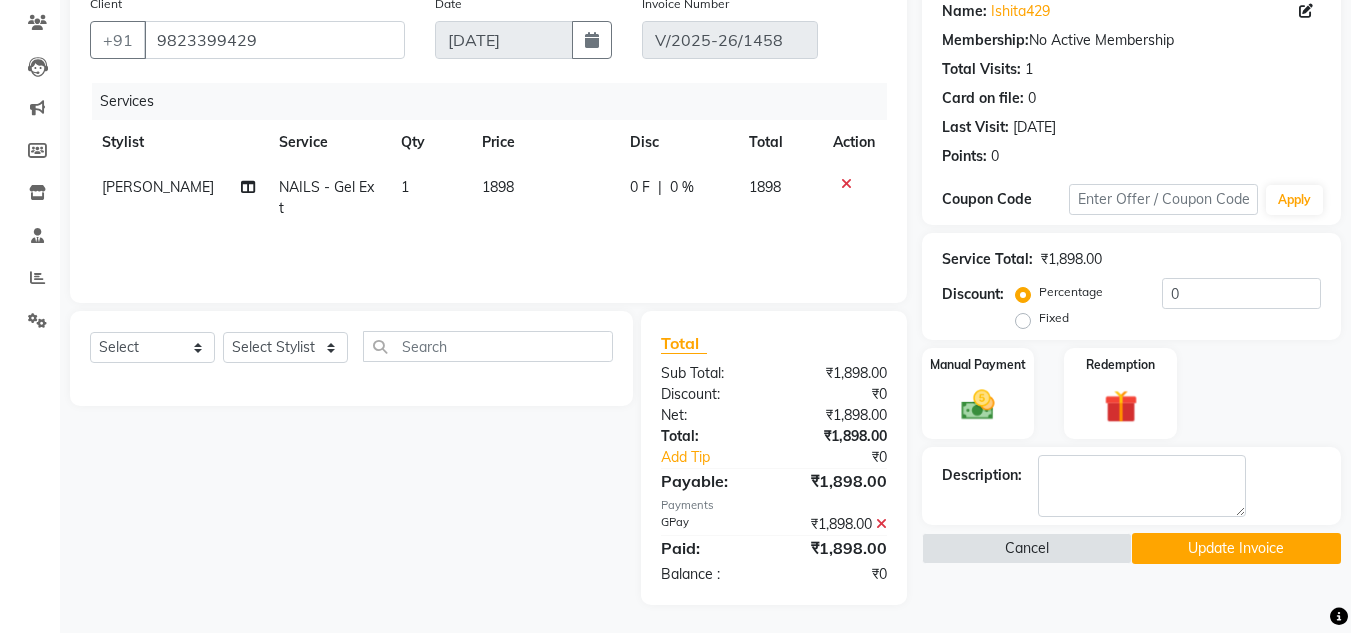 scroll, scrollTop: 167, scrollLeft: 0, axis: vertical 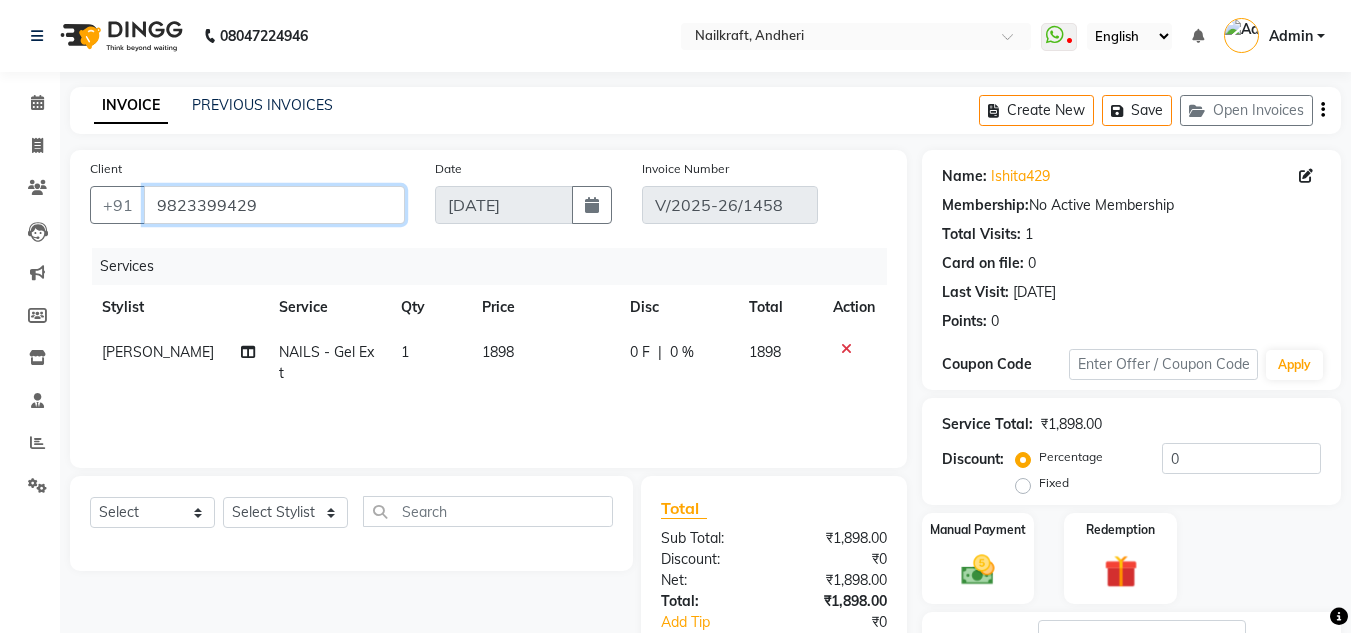 click on "9823399429" at bounding box center [274, 205] 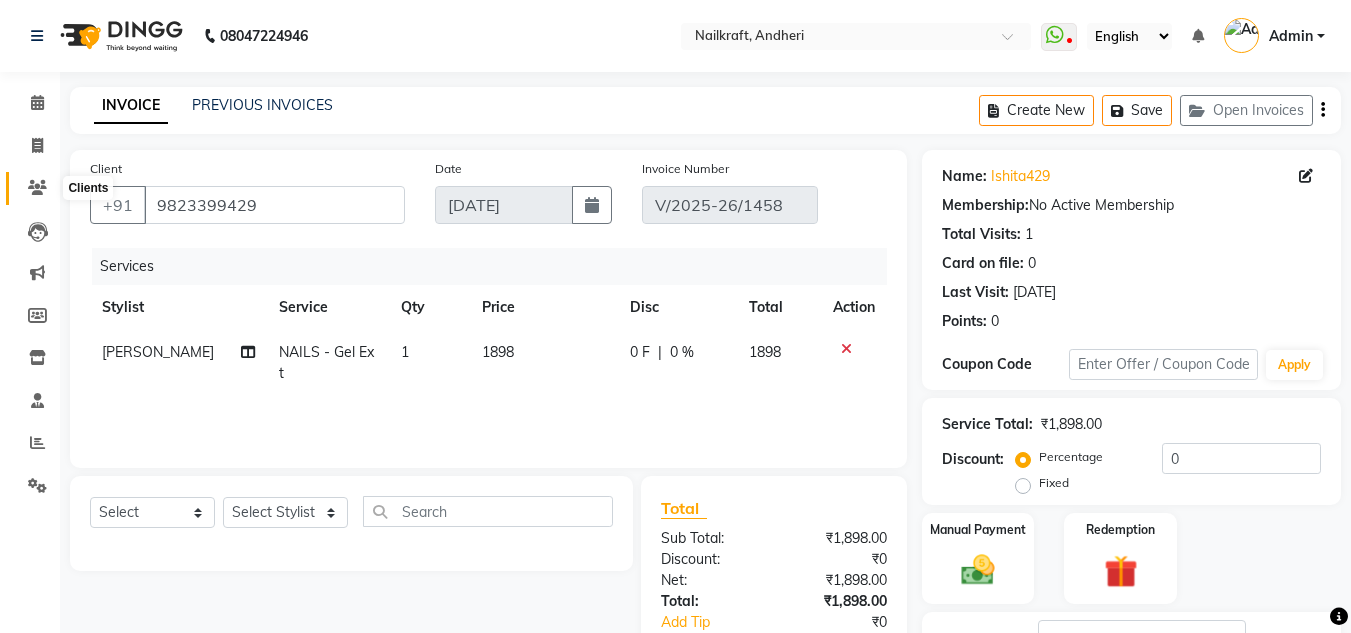 click 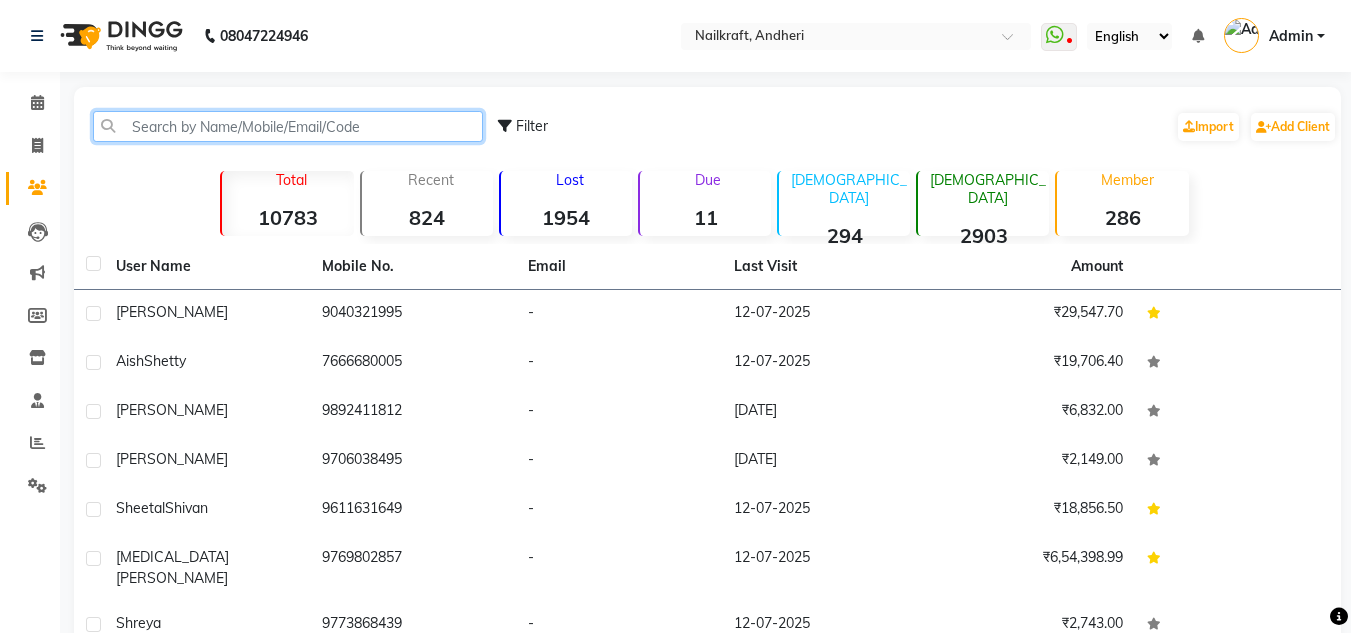 click 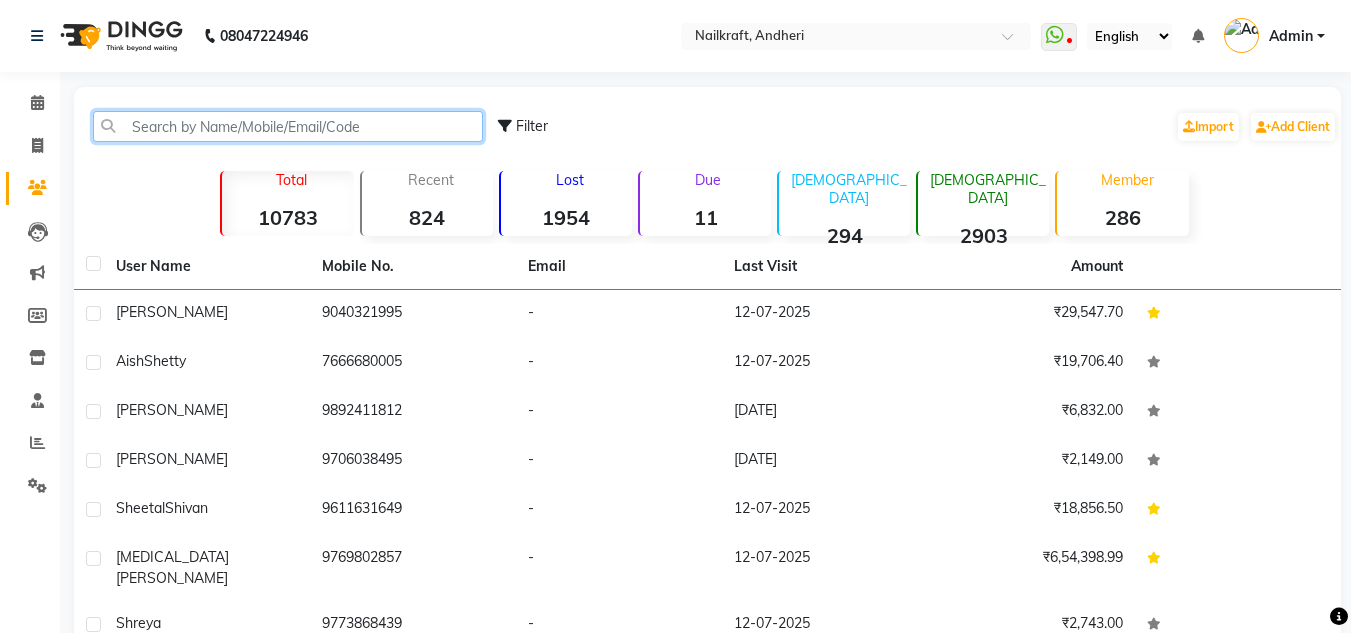 paste on "9823399429" 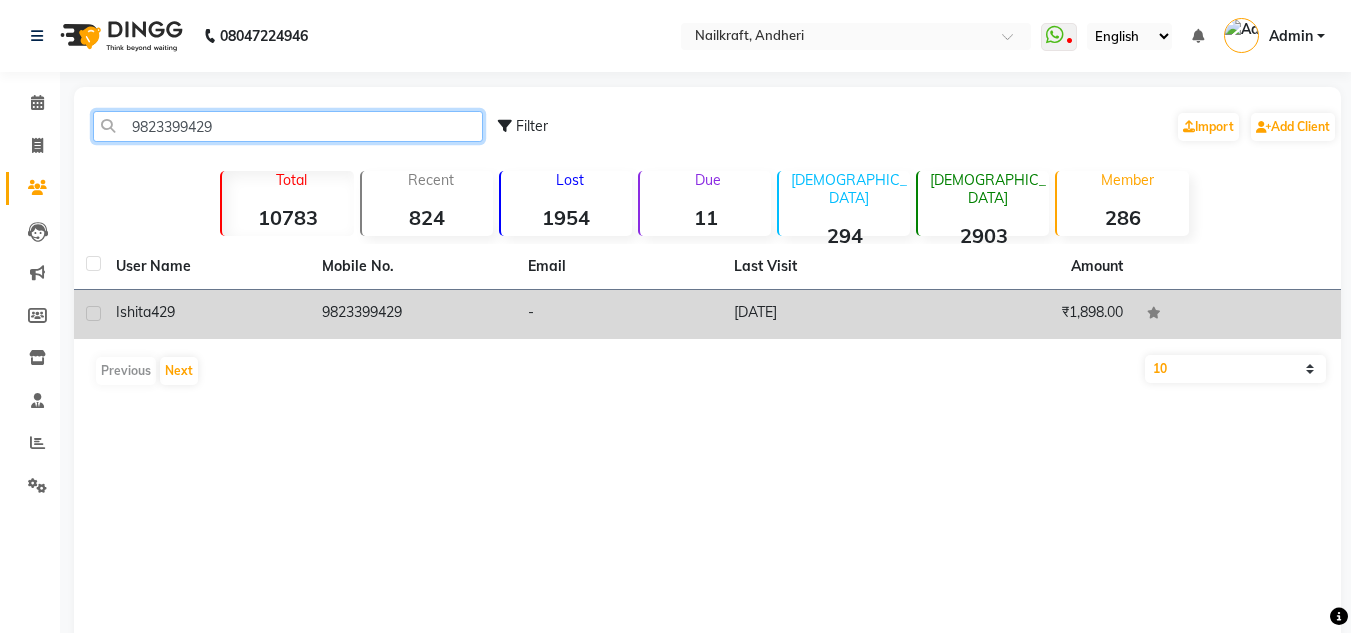 type on "9823399429" 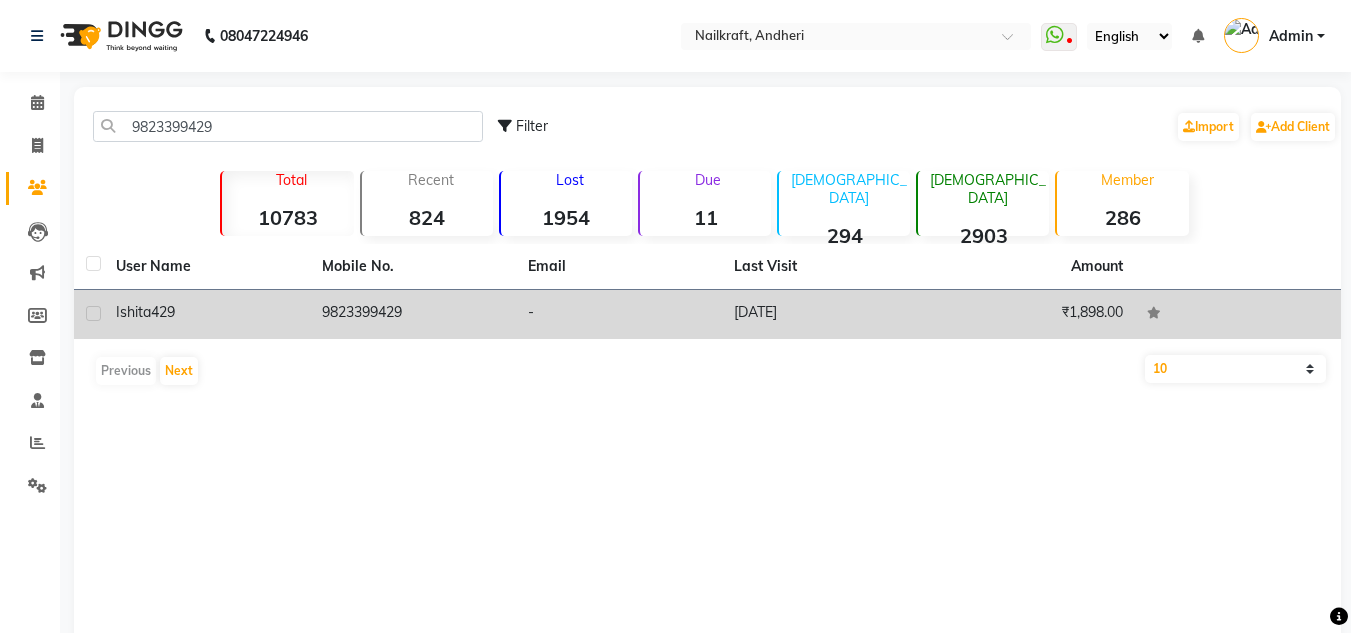 click on "9823399429" 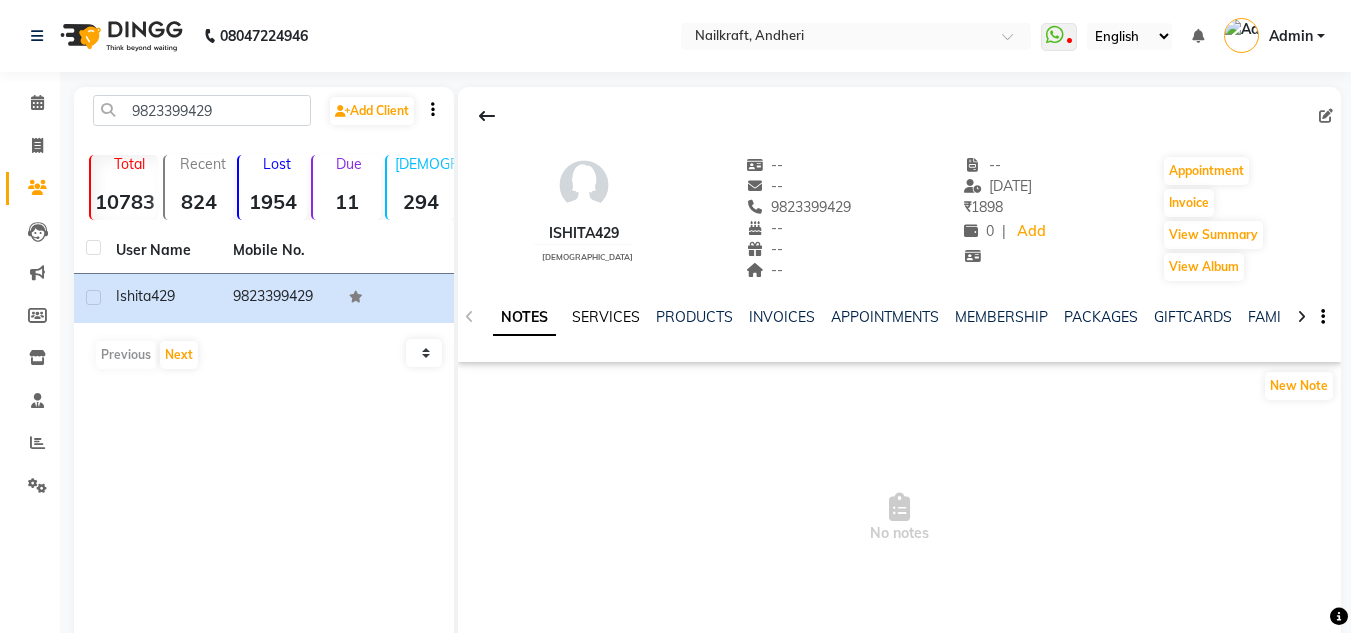click on "SERVICES" 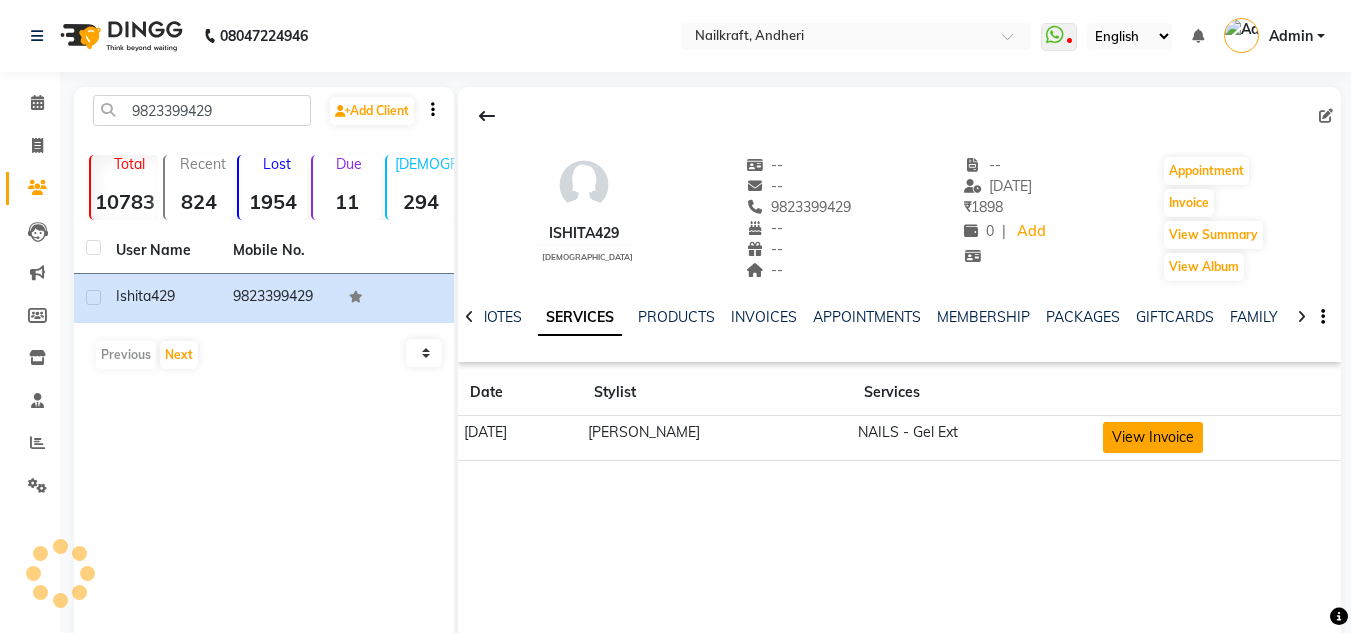 click on "View Invoice" 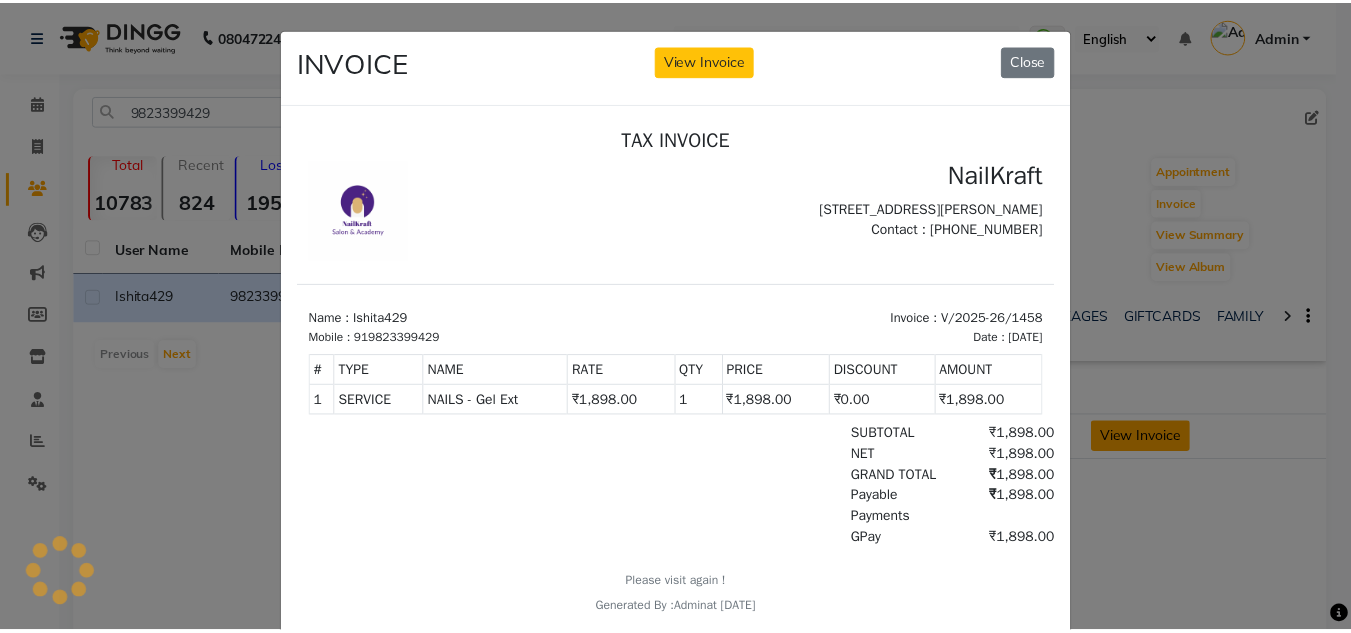 scroll, scrollTop: 0, scrollLeft: 0, axis: both 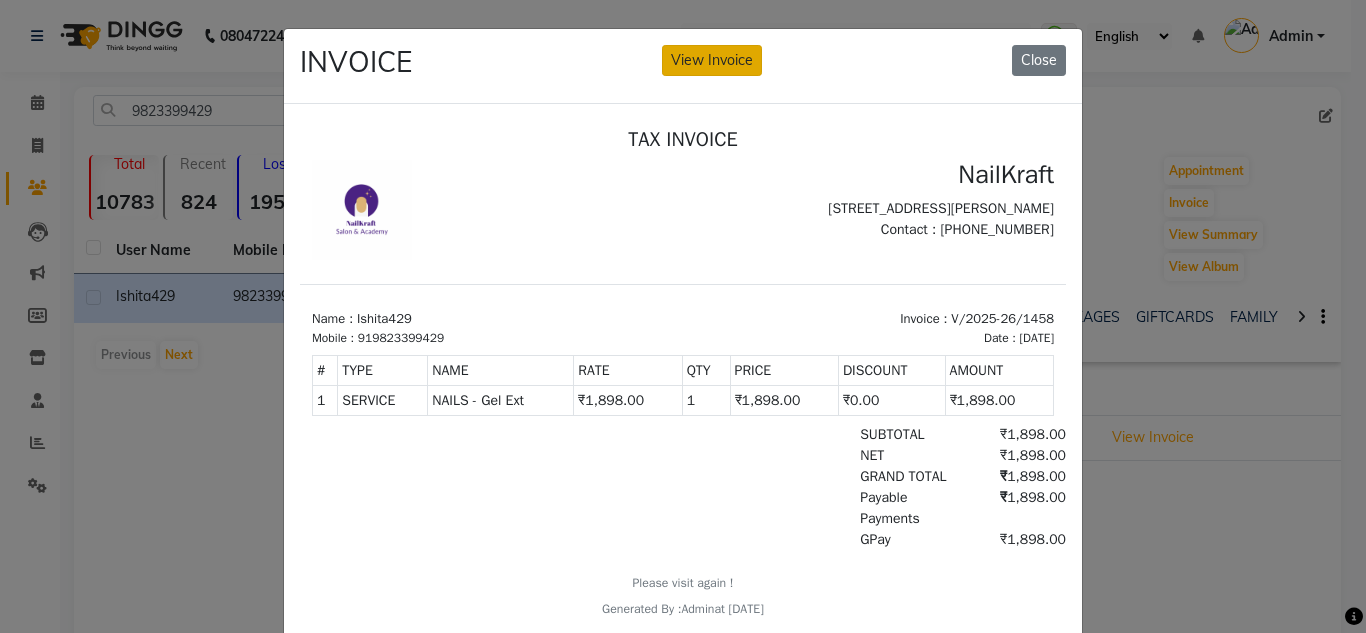 click on "View Invoice" 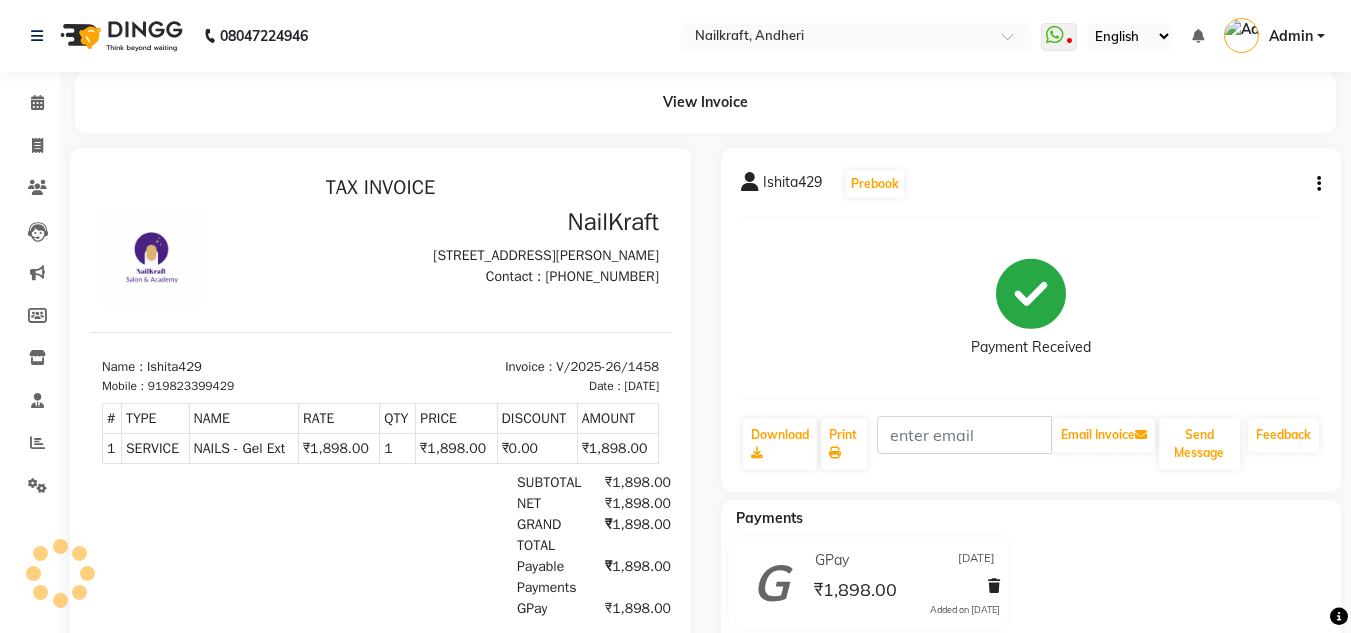 scroll, scrollTop: 0, scrollLeft: 0, axis: both 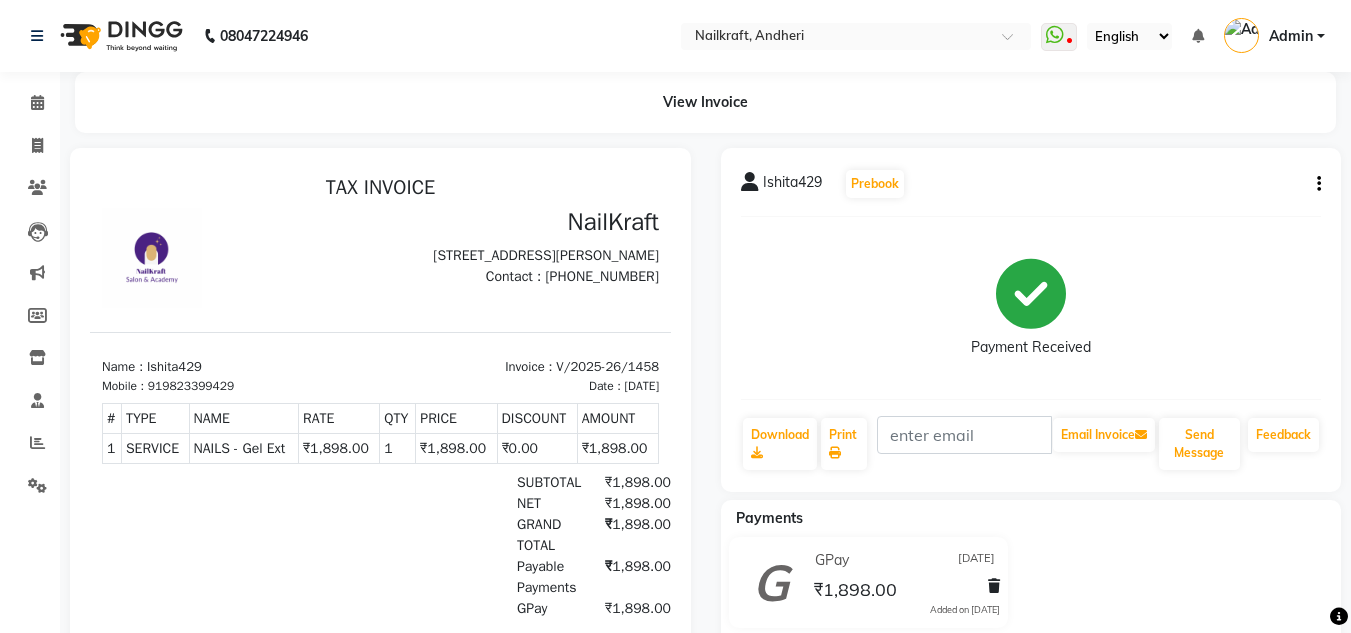 click 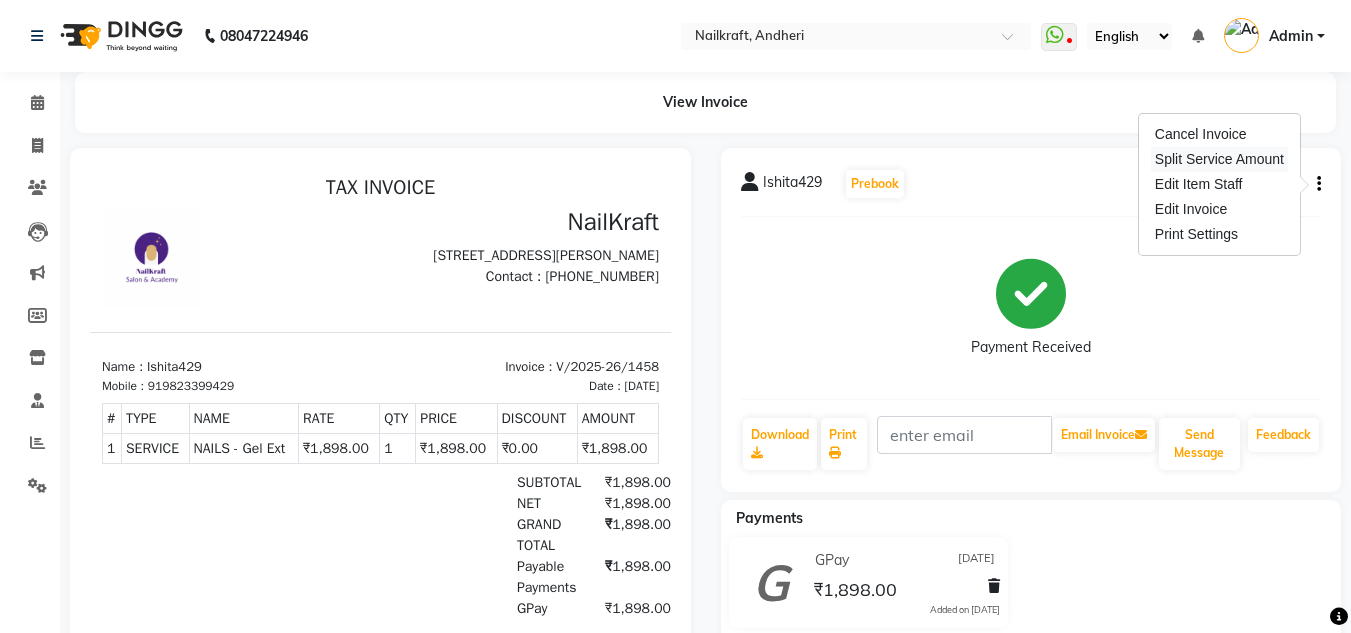 click on "Split Service Amount" at bounding box center (1219, 159) 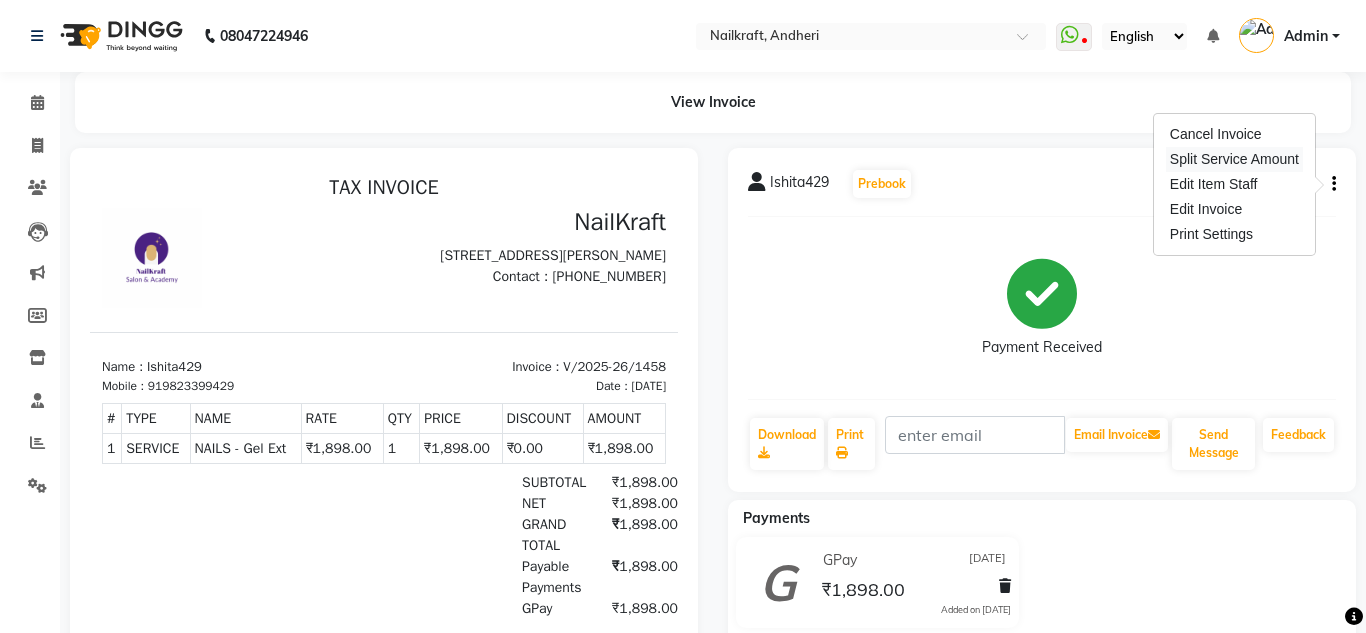 select on "83263" 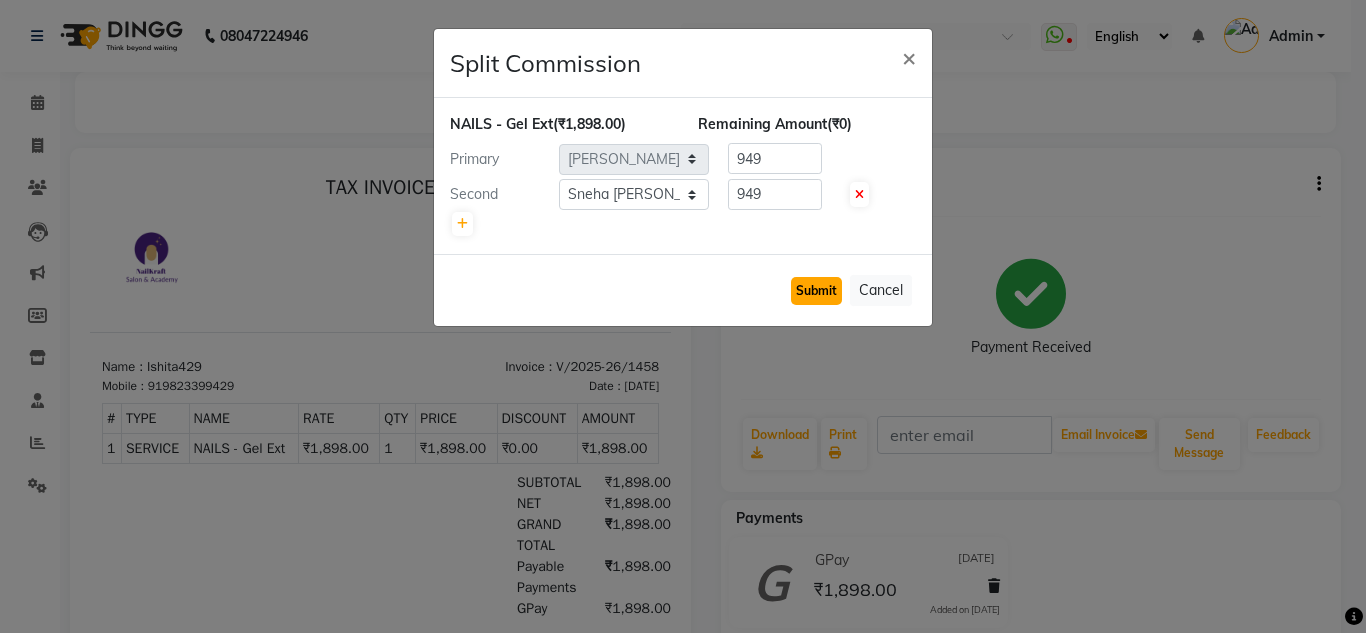 click on "Submit" 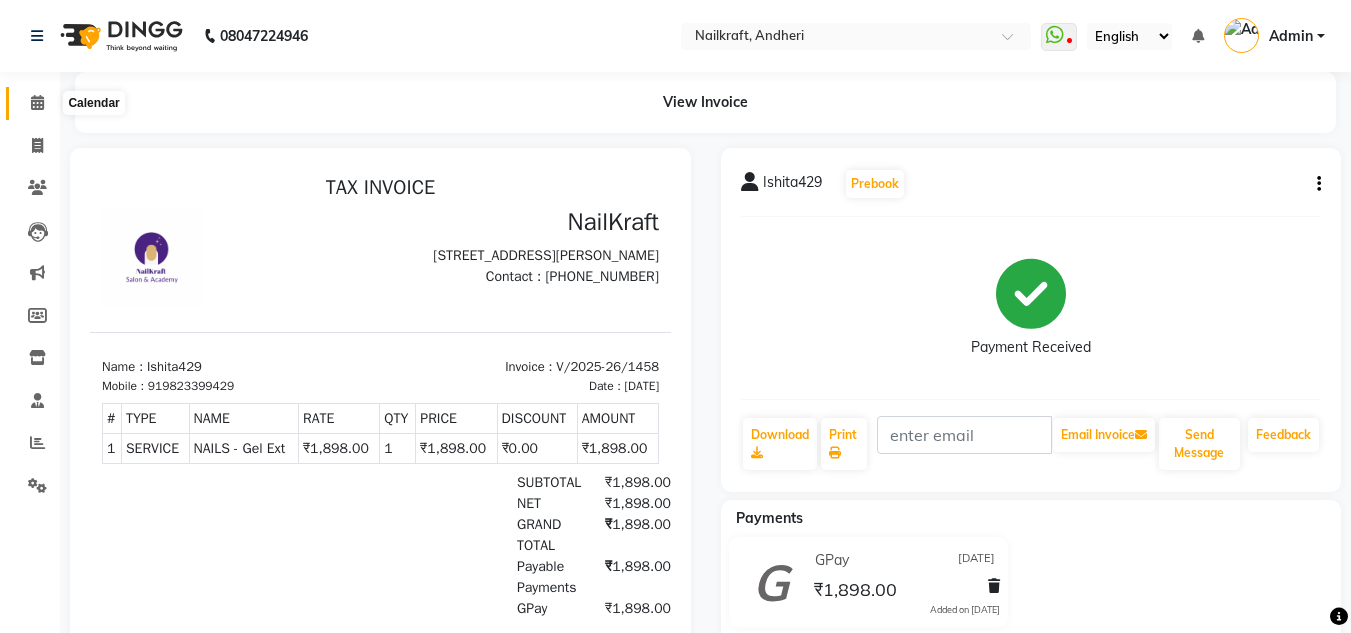 click 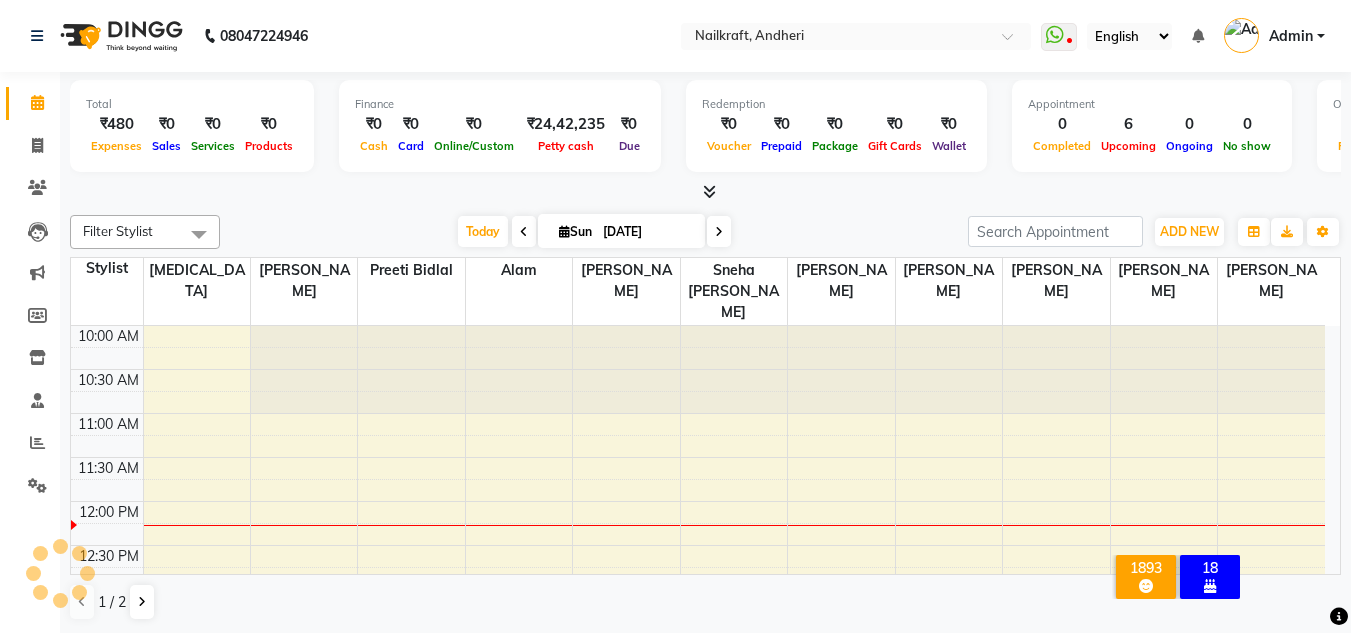 scroll, scrollTop: 0, scrollLeft: 0, axis: both 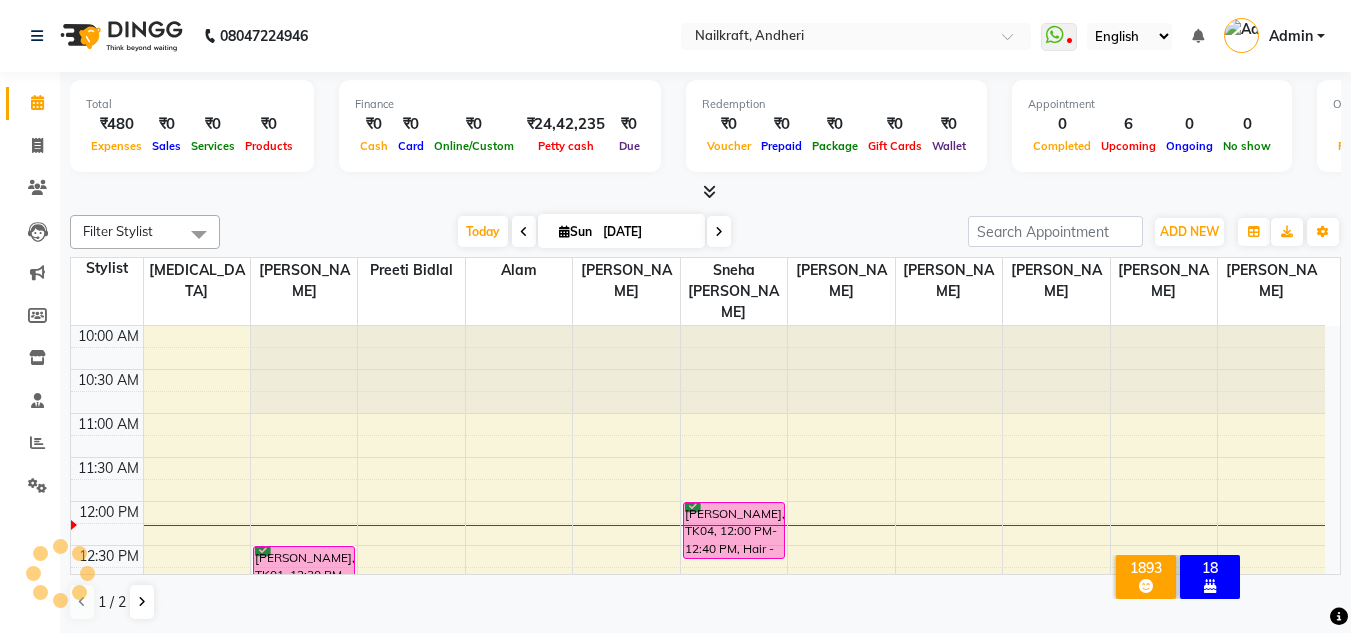 click on "Filter Stylist Select All Alam [PERSON_NAME] [PERSON_NAME] [PERSON_NAME] [MEDICAL_DATA] [PERSON_NAME]  Pooja Mehral Preeti Bidlal [PERSON_NAME] [PERSON_NAME] [PERSON_NAME] [PERSON_NAME] [DATE]  [DATE] Toggle Dropdown Add Appointment Add Invoice Add Expense Add Attendance Add Client Add Transaction Toggle Dropdown Add Appointment Add Invoice Add Expense Add Attendance Add Client ADD NEW Toggle Dropdown Add Appointment Add Invoice Add Expense Add Attendance Add Client Add Transaction Filter Stylist Select All Alam [PERSON_NAME] [PERSON_NAME] [PERSON_NAME] [MEDICAL_DATA][PERSON_NAME]  Pooja Mehral Preeti Bidlal [PERSON_NAME] [PERSON_NAME] [PERSON_NAME] [PERSON_NAME] Group By  Staff View   Room View  View as Vertical  Vertical - Week View  Horizontal  Horizontal - Week View  List  Toggle Dropdown Calendar Settings Manage Tags   Arrange Stylists   Reset Stylists  Full Screen Appointment Form Zoom 100% Staff/Room Display Count 11 Stylist [MEDICAL_DATA][PERSON_NAME] Preeti Bidlal Alam [PERSON_NAME] [PERSON_NAME] [PERSON_NAME] [PERSON_NAME]  [PERSON_NAME]" 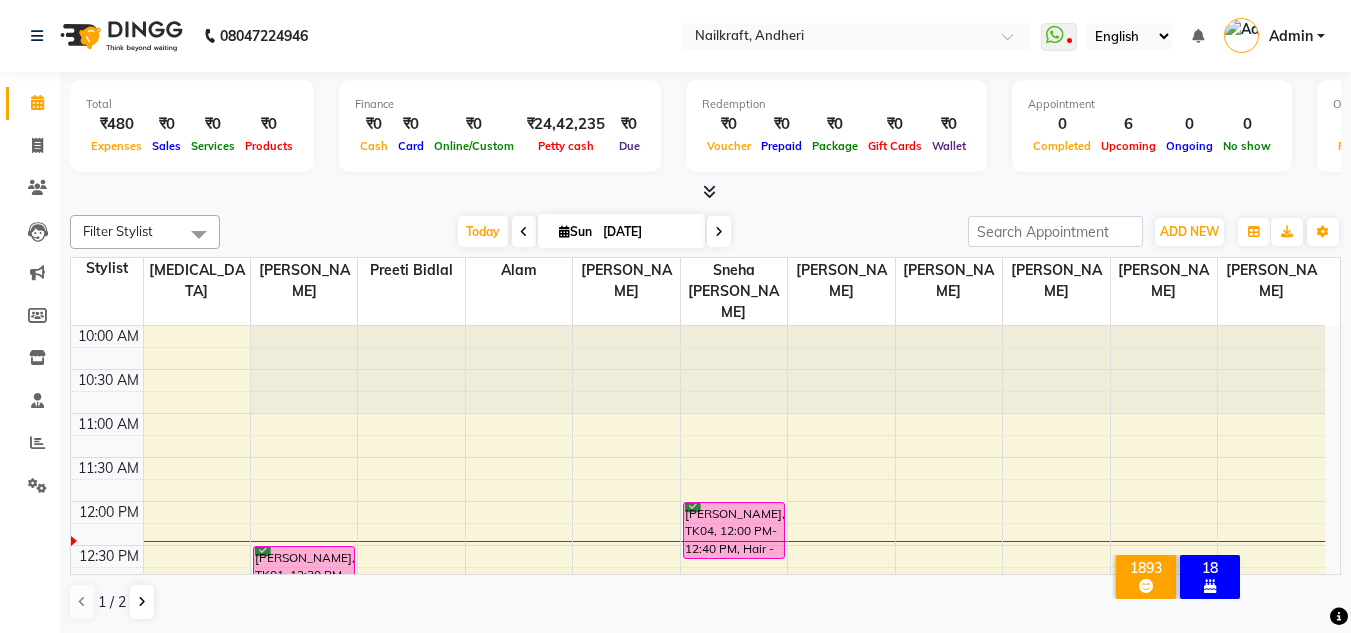 click on "[DATE]  [DATE]" at bounding box center (594, 232) 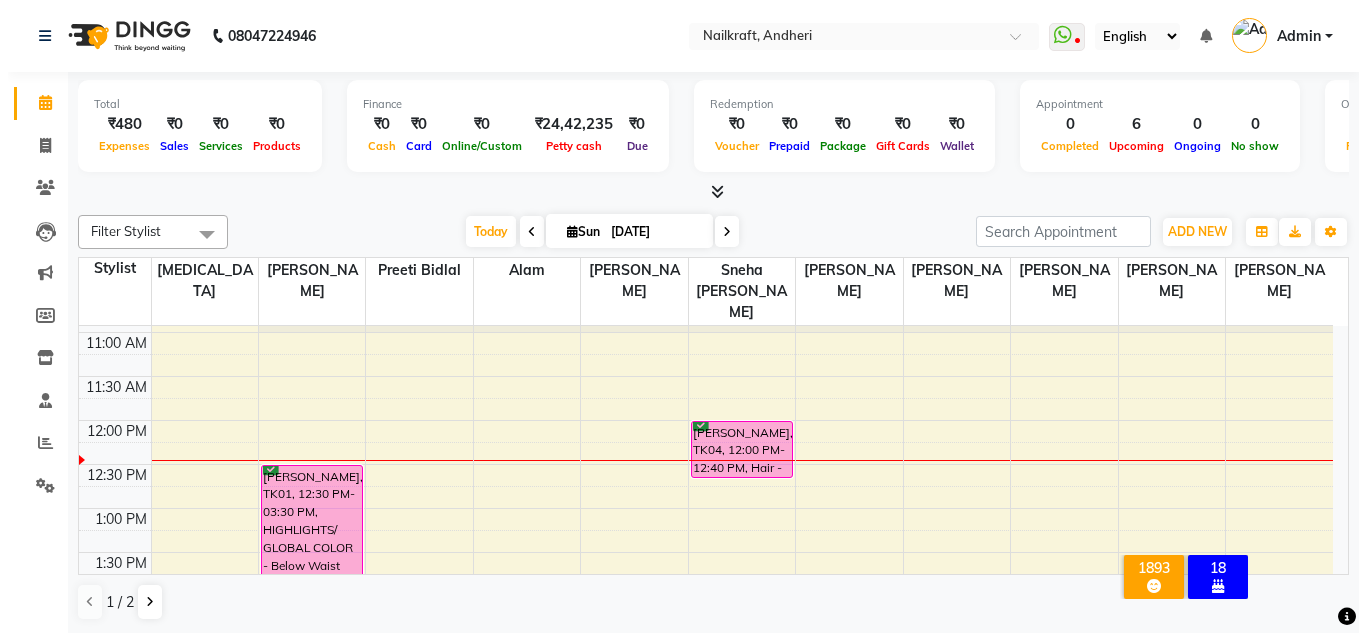 scroll, scrollTop: 120, scrollLeft: 0, axis: vertical 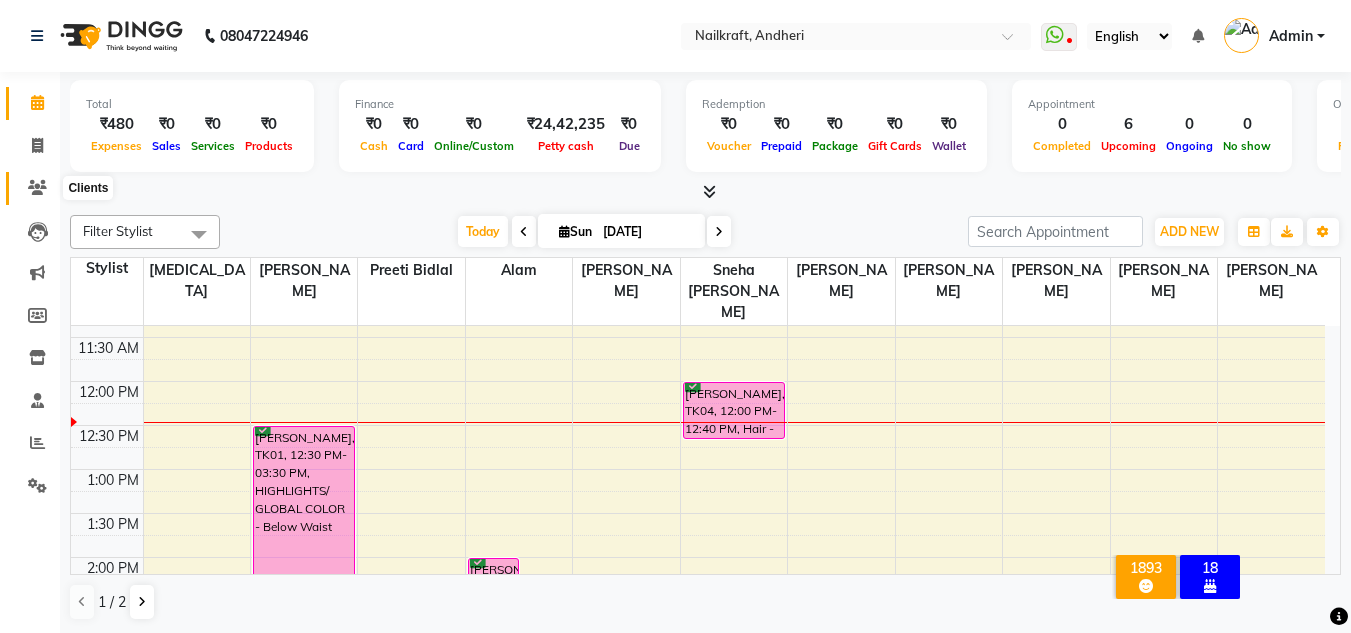 click 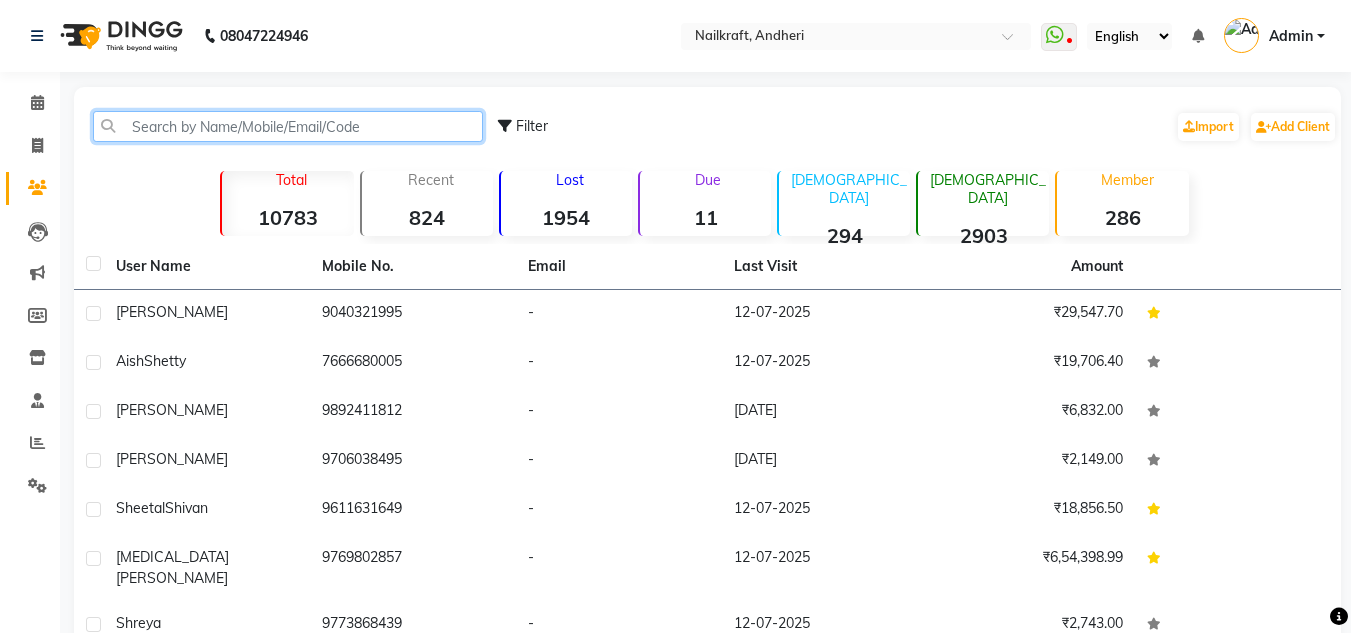 click 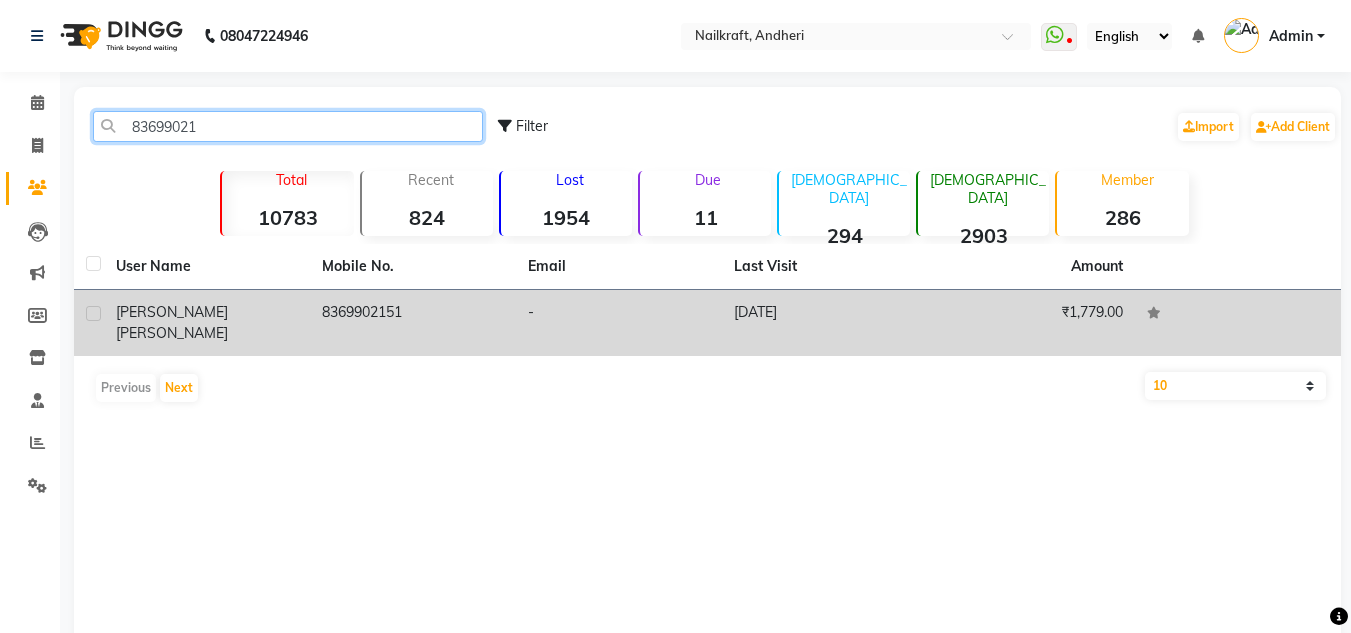 type on "83699021" 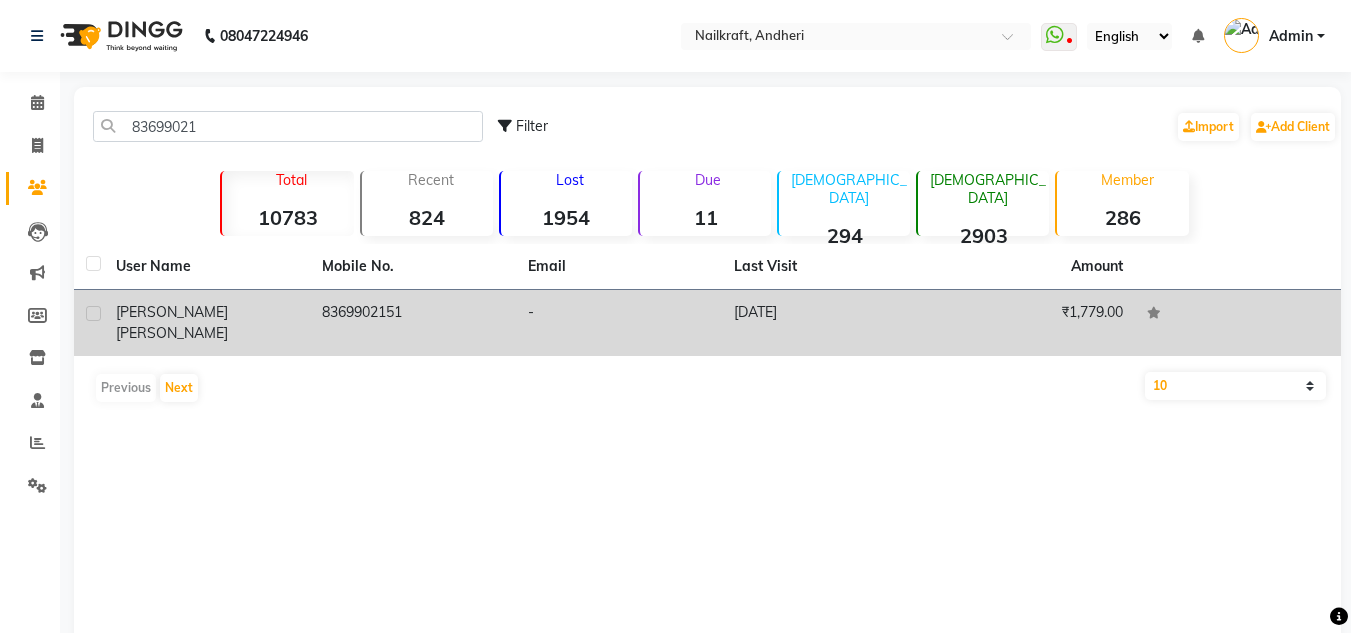 click on "8369902151" 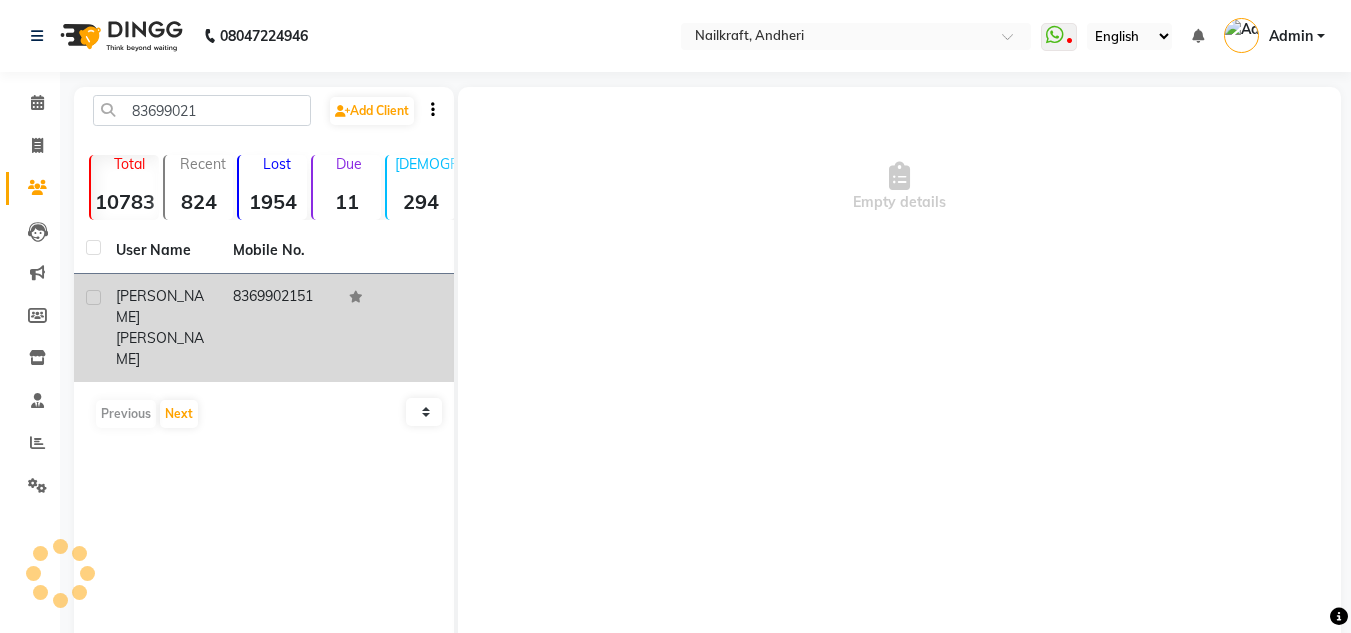 click 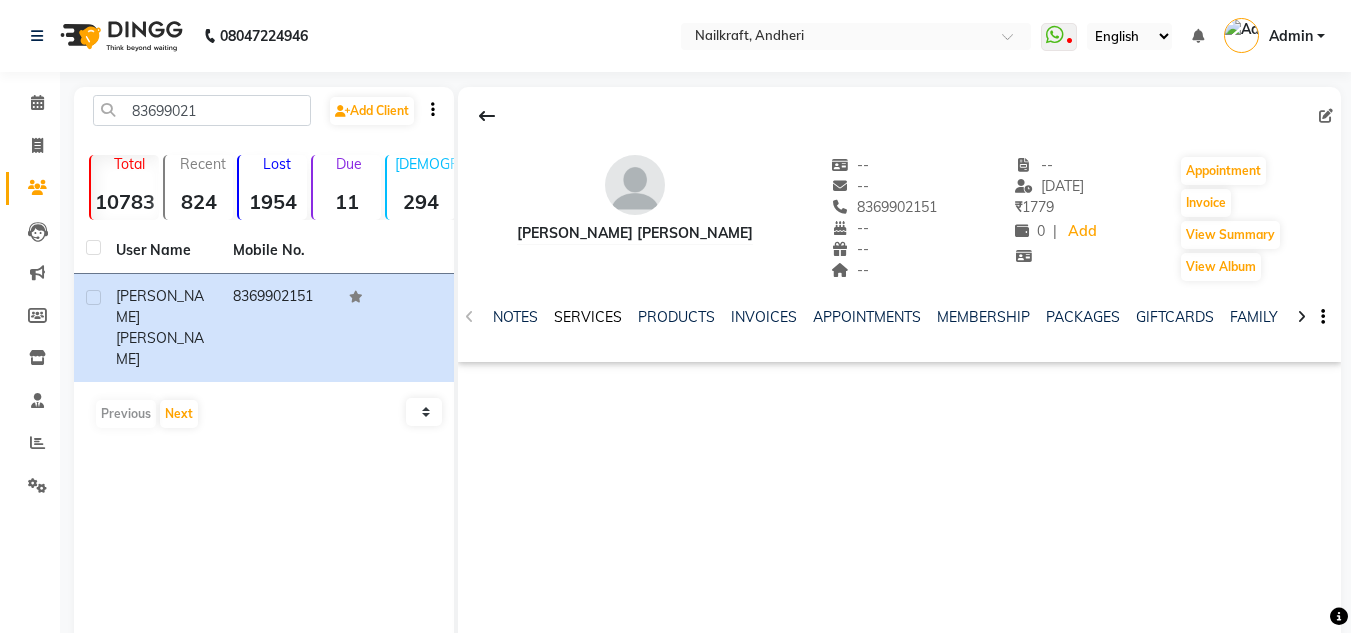click on "SERVICES" 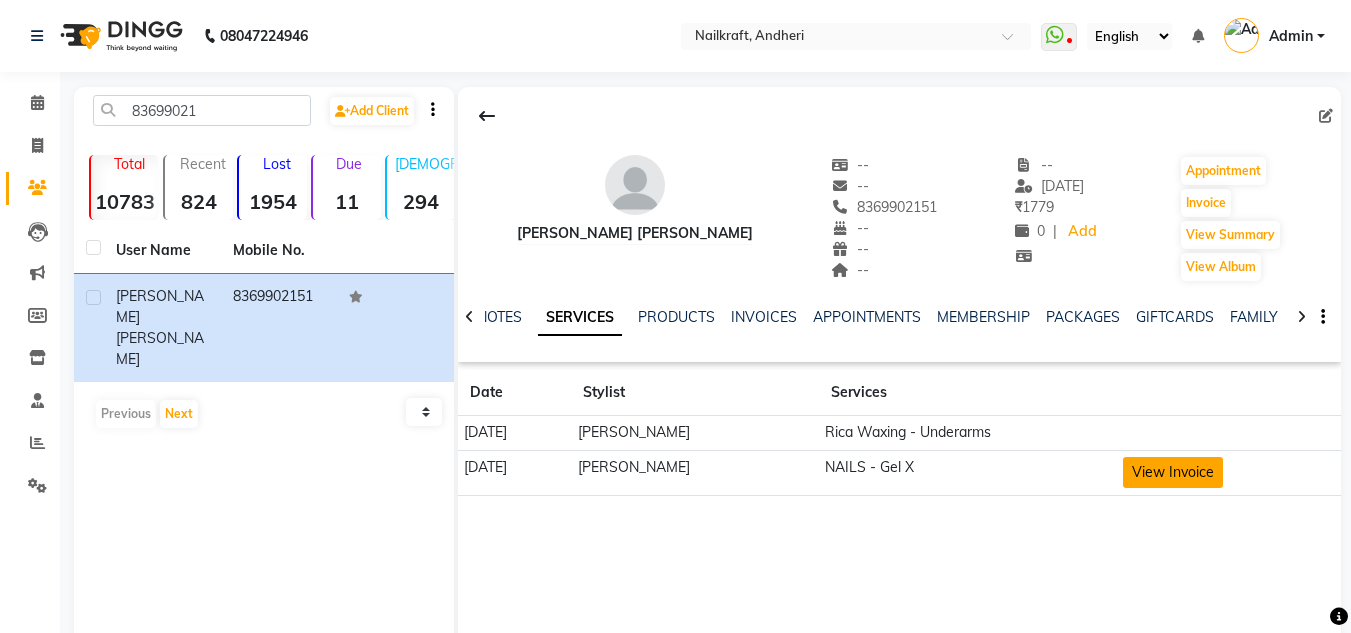 click on "View Invoice" 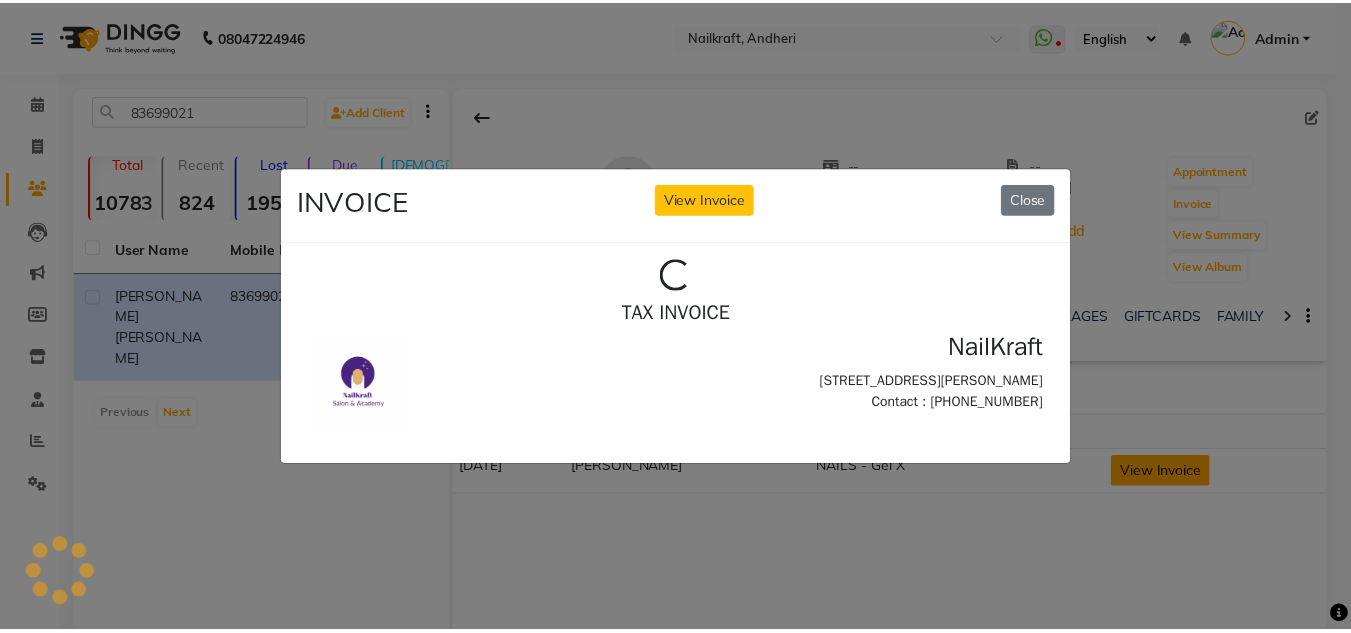 scroll, scrollTop: 0, scrollLeft: 0, axis: both 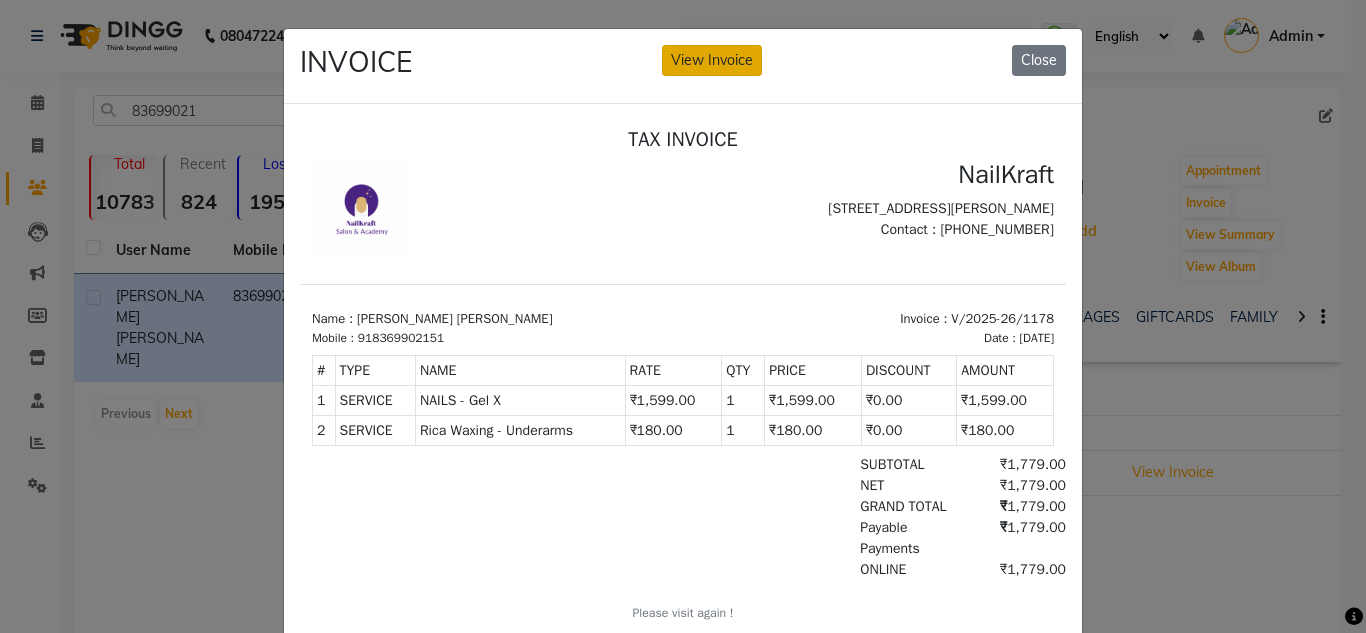 click on "View Invoice" 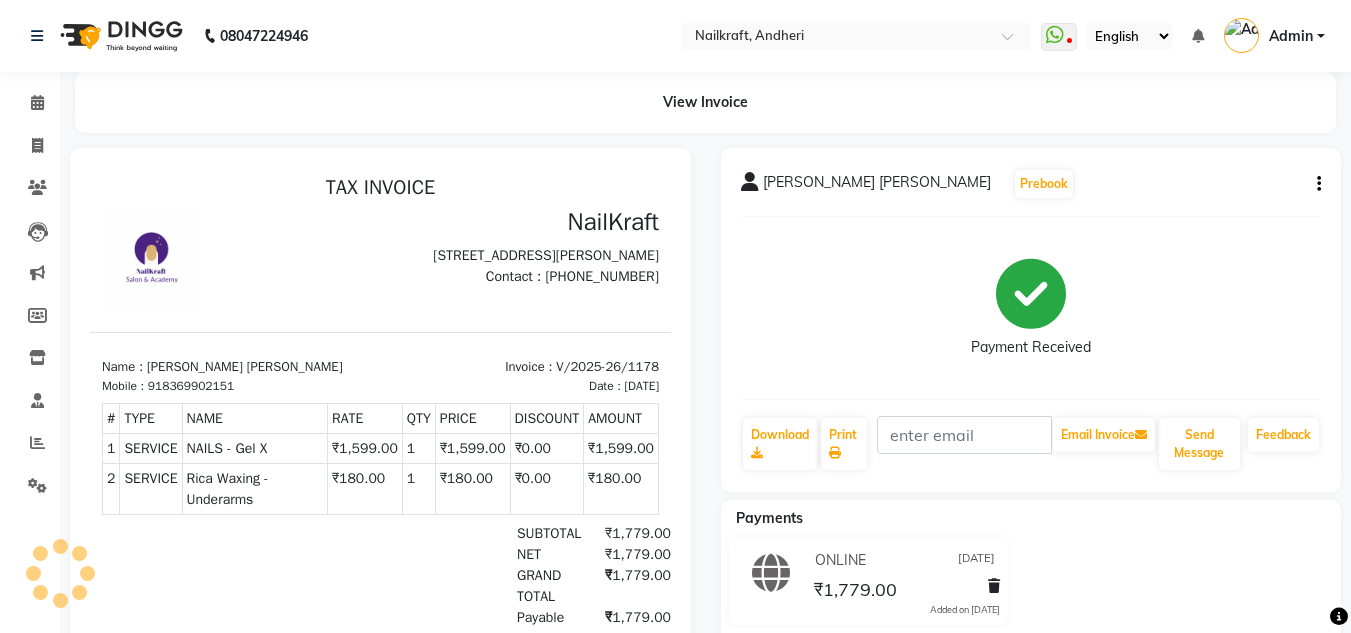 scroll, scrollTop: 0, scrollLeft: 0, axis: both 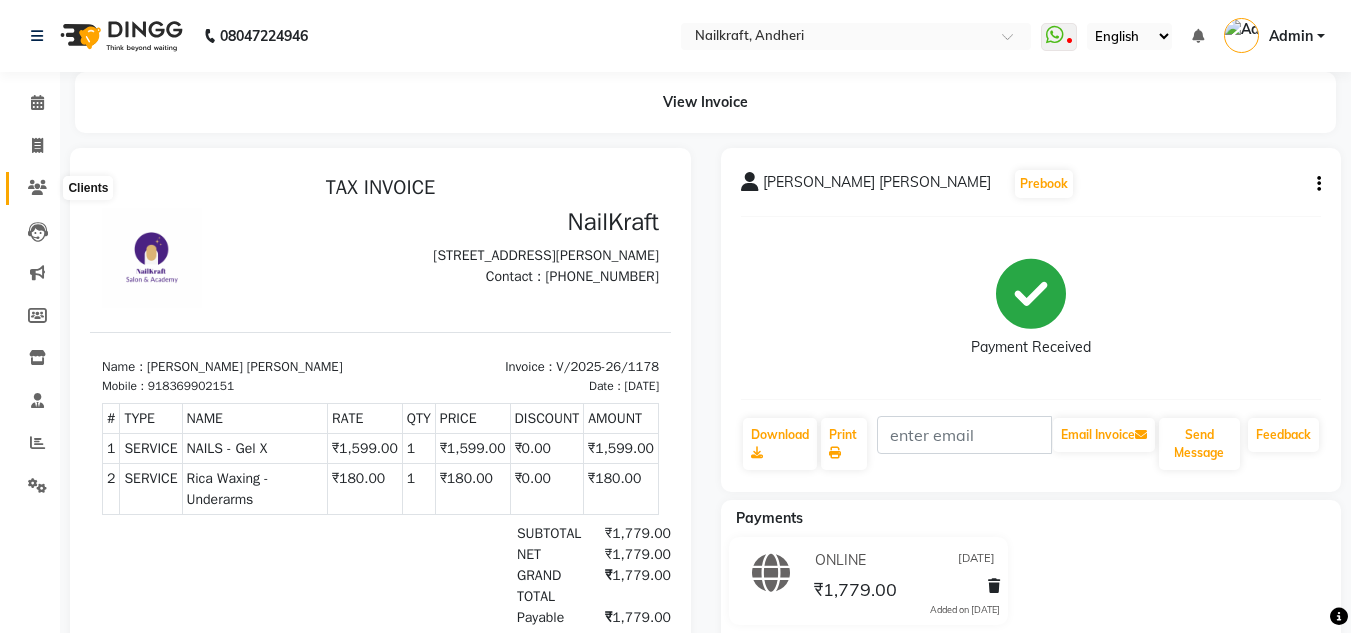 click 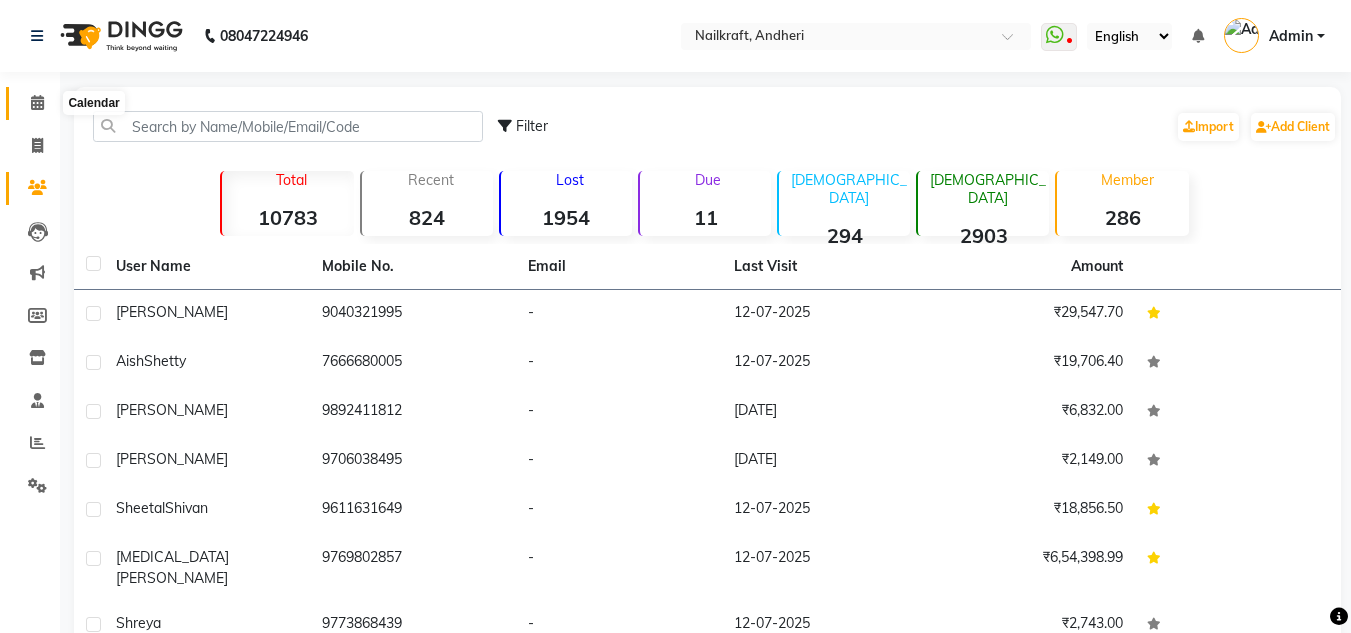 click 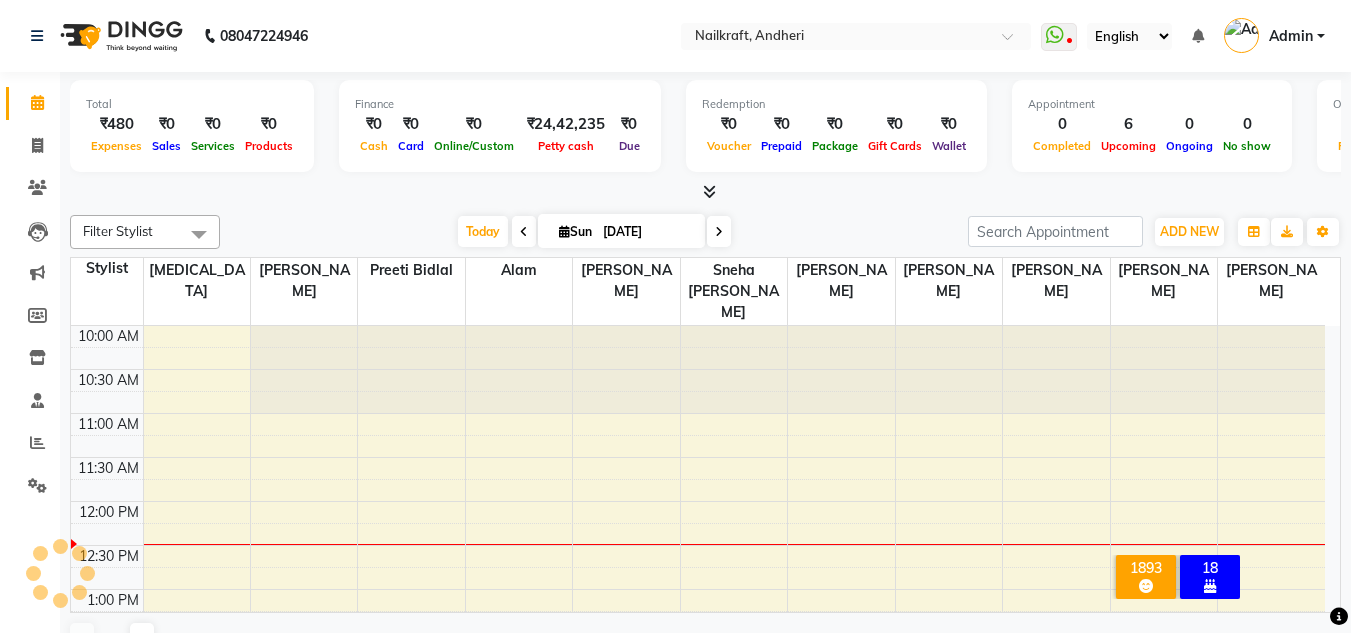 scroll, scrollTop: 0, scrollLeft: 0, axis: both 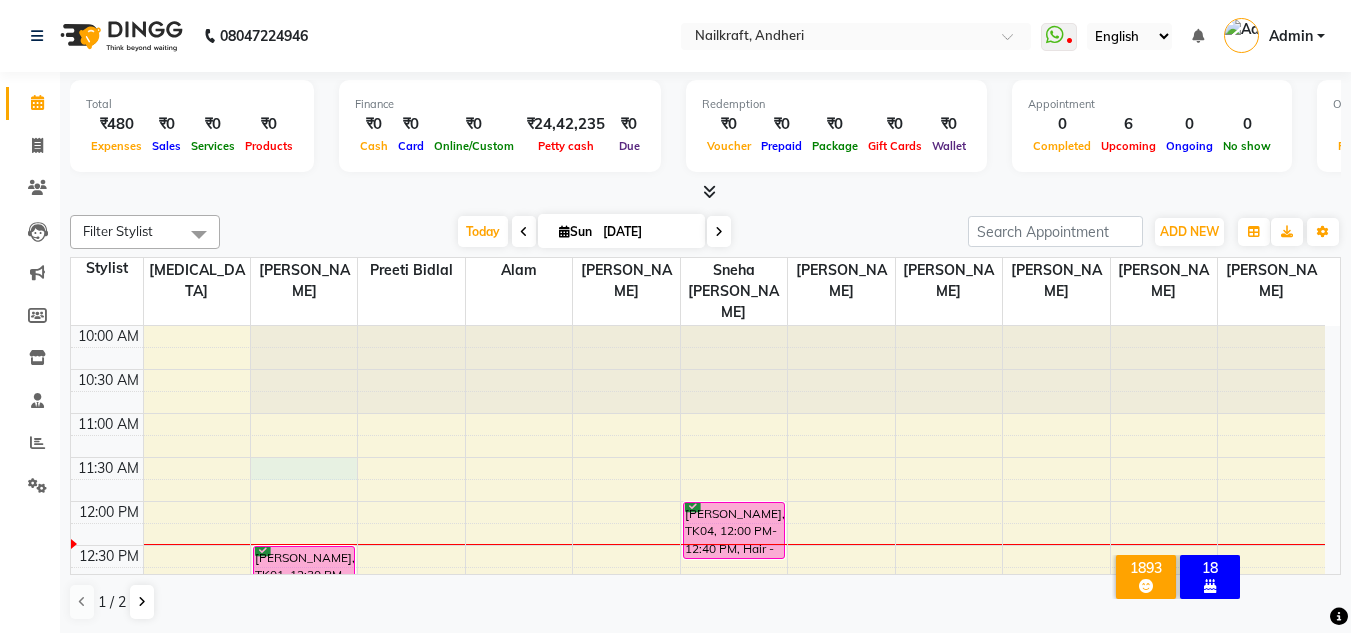 click on "10:00 AM 10:30 AM 11:00 AM 11:30 AM 12:00 PM 12:30 PM 1:00 PM 1:30 PM 2:00 PM 2:30 PM 3:00 PM 3:30 PM 4:00 PM 4:30 PM 5:00 PM 5:30 PM 6:00 PM 6:30 PM 7:00 PM 7:30 PM 8:00 PM 8:30 PM 9:00 PM 9:30 PM     [PERSON_NAME], TK01, 12:30 PM-03:30 PM, HIGHLIGHTS/ GLOBAL COLOR - Below Waist     [PERSON_NAME] B, TK02, 02:00 PM-02:35 PM, Pedicure - Sweet Pedicure (no massage)     [PERSON_NAME] B, TK02, 02:30 PM-03:05 PM, Pedicure - Sweet Pedicure (no massage)     Ritu Aditi Cp Mom, TK03, 05:30 PM-06:20 PM, Pedicure - Luxury Nail [PERSON_NAME], TK04, 12:00 PM-12:40 PM, Hair - [DEMOGRAPHIC_DATA] Advance Haircut" at bounding box center (698, 853) 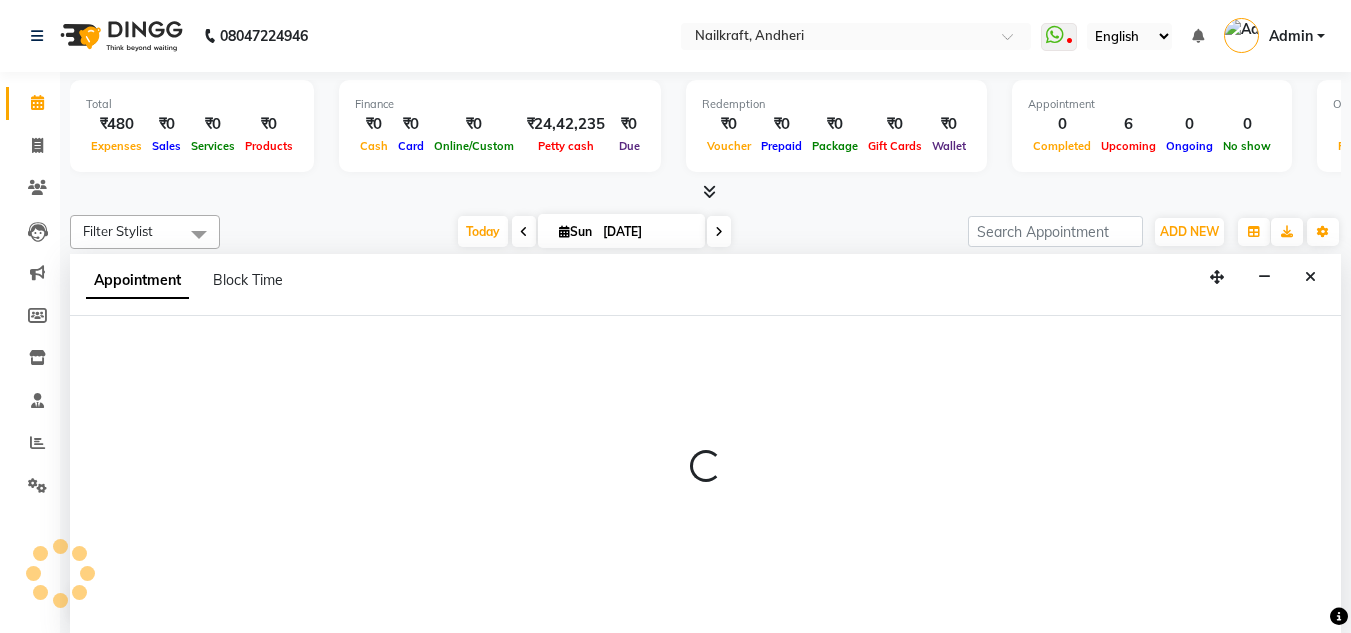 scroll, scrollTop: 1, scrollLeft: 0, axis: vertical 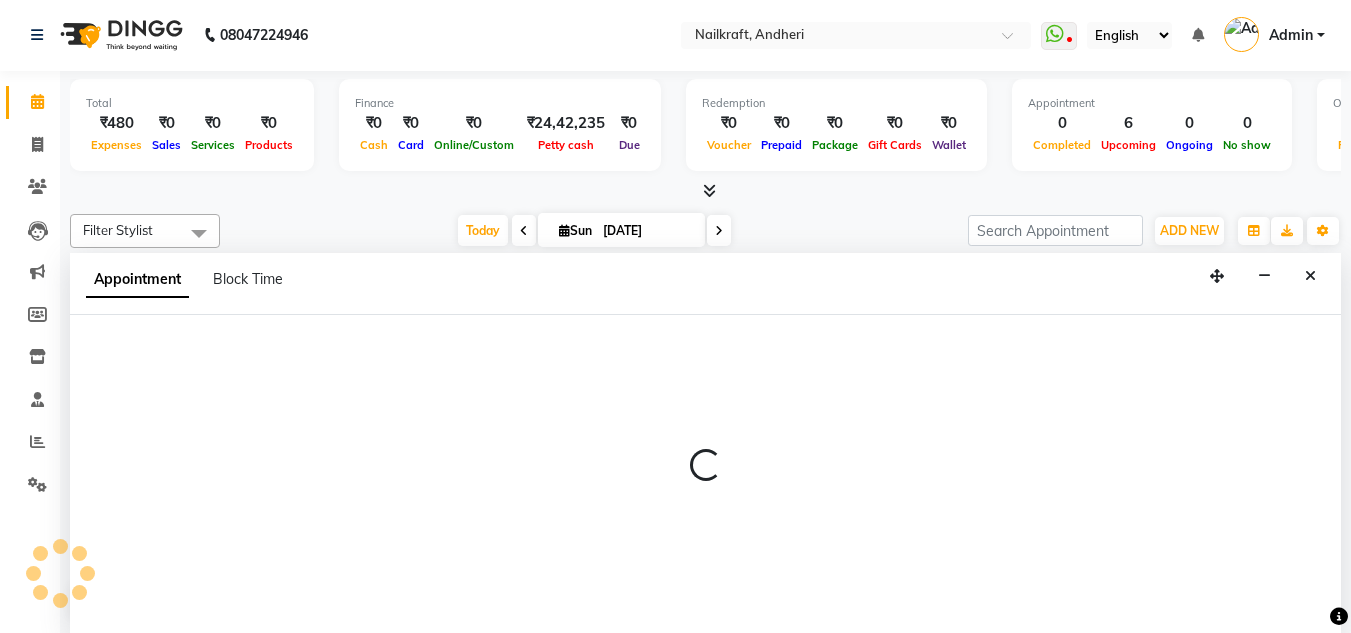 select on "50028" 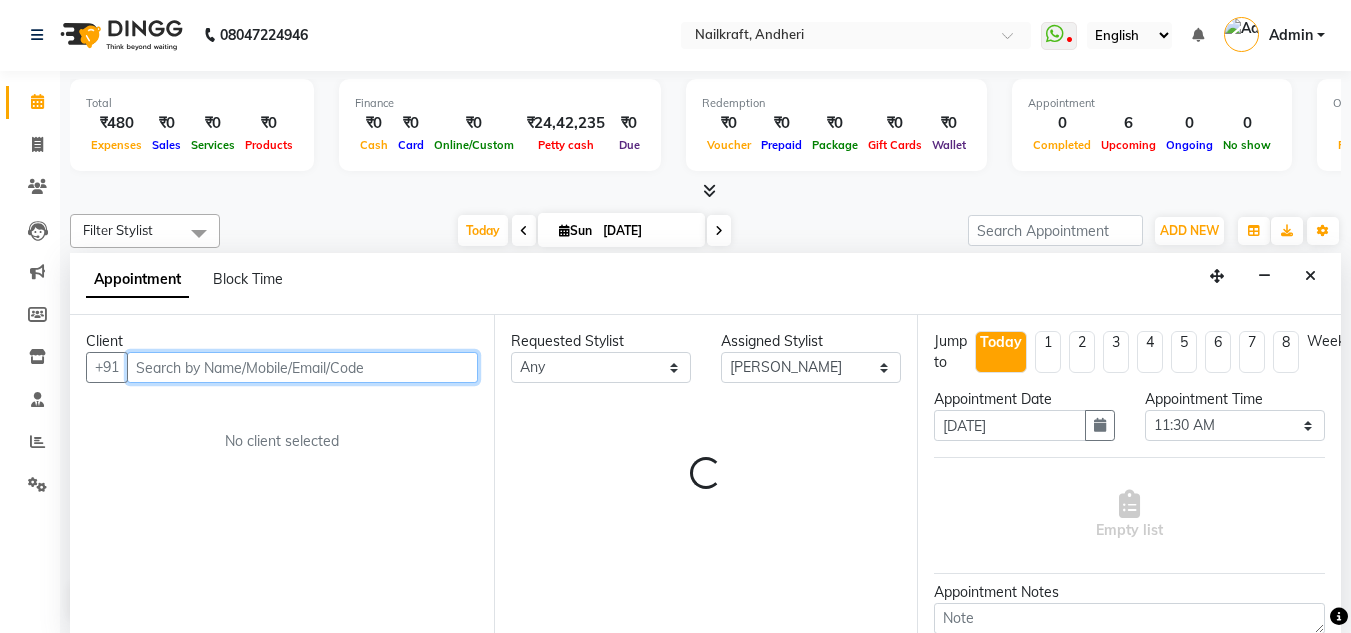 click at bounding box center (302, 367) 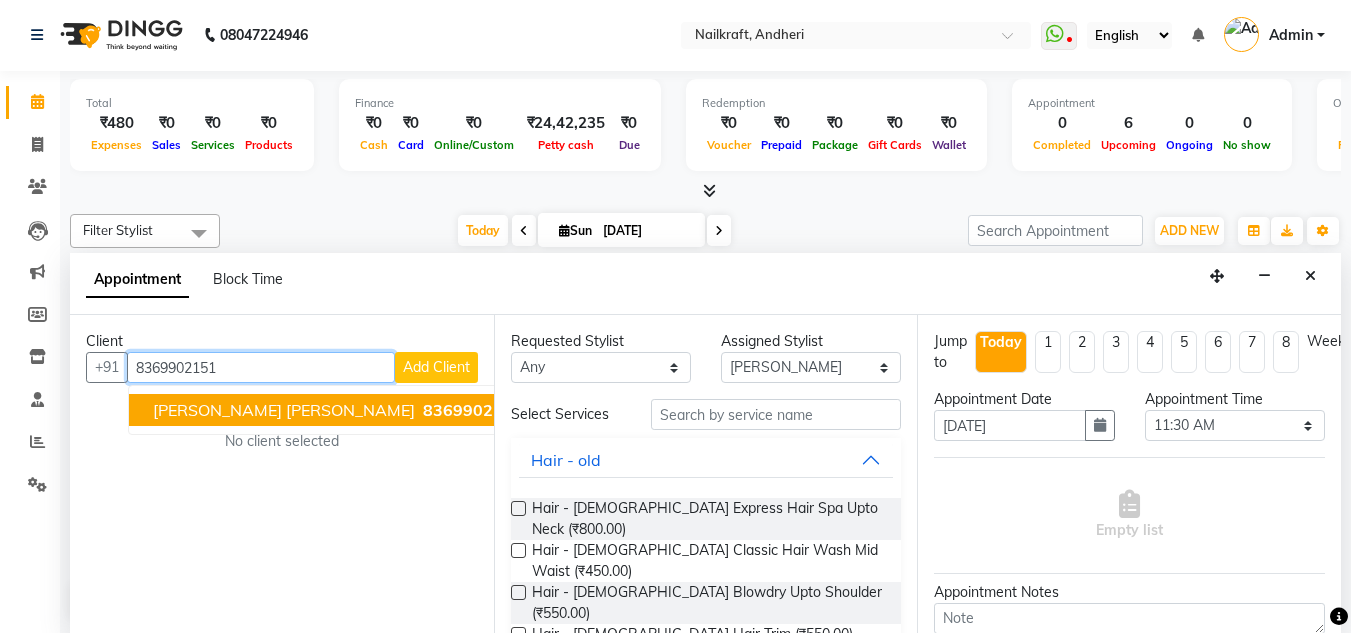 click on "83699021 51" at bounding box center (471, 410) 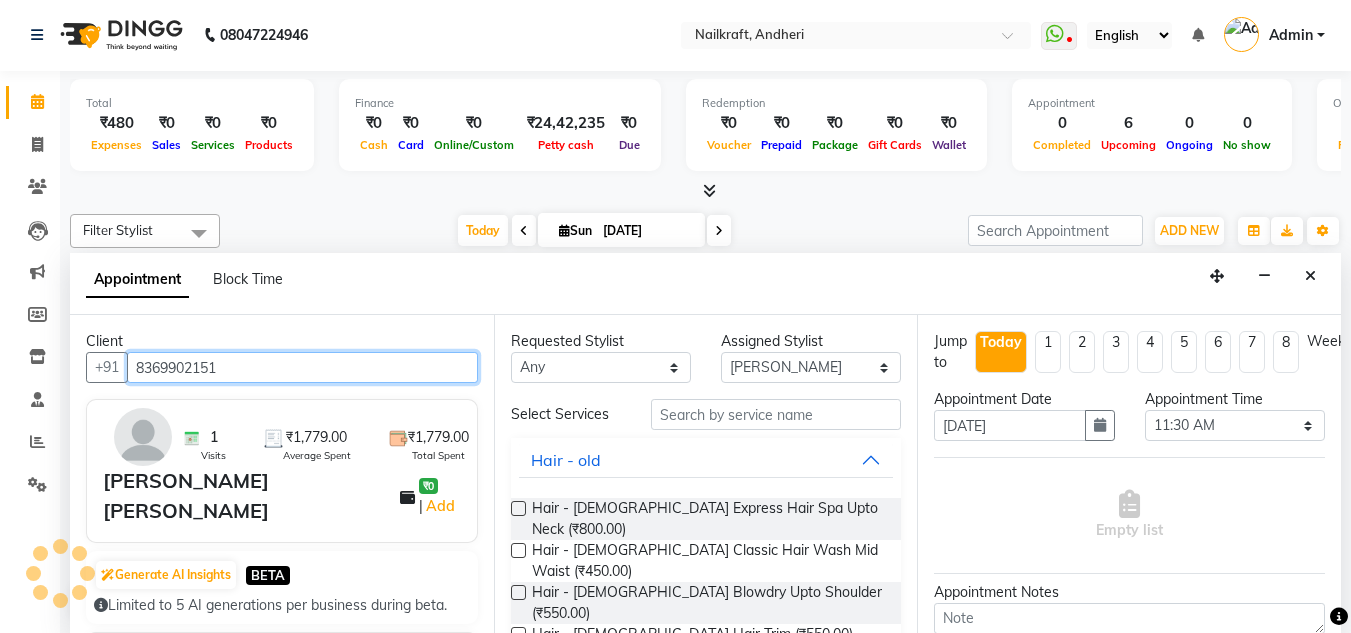 type on "8369902151" 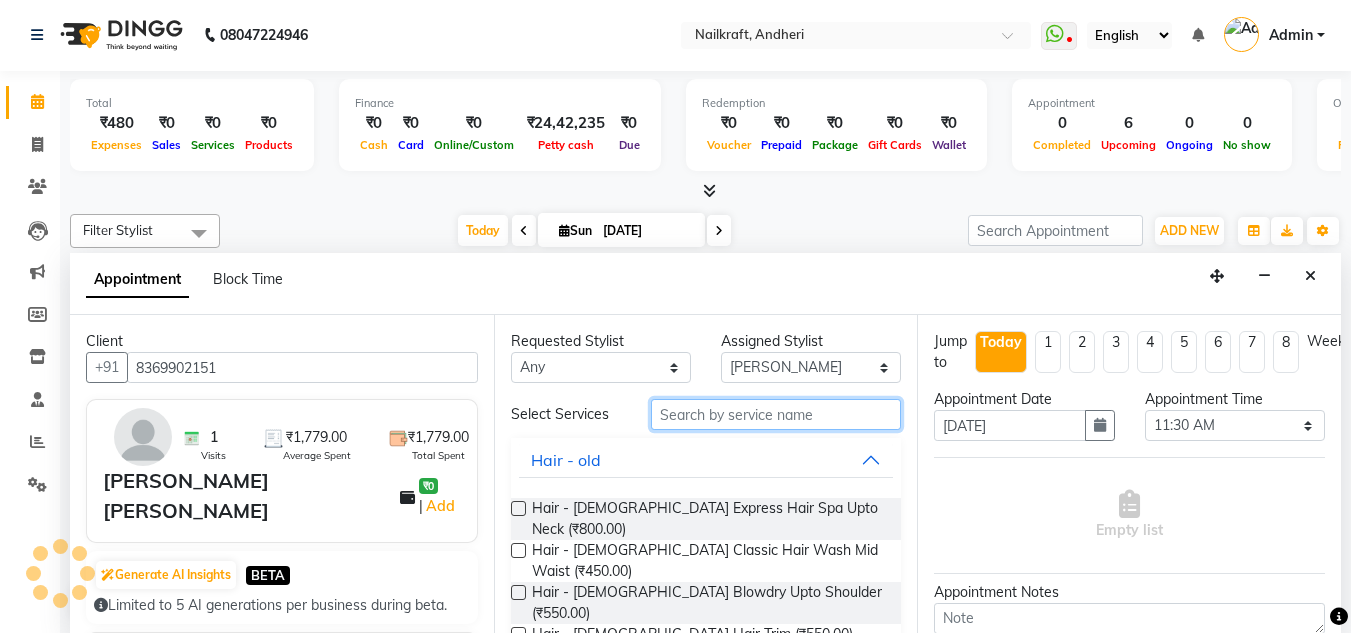 click at bounding box center (776, 414) 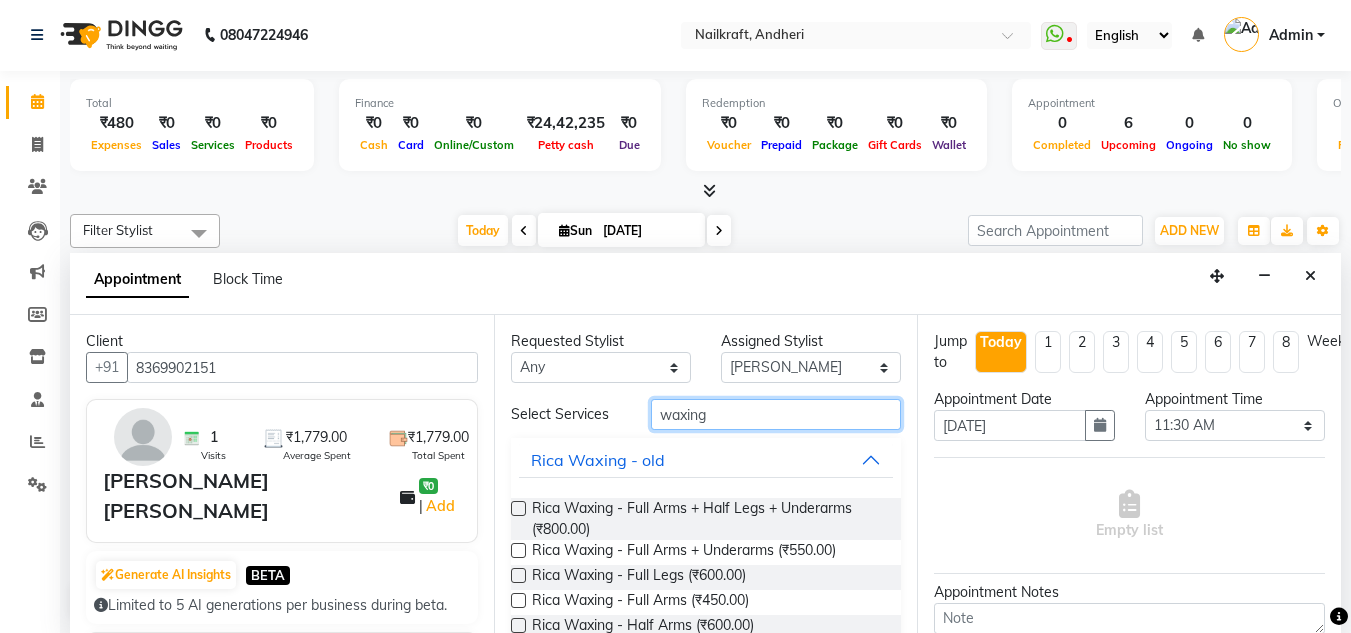 type on "waxing" 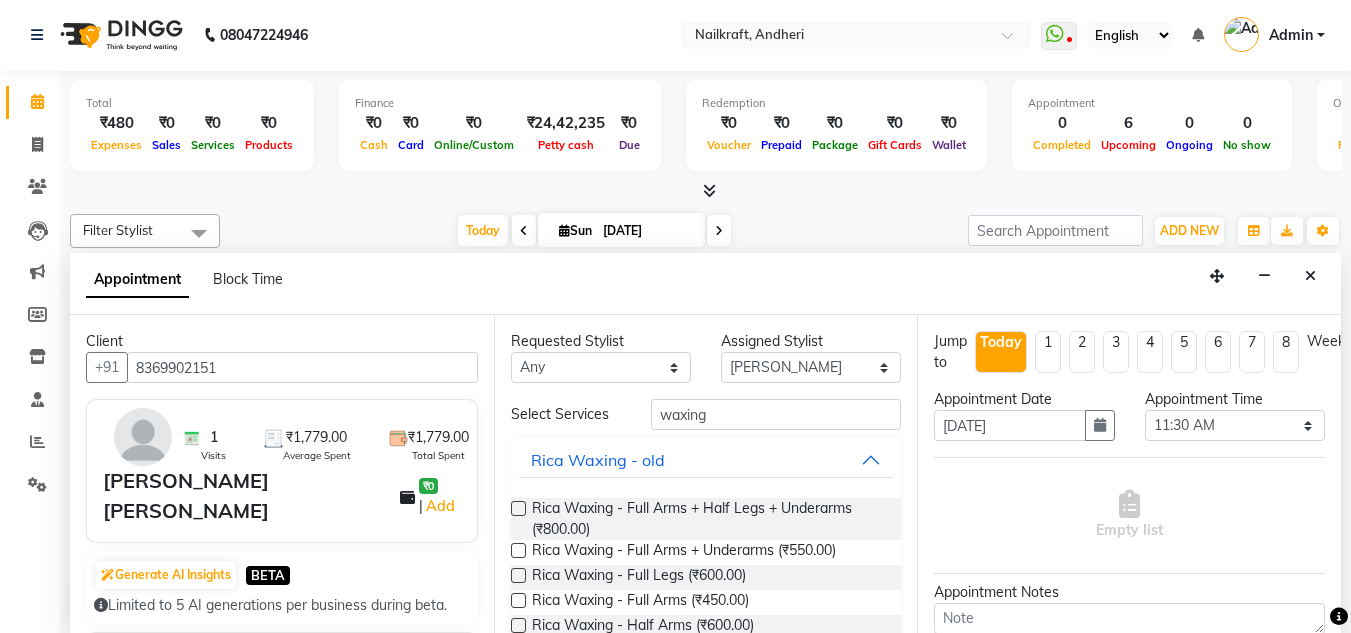 click at bounding box center [518, 550] 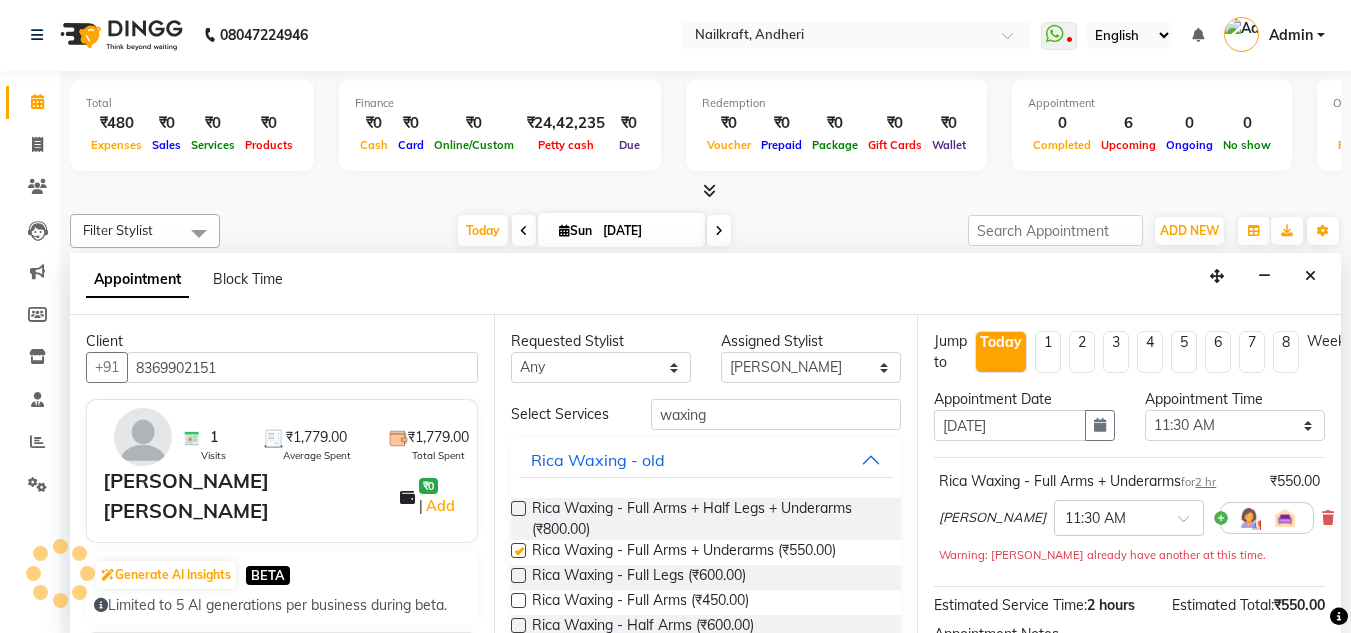 checkbox on "false" 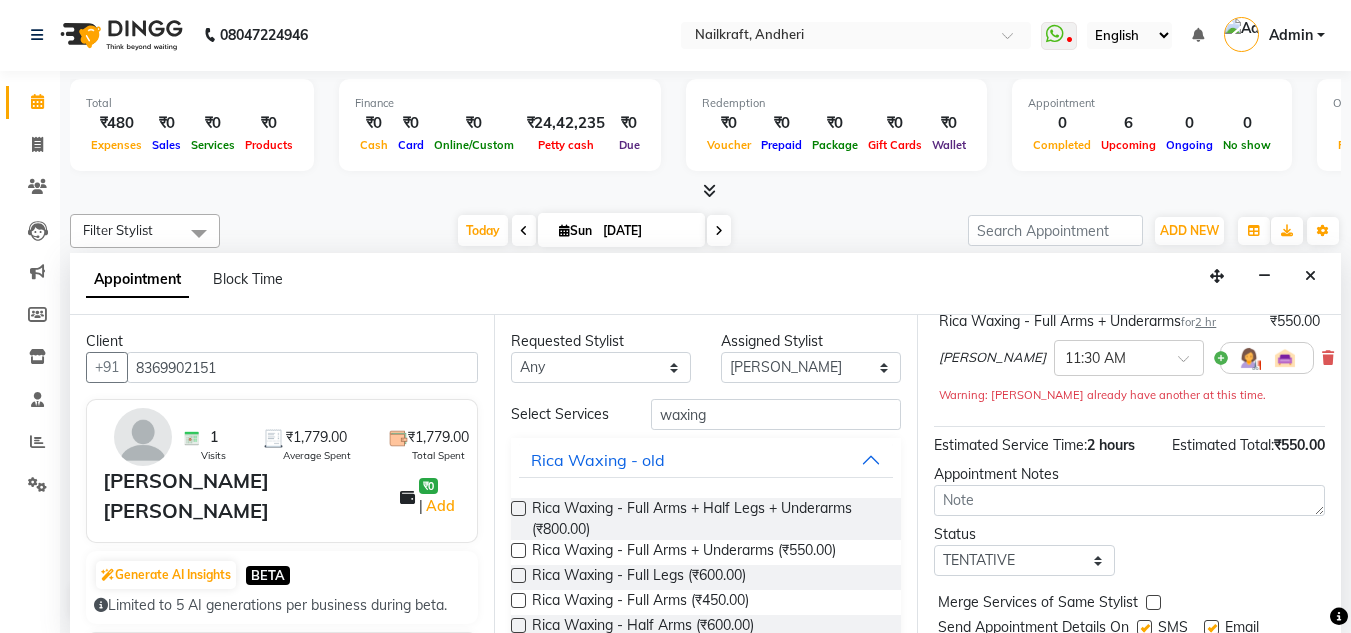 scroll, scrollTop: 244, scrollLeft: 0, axis: vertical 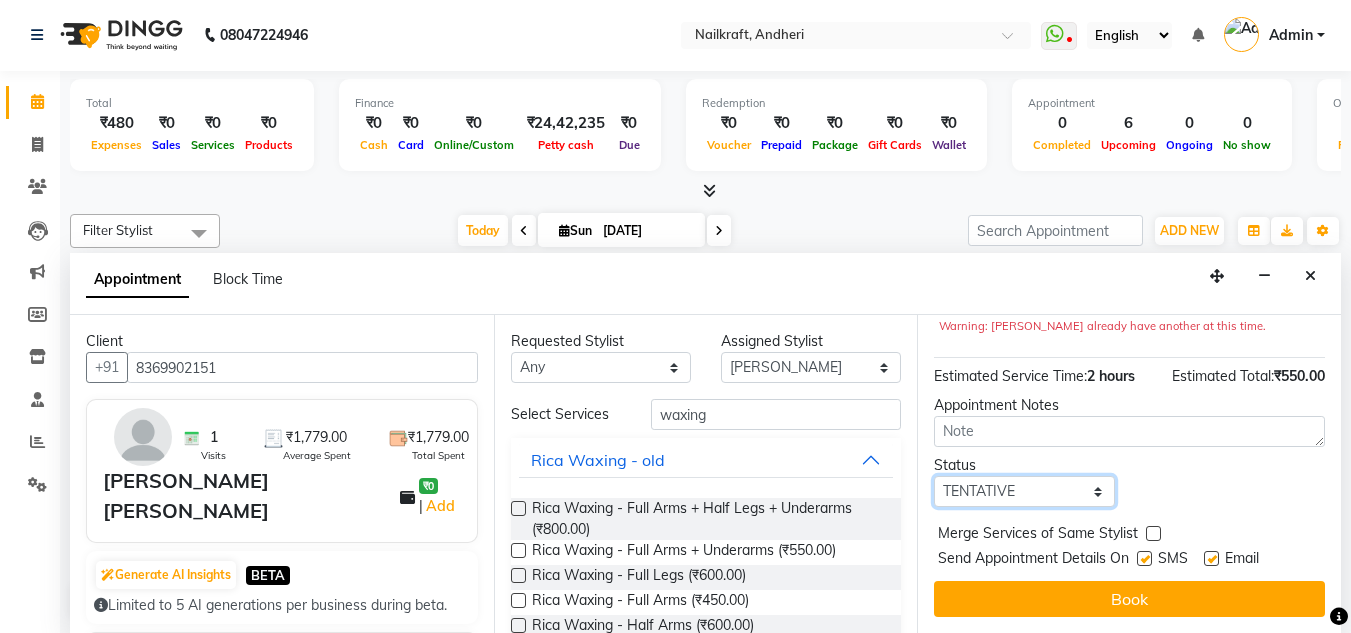 click on "Select TENTATIVE CONFIRM CHECK-IN UPCOMING" at bounding box center [1024, 491] 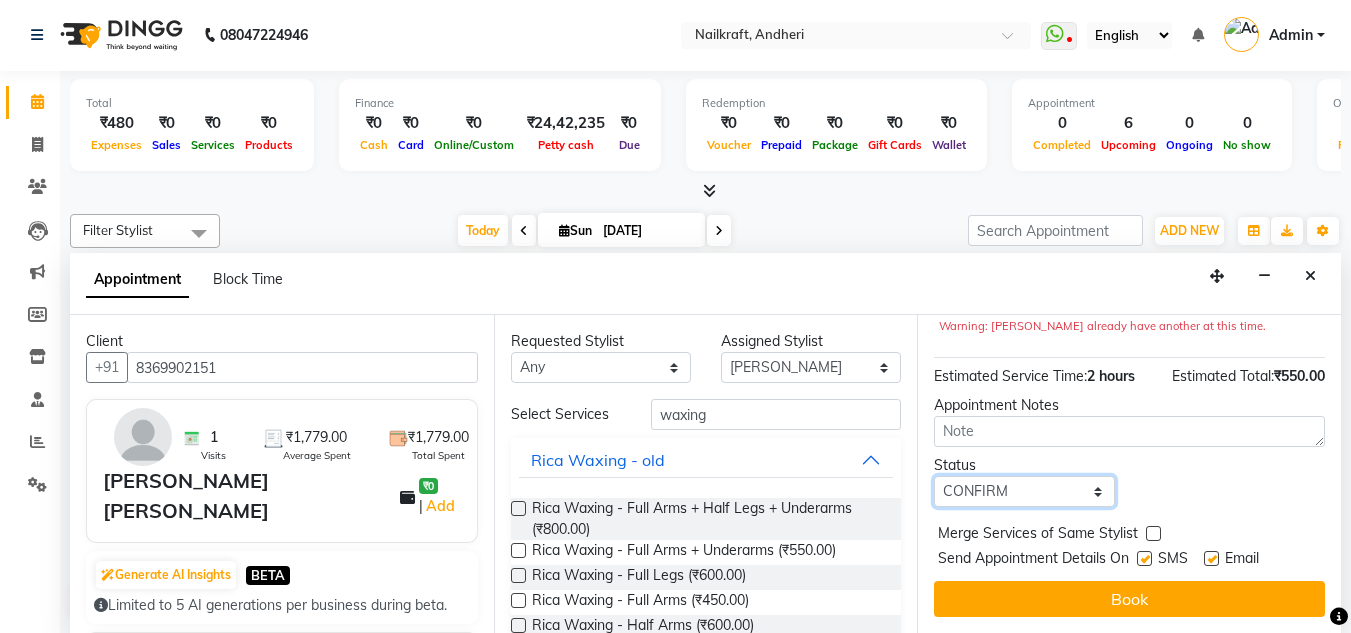 click on "Select TENTATIVE CONFIRM CHECK-IN UPCOMING" at bounding box center (1024, 491) 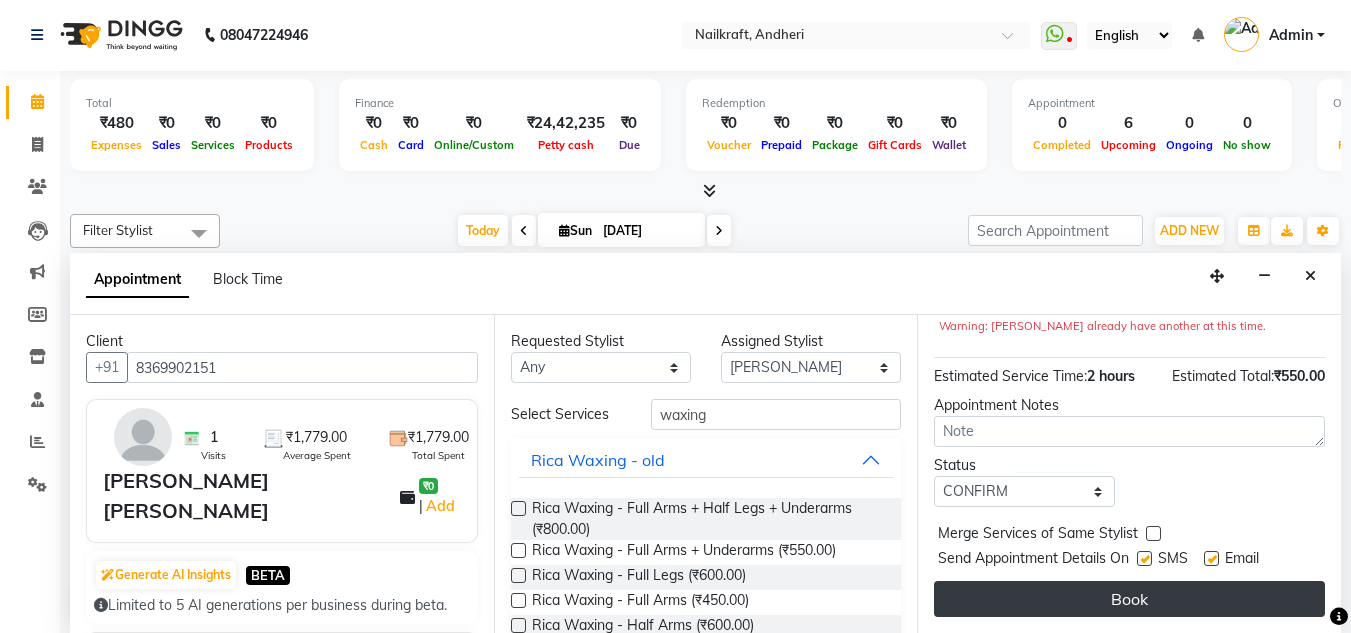 click on "Book" at bounding box center [1129, 599] 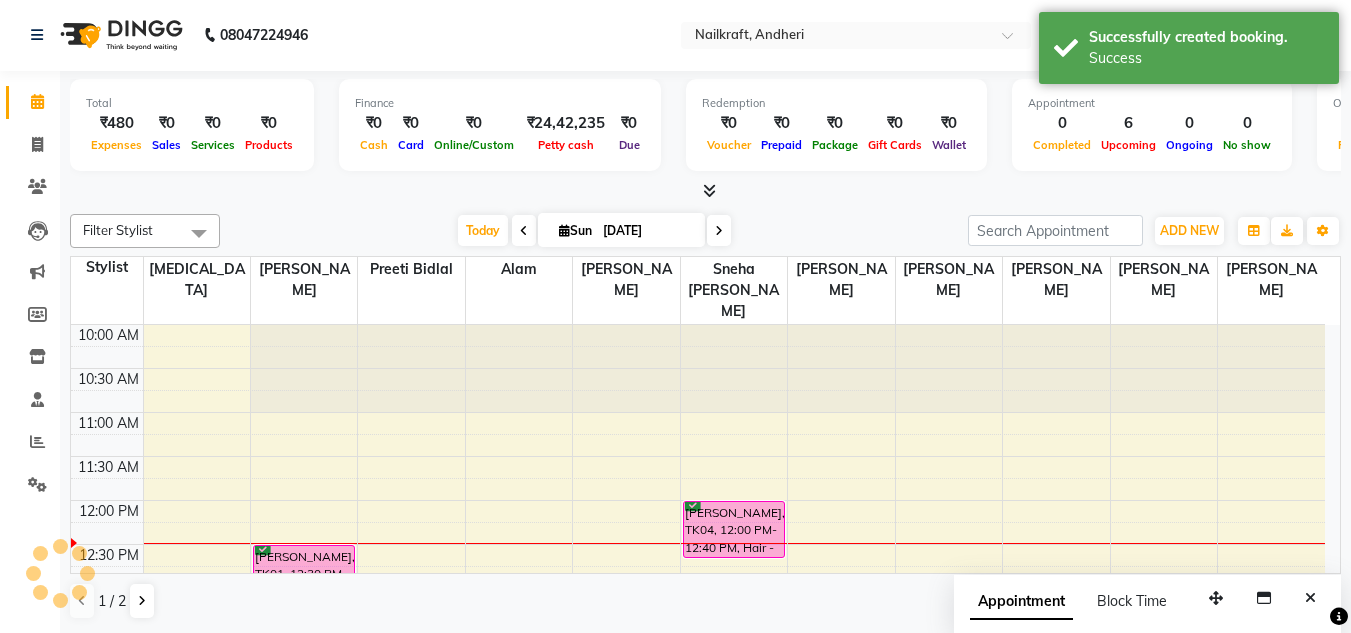 scroll, scrollTop: 0, scrollLeft: 0, axis: both 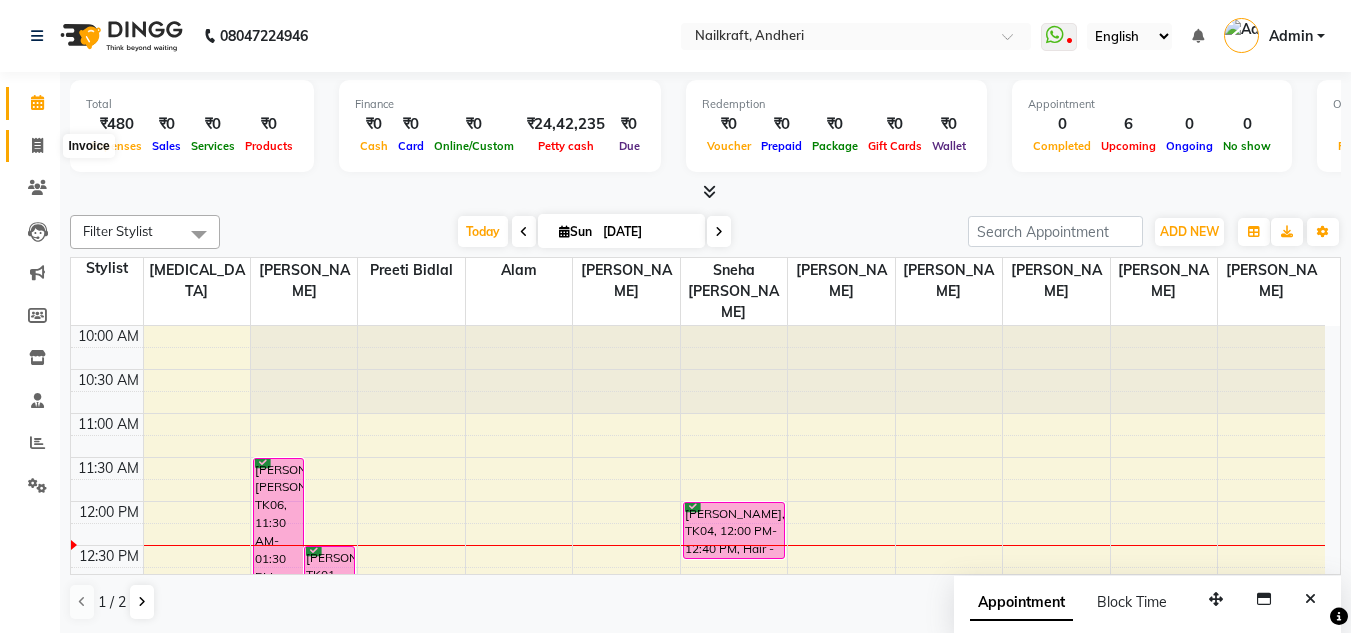 click 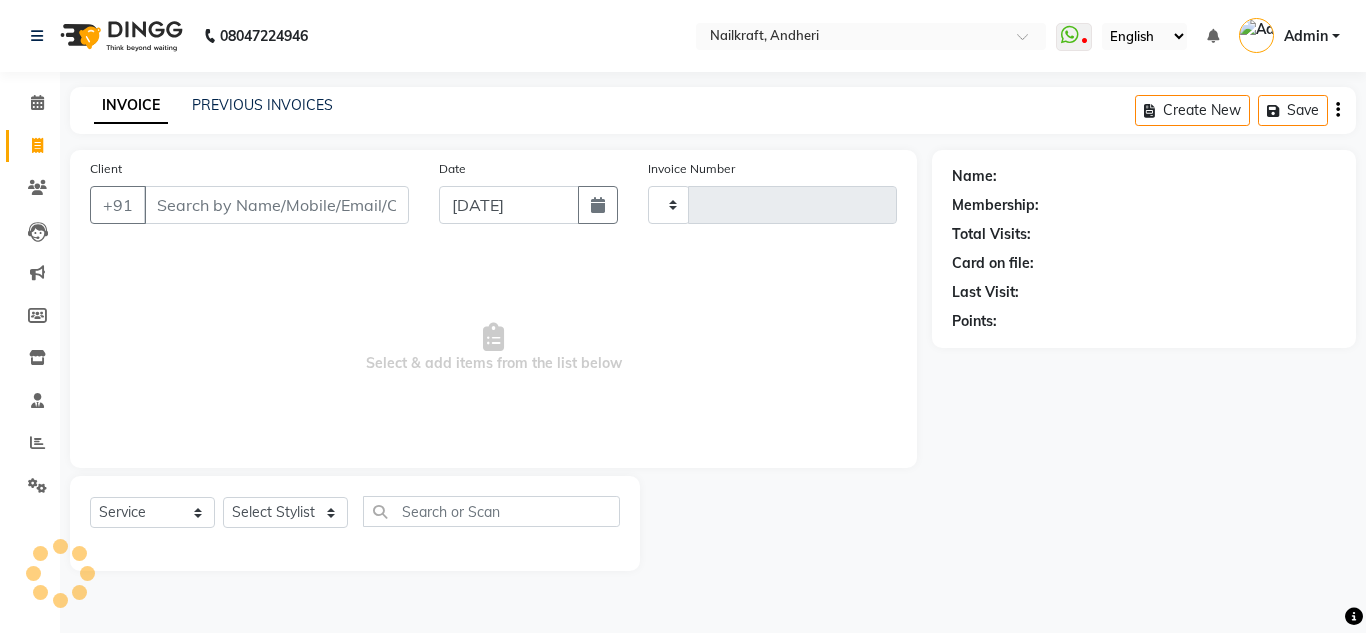 type on "1490" 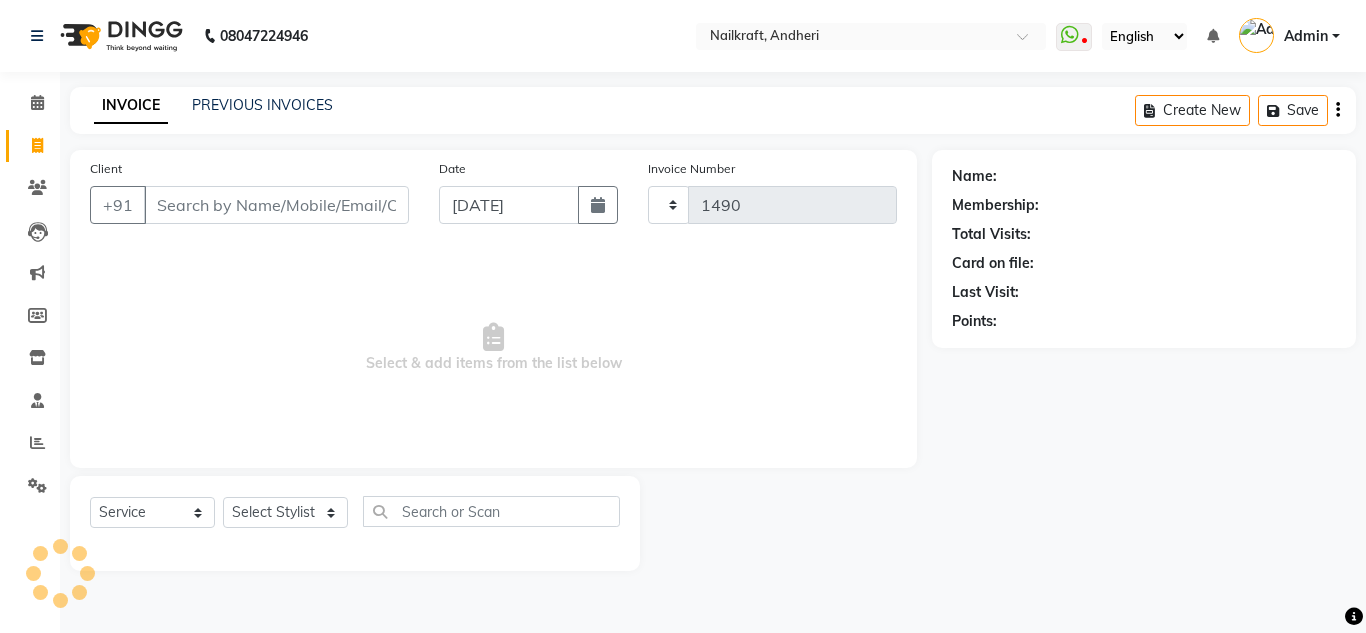 select on "6081" 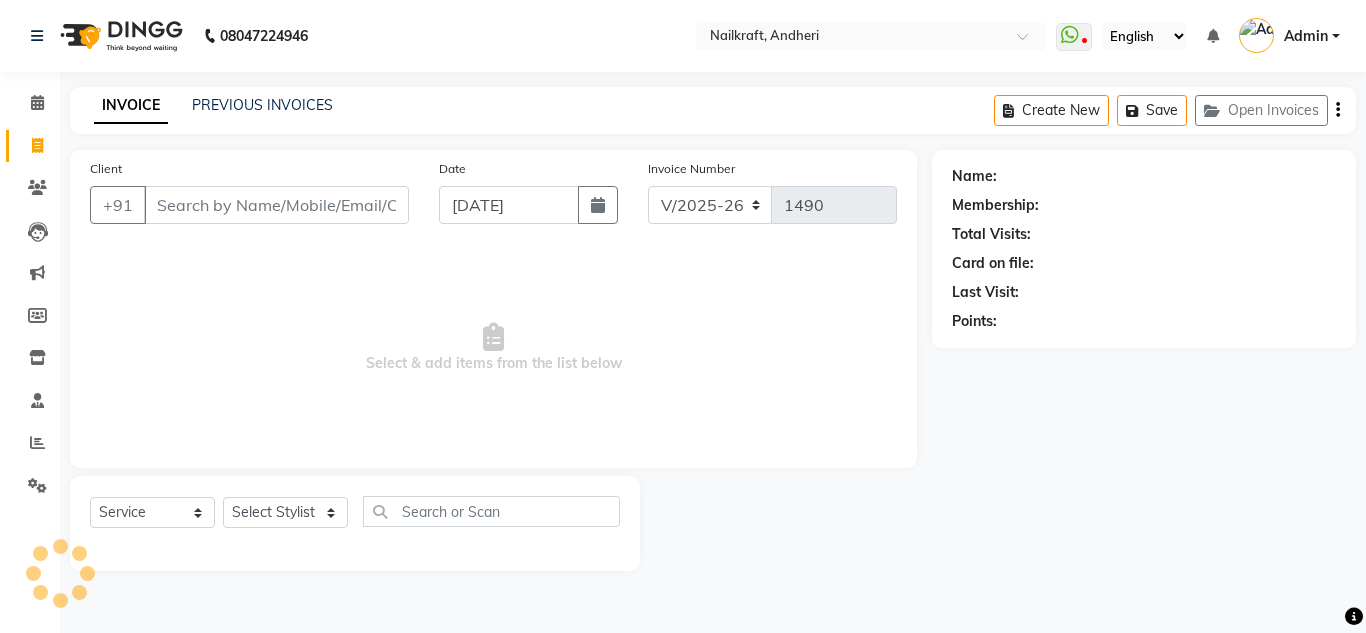 click on "Client" at bounding box center [276, 205] 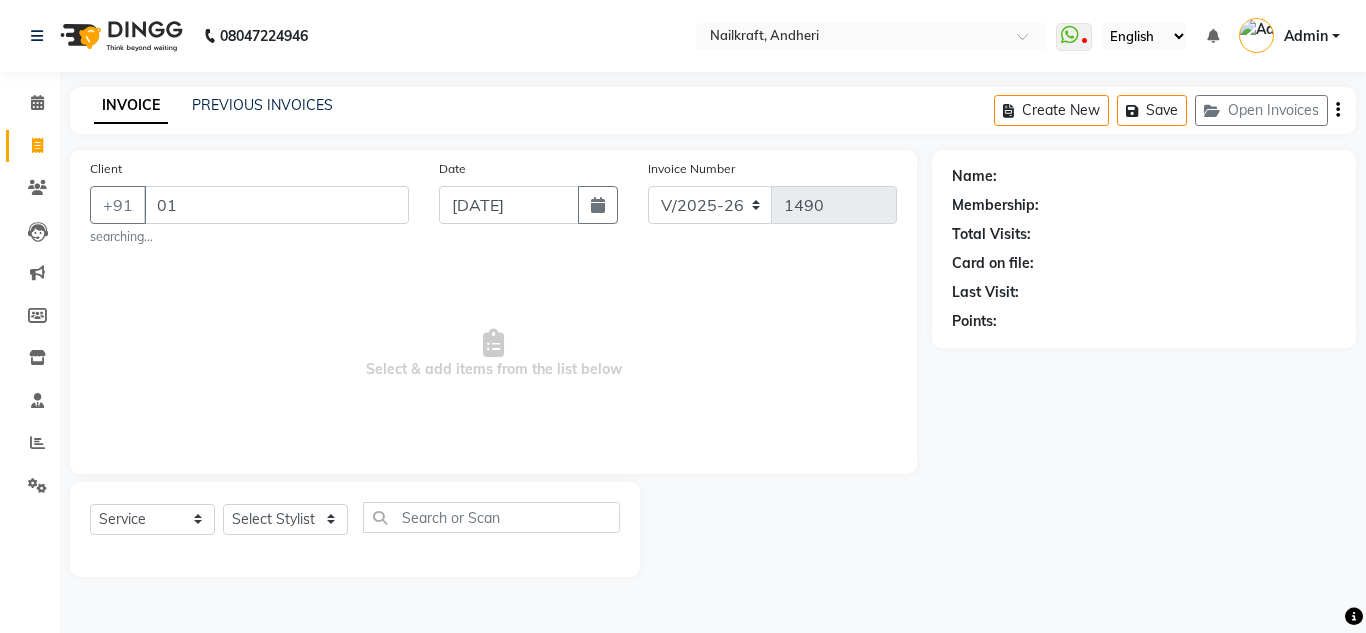 type on "0" 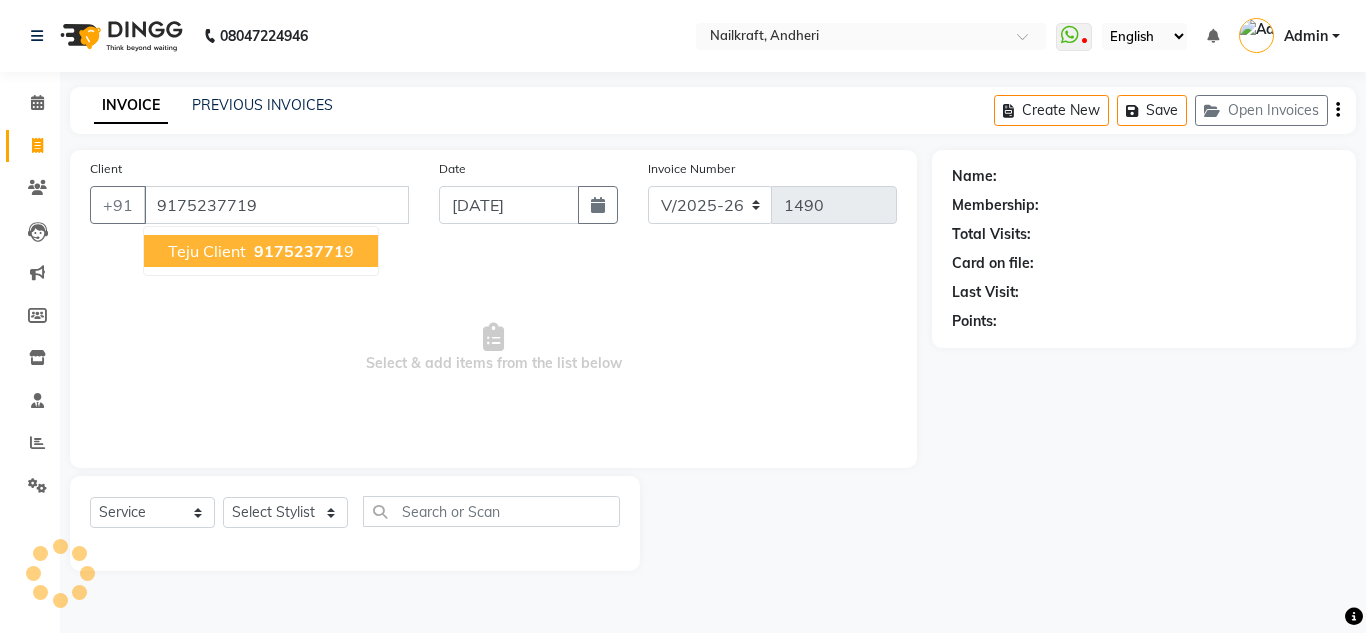 type on "9175237719" 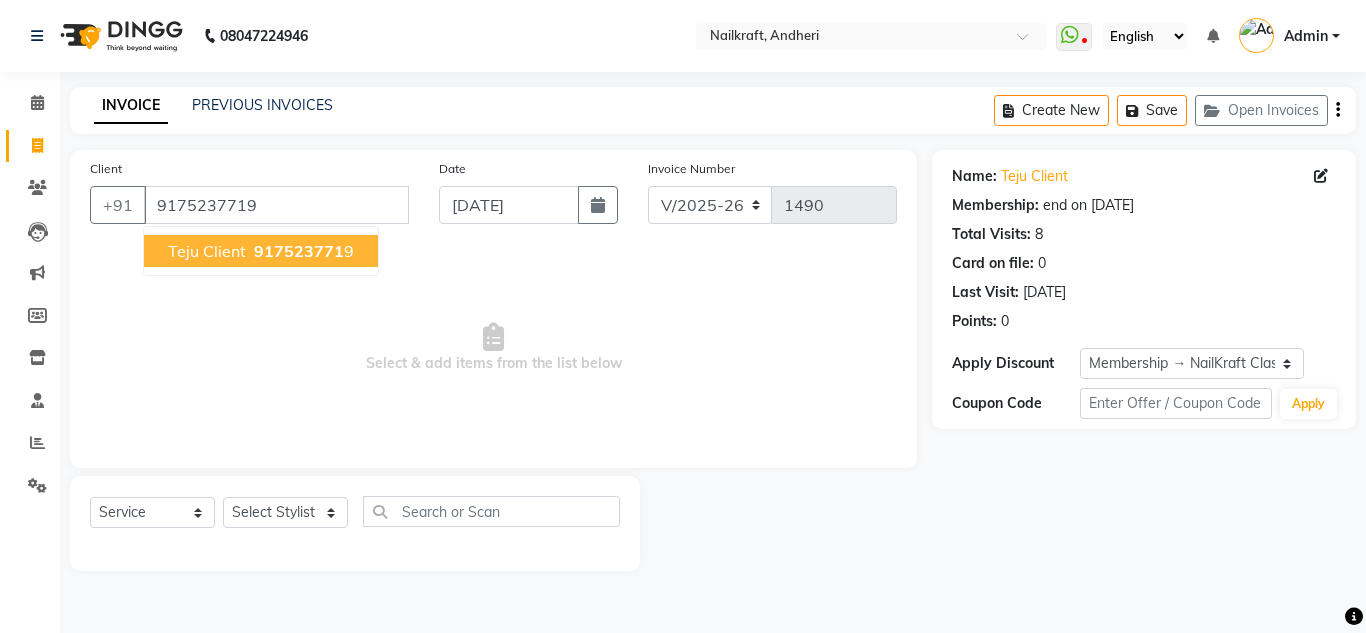 click on "917523771" at bounding box center (299, 251) 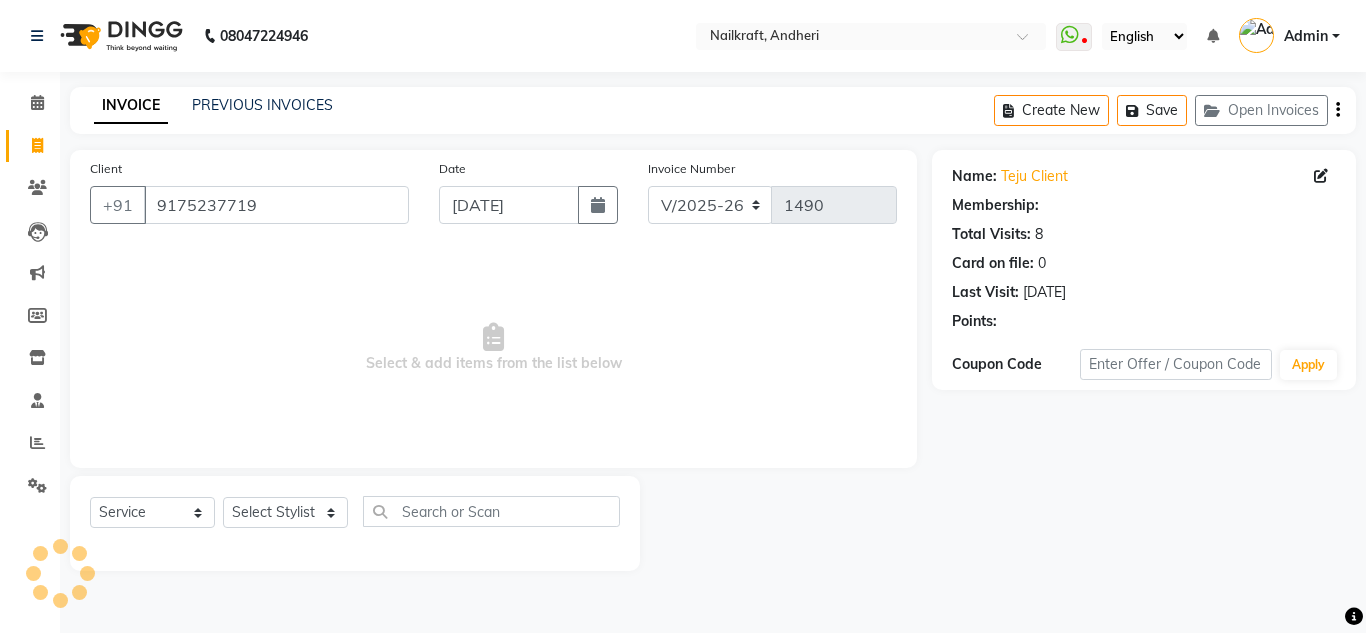 select on "1: Object" 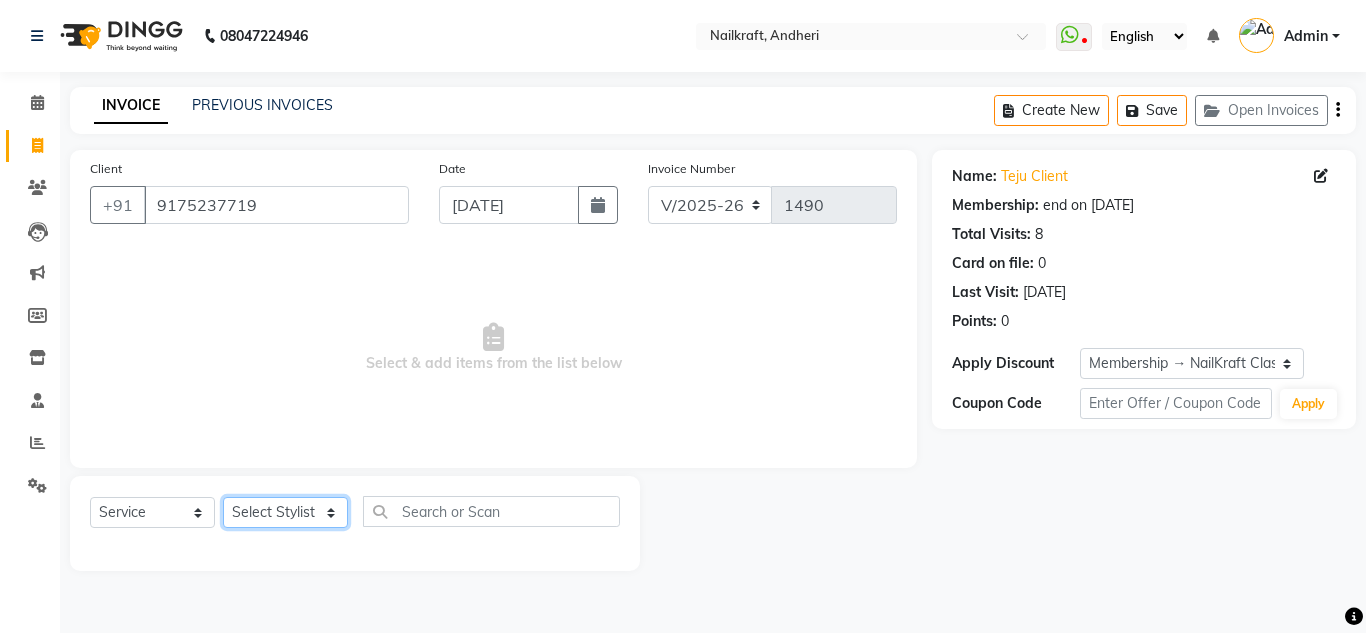 click on "Select Stylist [PERSON_NAME] [PERSON_NAME] [PERSON_NAME] NailKraft [PERSON_NAME] [MEDICAL_DATA] [PERSON_NAME]  Pooja Mehral Preeti Bidlal [PERSON_NAME] [PERSON_NAME] [PERSON_NAME] [PERSON_NAME]" 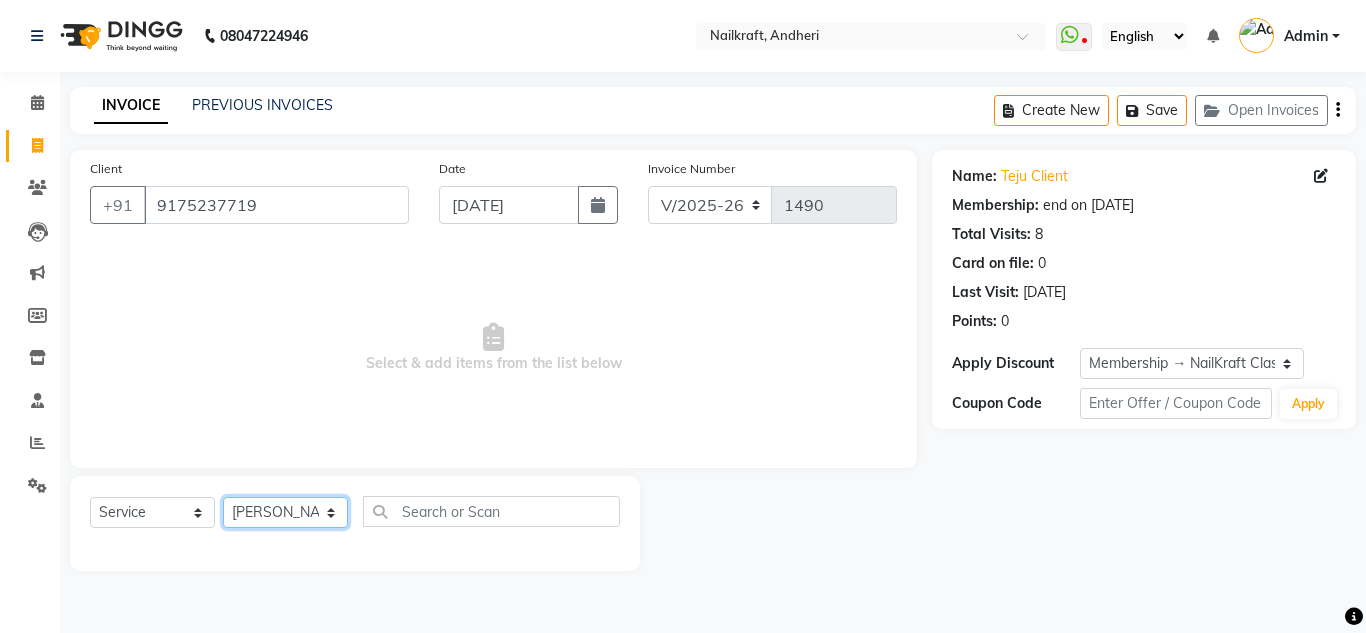 click on "Select Stylist [PERSON_NAME] [PERSON_NAME] [PERSON_NAME] NailKraft [PERSON_NAME] [MEDICAL_DATA] [PERSON_NAME]  Pooja Mehral Preeti Bidlal [PERSON_NAME] [PERSON_NAME] [PERSON_NAME] [PERSON_NAME]" 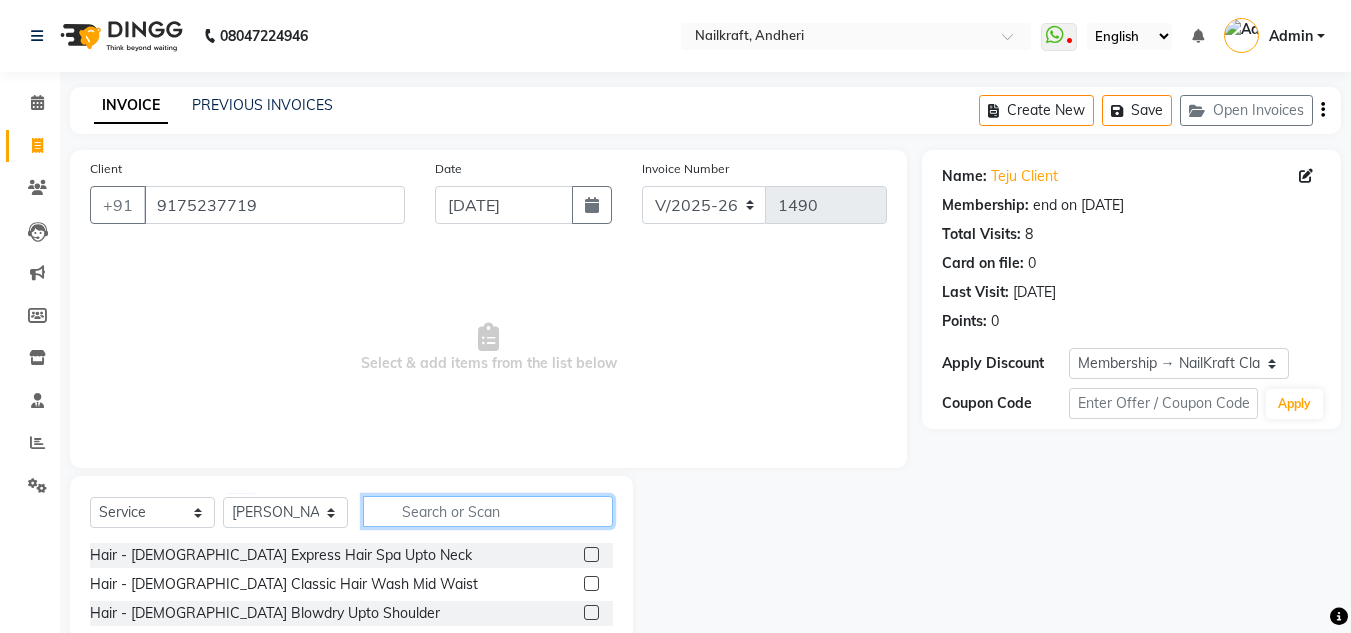 click 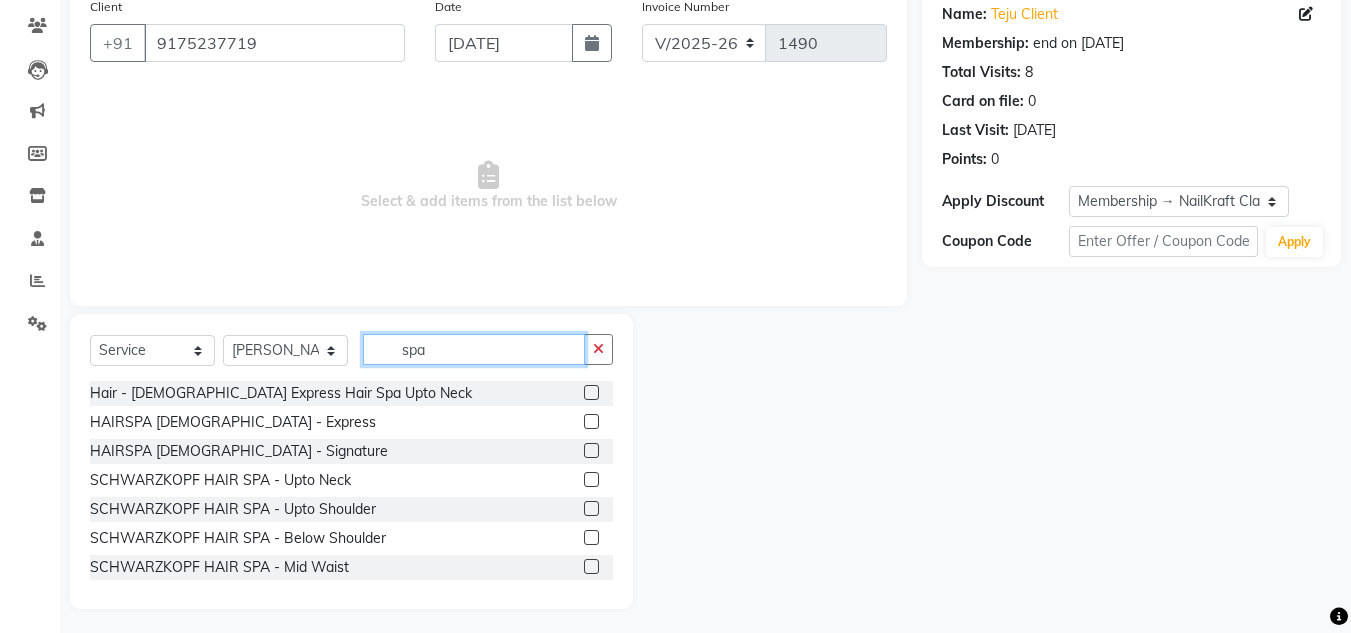 scroll, scrollTop: 168, scrollLeft: 0, axis: vertical 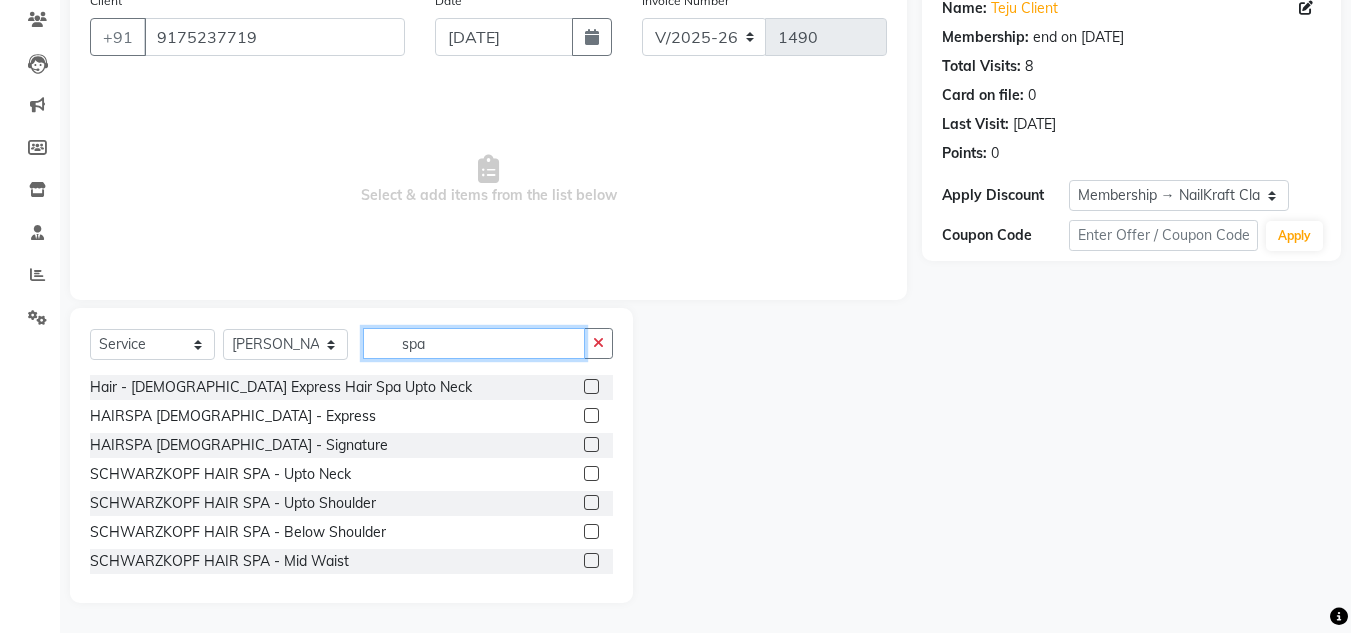 type on "spa" 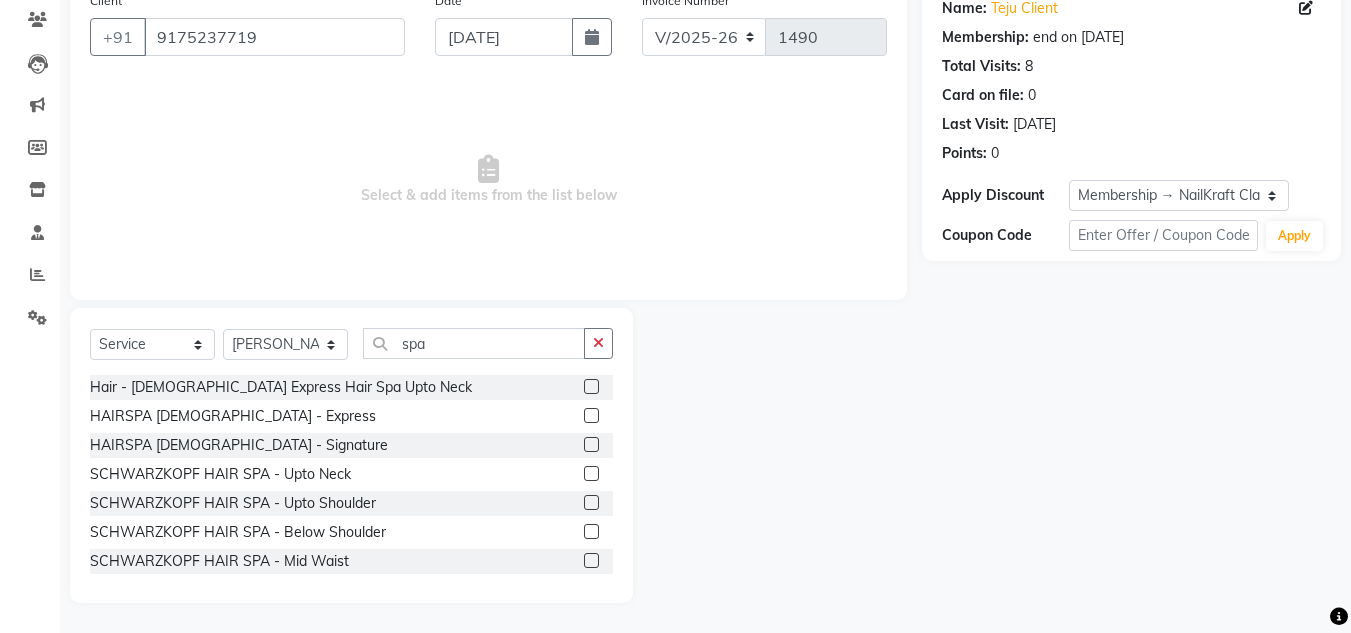click 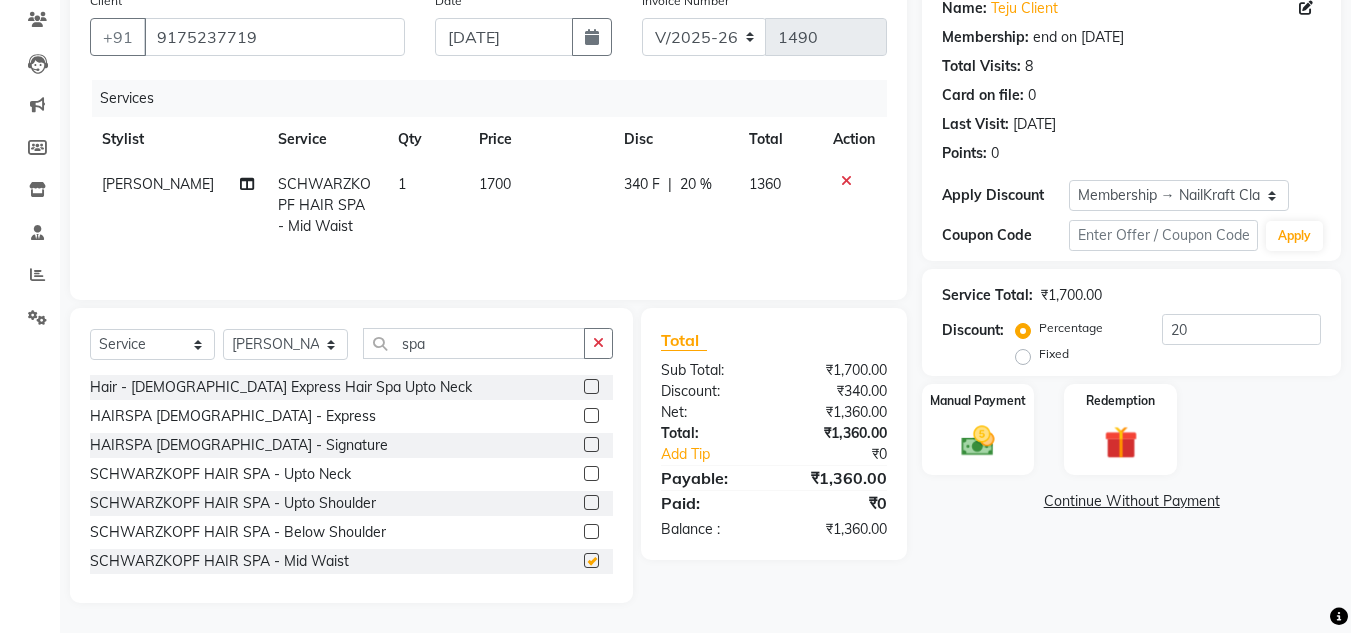 checkbox on "false" 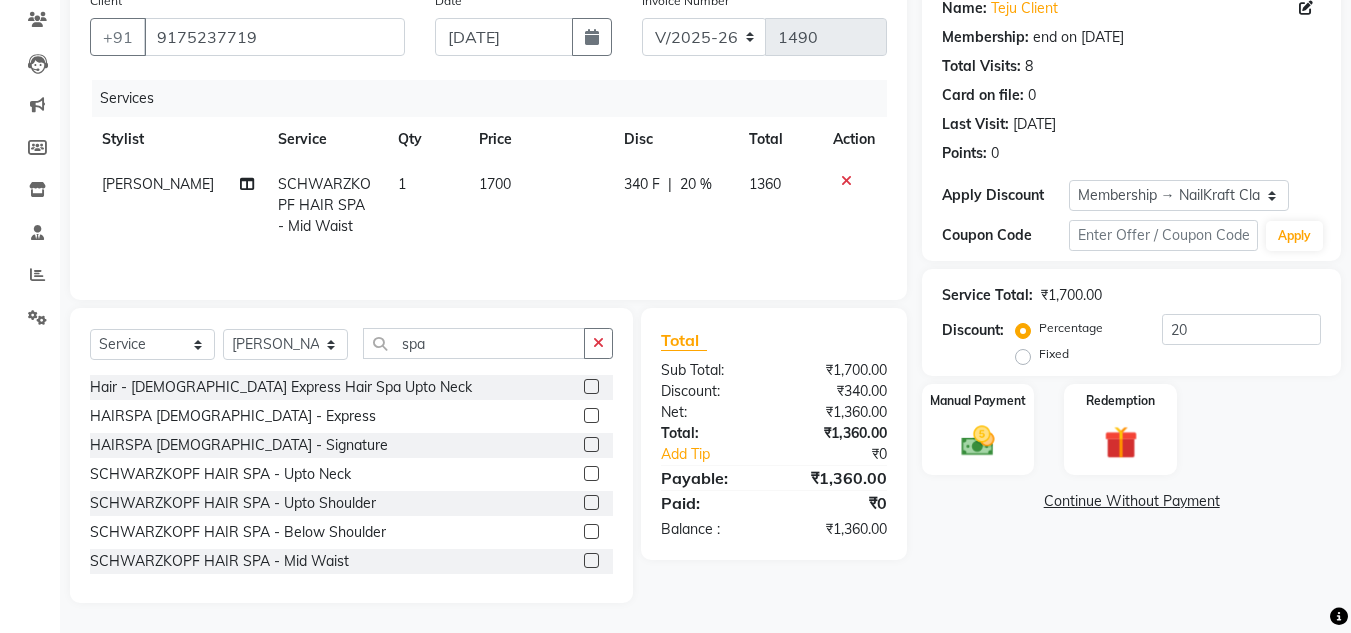 click on "1700" 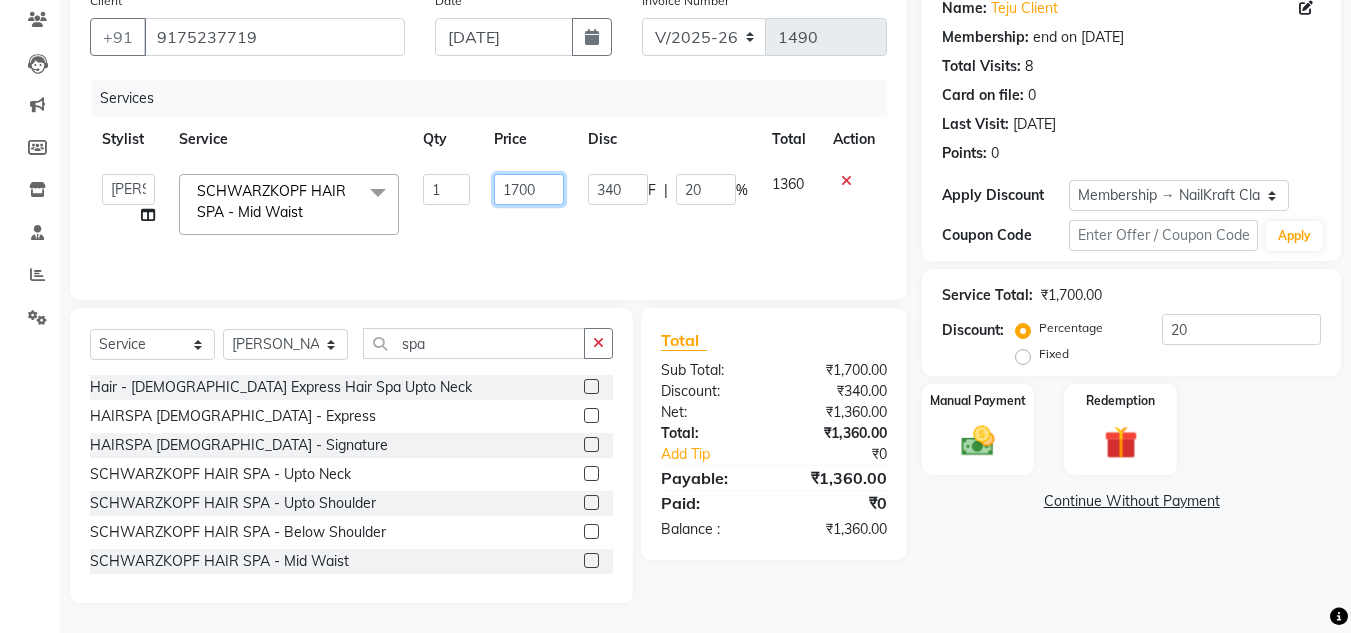 click on "1700" 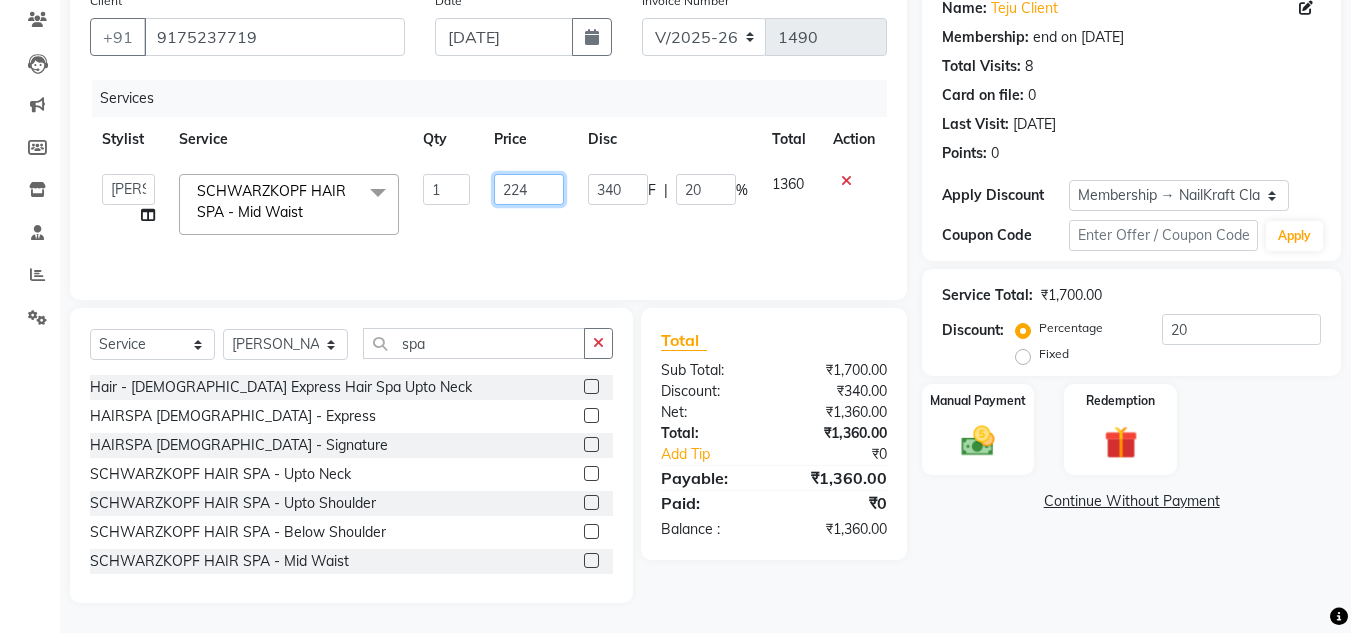 type on "2240" 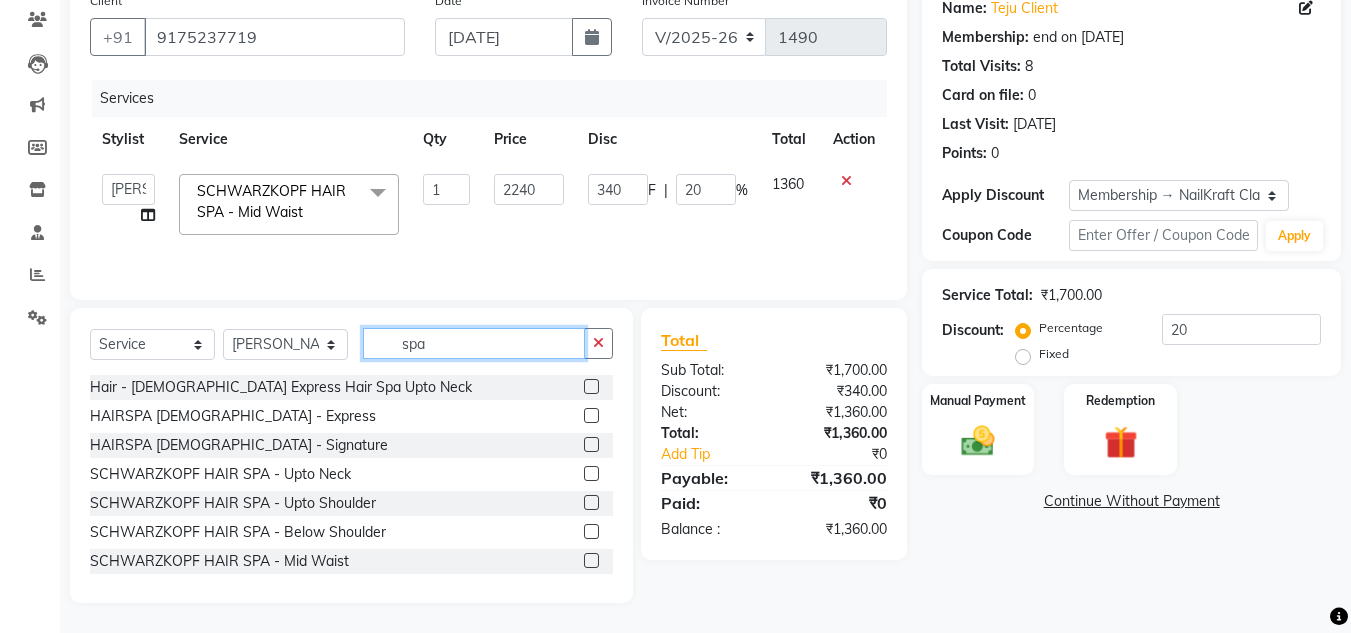 click on "spa" 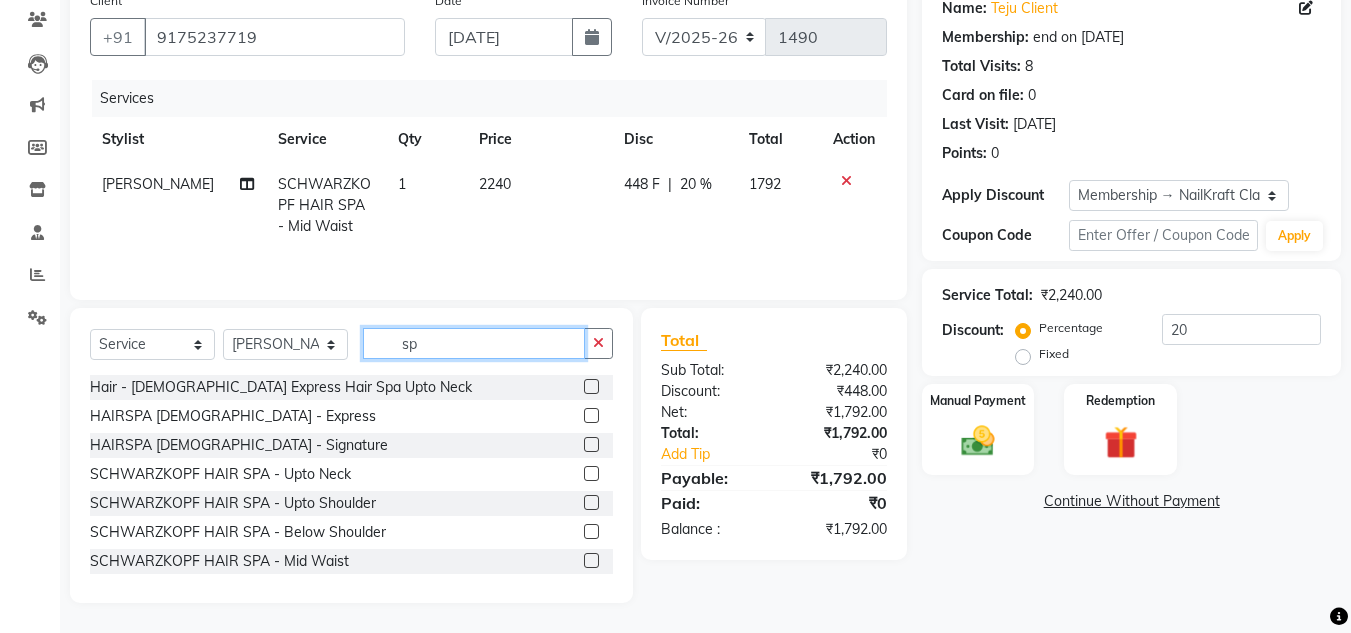 type on "s" 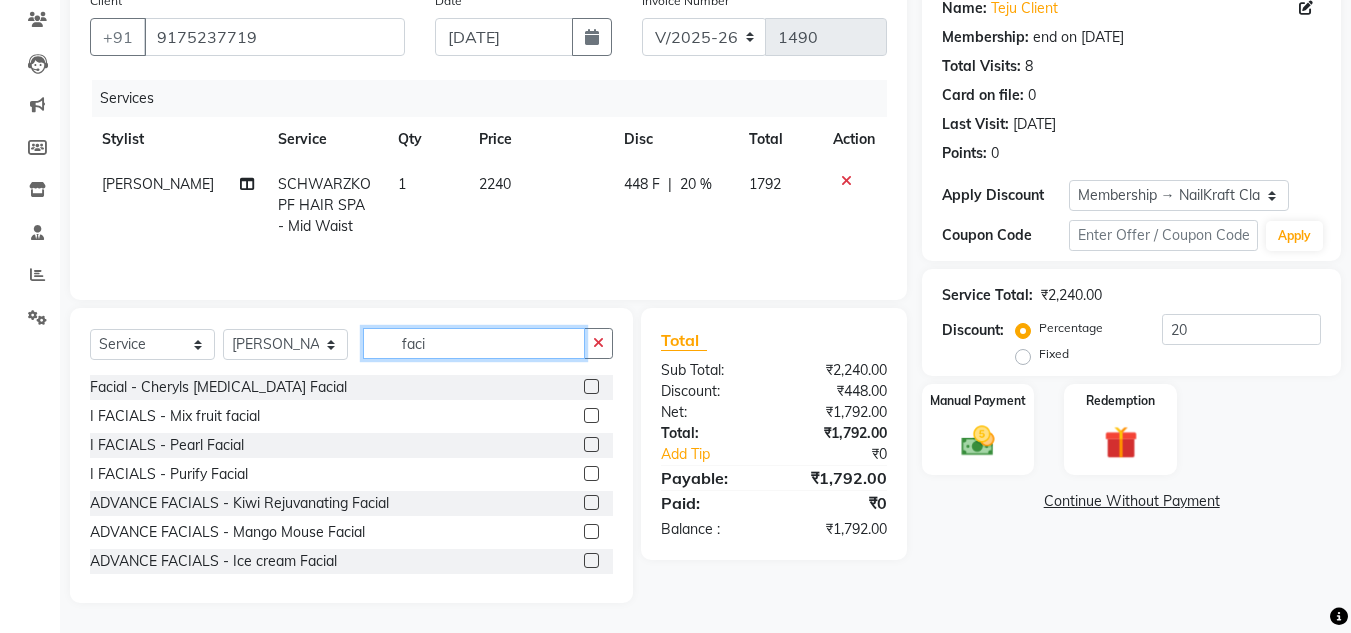 type on "faci" 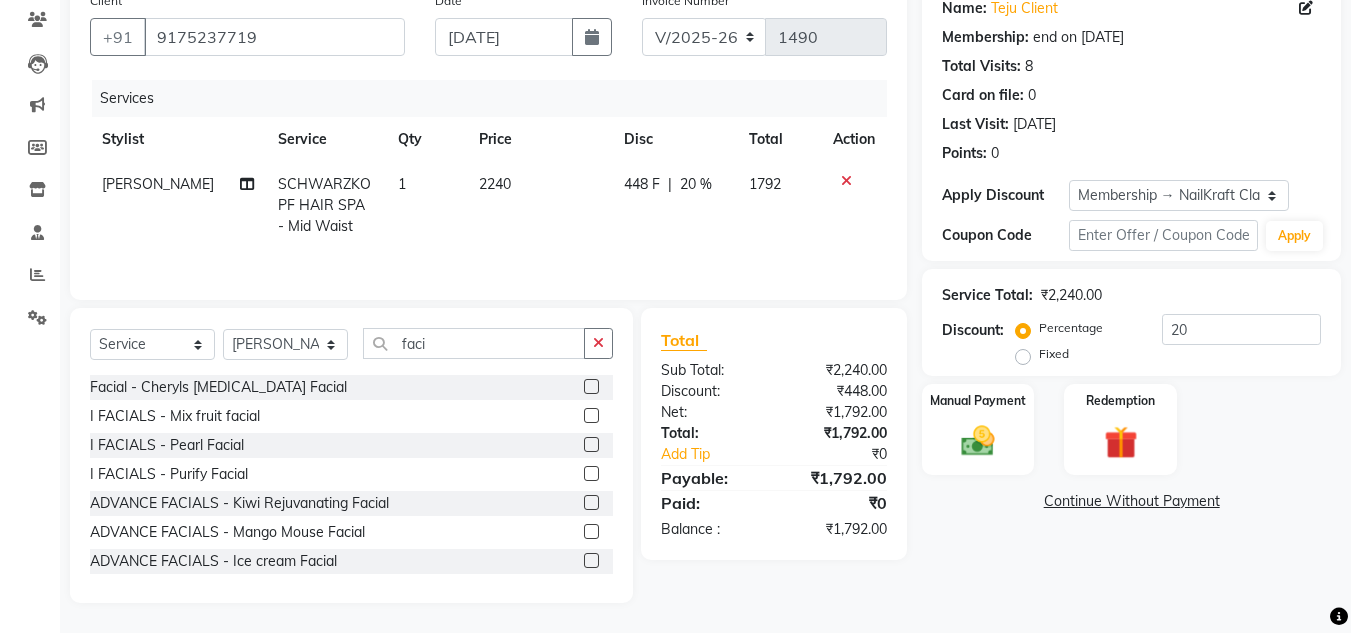click 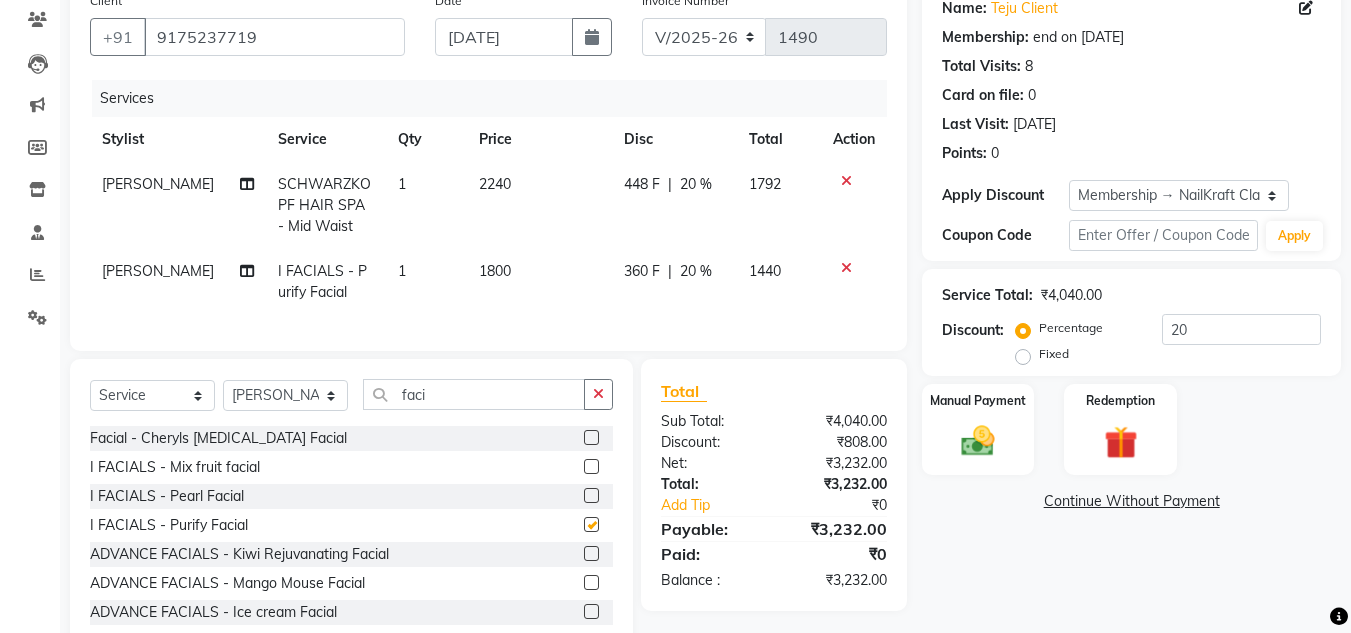 checkbox on "false" 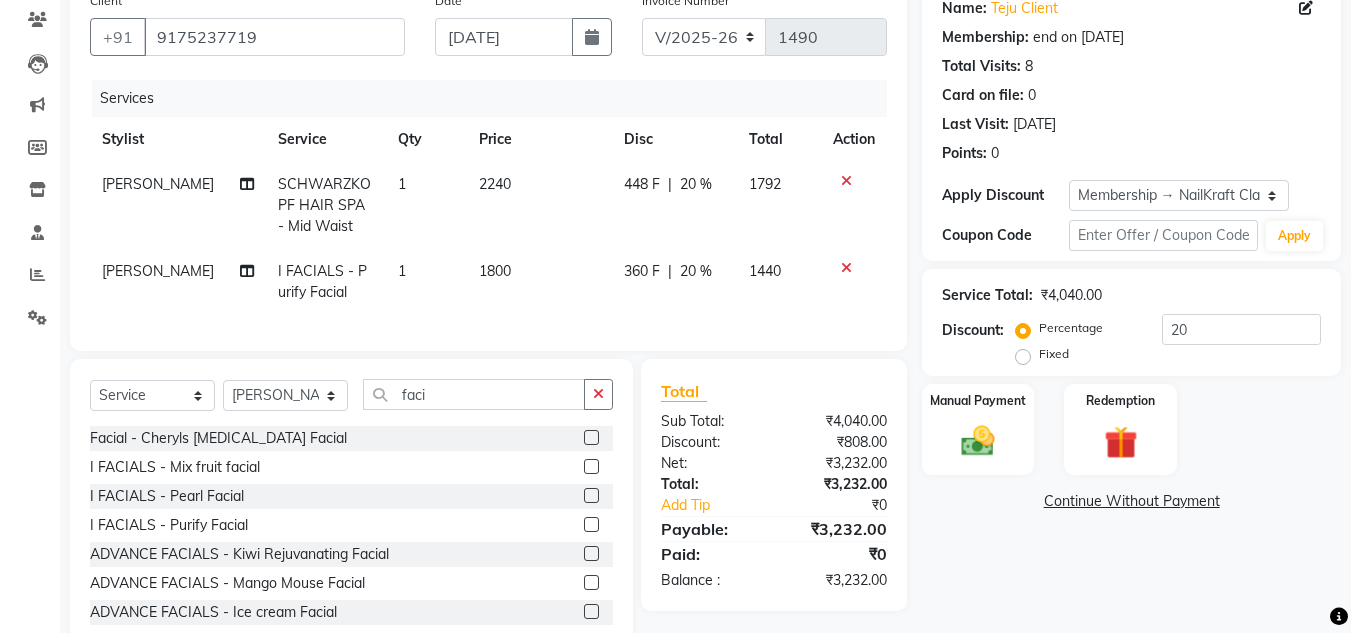 click on "1800" 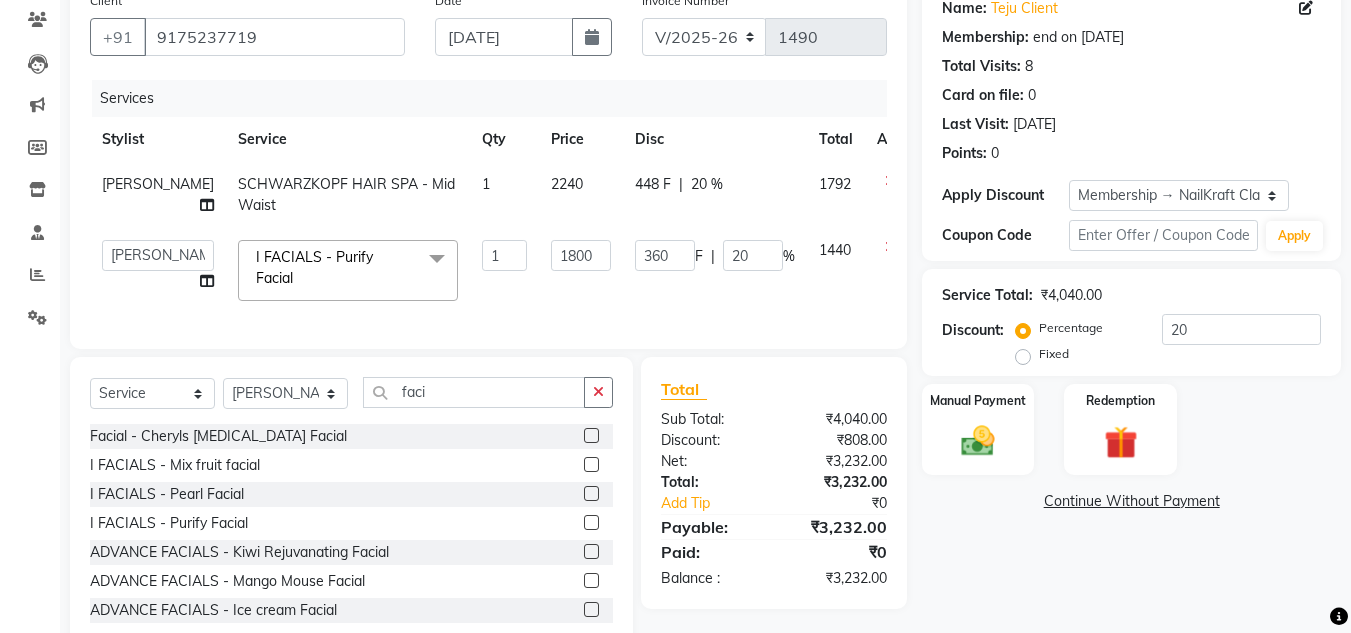 click on "1800" 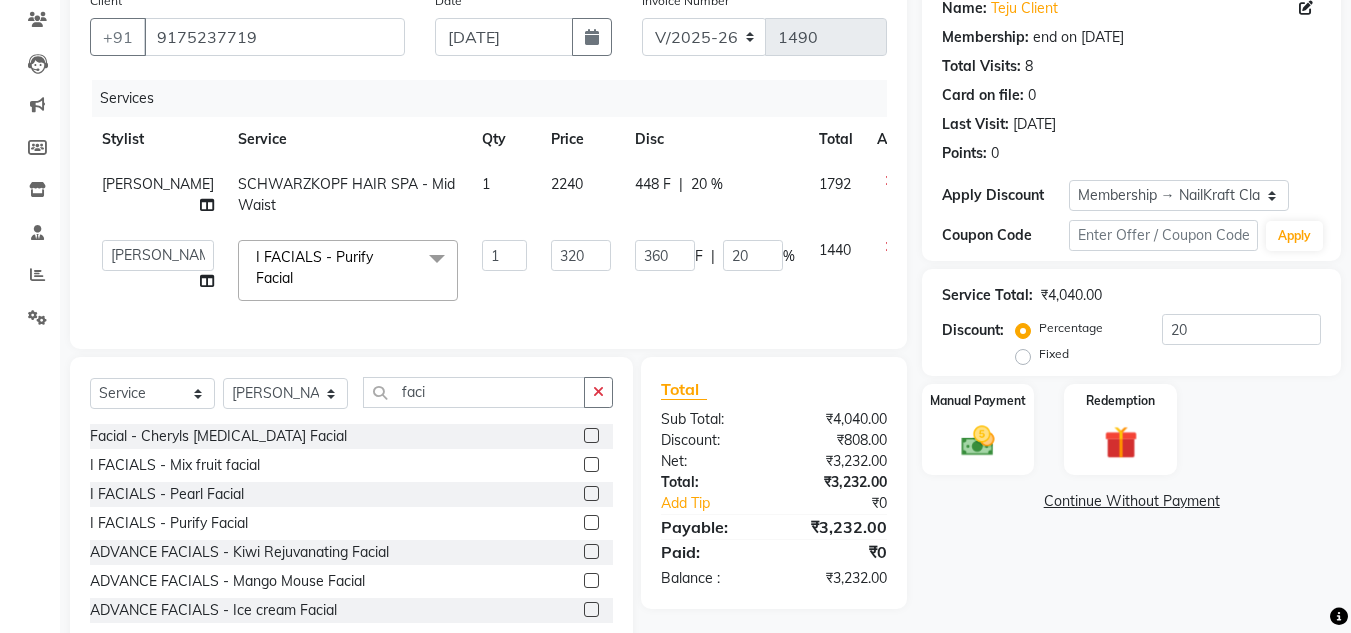 type on "3200" 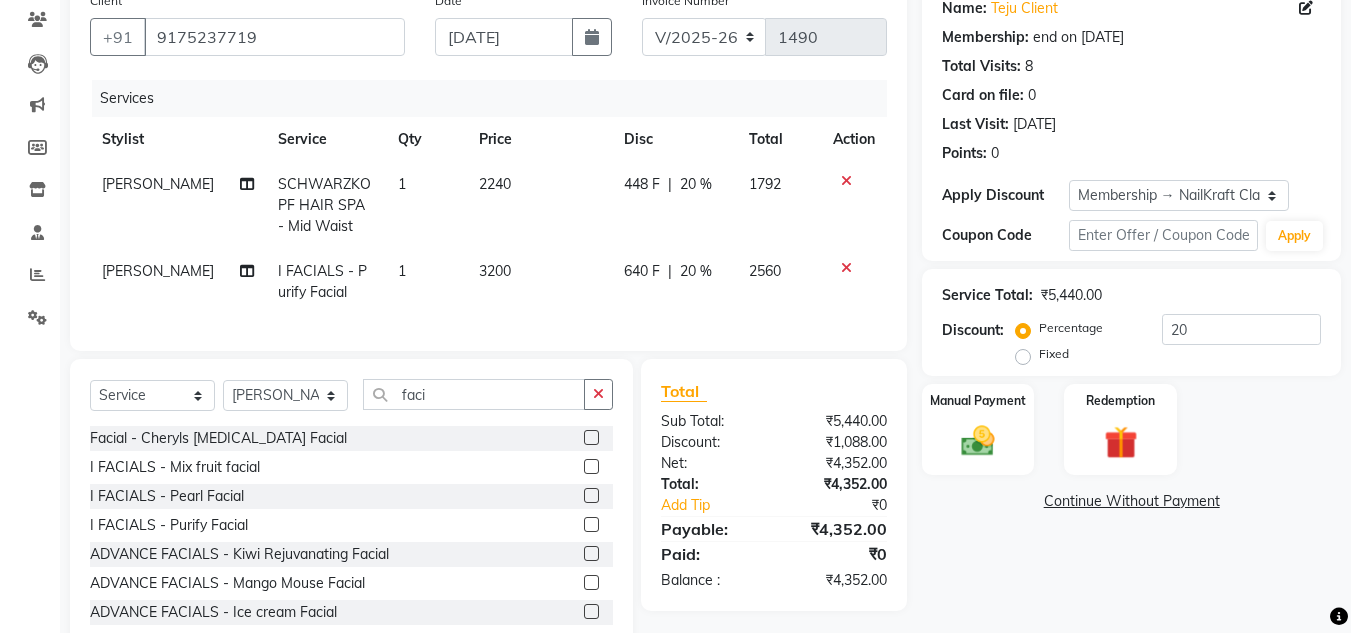 click on "Name: Teju Client Membership: end on [DATE] Total Visits:  8 Card on file:  0 Last Visit:   [DATE] Points:   0  Apply Discount Select Membership → NailKraft ClassicMembership Coupon Code Apply Service Total:  ₹5,440.00  Discount:  Percentage   Fixed  20 Manual Payment Redemption  Continue Without Payment" 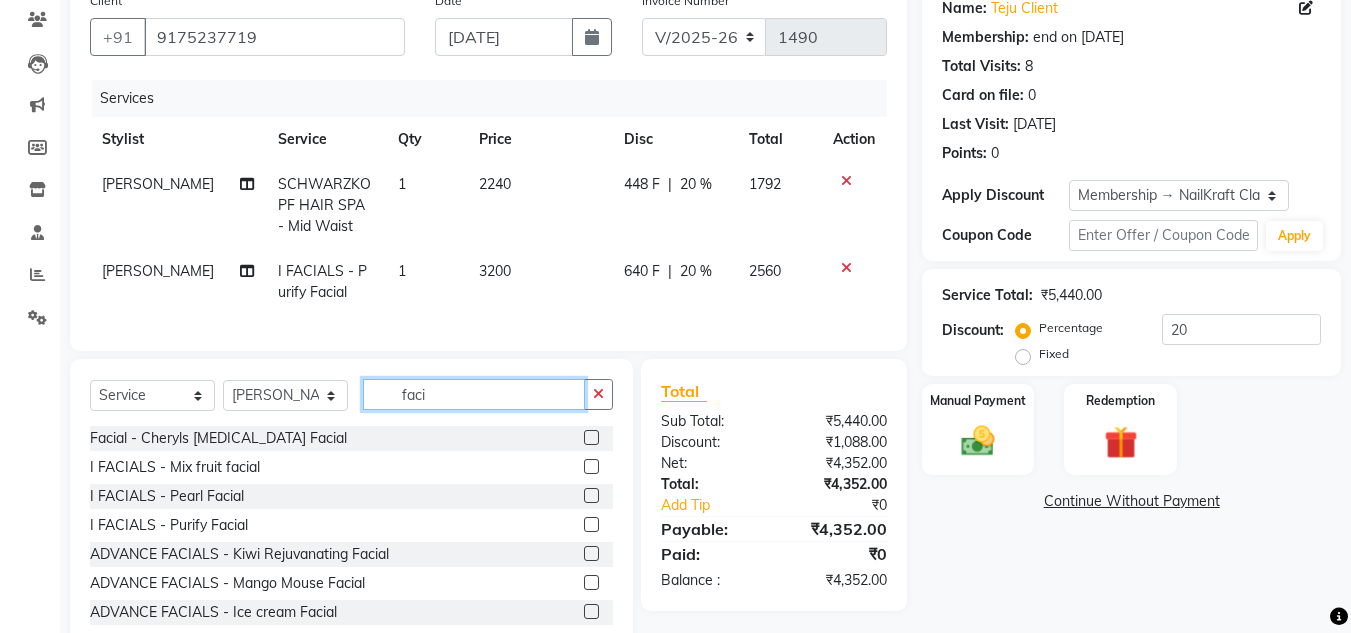 click on "faci" 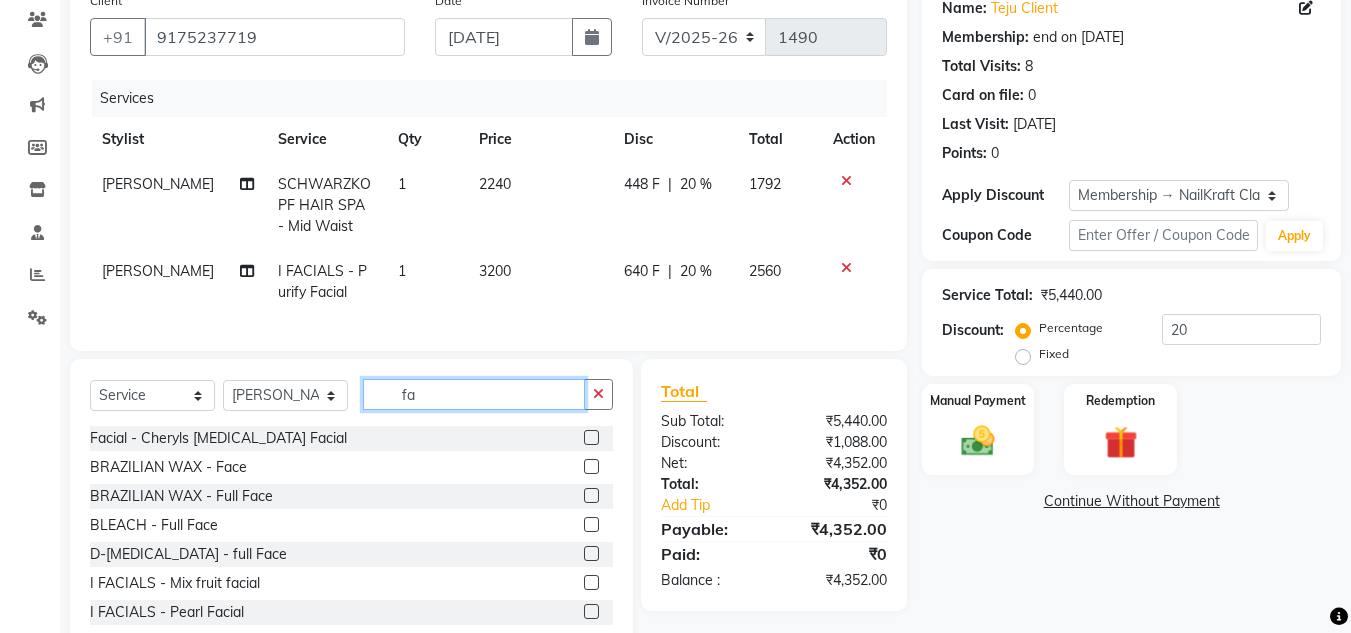 type on "f" 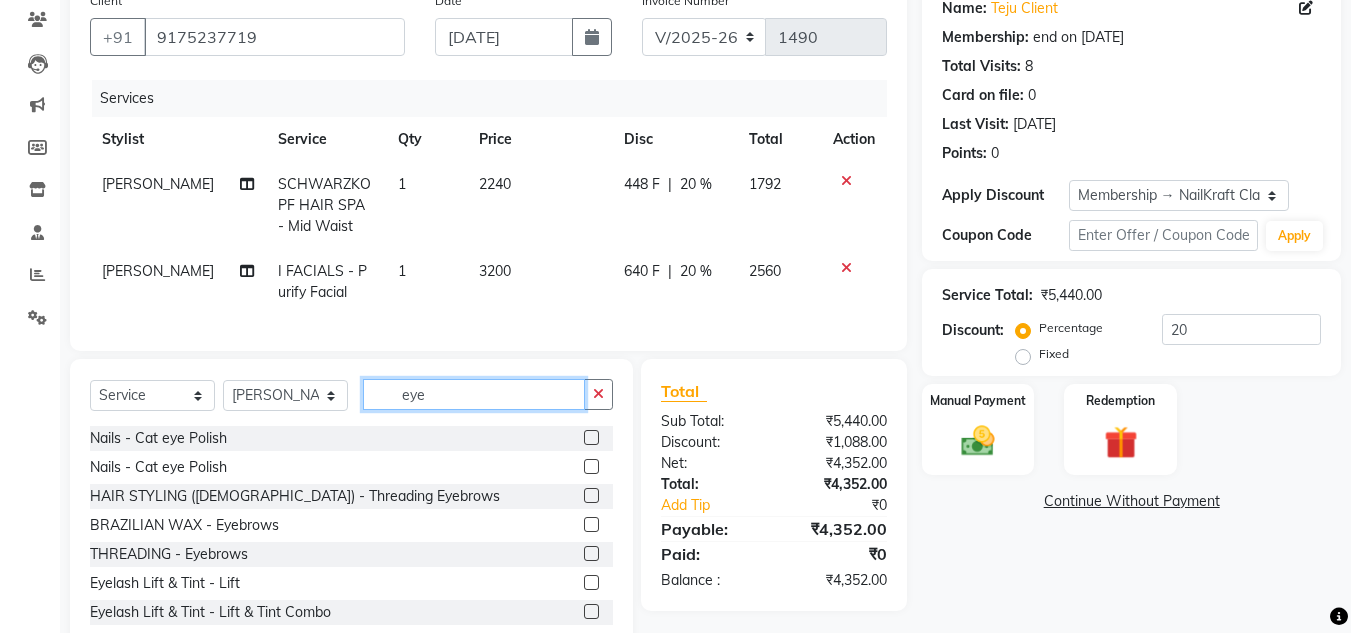 type on "eye" 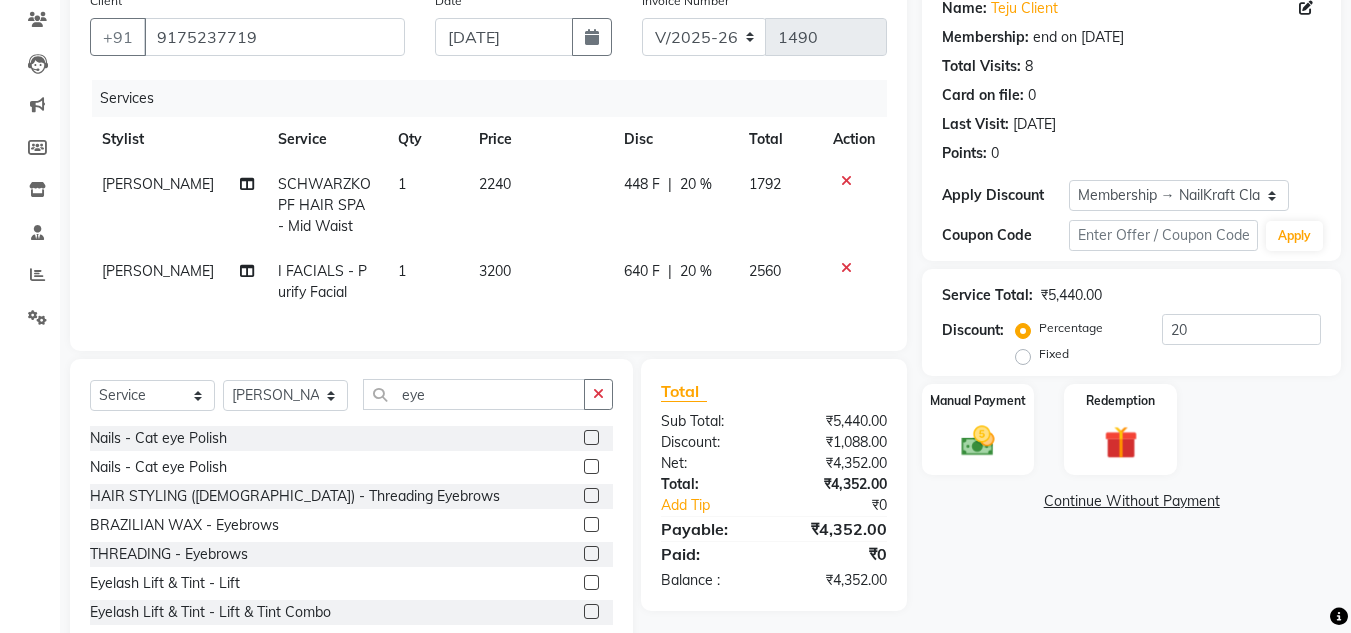 click 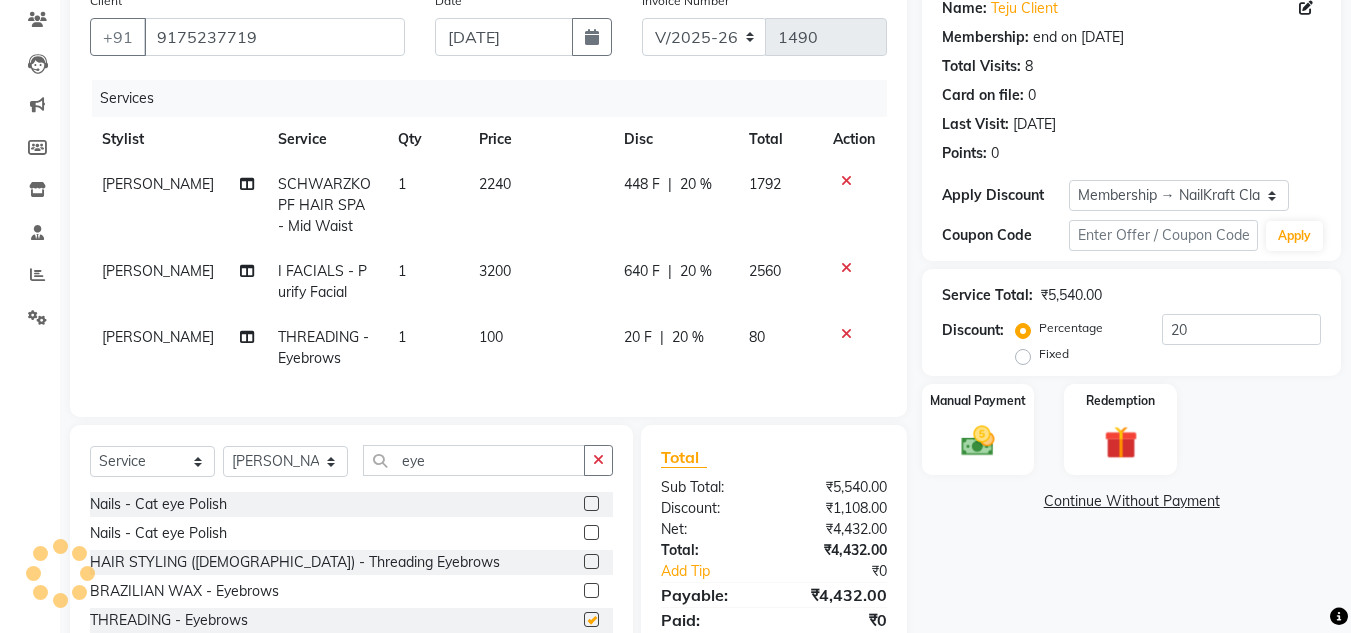 checkbox on "false" 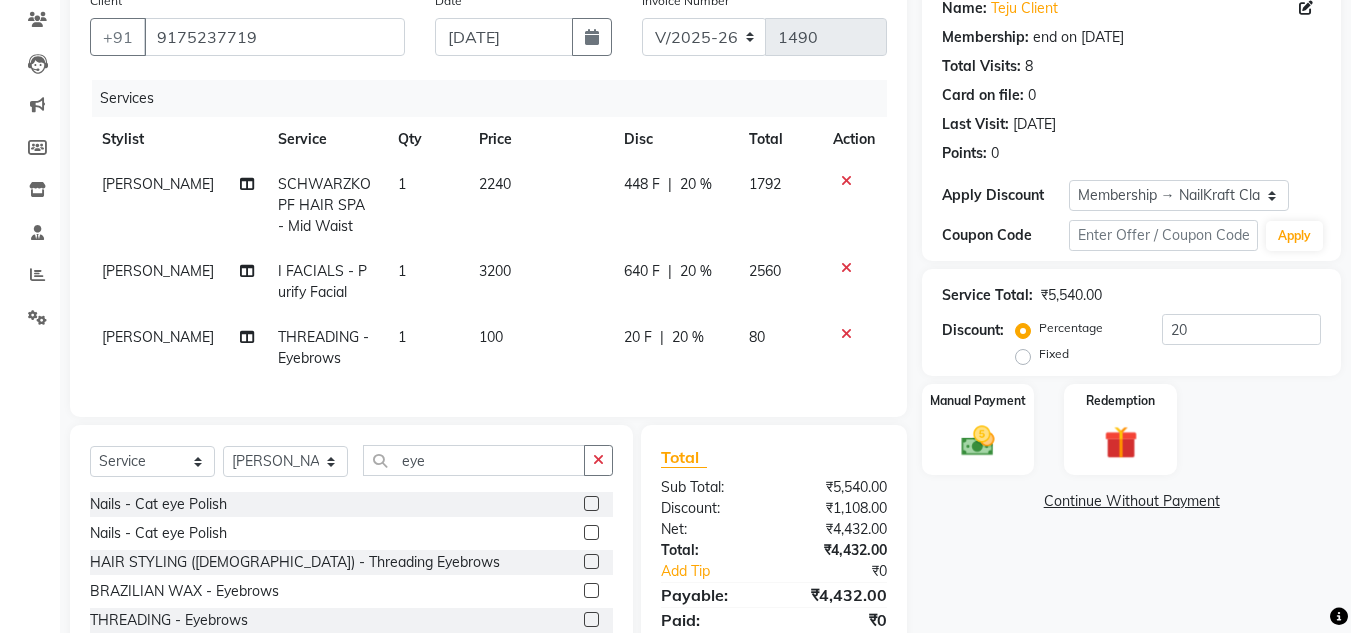click on "100" 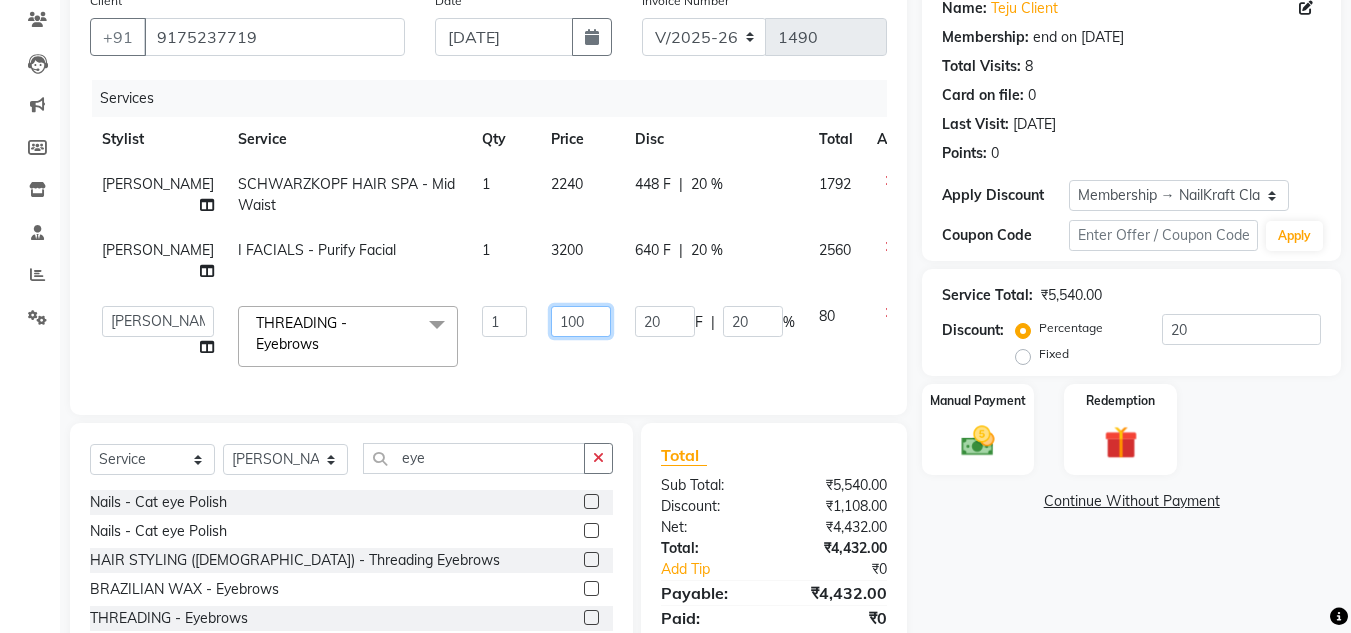click on "100" 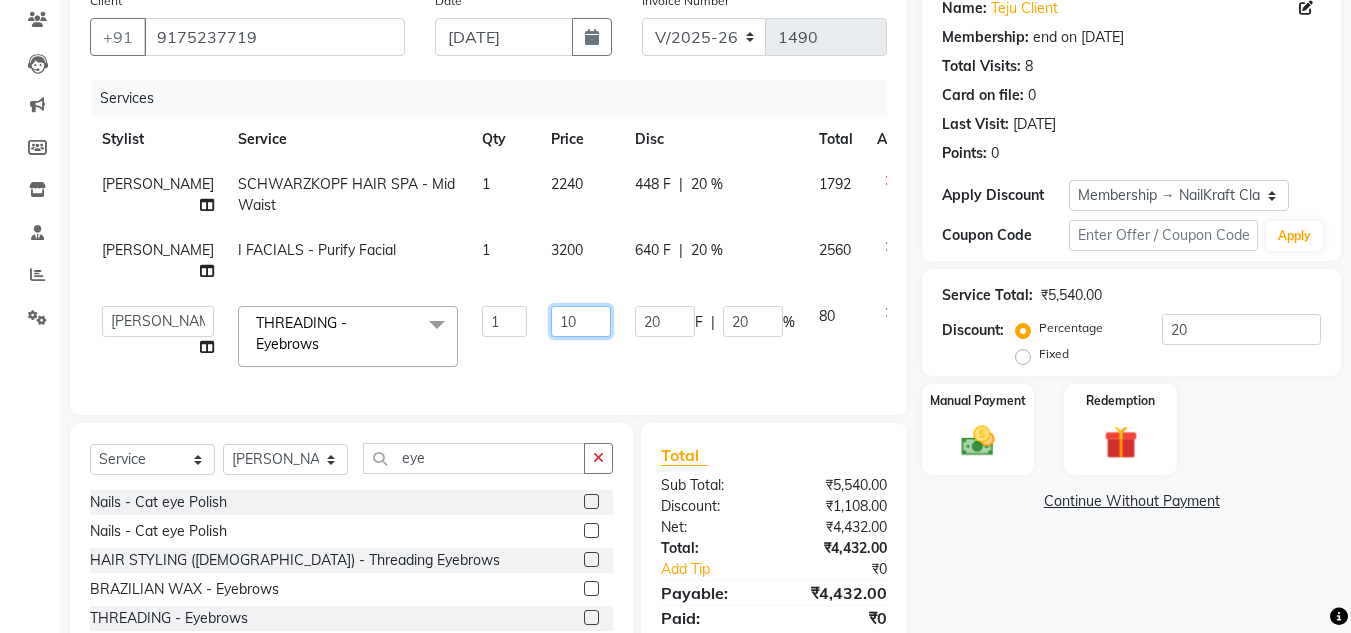 type on "1" 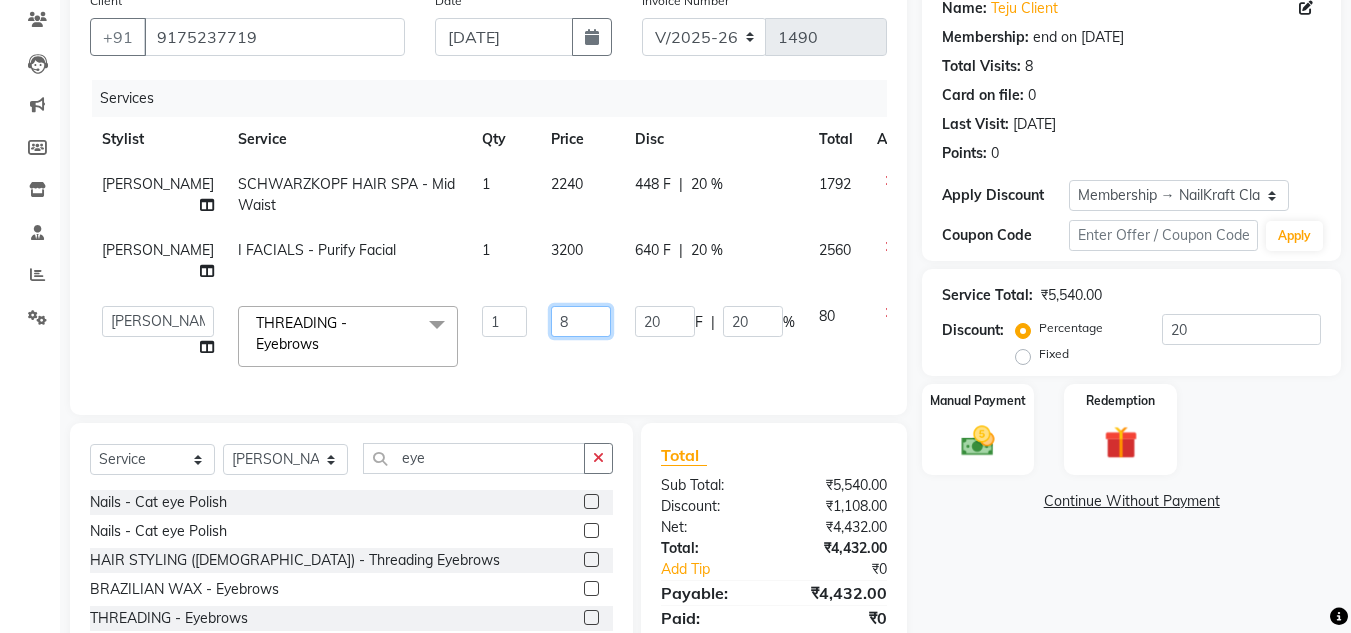 type on "80" 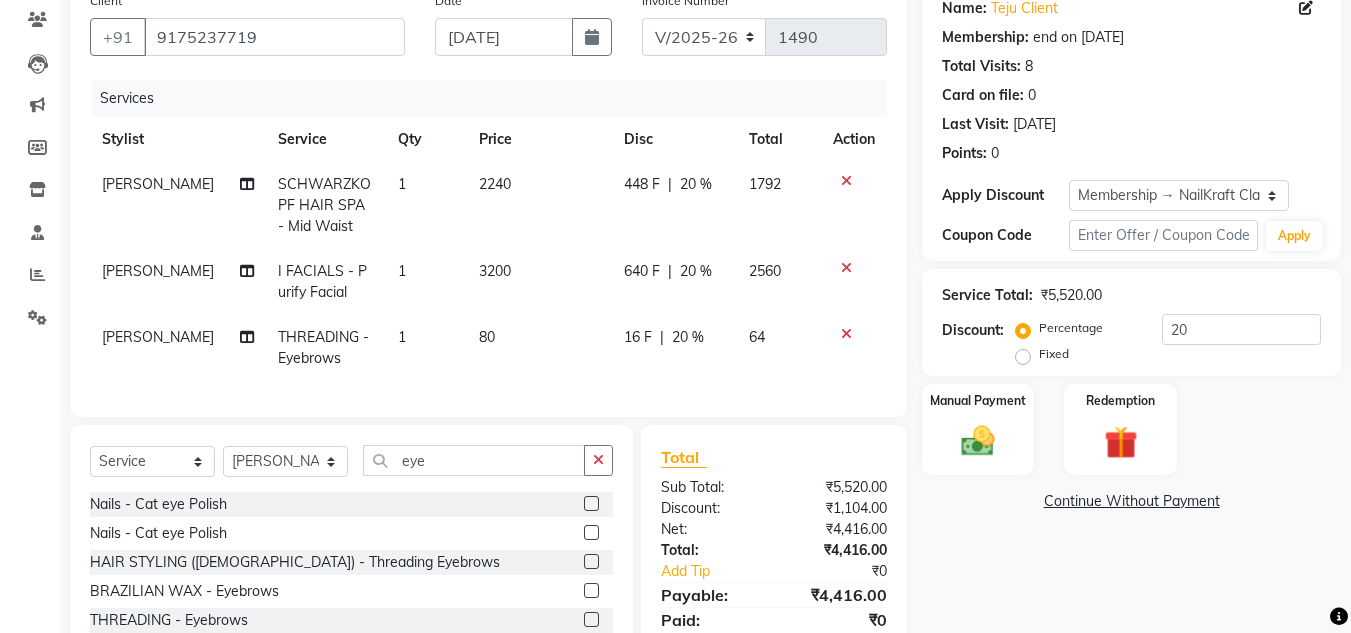 click on "Name: Teju Client Membership: end on [DATE] Total Visits:  8 Card on file:  0 Last Visit:   [DATE] Points:   0  Apply Discount Select Membership → NailKraft ClassicMembership Coupon Code Apply Service Total:  ₹5,520.00  Discount:  Percentage   Fixed  20 Manual Payment Redemption  Continue Without Payment" 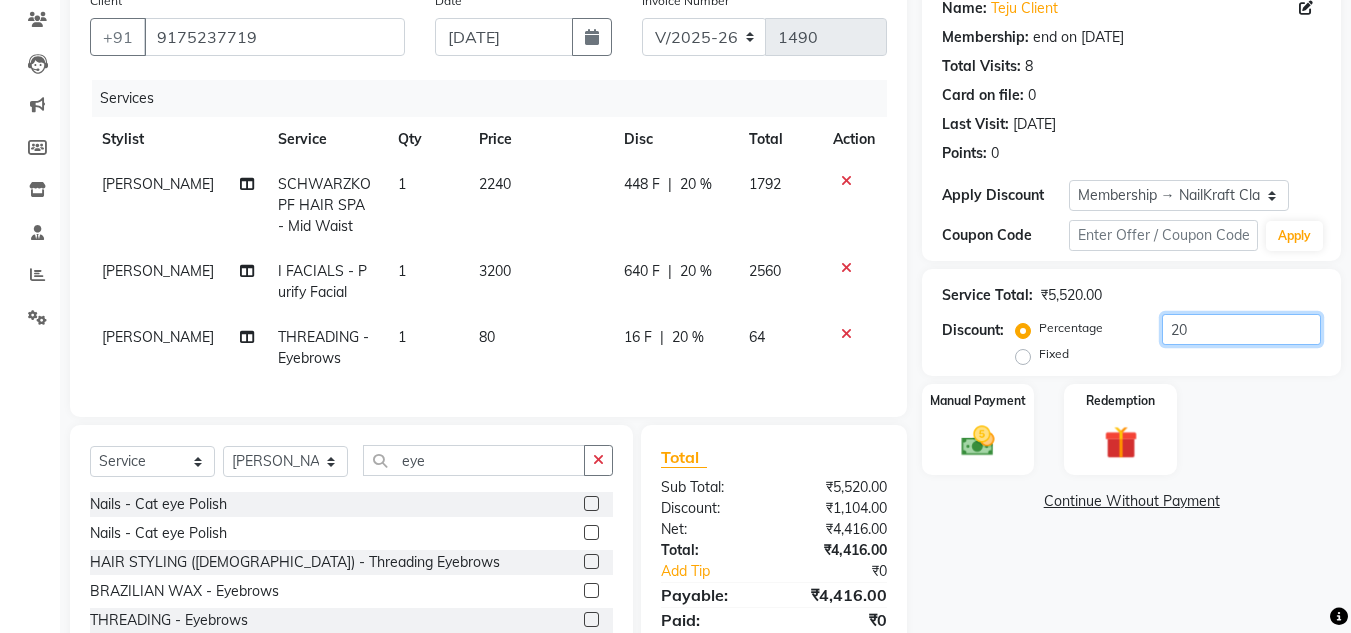 click on "20" 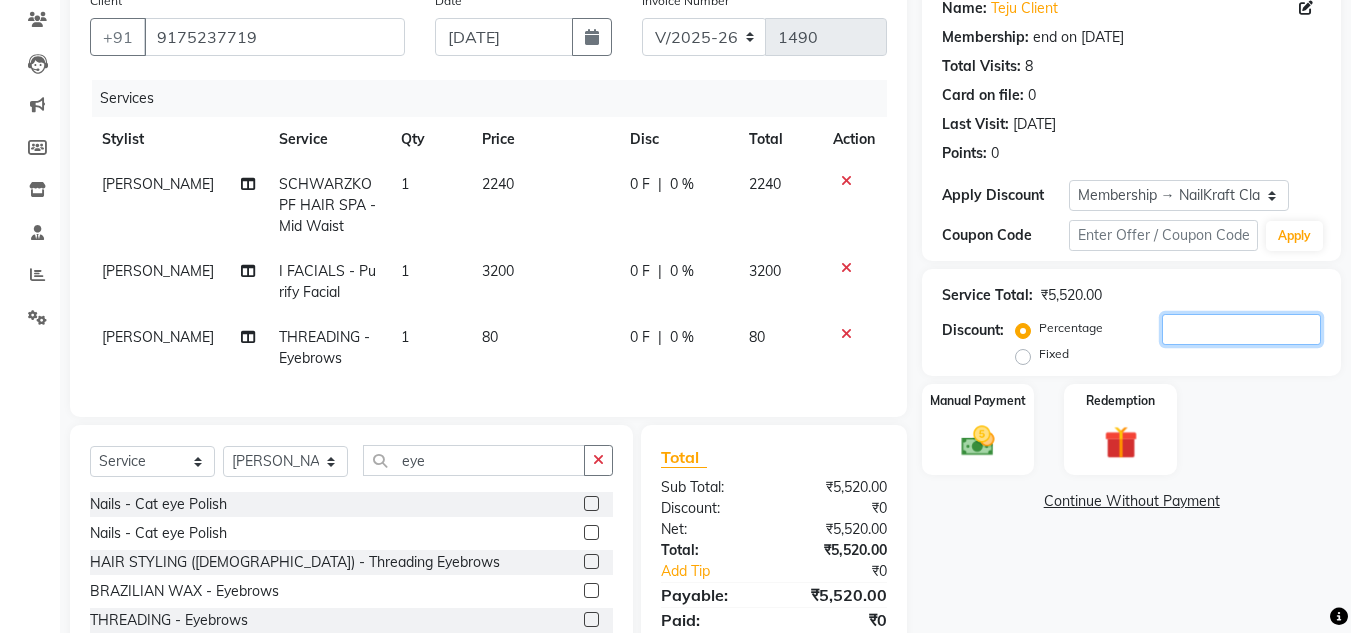 type 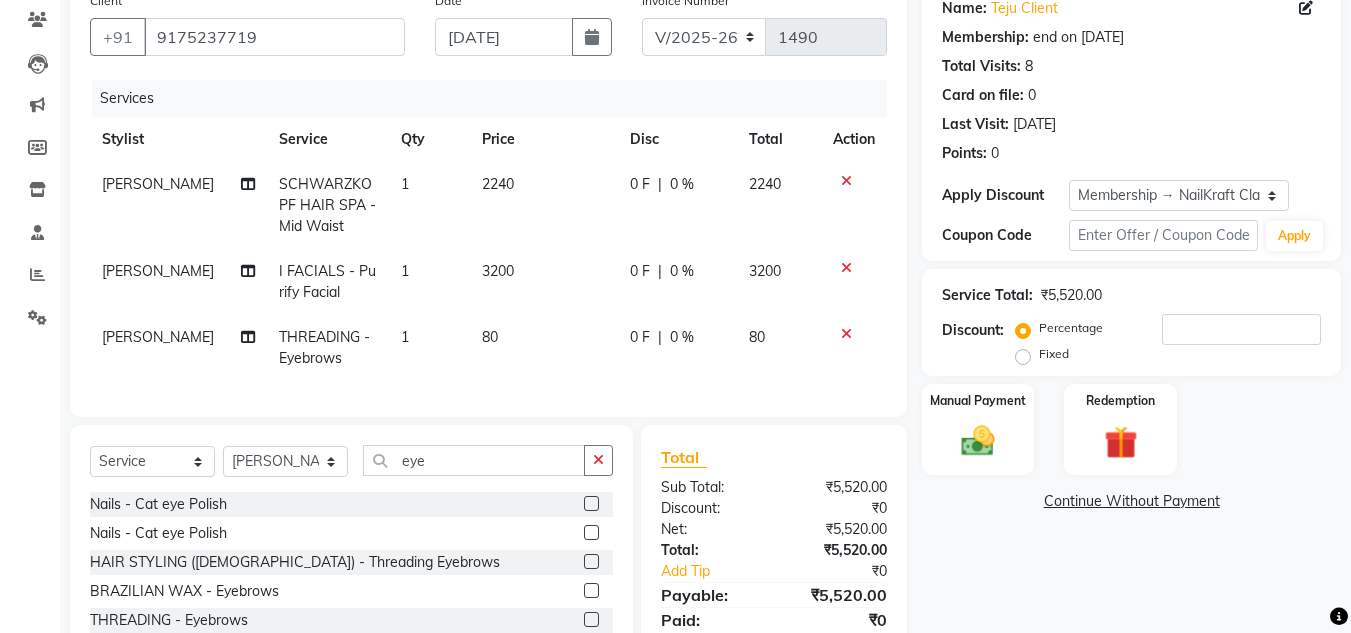 click on "Name: Teju Client Membership: end on [DATE] Total Visits:  8 Card on file:  0 Last Visit:   [DATE] Points:   0  Apply Discount Select Membership → NailKraft ClassicMembership Coupon Code Apply Service Total:  ₹5,520.00  Discount:  Percentage   Fixed  Manual Payment Redemption  Continue Without Payment" 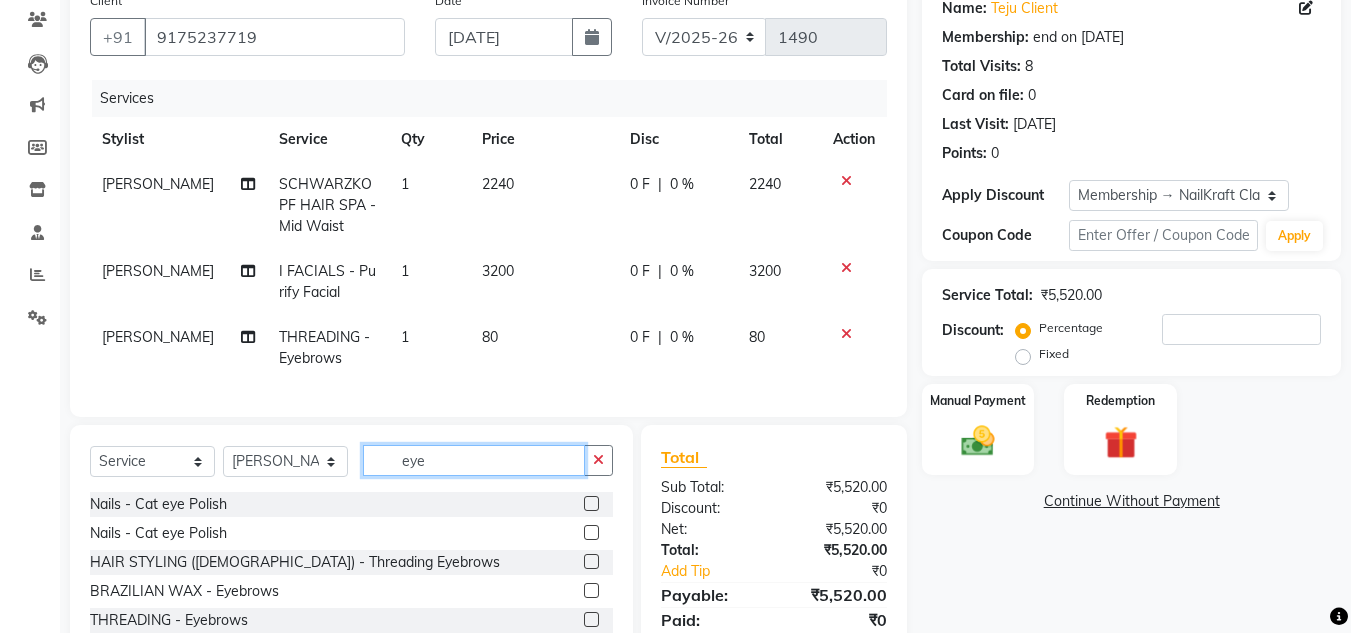 click on "eye" 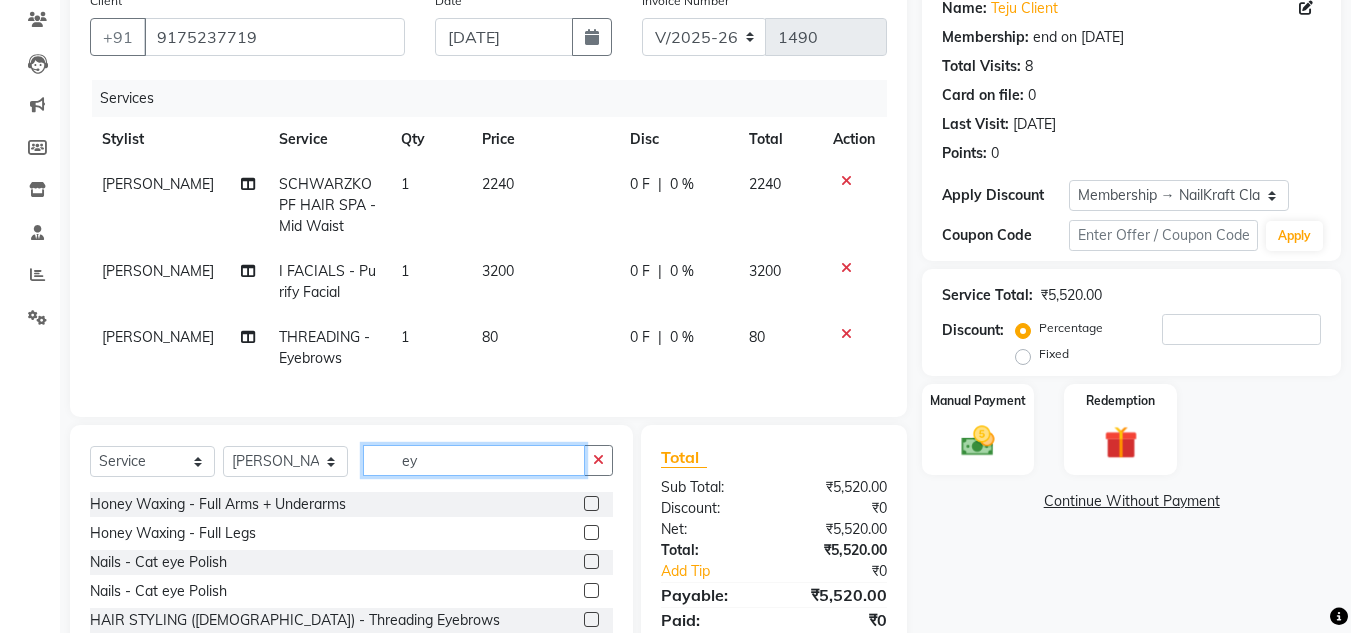 type on "e" 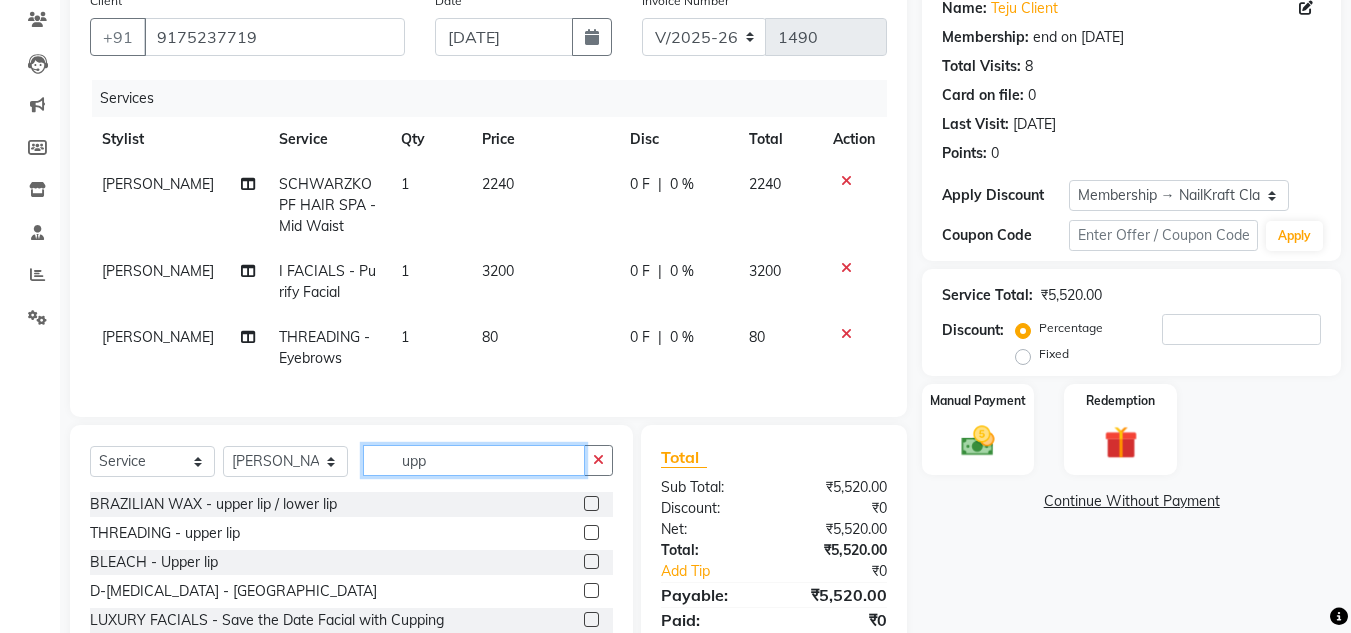 type on "upp" 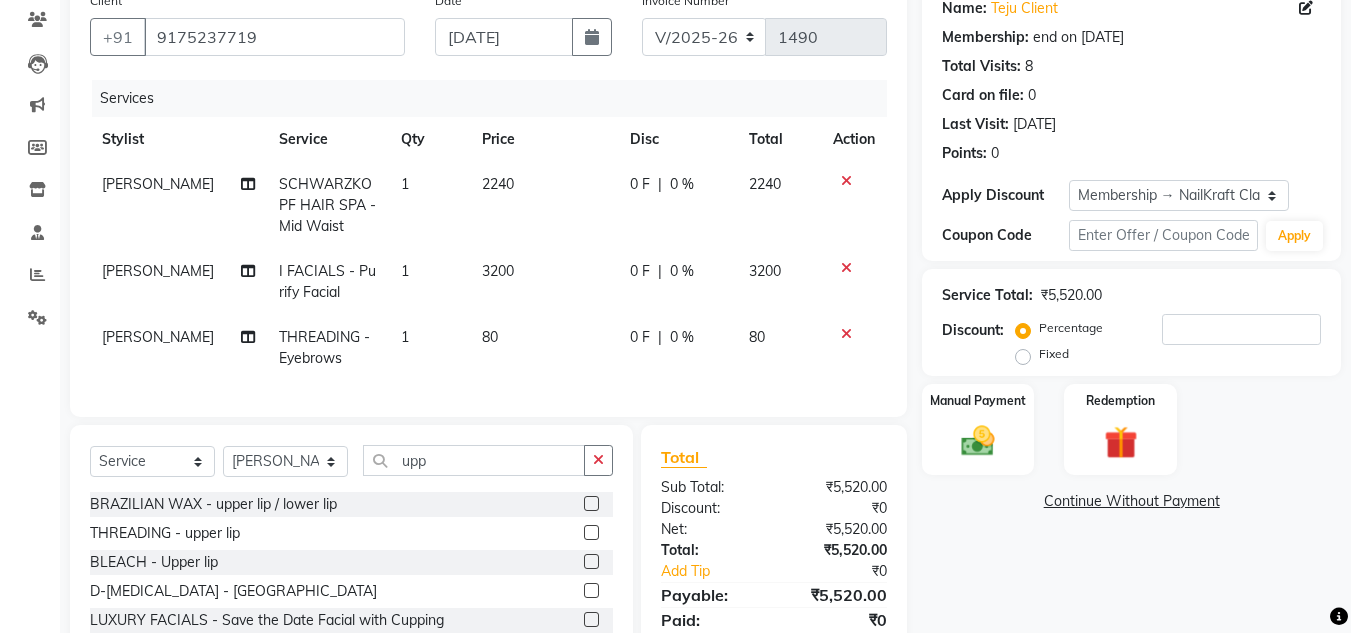 click 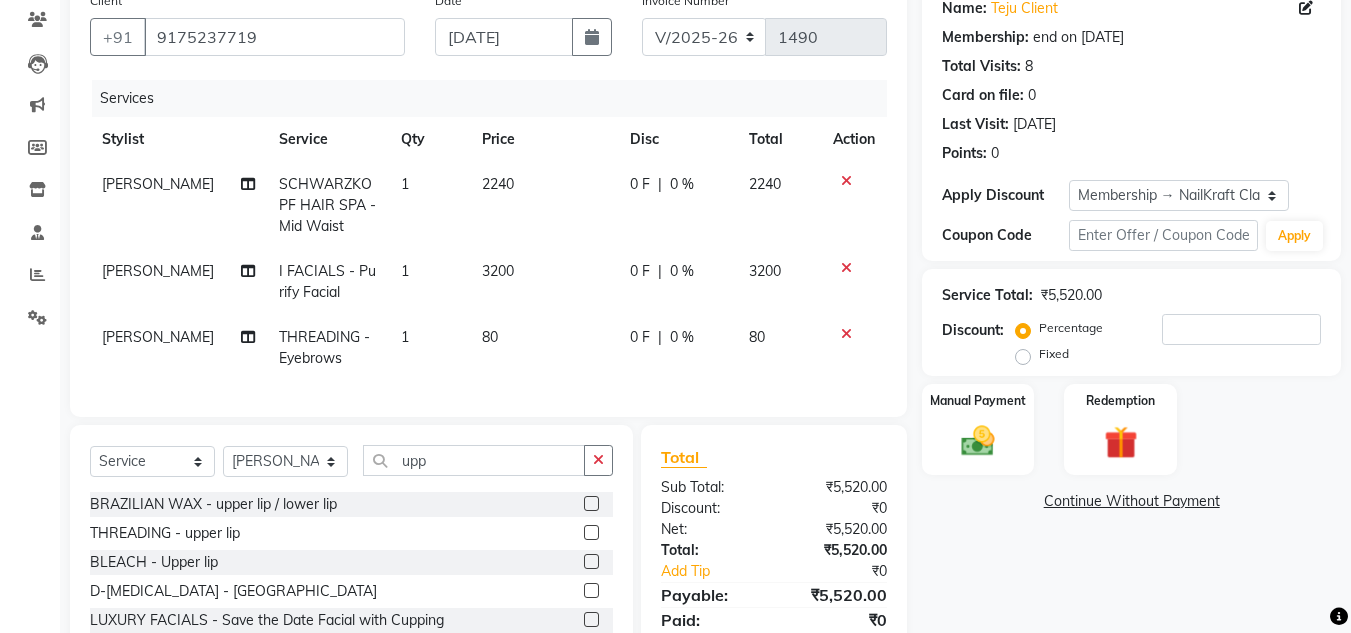click 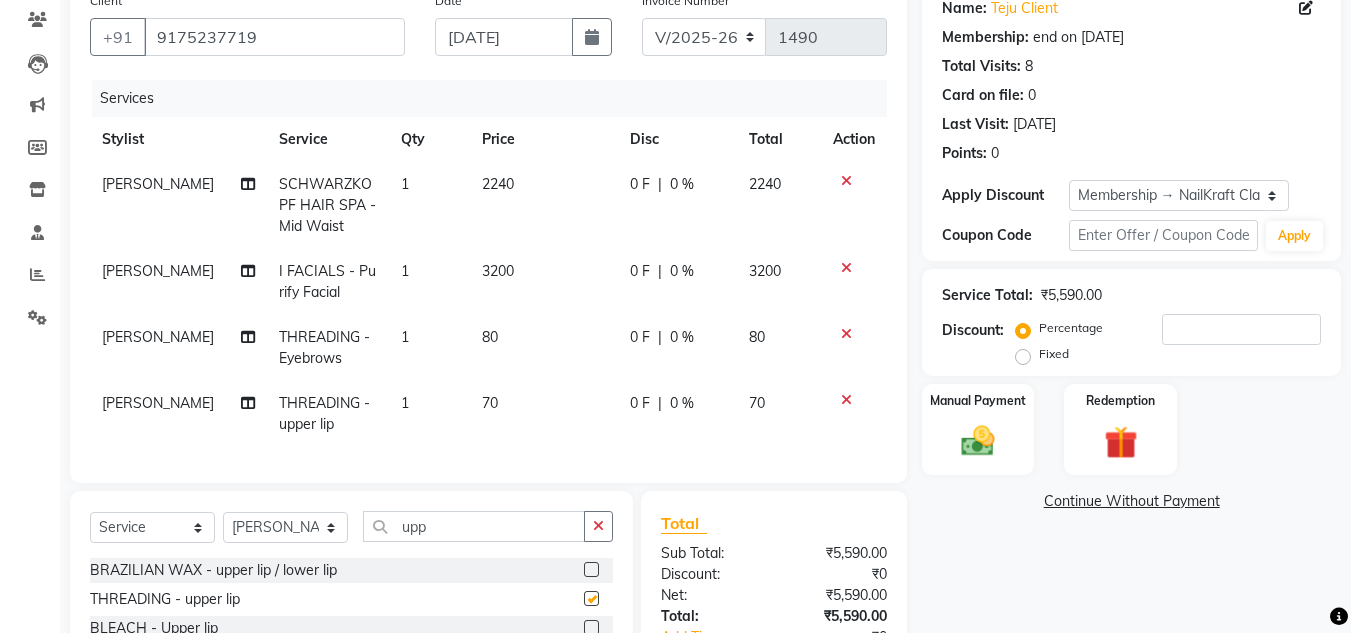 checkbox on "false" 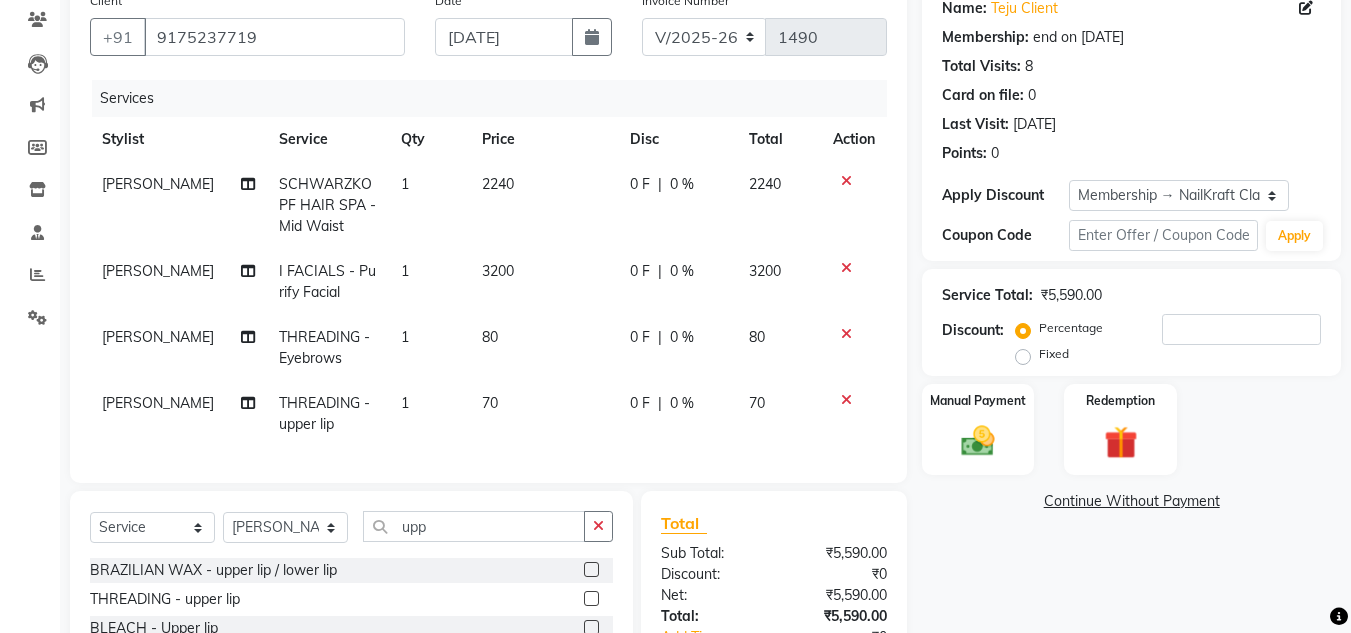click on "70" 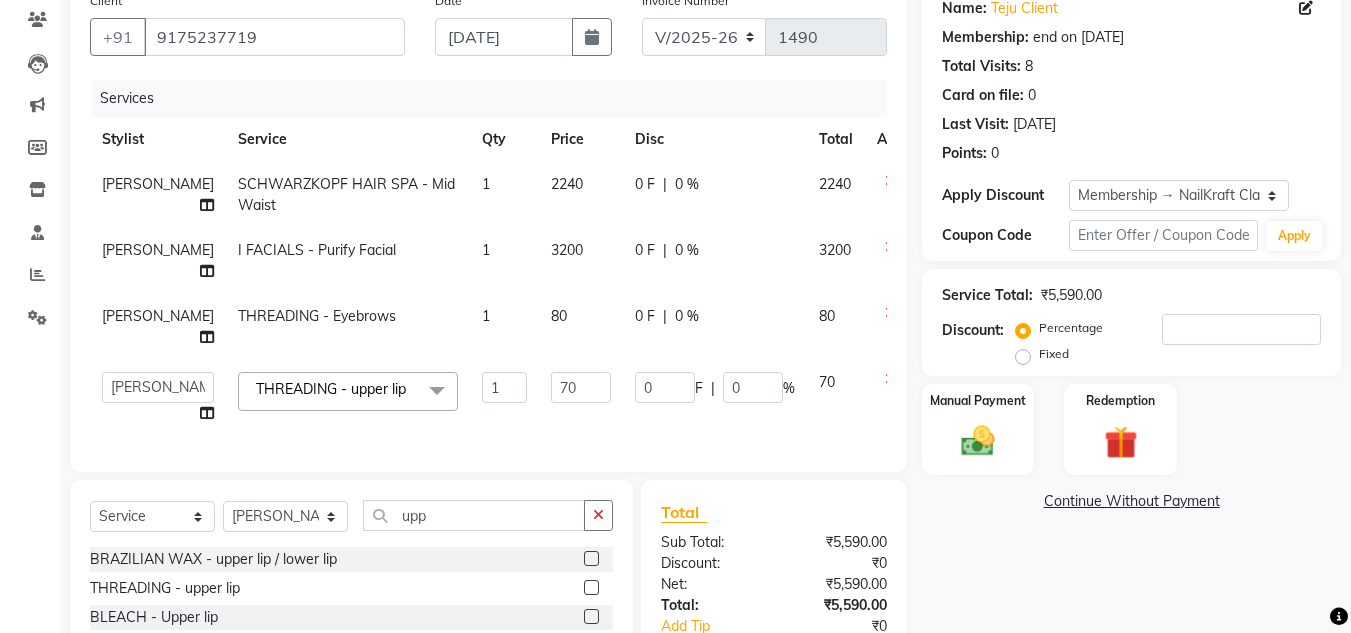 click on "70" 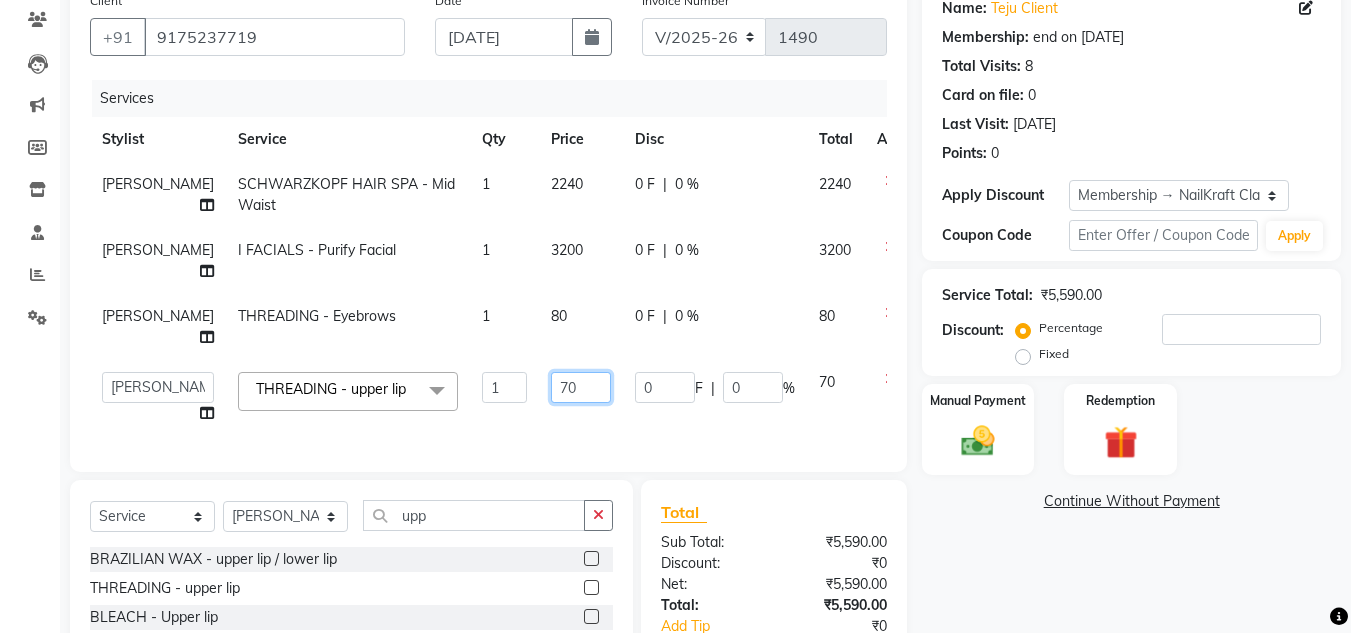 click on "70" 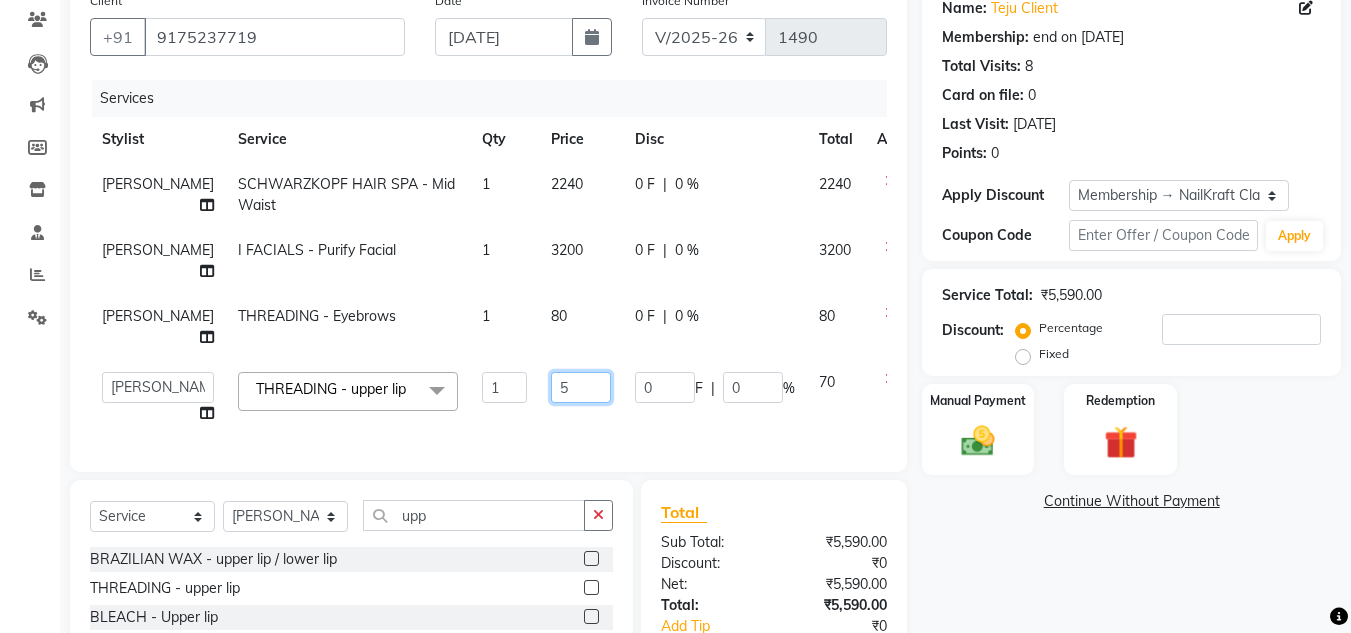 type on "56" 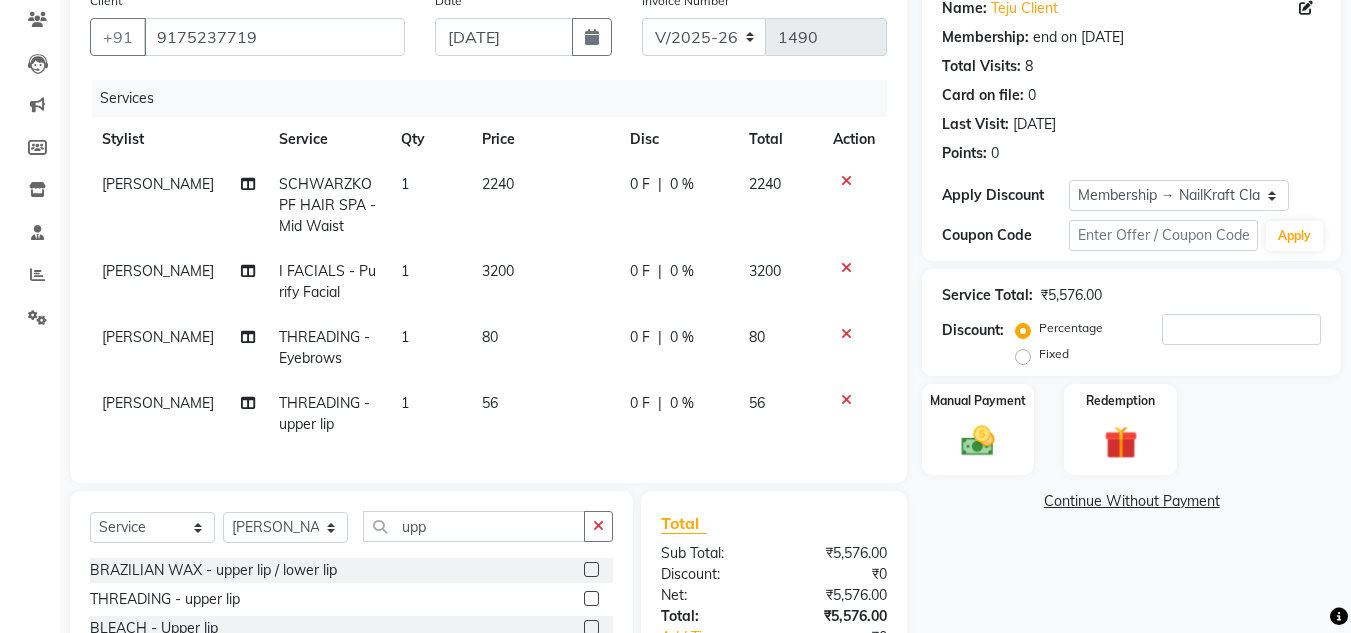 click on "Name: Teju Client Membership: end on [DATE] Total Visits:  8 Card on file:  0 Last Visit:   [DATE] Points:   0  Apply Discount Select Membership → NailKraft ClassicMembership Coupon Code Apply Service Total:  ₹5,576.00  Discount:  Percentage   Fixed  Manual Payment Redemption  Continue Without Payment" 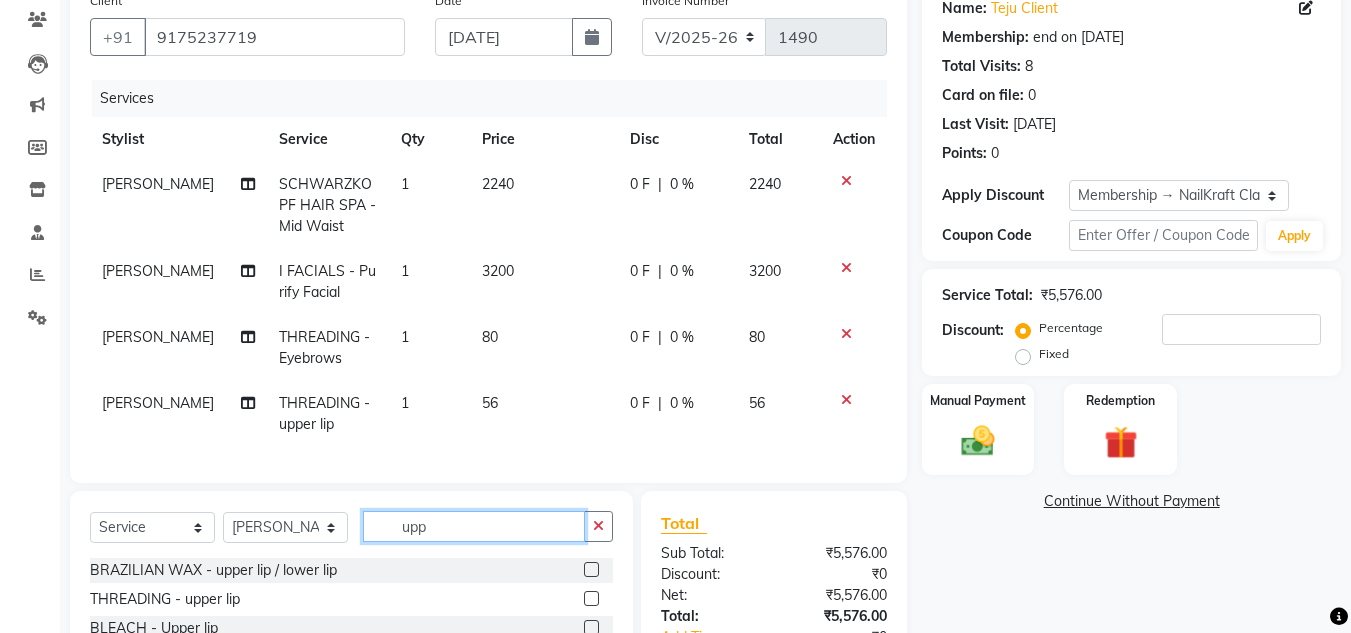 click on "upp" 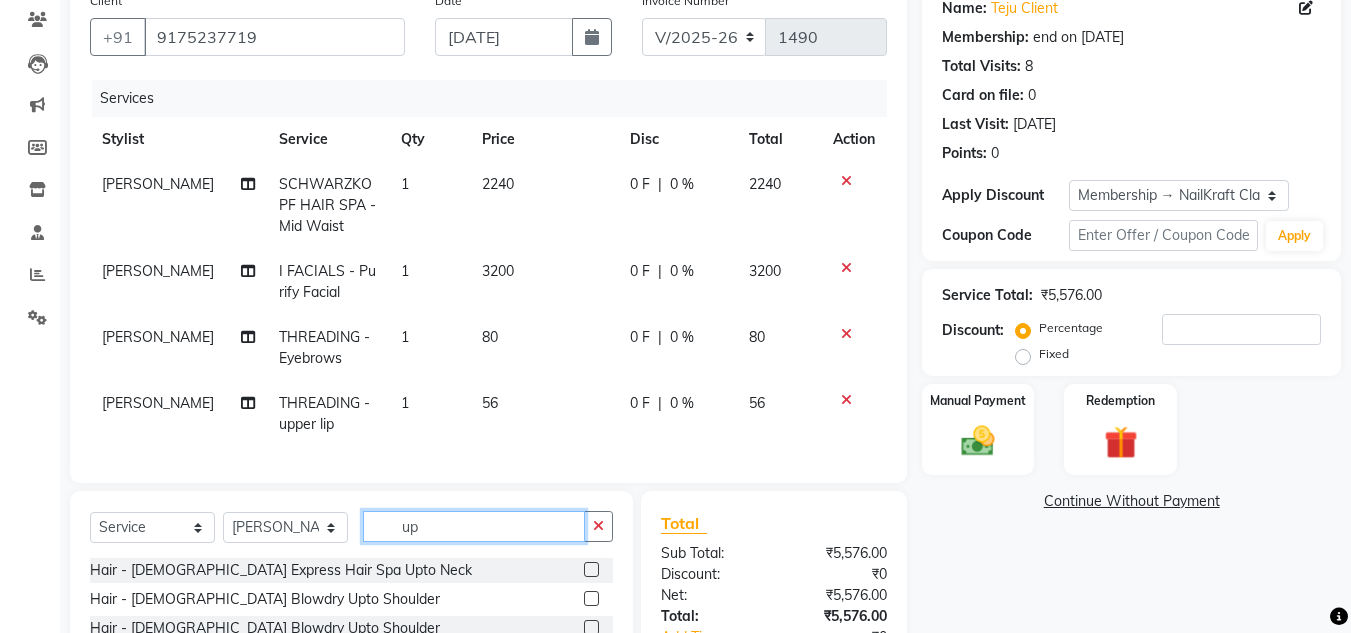 type on "u" 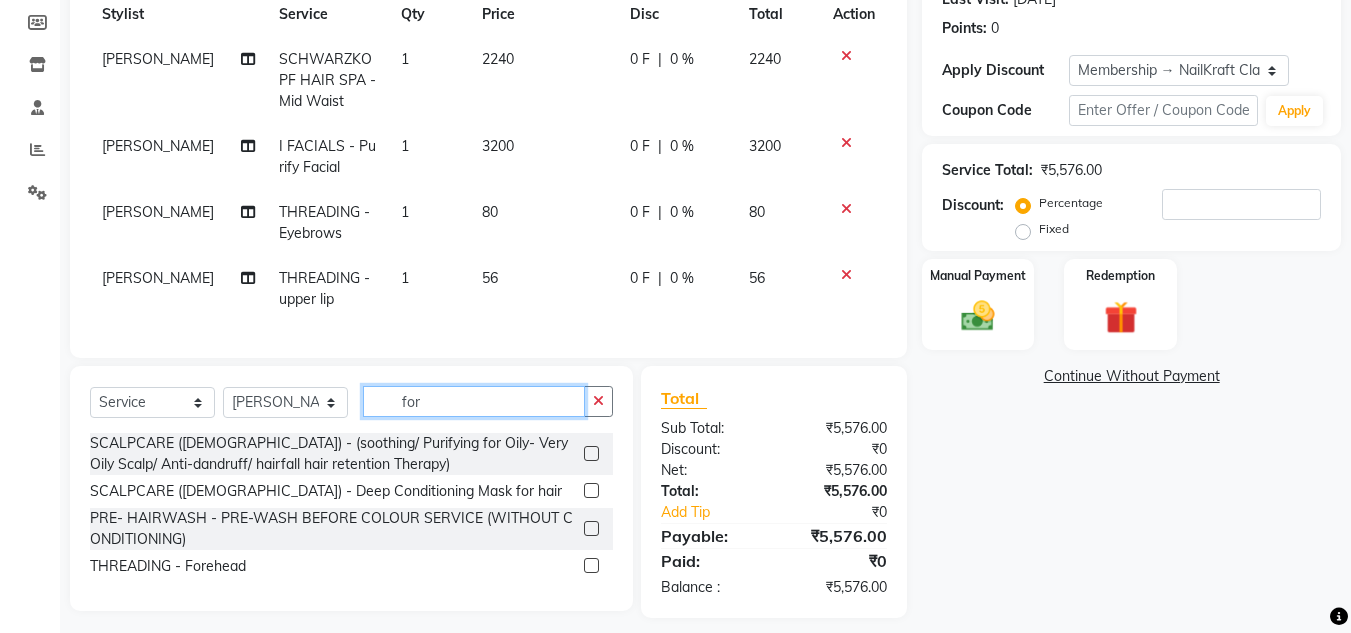 scroll, scrollTop: 323, scrollLeft: 0, axis: vertical 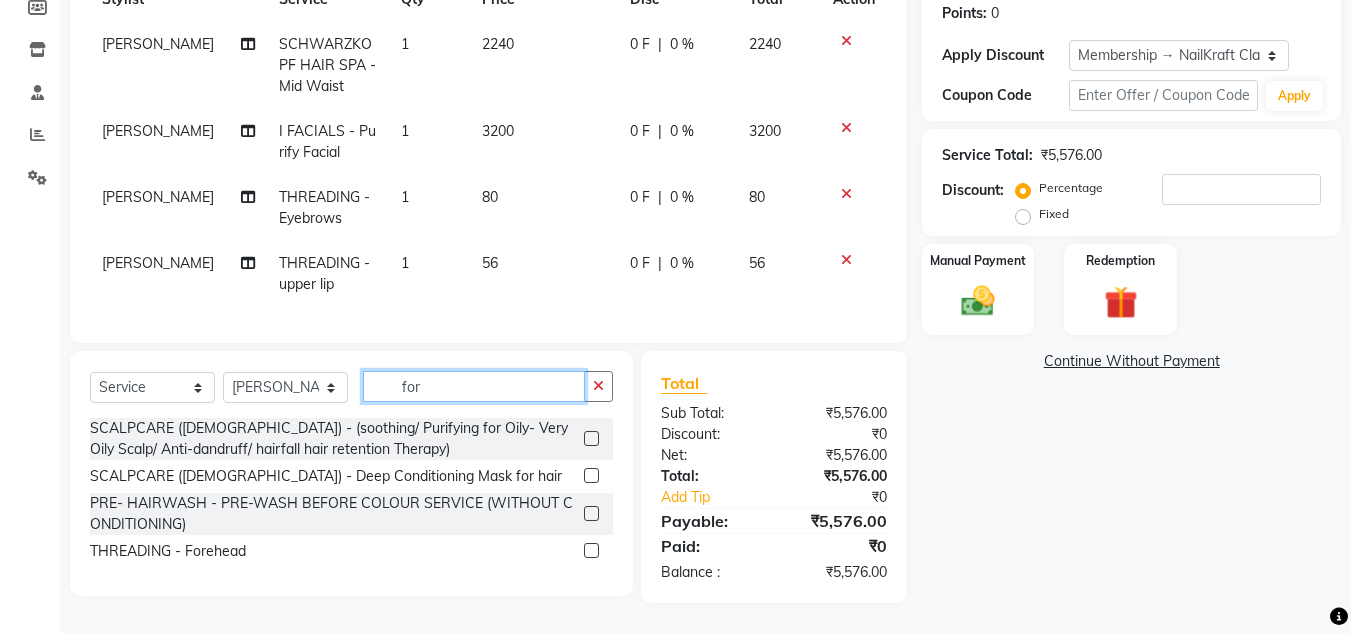 type on "for" 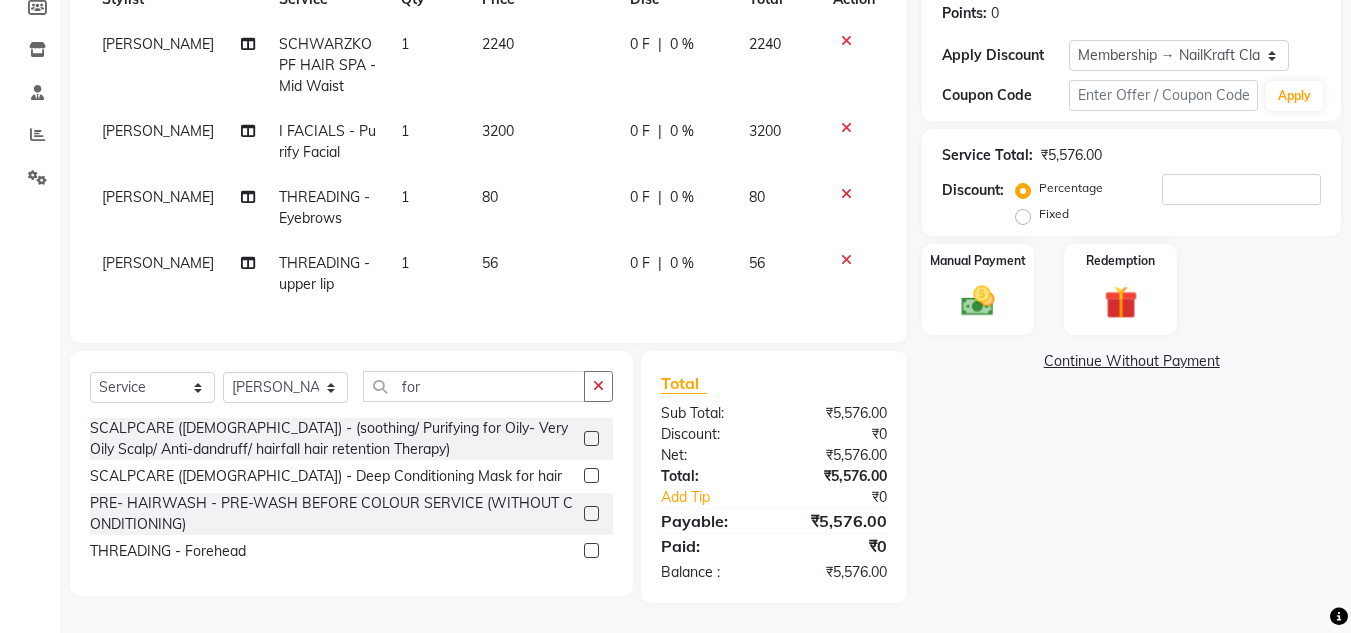 click 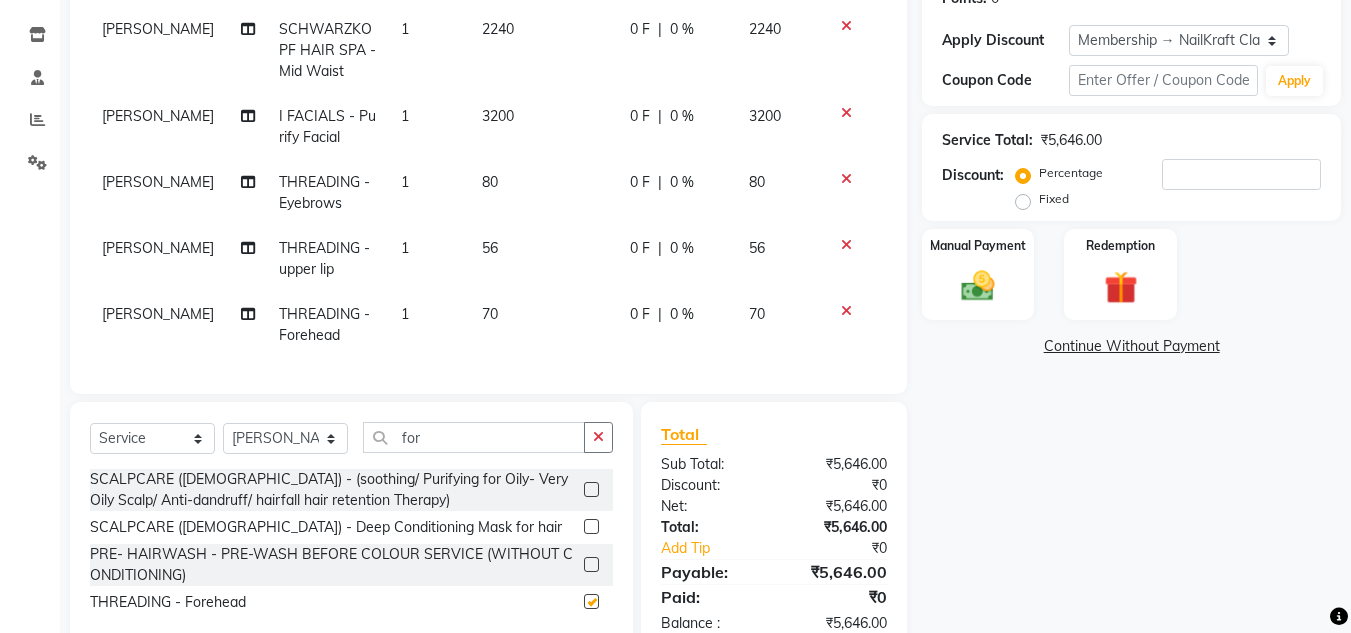 checkbox on "false" 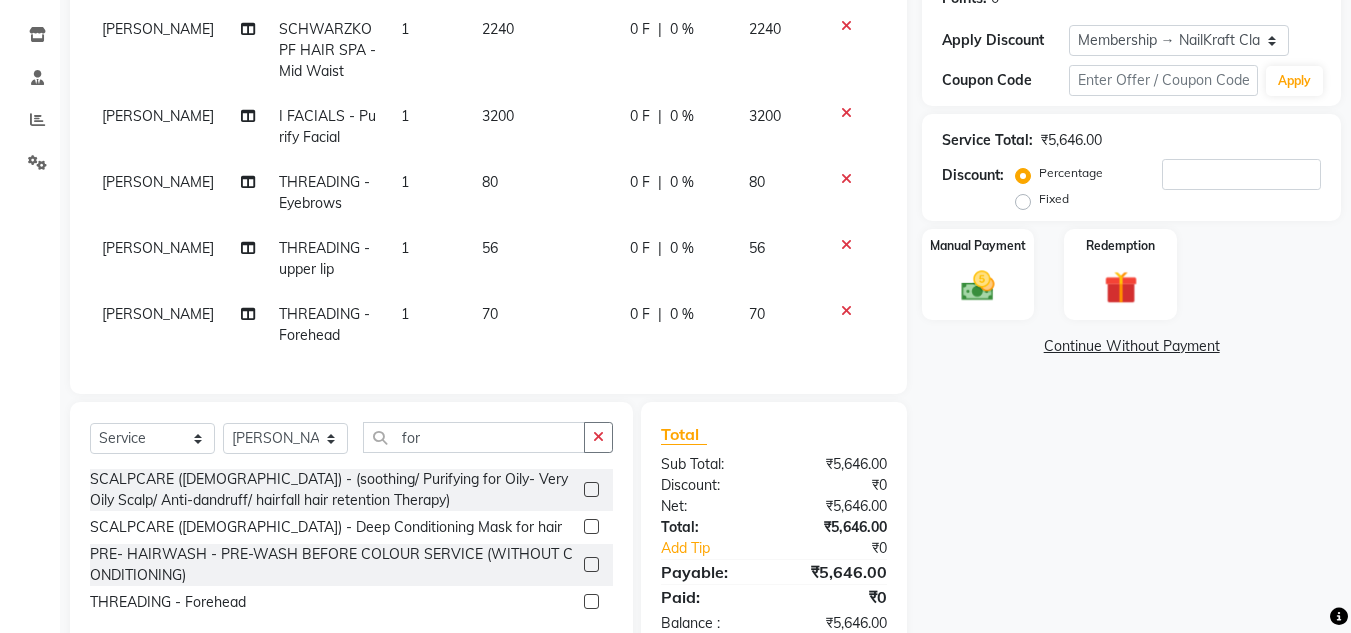 click on "70" 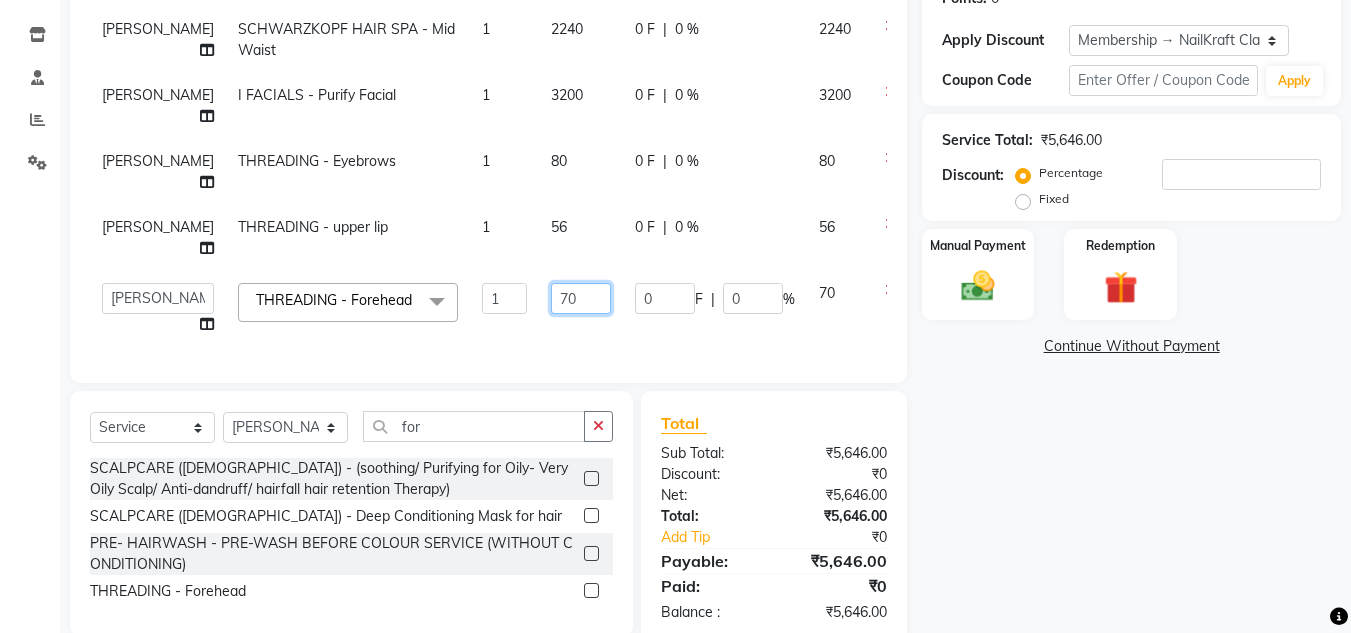 drag, startPoint x: 506, startPoint y: 338, endPoint x: 565, endPoint y: 295, distance: 73.00685 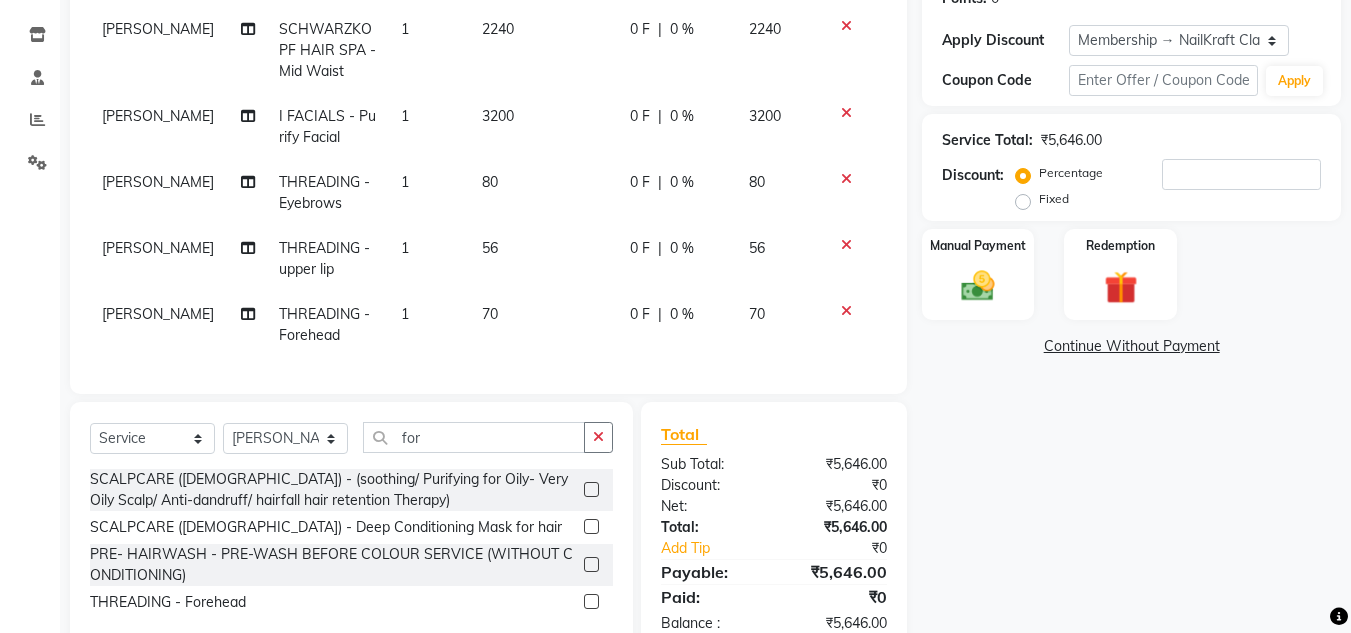 click on "70" 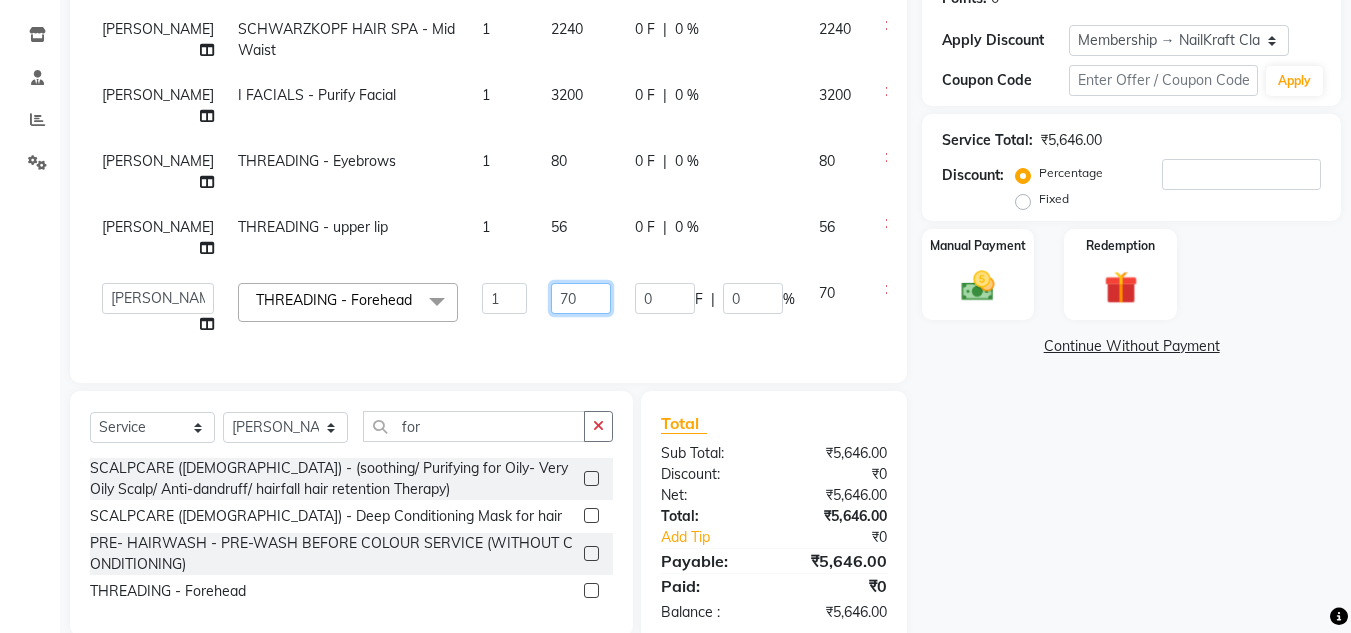 click on "70" 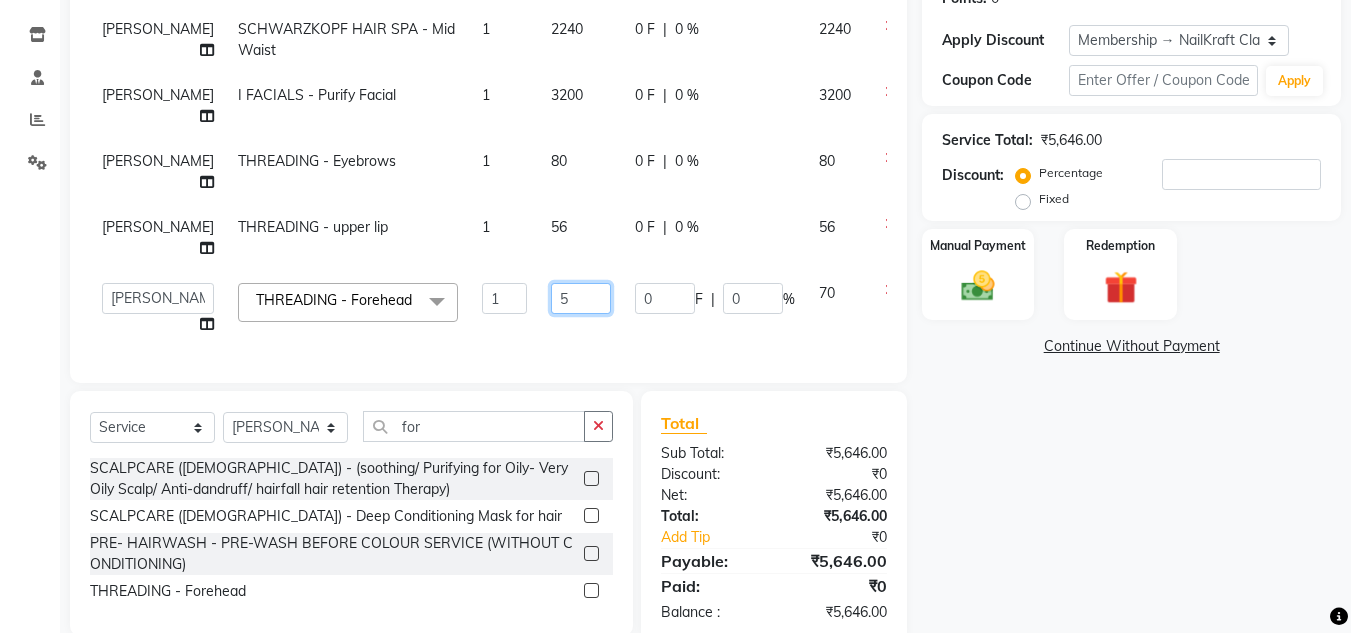 type on "56" 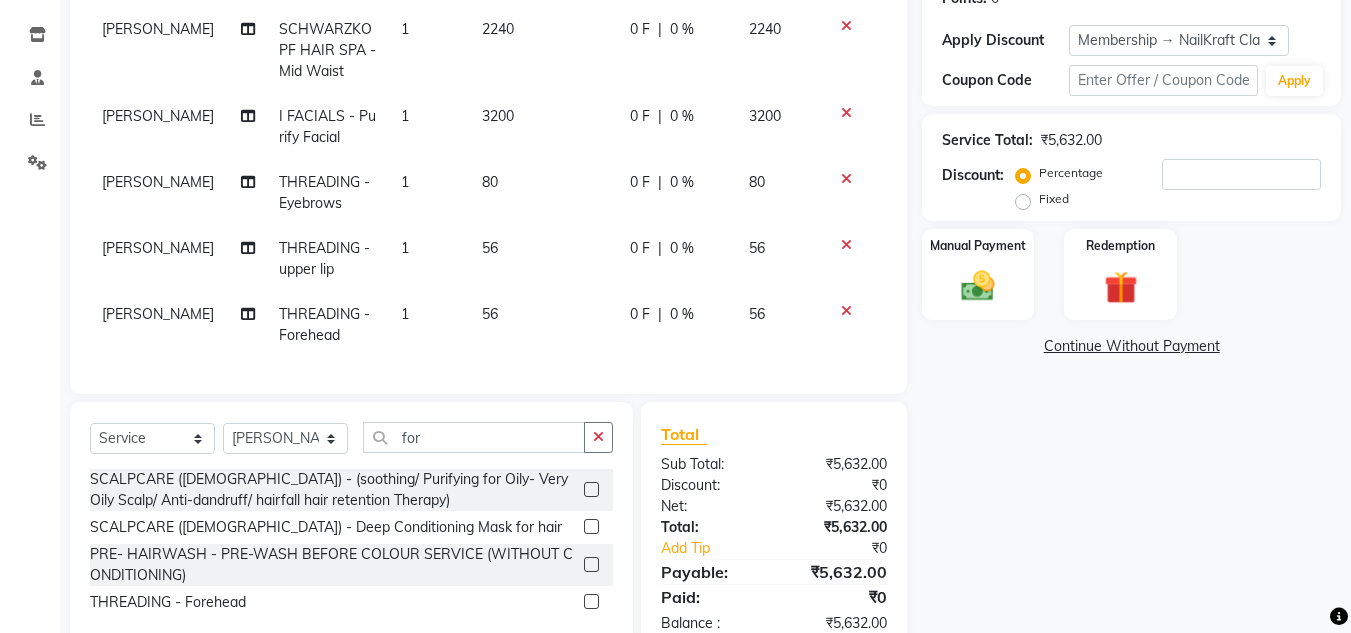 click on "Name: Teju Client Membership: end on [DATE] Total Visits:  8 Card on file:  0 Last Visit:   [DATE] Points:   0  Apply Discount Select Membership → NailKraft ClassicMembership Coupon Code Apply Service Total:  ₹5,632.00  Discount:  Percentage   Fixed  Manual Payment Redemption  Continue Without Payment" 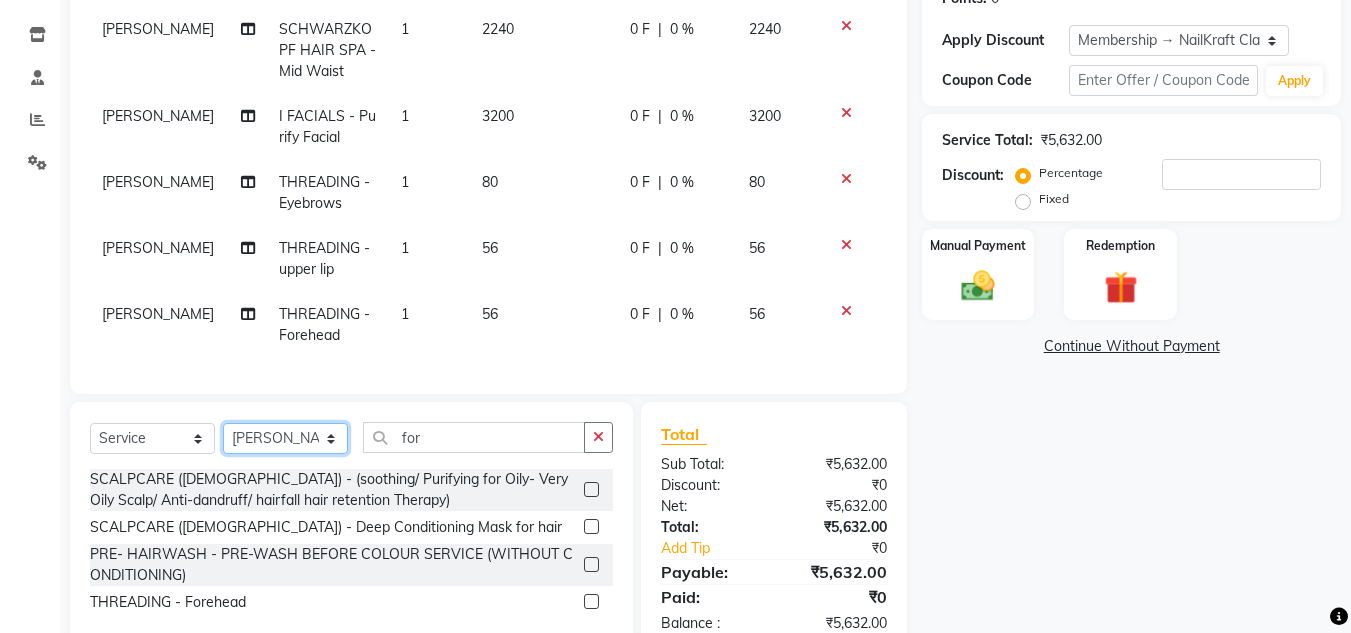 click on "Select Stylist [PERSON_NAME] [PERSON_NAME] [PERSON_NAME] NailKraft [PERSON_NAME] [MEDICAL_DATA] [PERSON_NAME]  Pooja Mehral Preeti Bidlal [PERSON_NAME] [PERSON_NAME] [PERSON_NAME] [PERSON_NAME]" 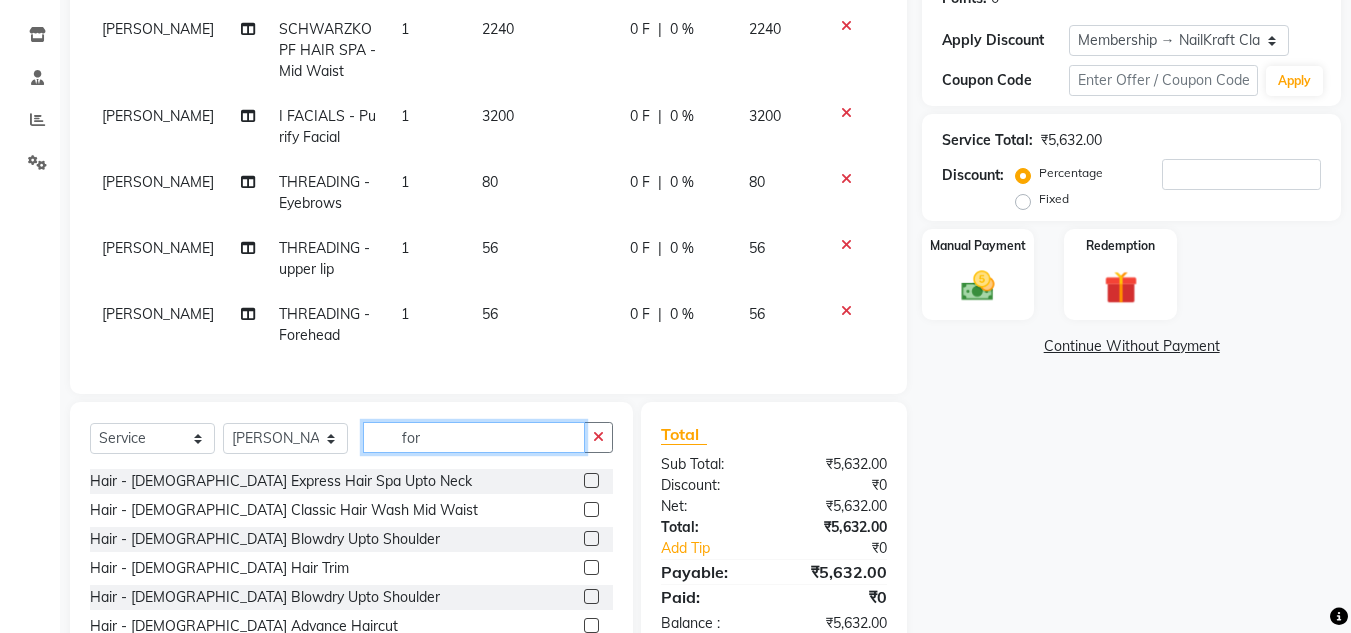 click on "for" 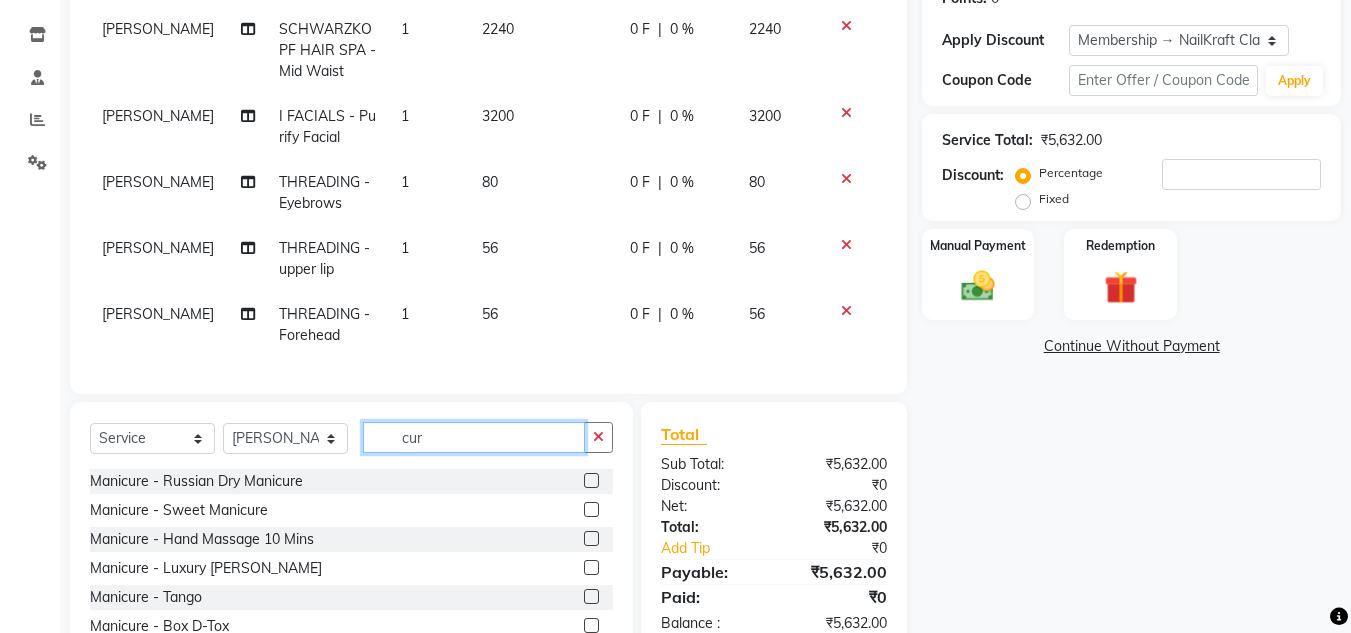 type on "cur" 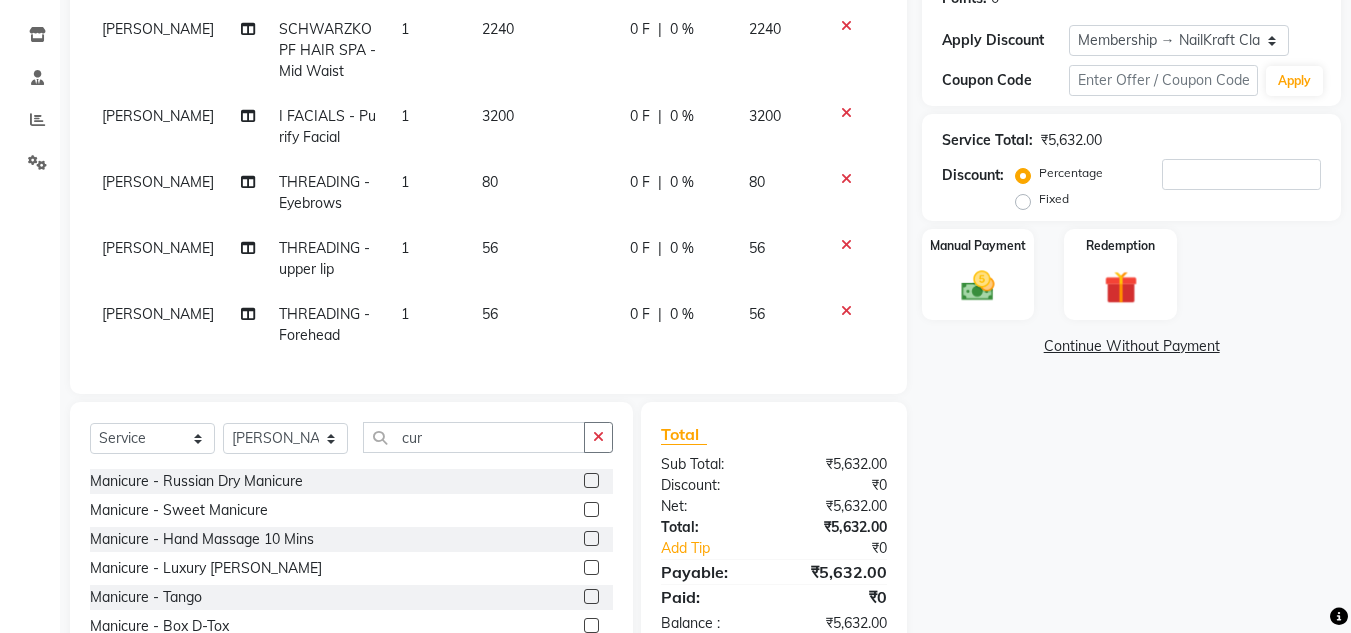 click 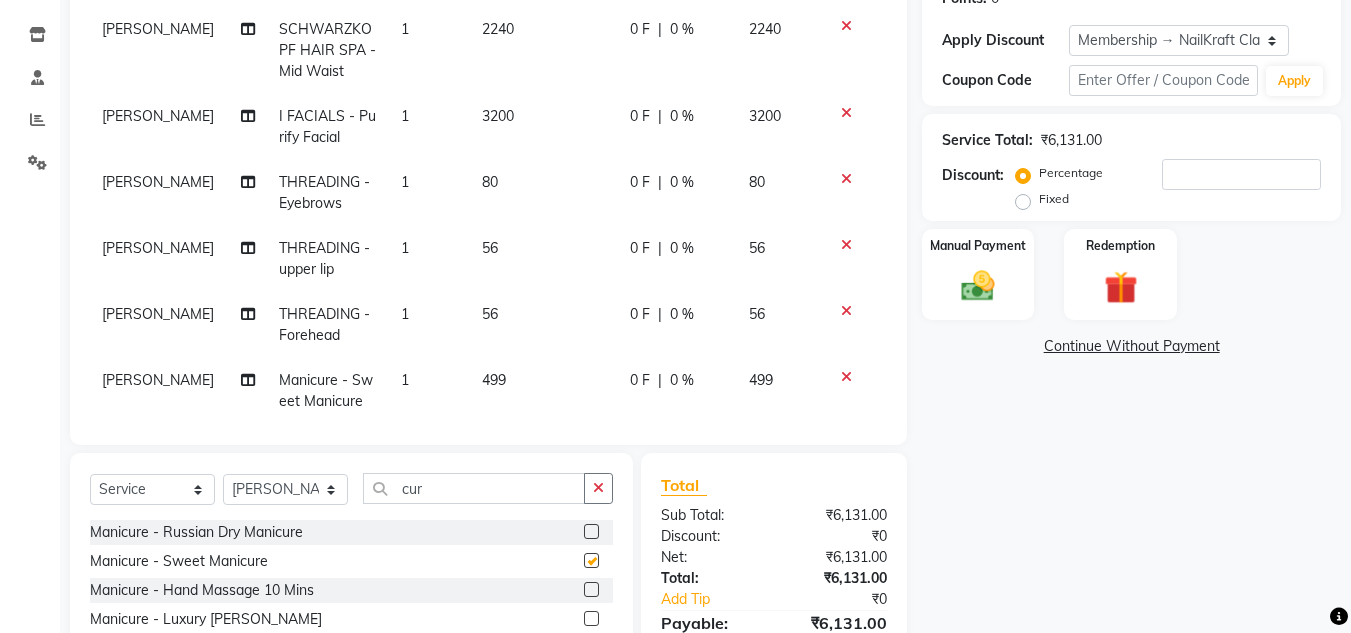 checkbox on "false" 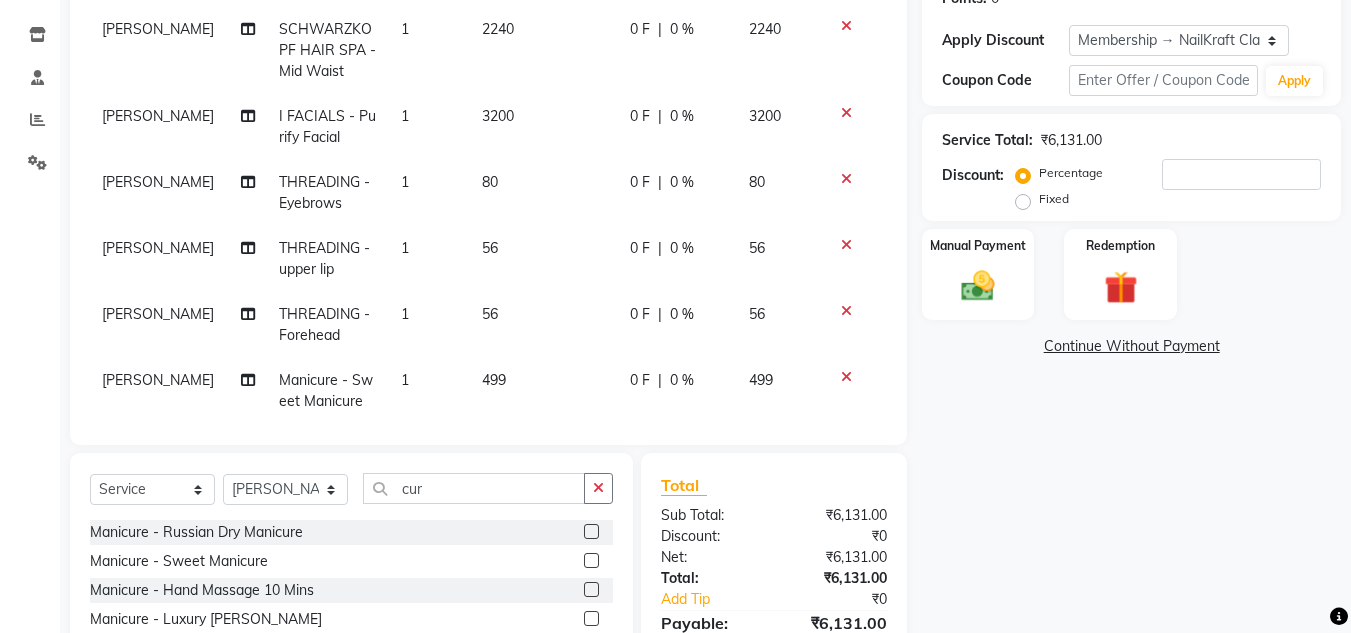 click on "499" 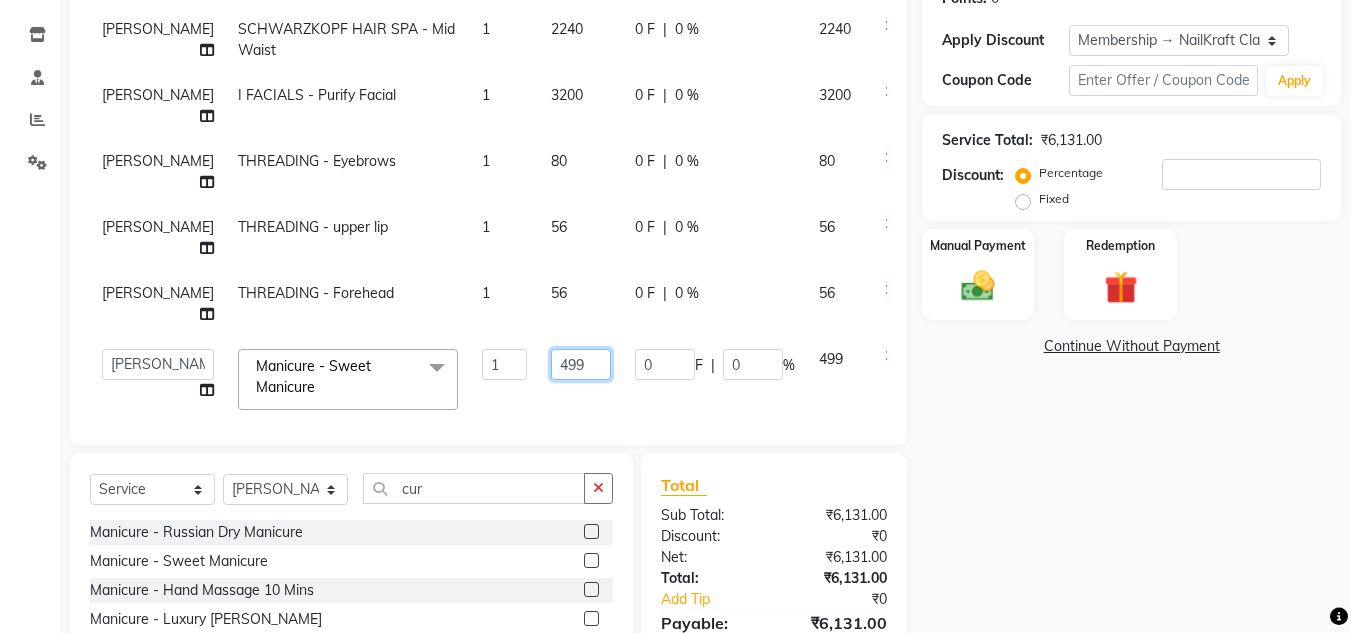 click on "499" 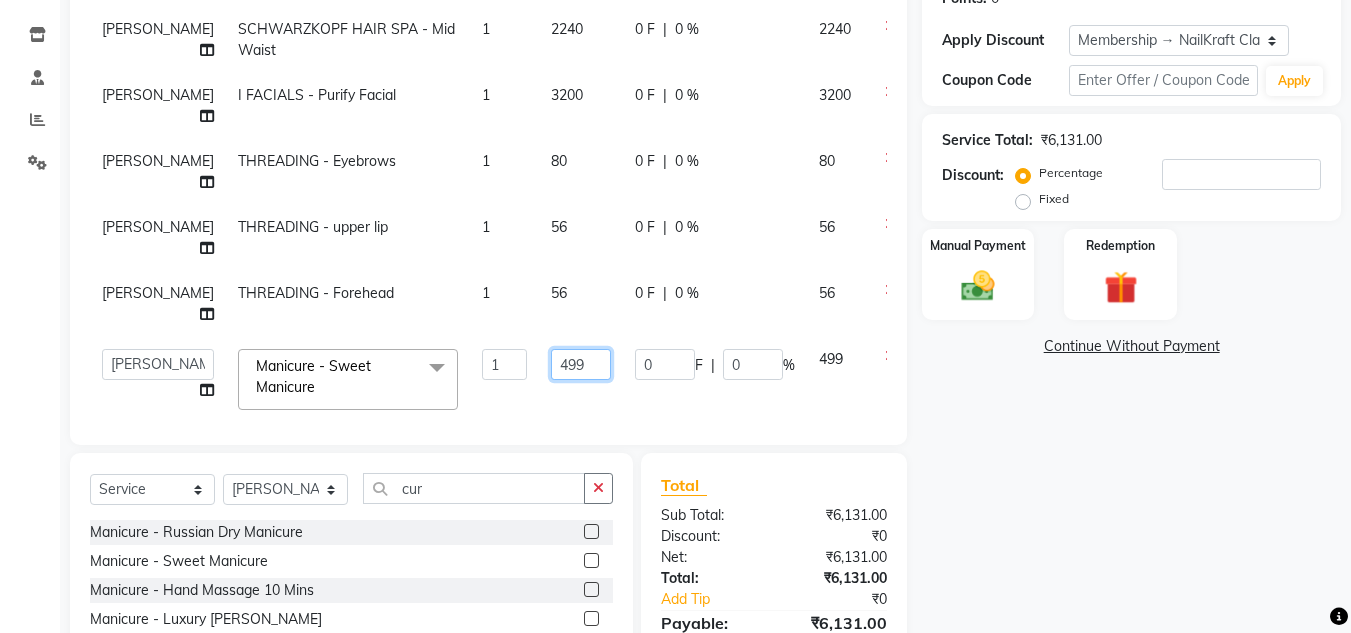 click on "499" 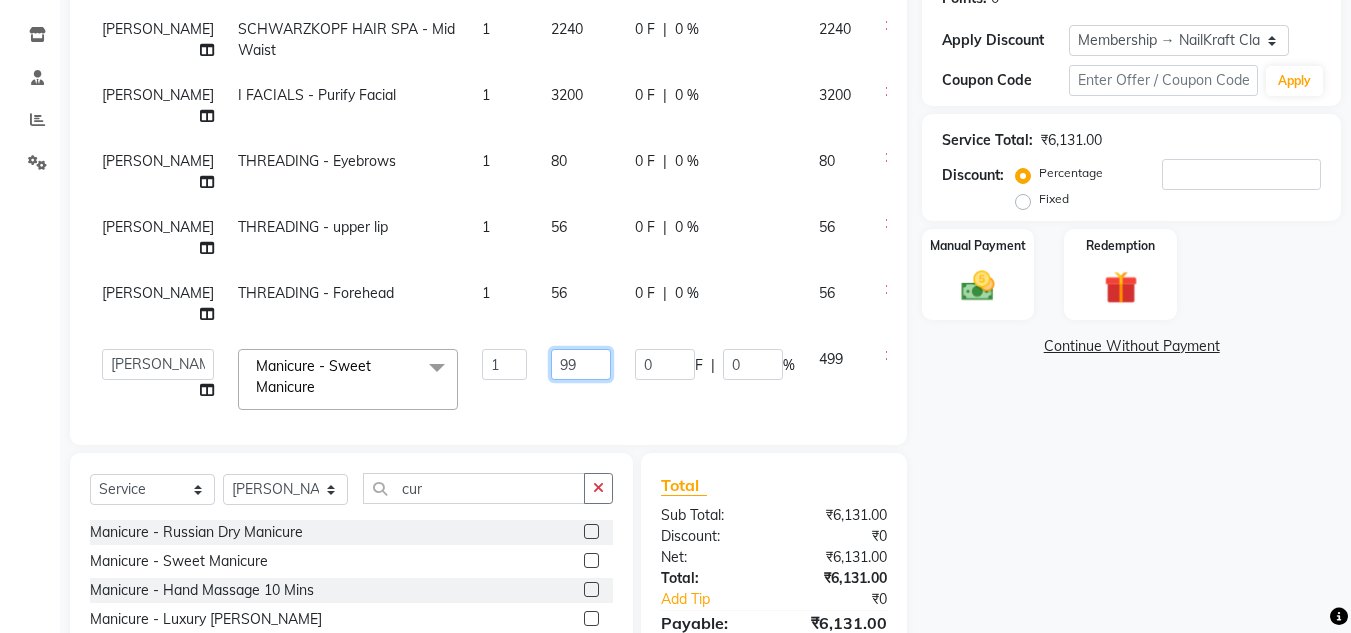type on "399" 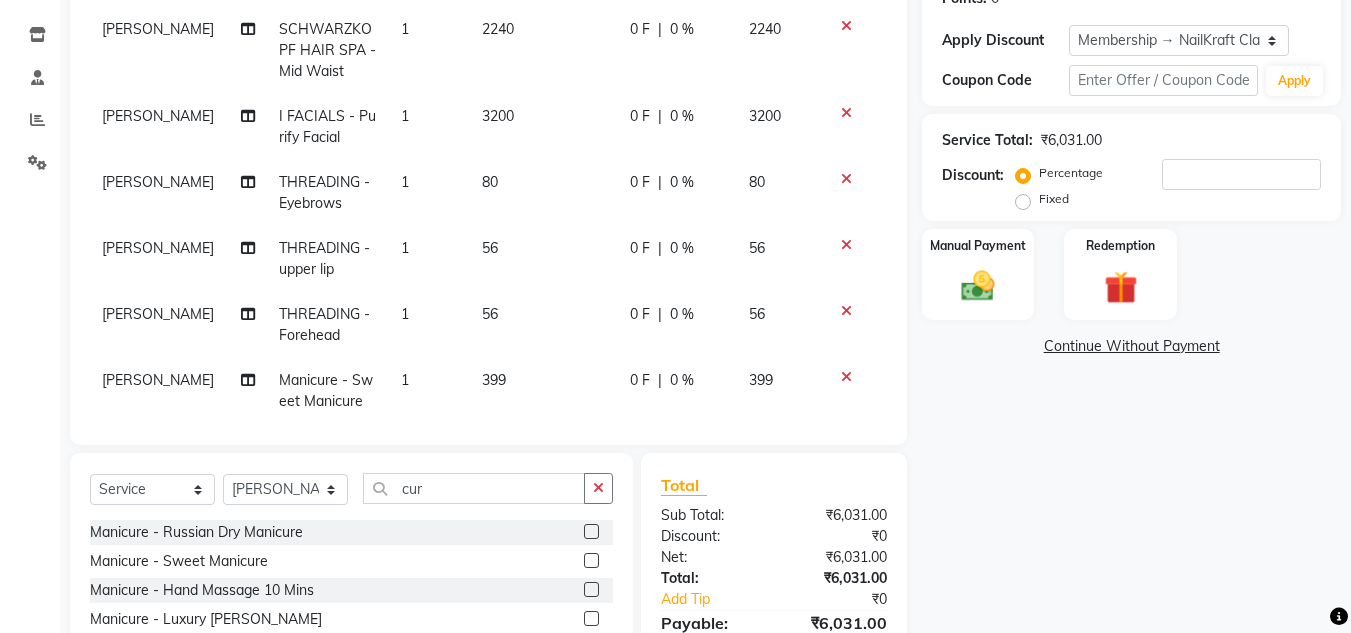 click on "Name: Teju Client Membership: end on [DATE] Total Visits:  8 Card on file:  0 Last Visit:   [DATE] Points:   0  Apply Discount Select Membership → NailKraft ClassicMembership Coupon Code Apply Service Total:  ₹6,031.00  Discount:  Percentage   Fixed  Manual Payment Redemption  Continue Without Payment" 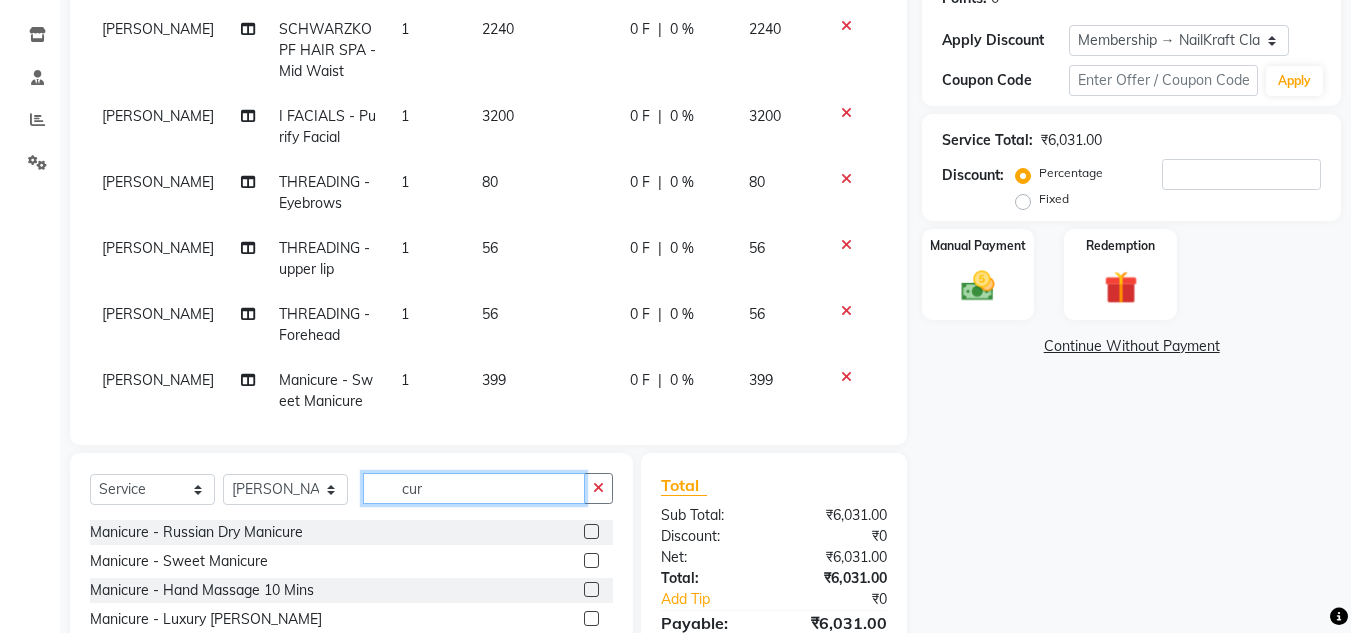click on "cur" 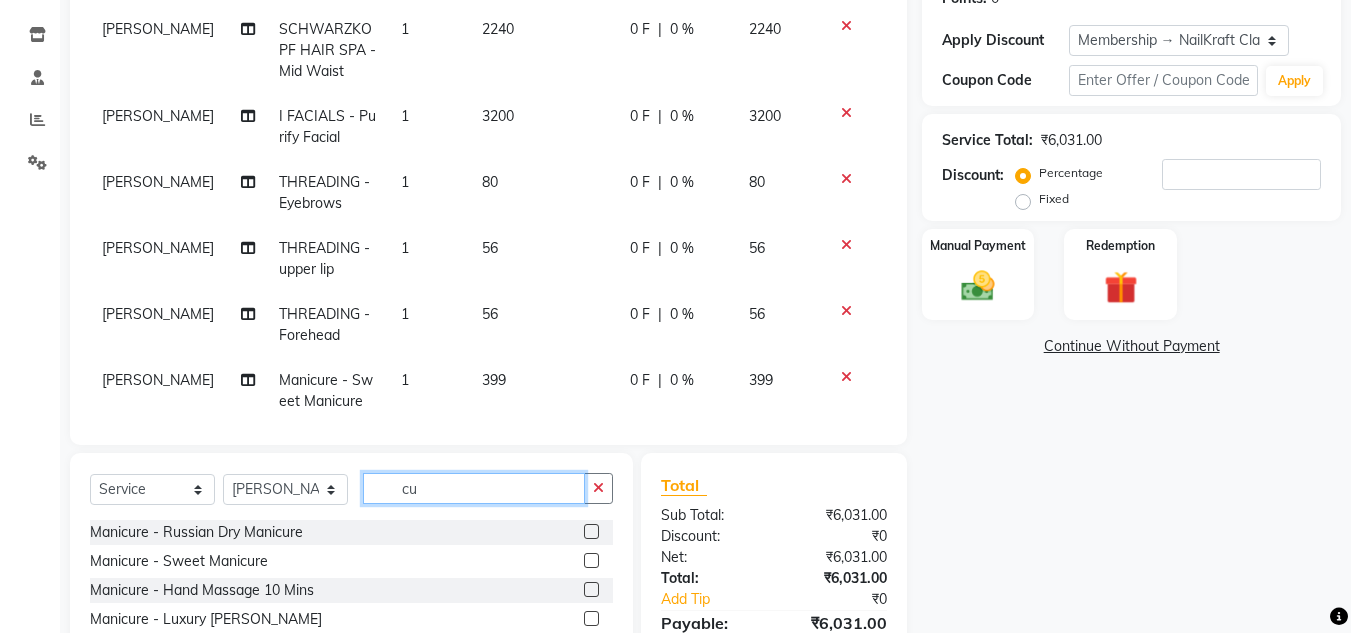 type on "c" 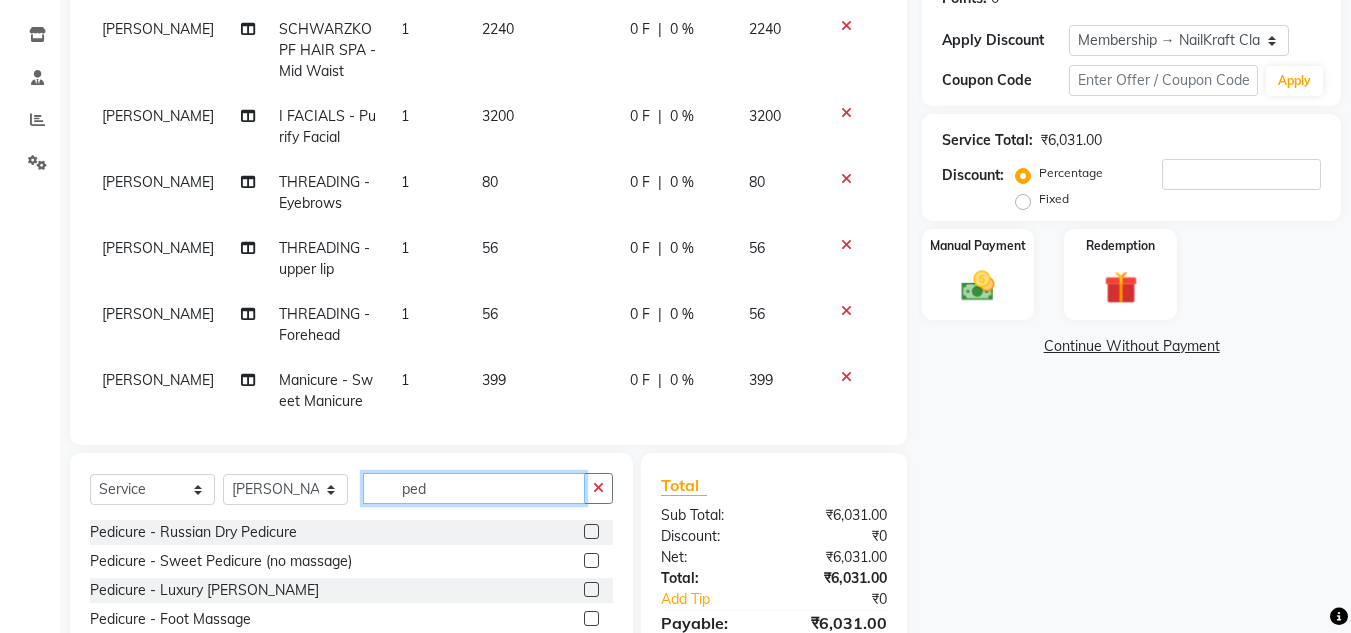 type on "ped" 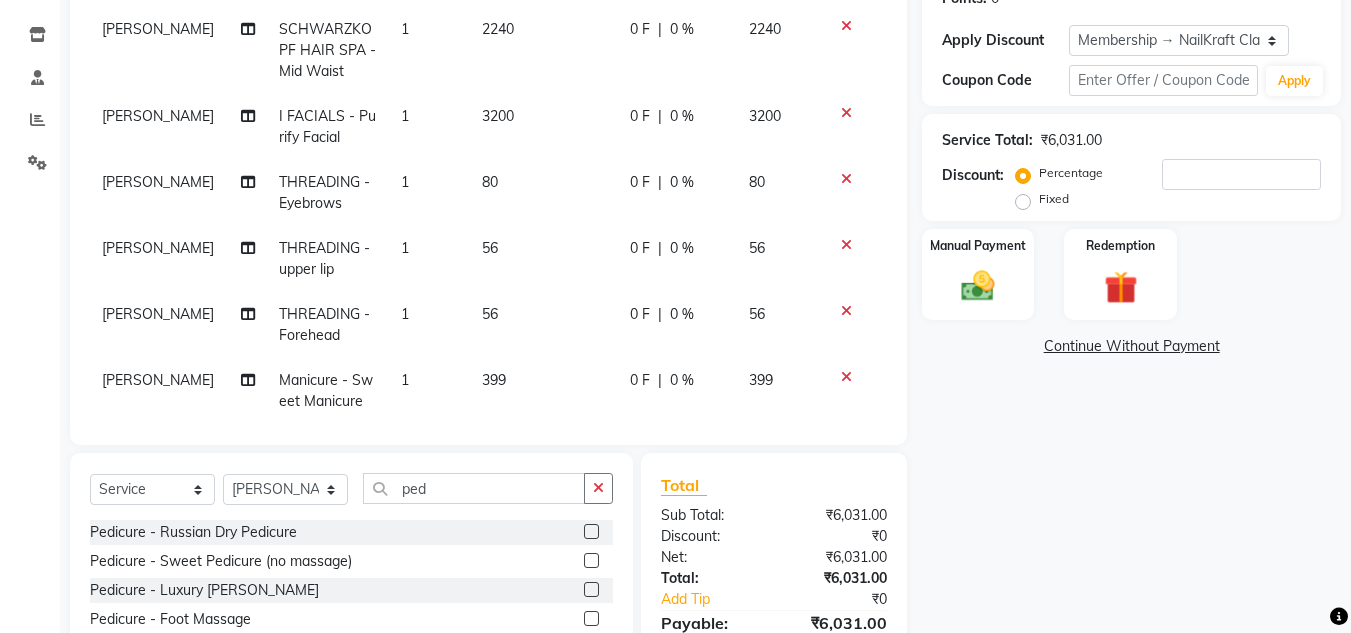 click 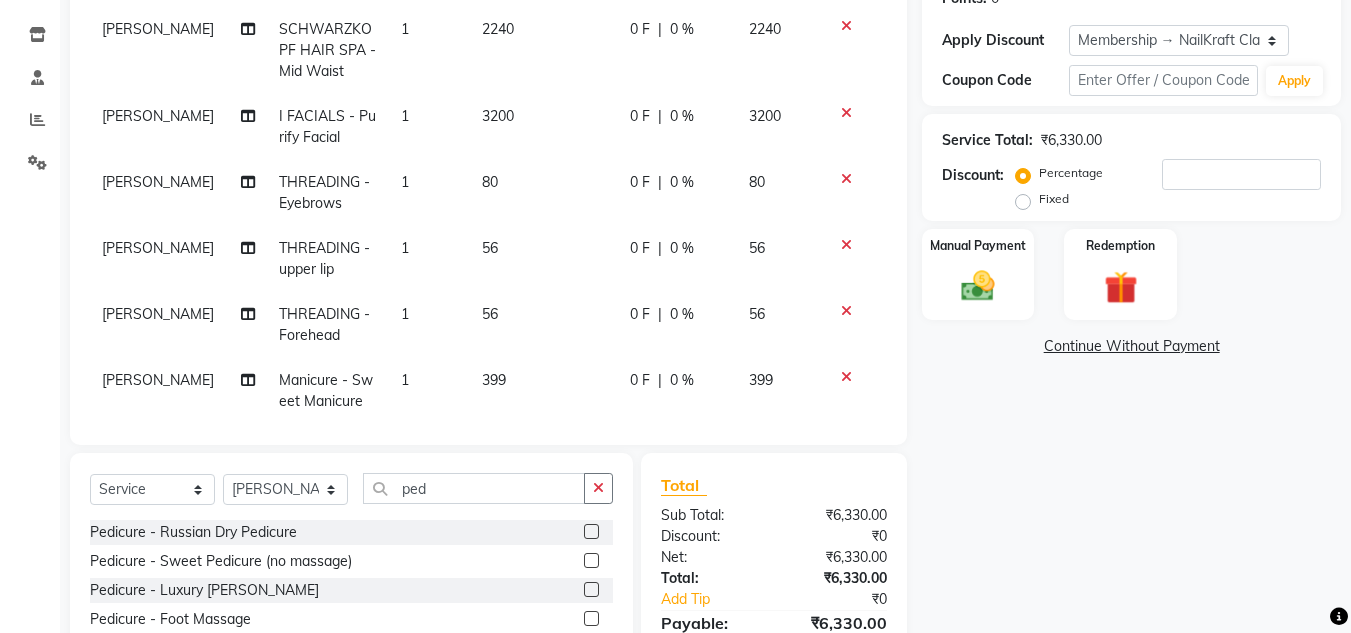 click 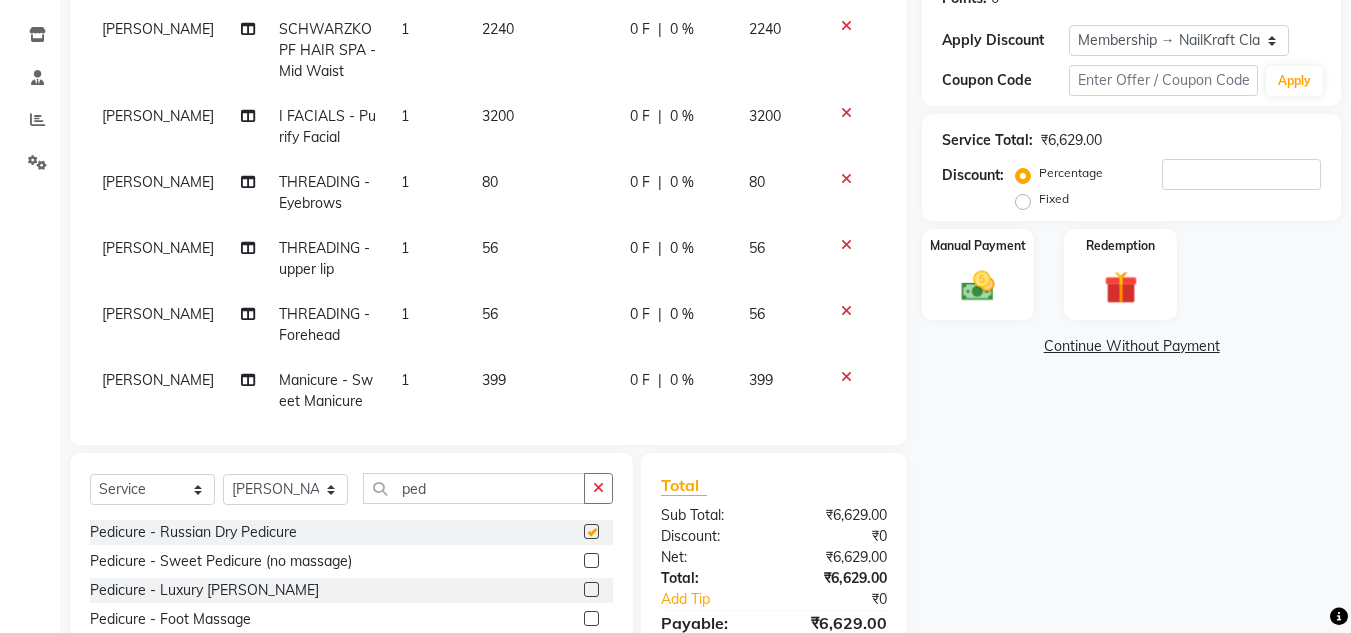 checkbox on "false" 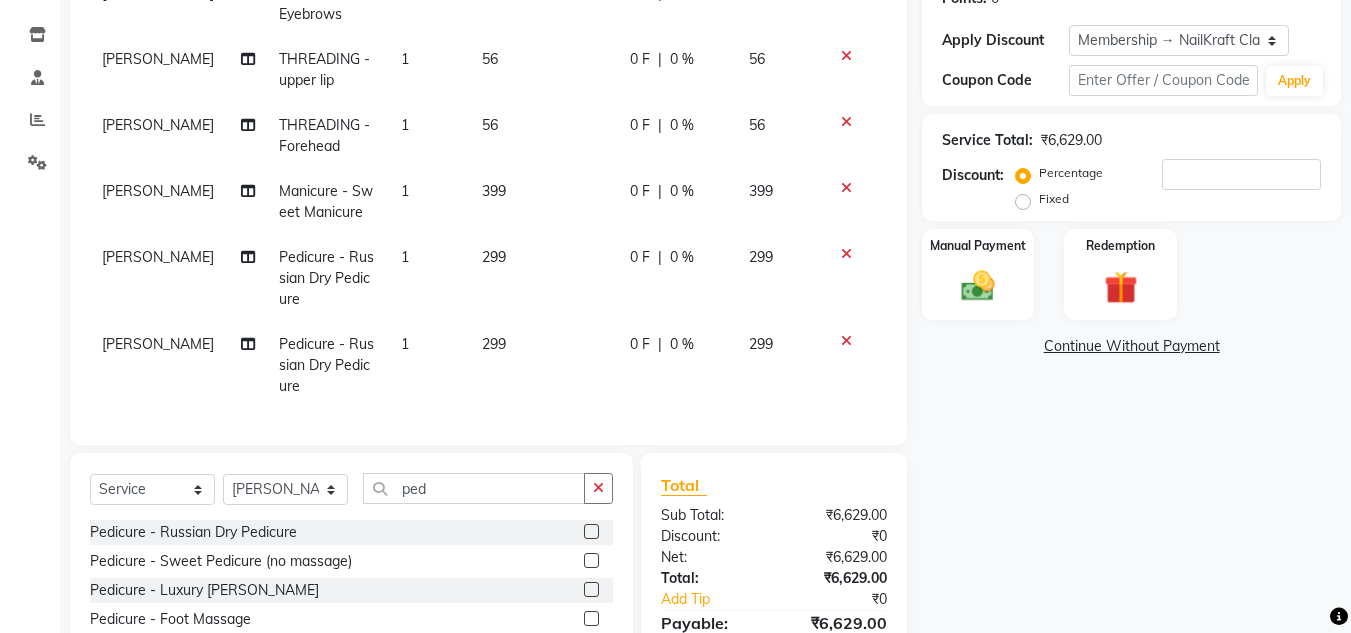 scroll, scrollTop: 200, scrollLeft: 0, axis: vertical 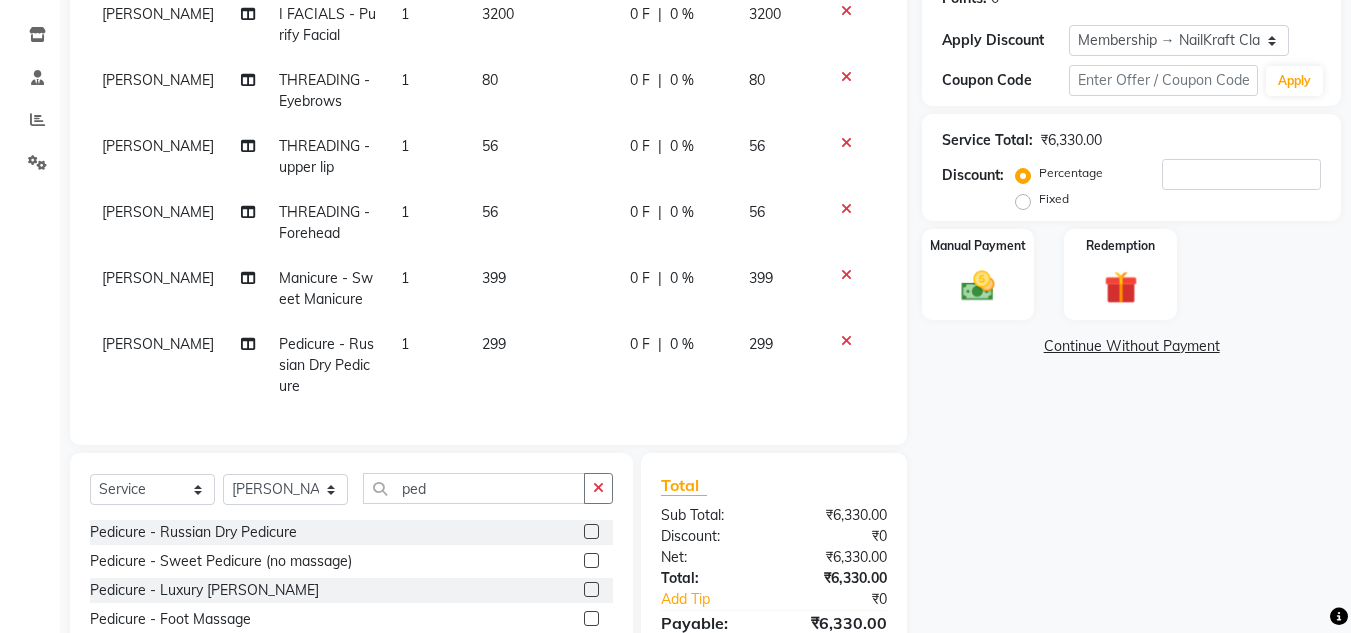 click on "299" 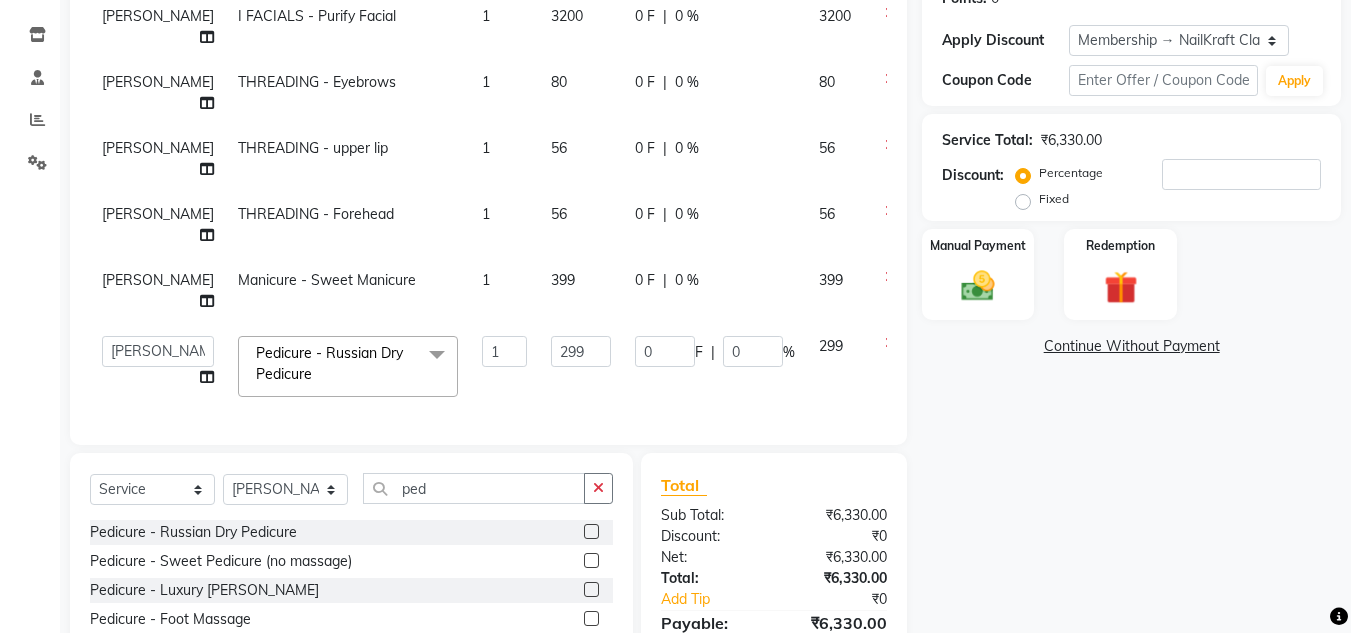 scroll, scrollTop: 31, scrollLeft: 0, axis: vertical 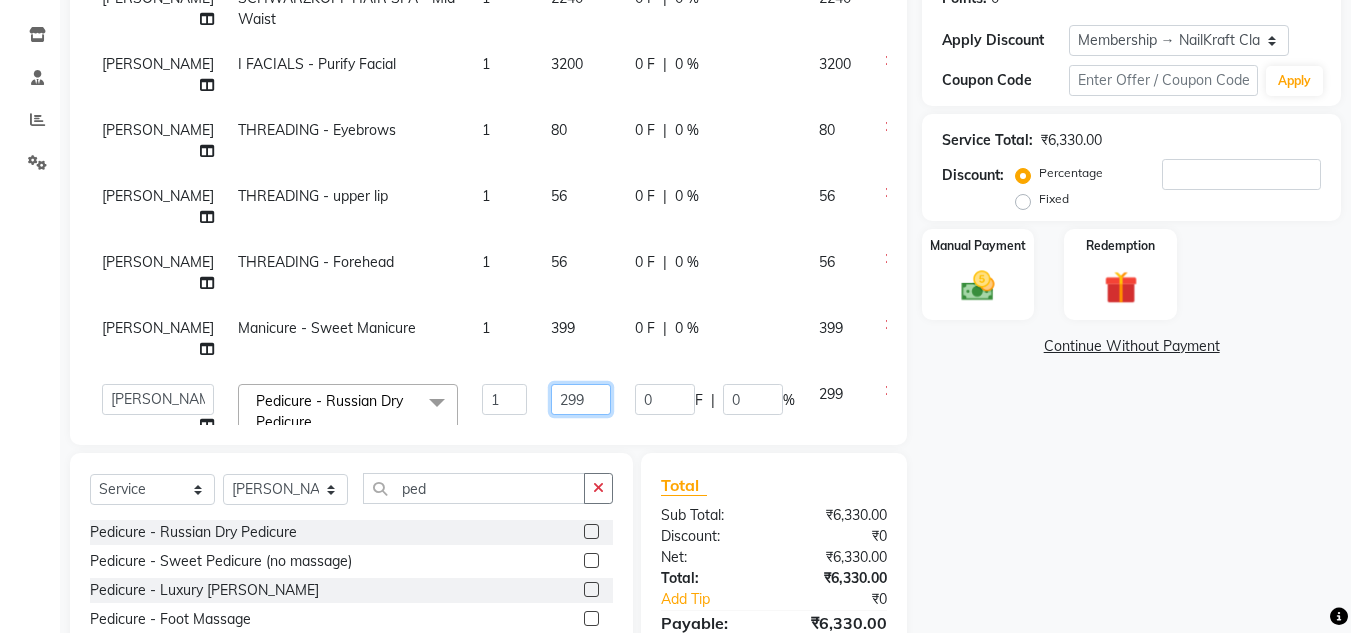 click on "299" 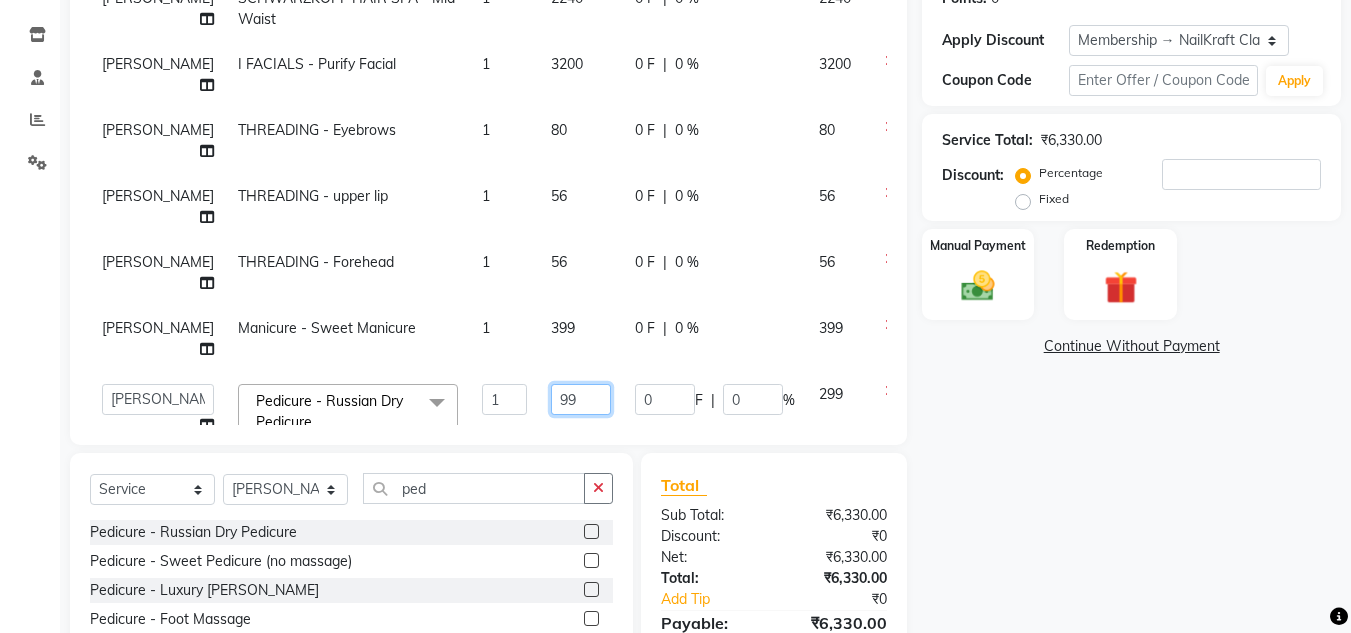 type on "599" 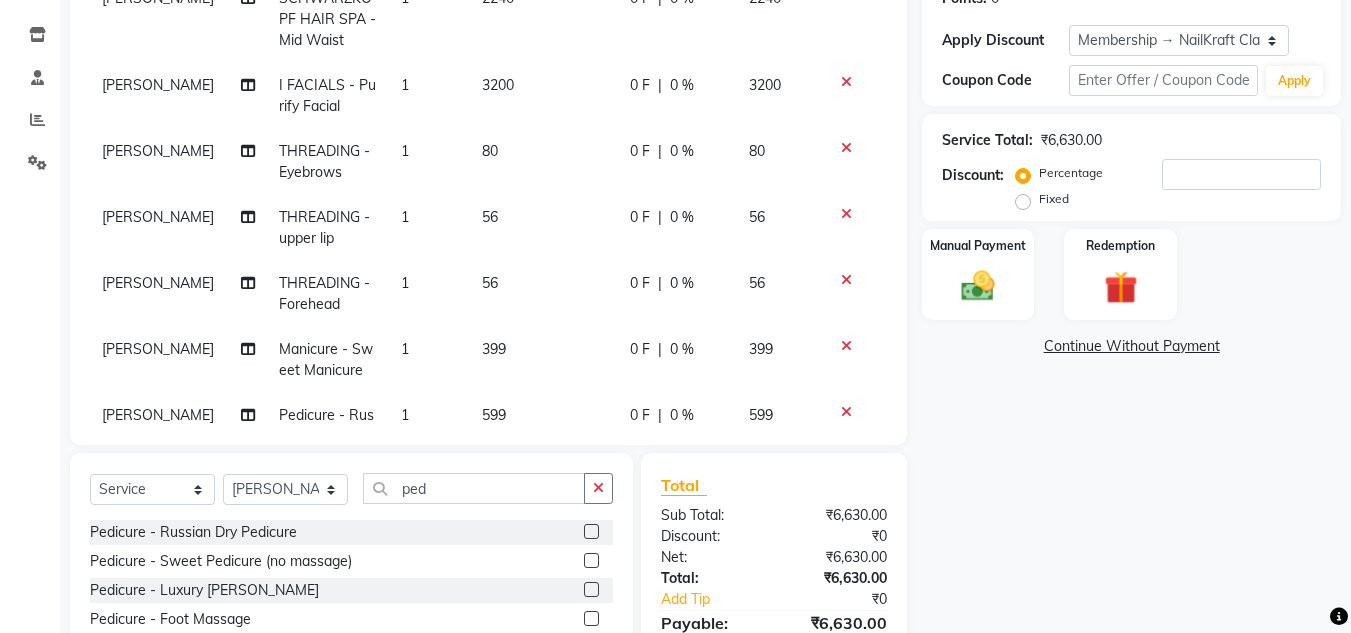 click on "Name: Teju Client Membership: end on [DATE] Total Visits:  8 Card on file:  0 Last Visit:   [DATE] Points:   0  Apply Discount Select Membership → NailKraft ClassicMembership Coupon Code Apply Service Total:  ₹6,630.00  Discount:  Percentage   Fixed  Manual Payment Redemption  Continue Without Payment" 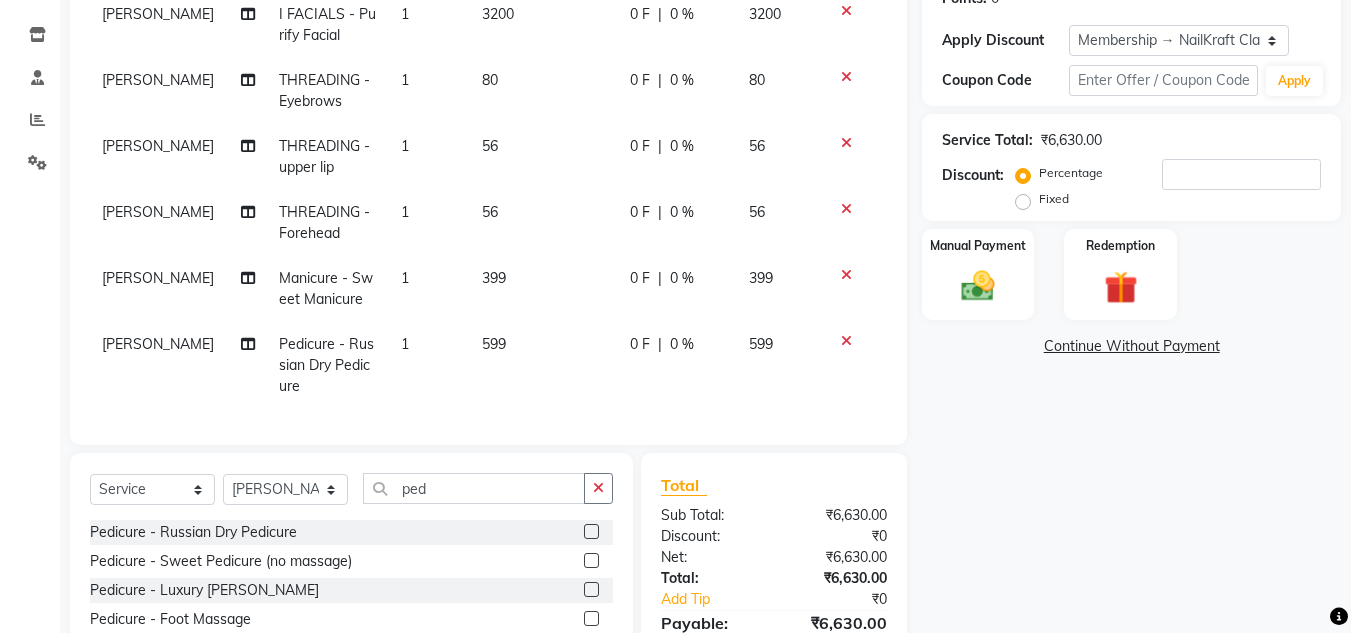 scroll, scrollTop: 117, scrollLeft: 0, axis: vertical 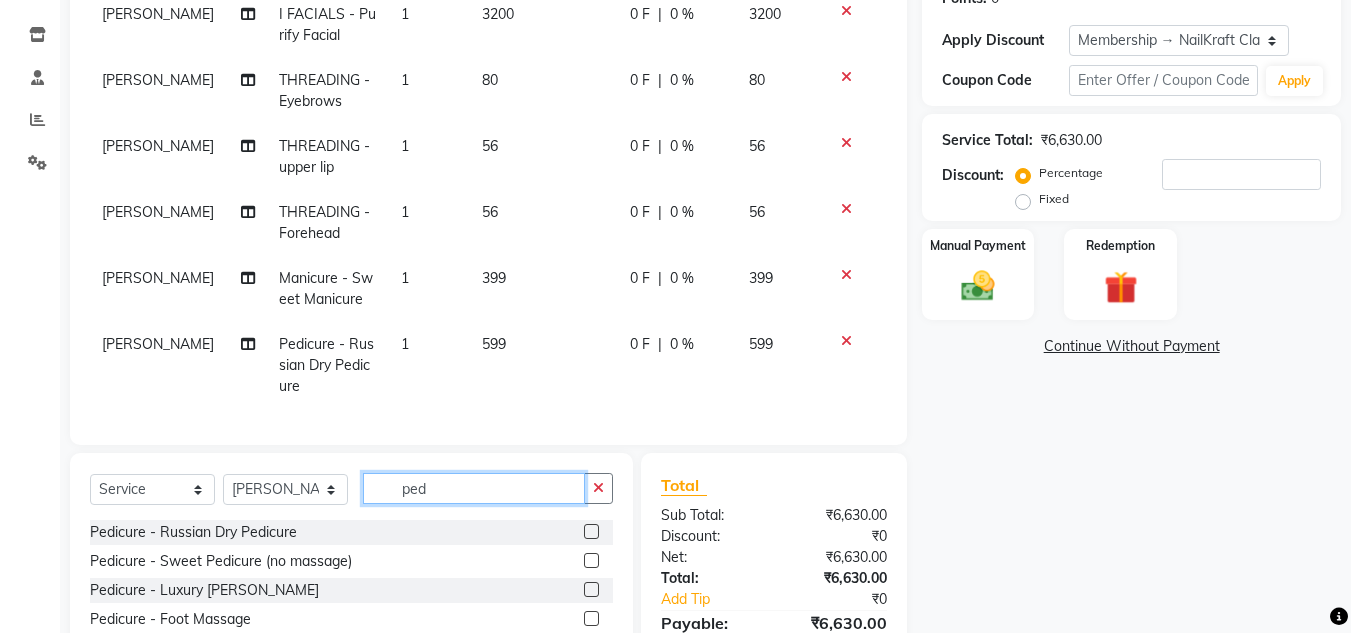 click on "ped" 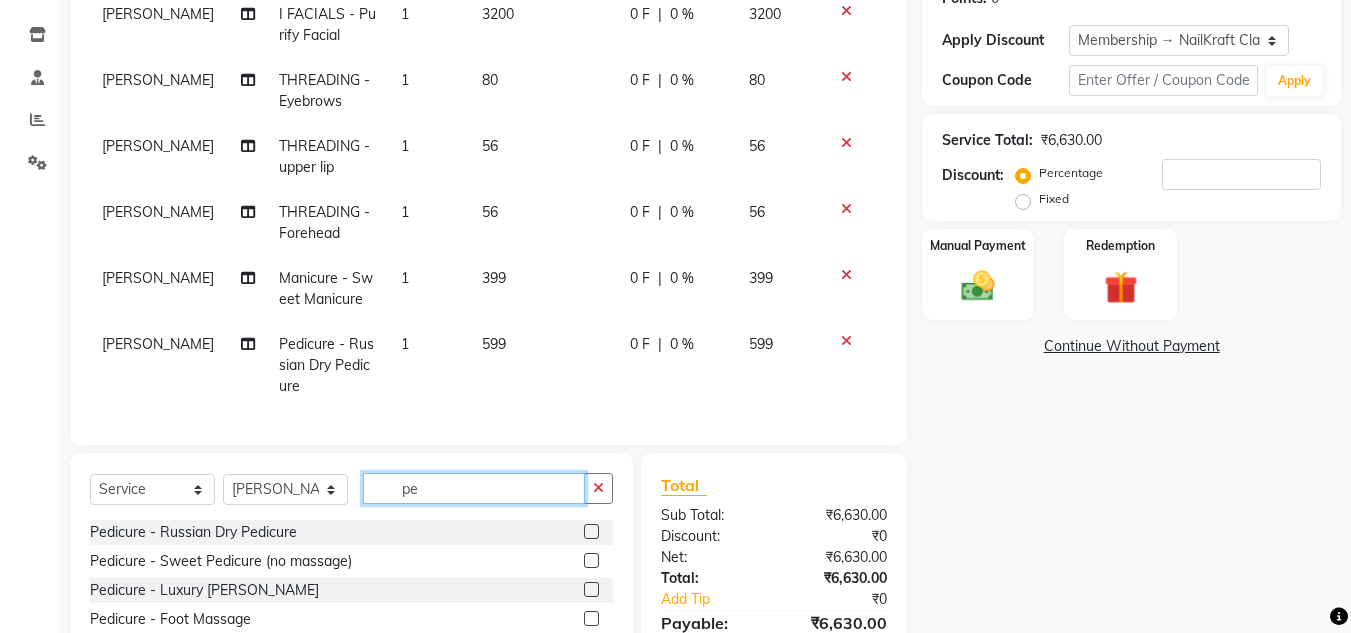 type on "p" 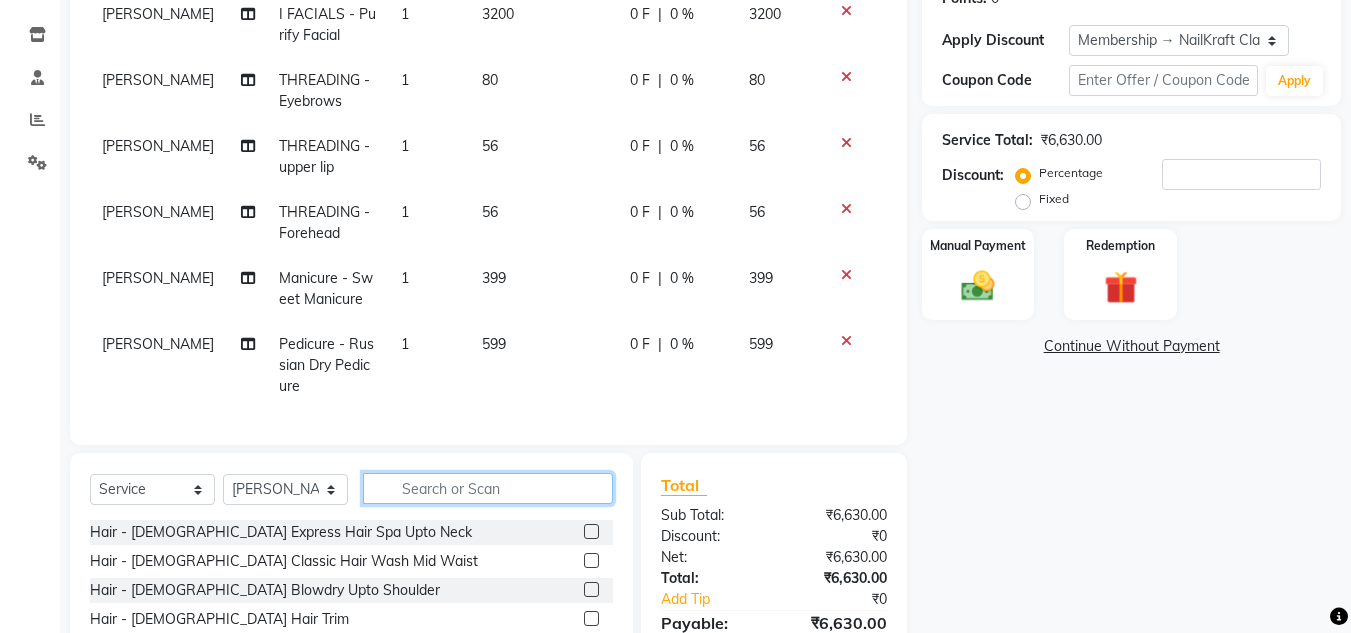 type 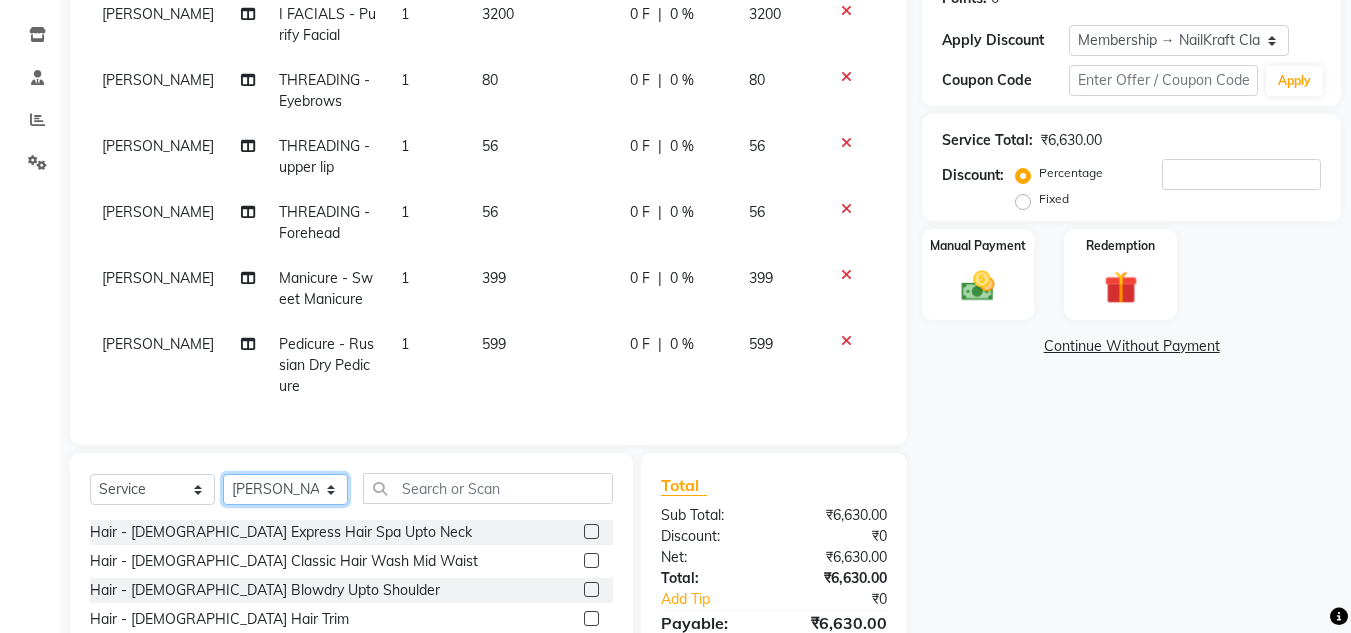 click on "Select Stylist [PERSON_NAME] [PERSON_NAME] [PERSON_NAME] NailKraft [PERSON_NAME] [MEDICAL_DATA] [PERSON_NAME]  Pooja Mehral Preeti Bidlal [PERSON_NAME] [PERSON_NAME] [PERSON_NAME] [PERSON_NAME]" 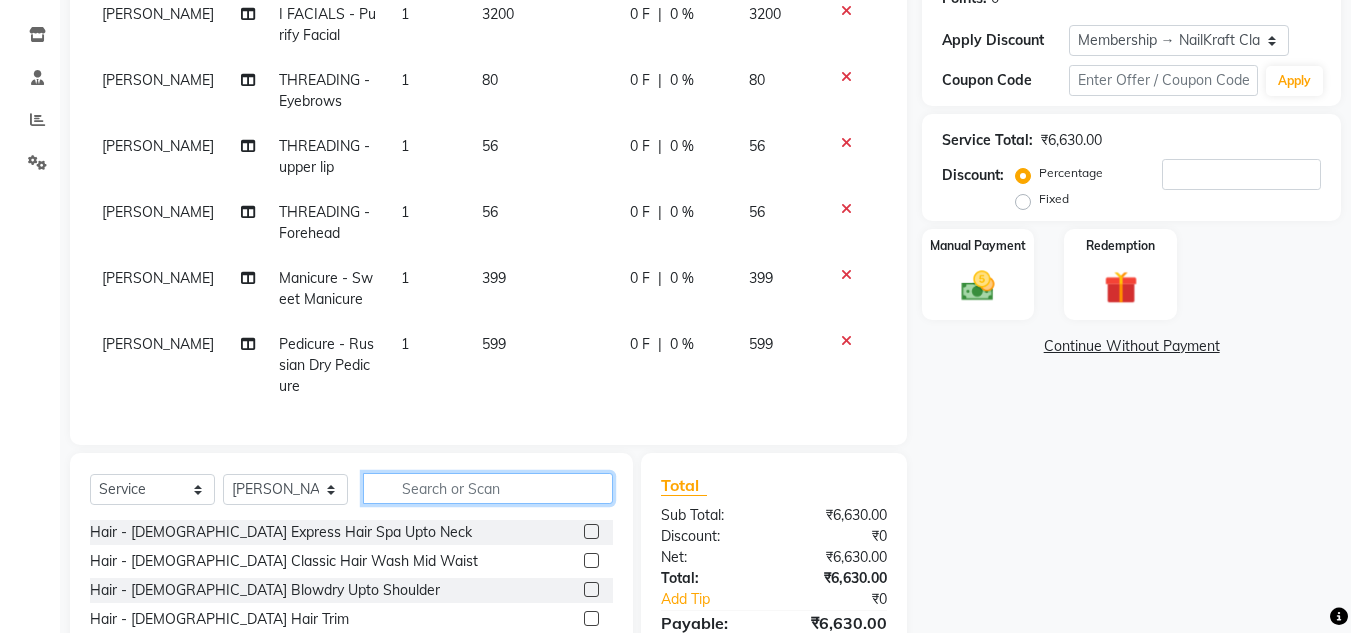 click 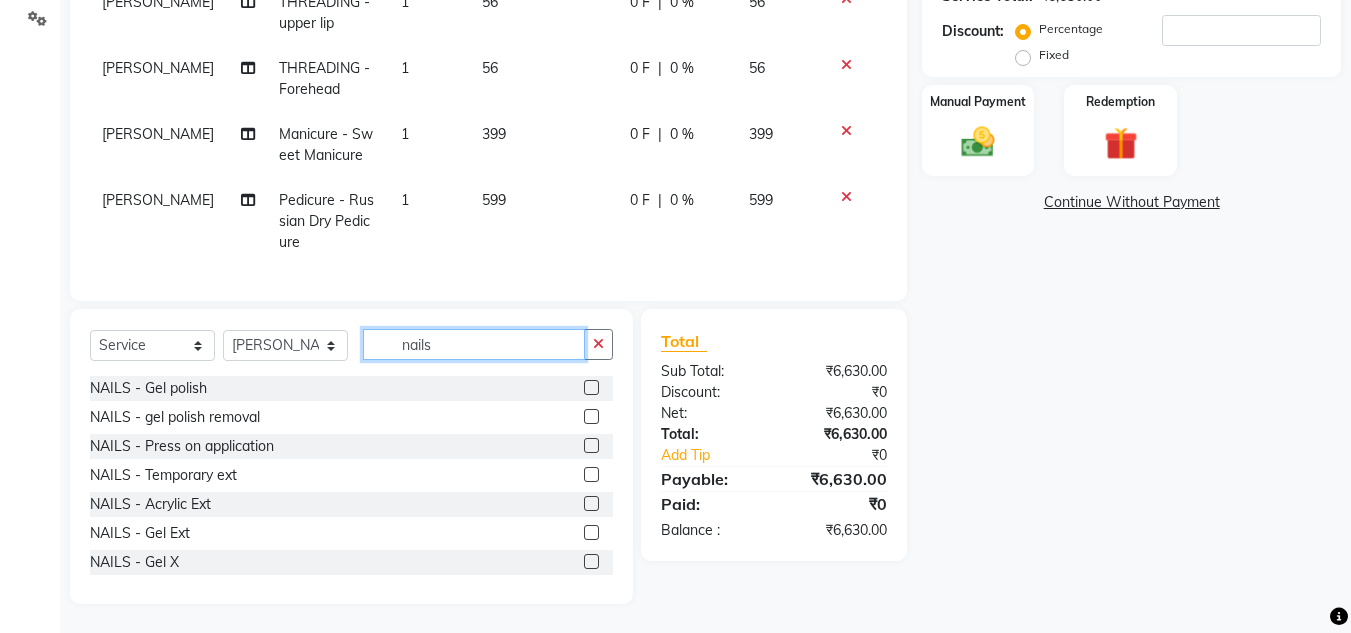 scroll, scrollTop: 468, scrollLeft: 0, axis: vertical 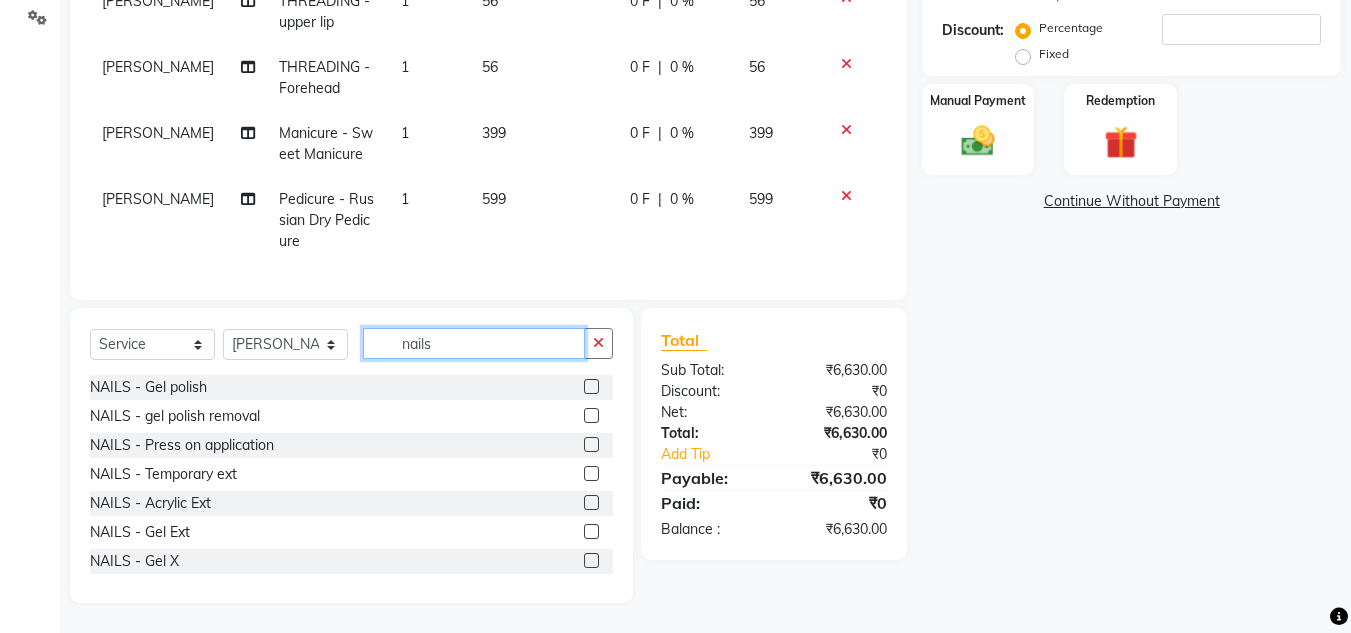 type on "nails" 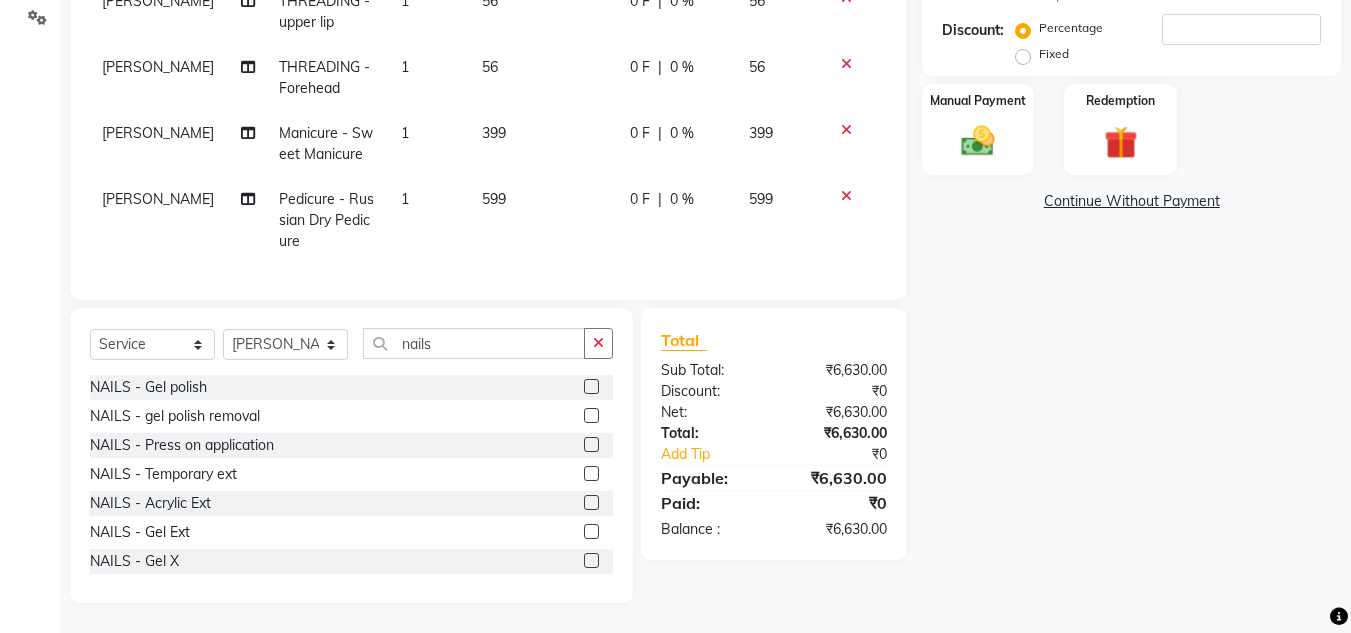 click 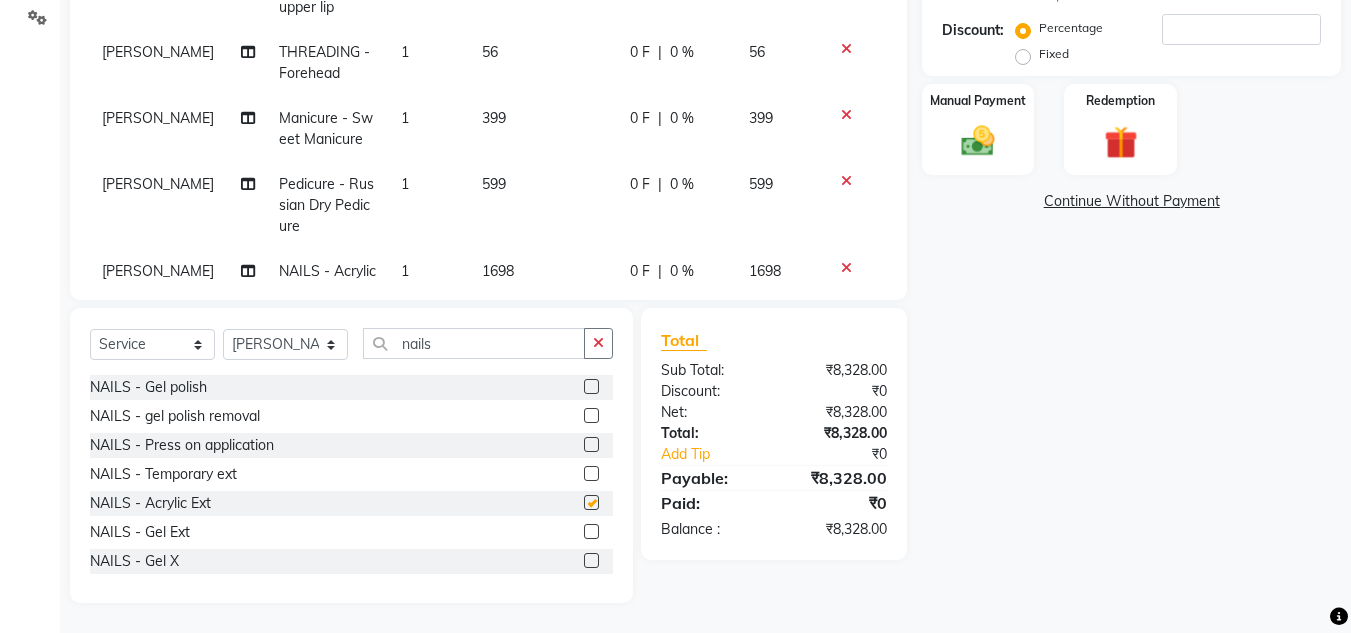 checkbox on "false" 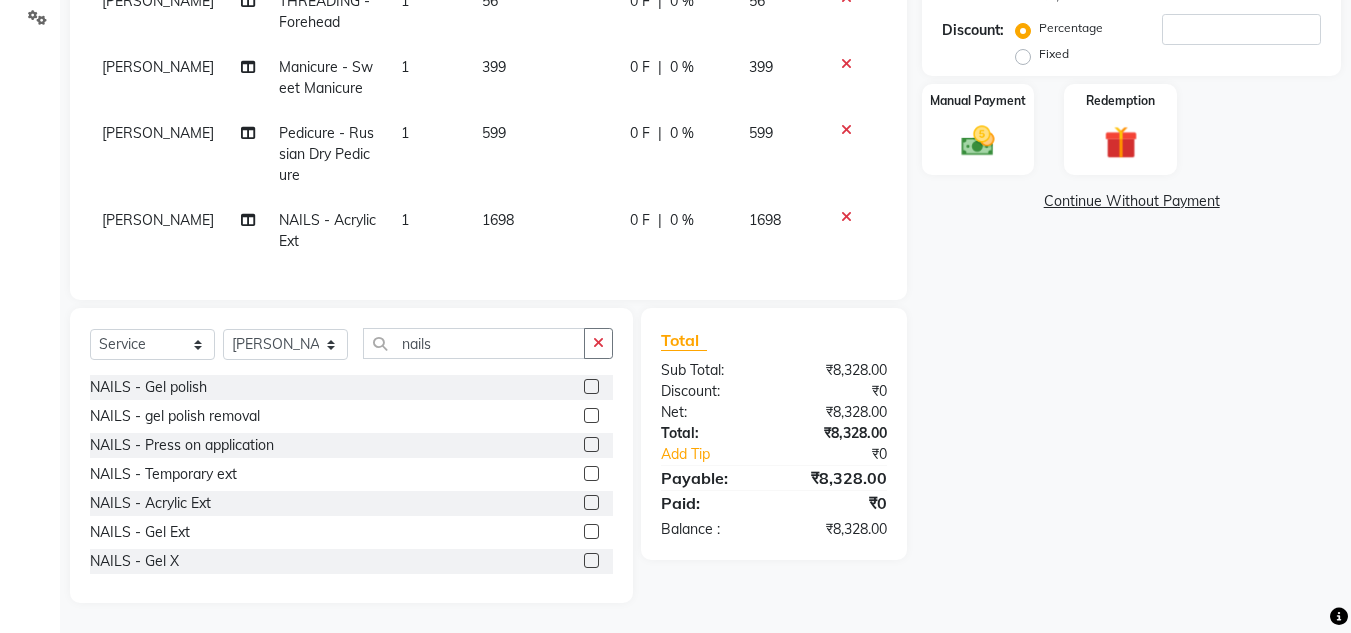 scroll, scrollTop: 183, scrollLeft: 0, axis: vertical 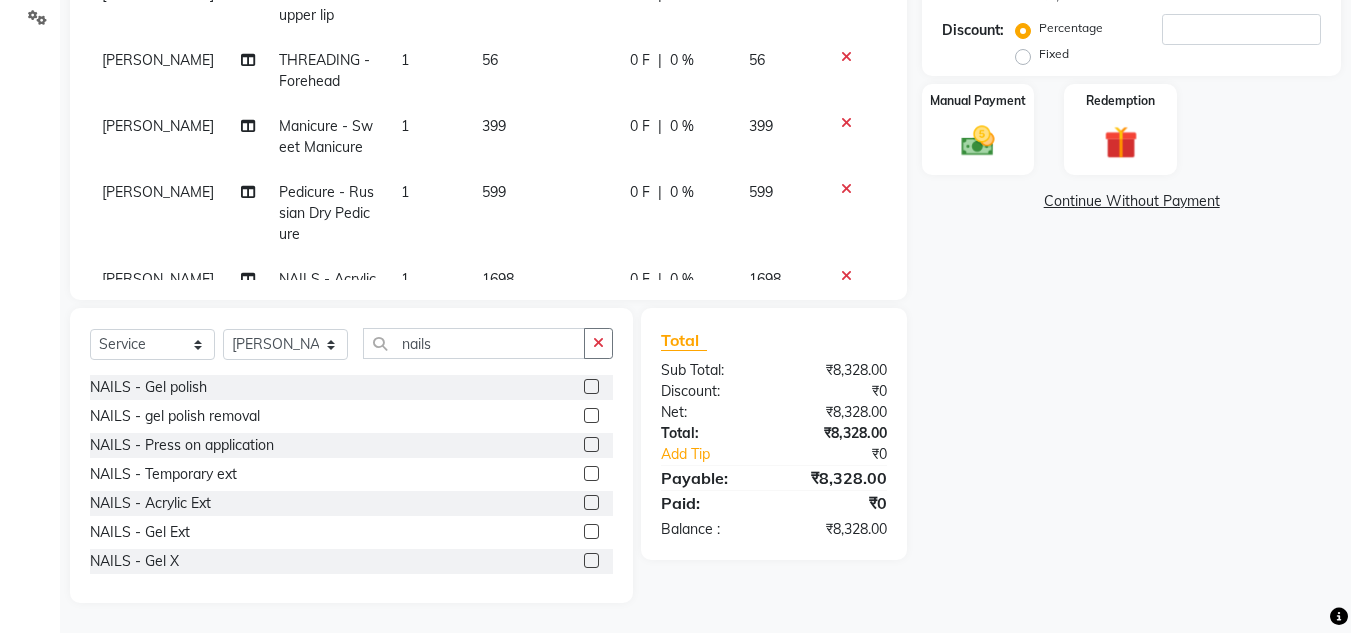 select on "76535" 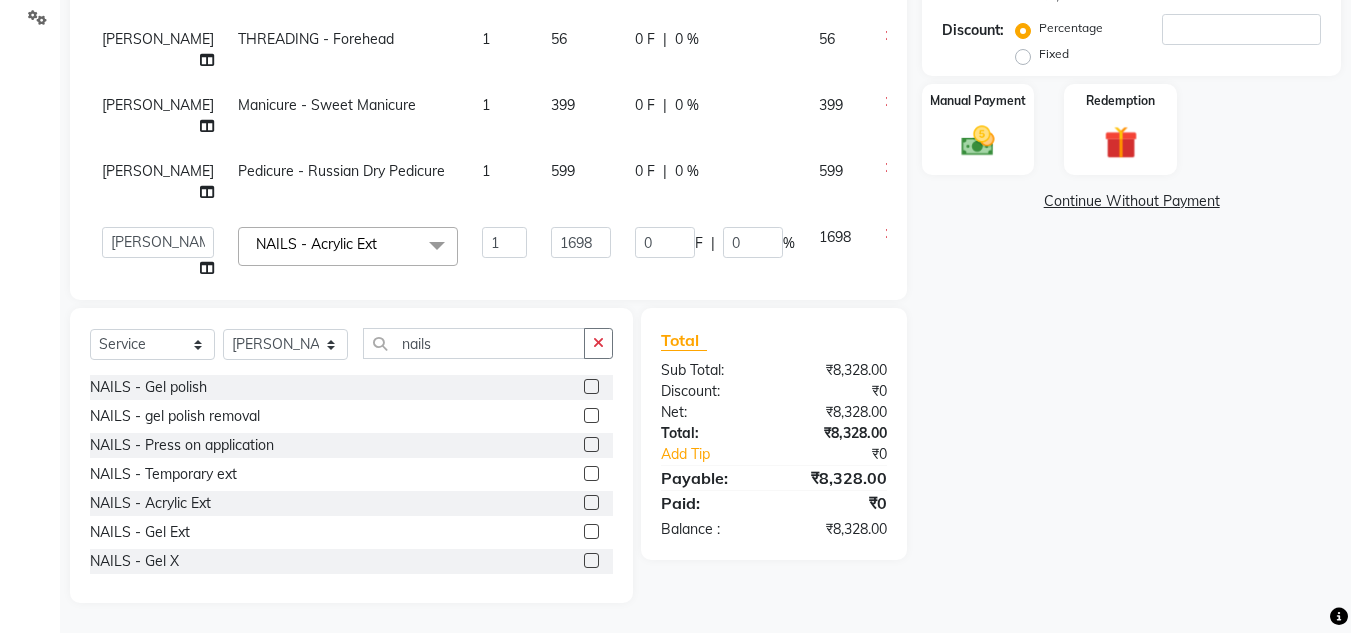 click on "1698" 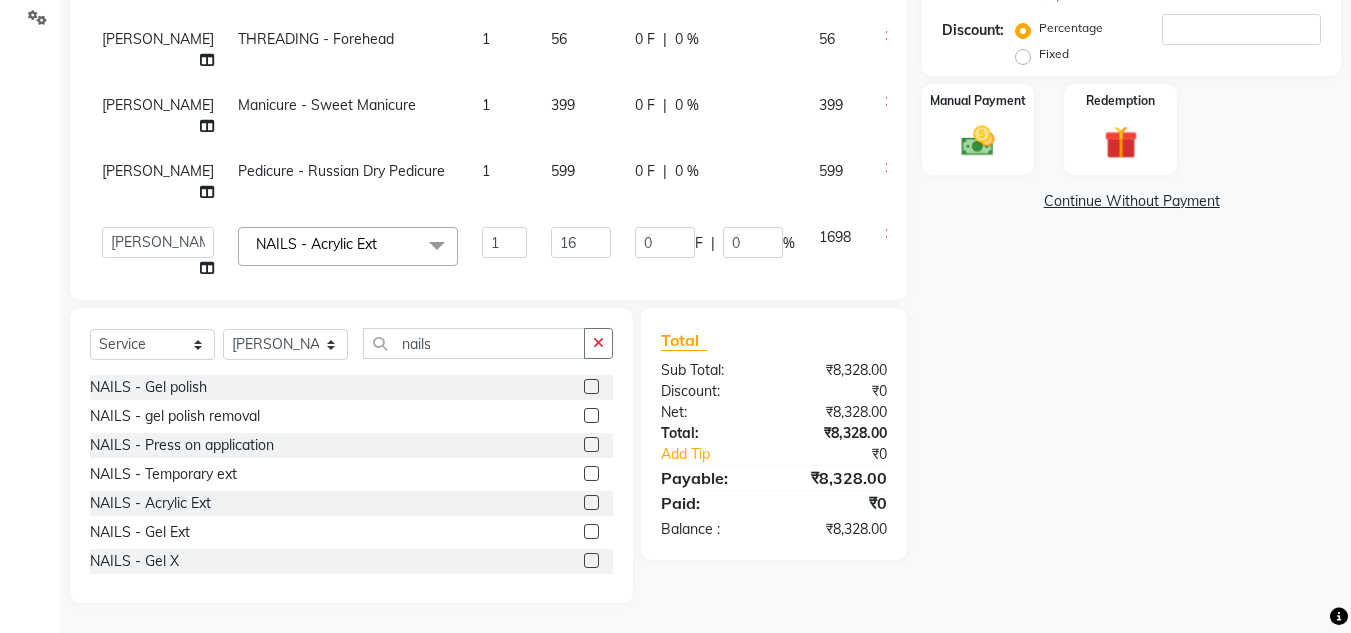type on "1" 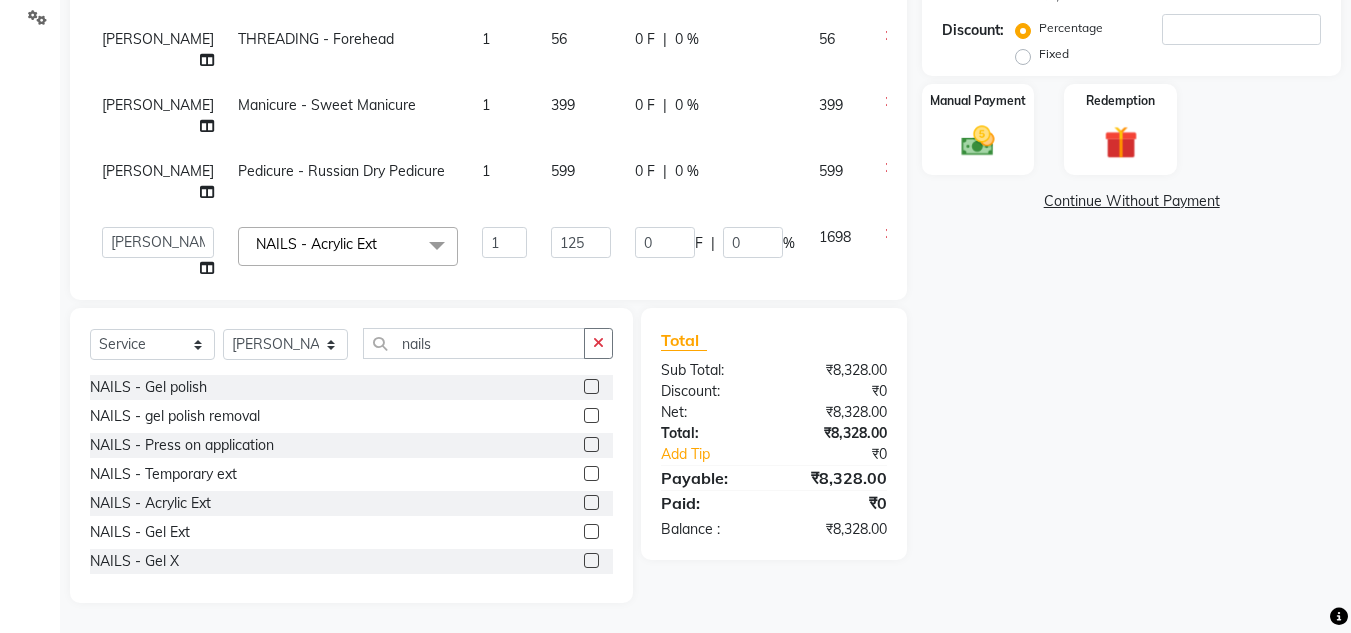 type on "1259" 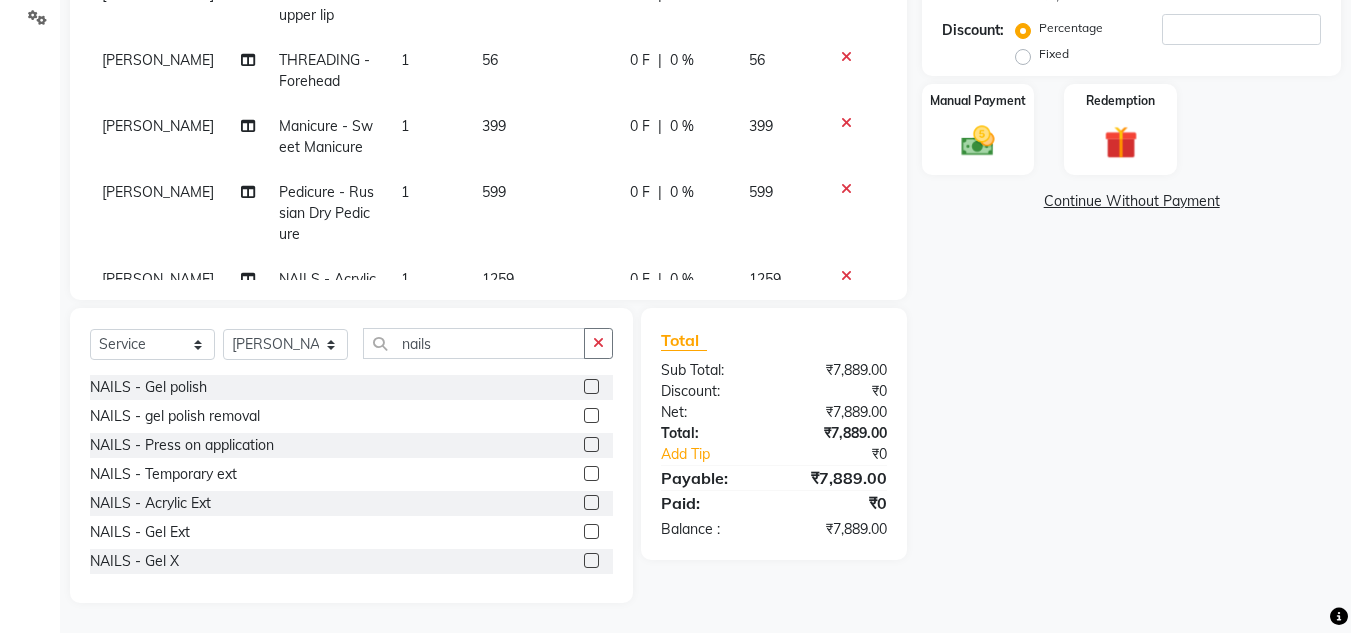 click on "Name: Teju Client Membership: end on [DATE] Total Visits:  8 Card on file:  0 Last Visit:   [DATE] Points:   0  Apply Discount Select Membership → NailKraft ClassicMembership Coupon Code Apply Service Total:  ₹7,889.00  Discount:  Percentage   Fixed  Manual Payment Redemption  Continue Without Payment" 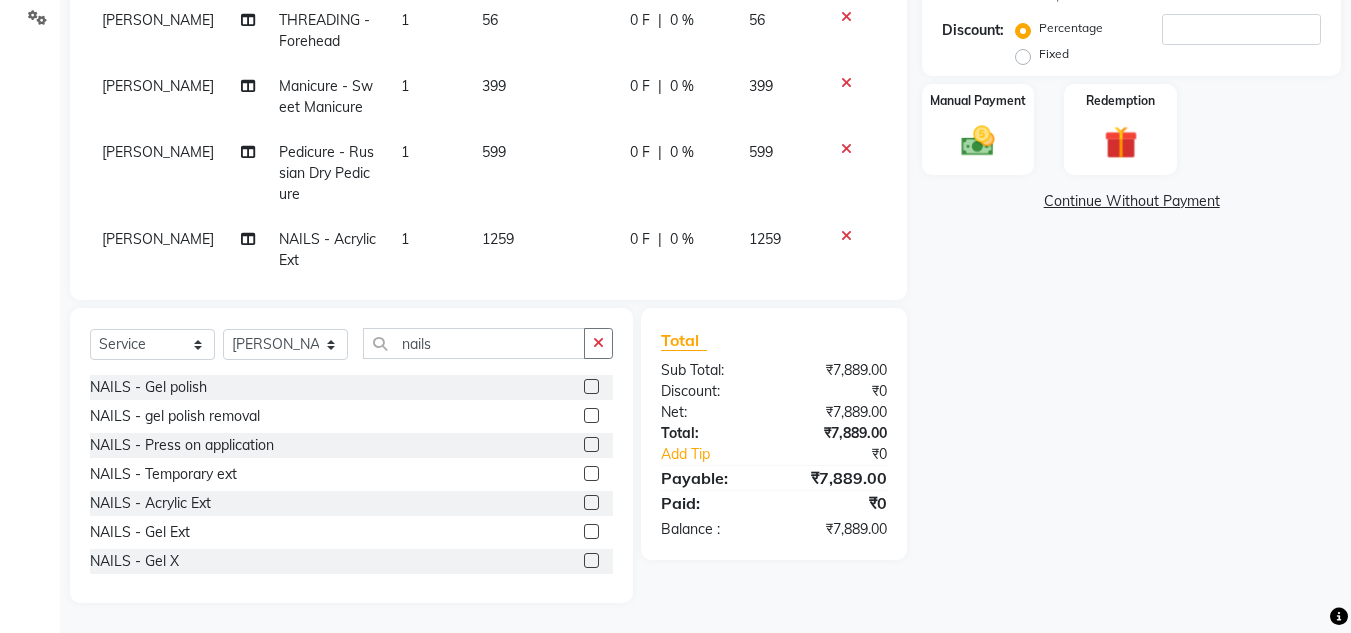 scroll, scrollTop: 183, scrollLeft: 0, axis: vertical 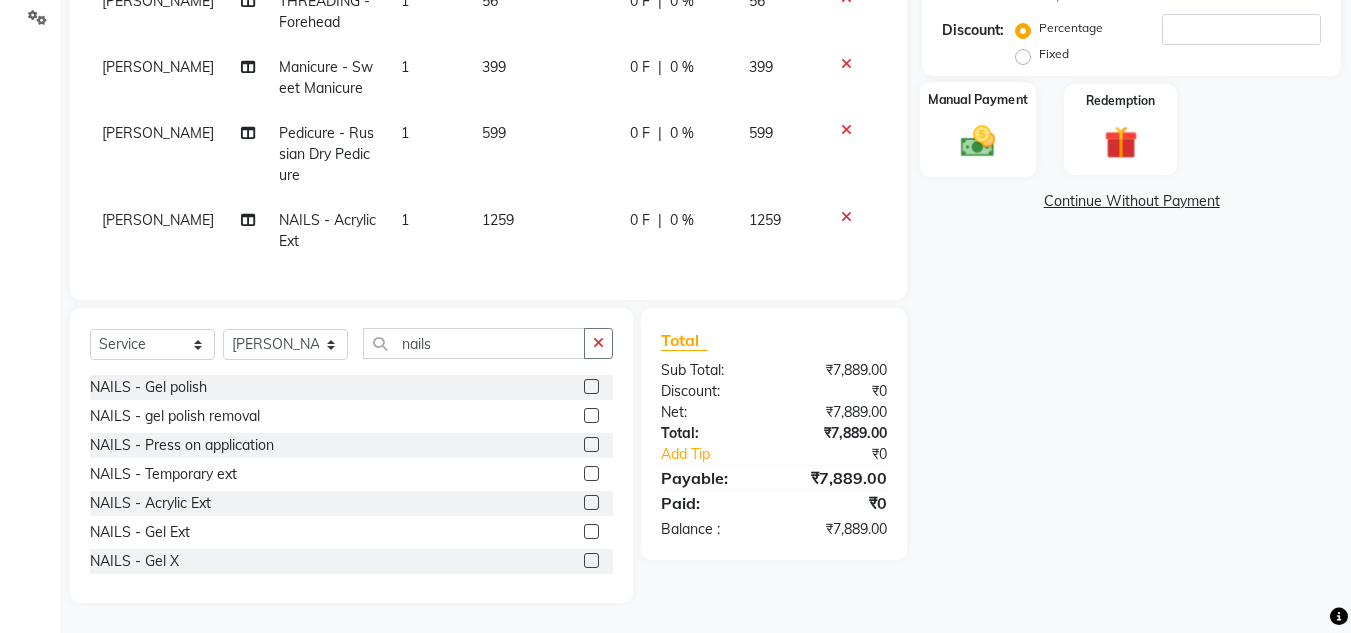 click 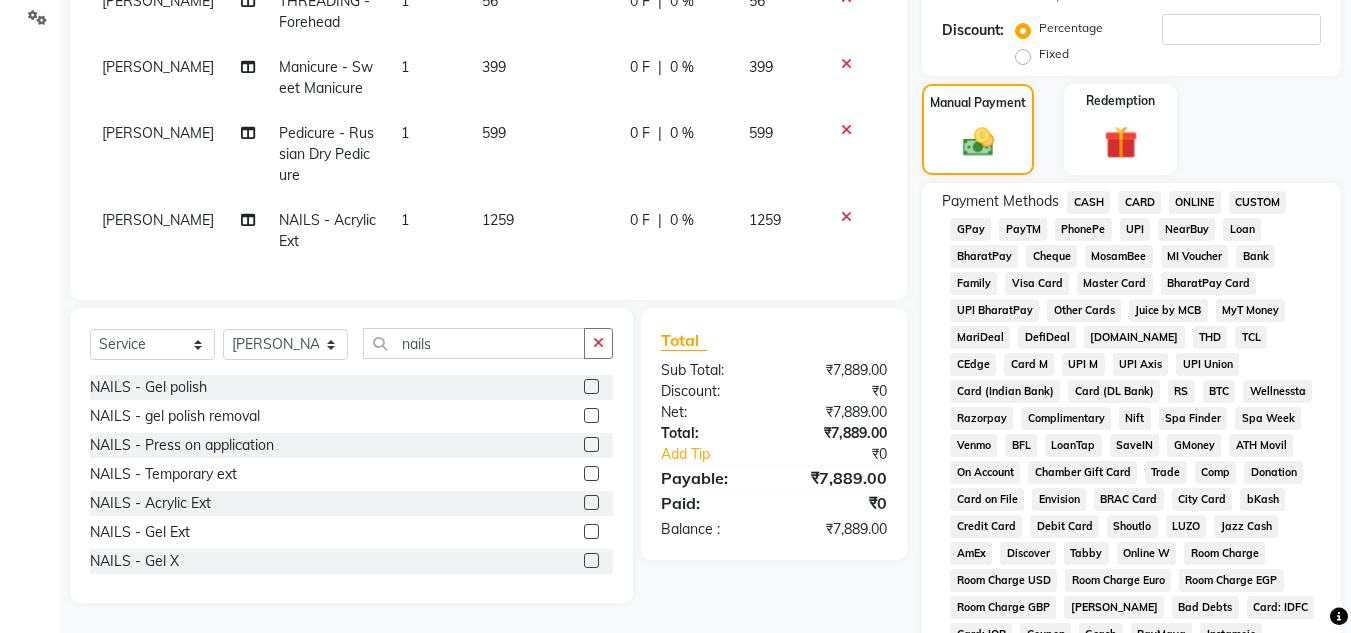 click on "GPay" 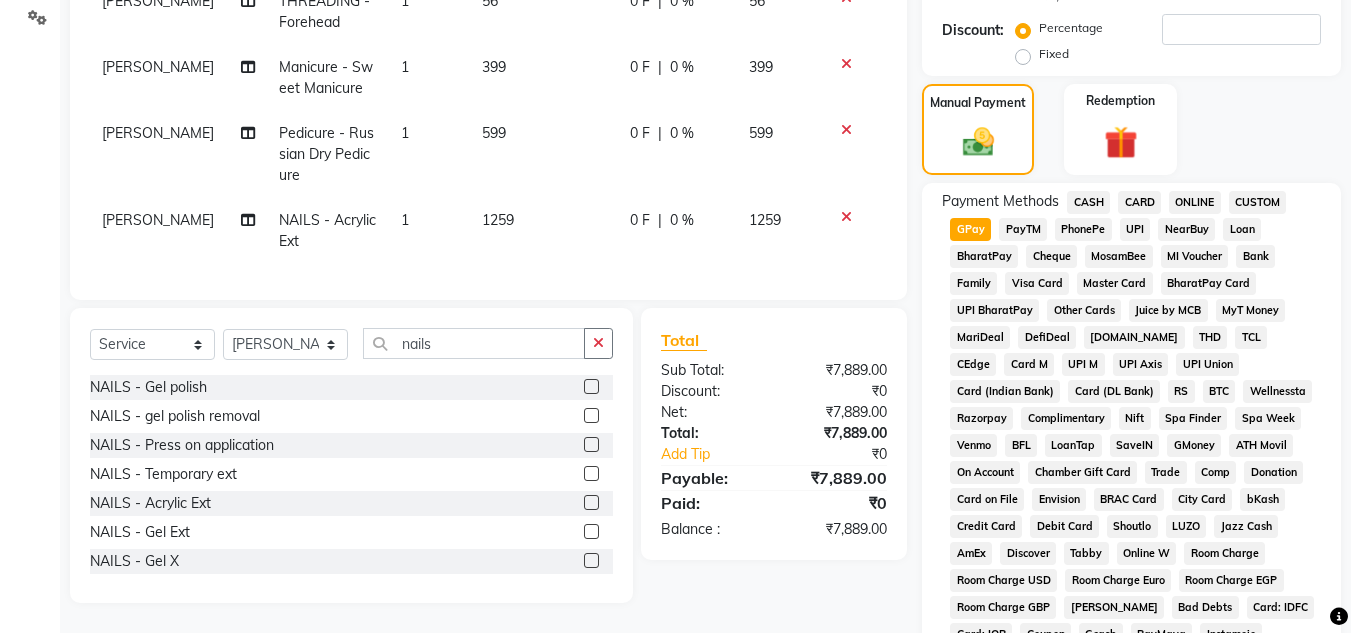 scroll, scrollTop: 908, scrollLeft: 0, axis: vertical 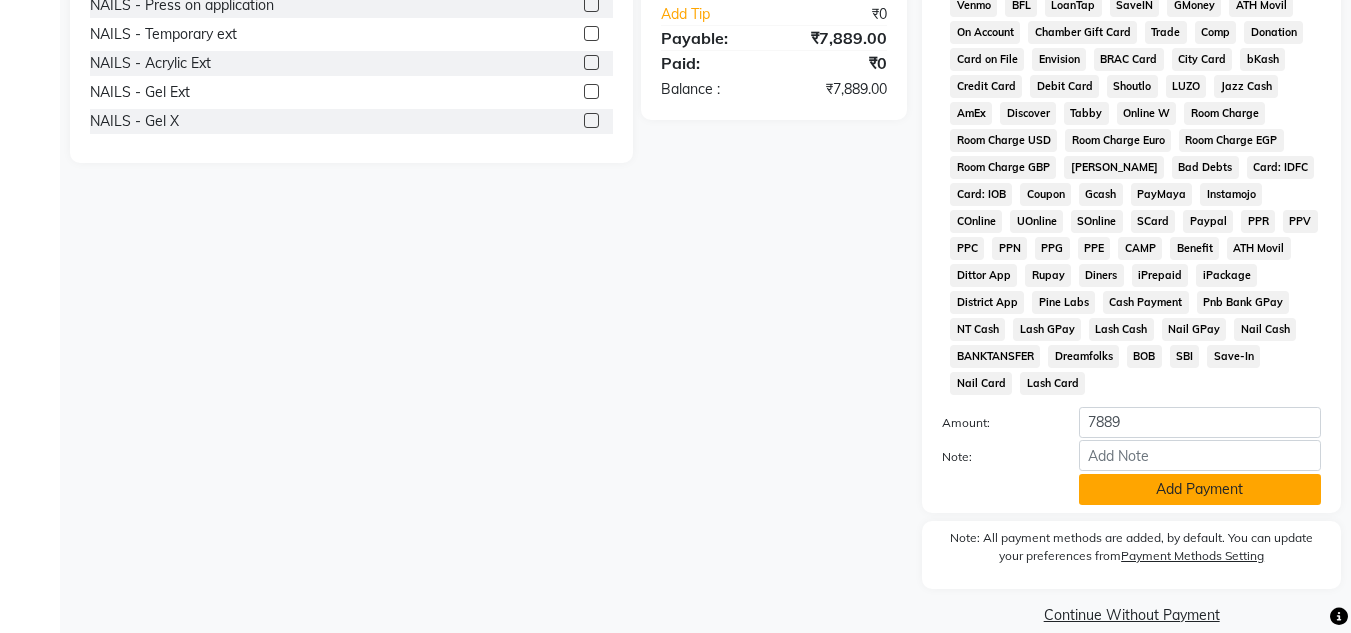 click on "Add Payment" 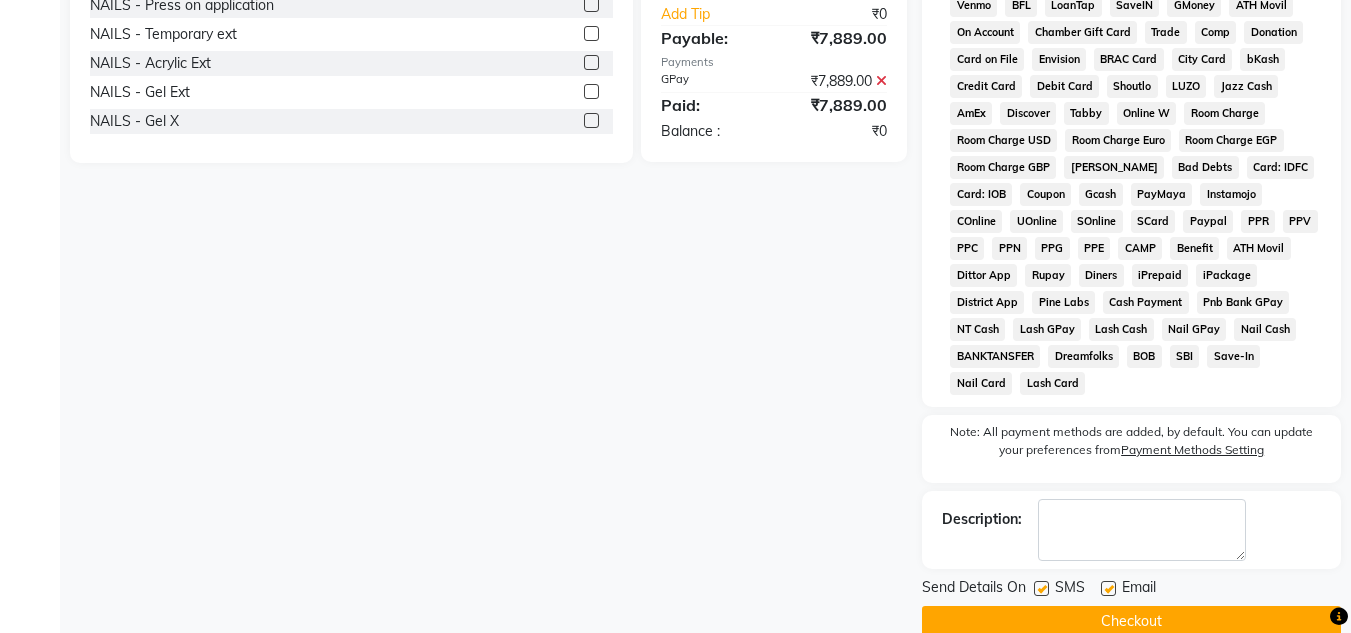 click on "Checkout" 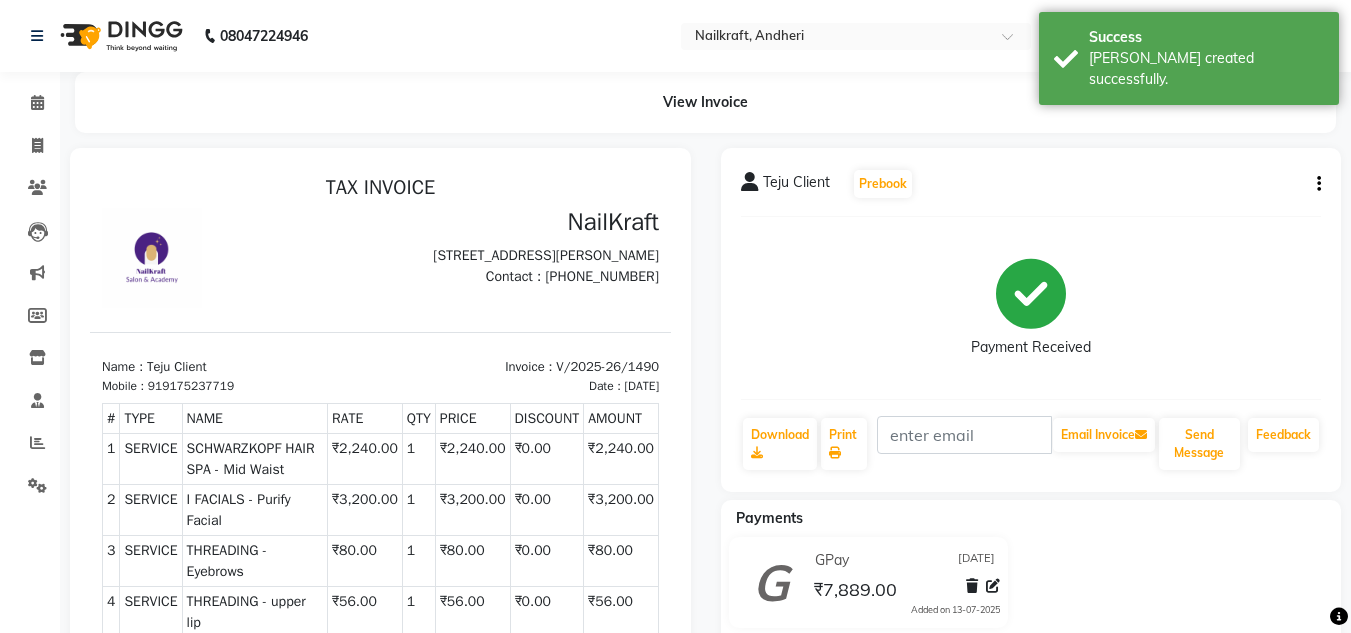 scroll, scrollTop: 0, scrollLeft: 0, axis: both 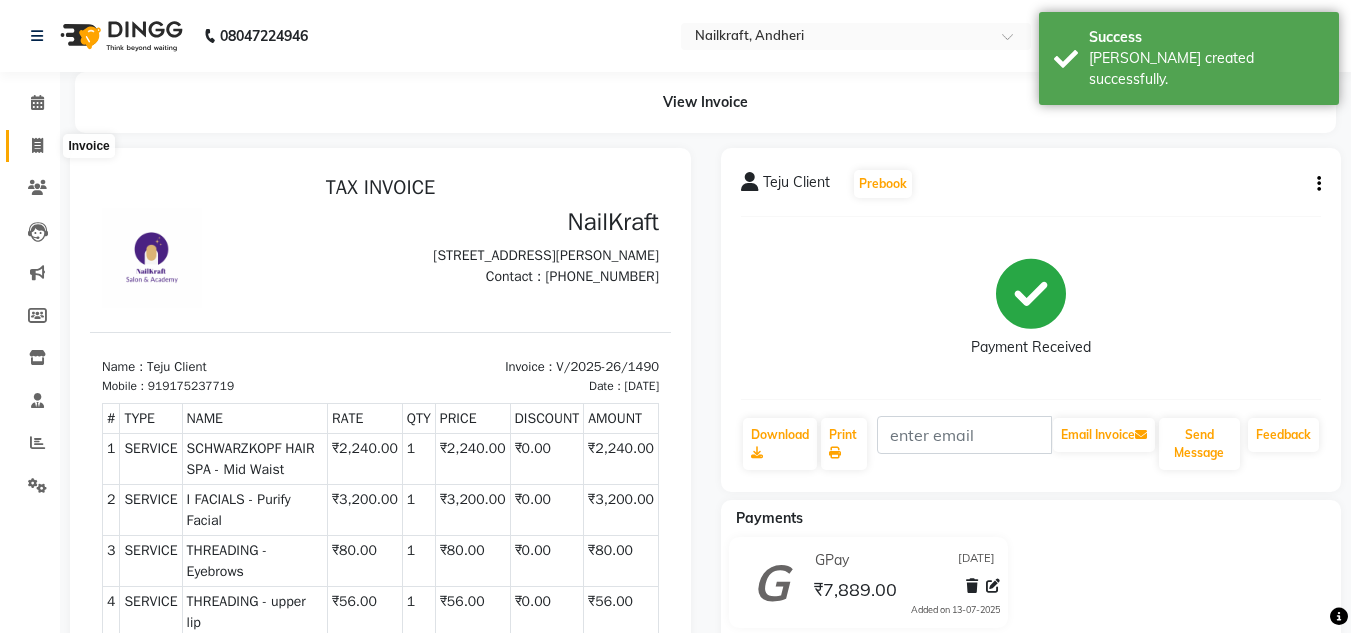 click 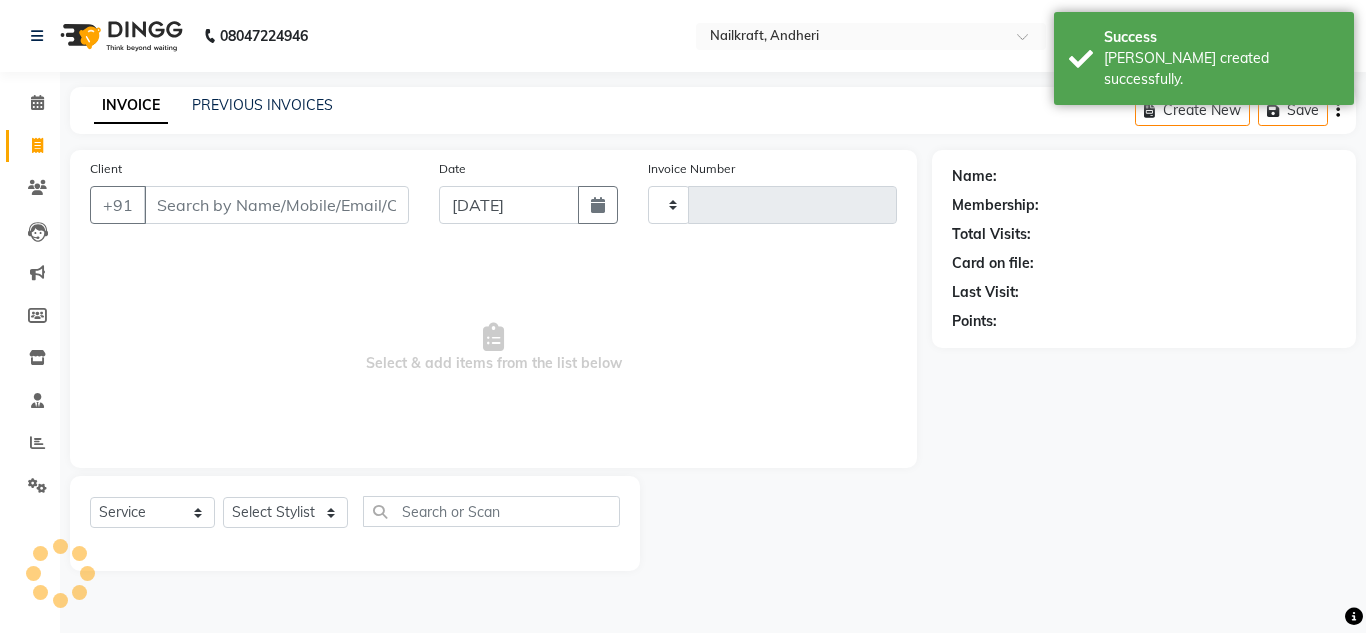 type on "1491" 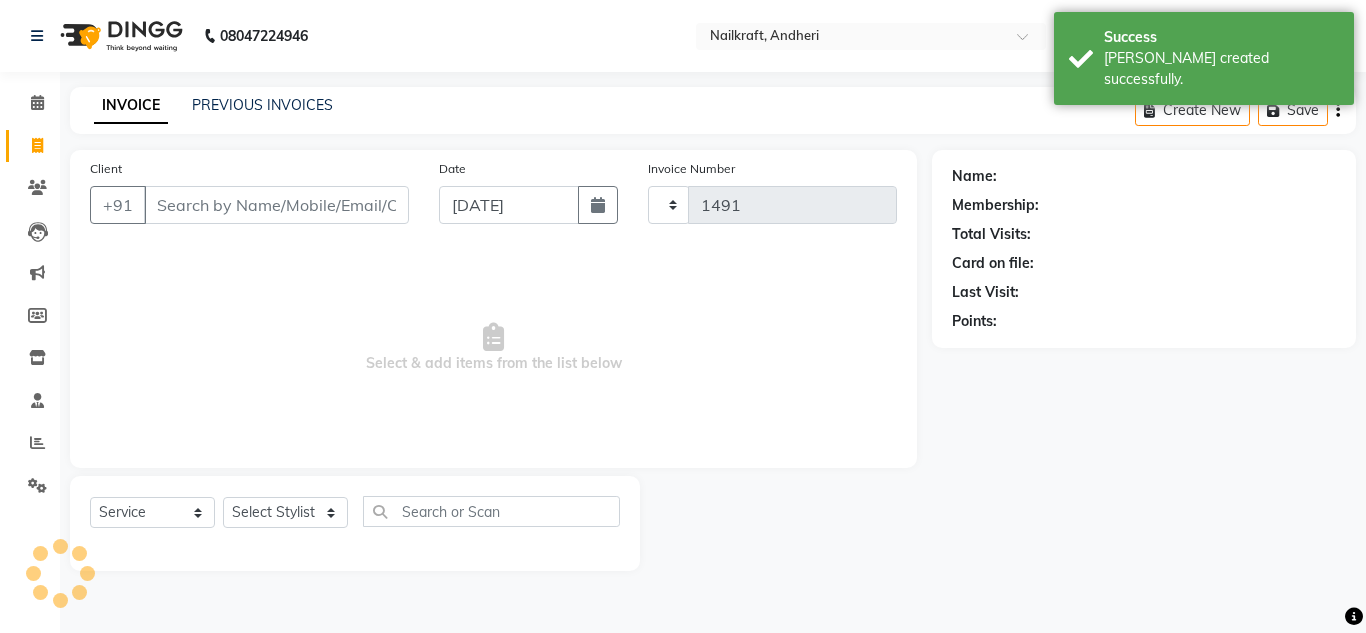 select on "6081" 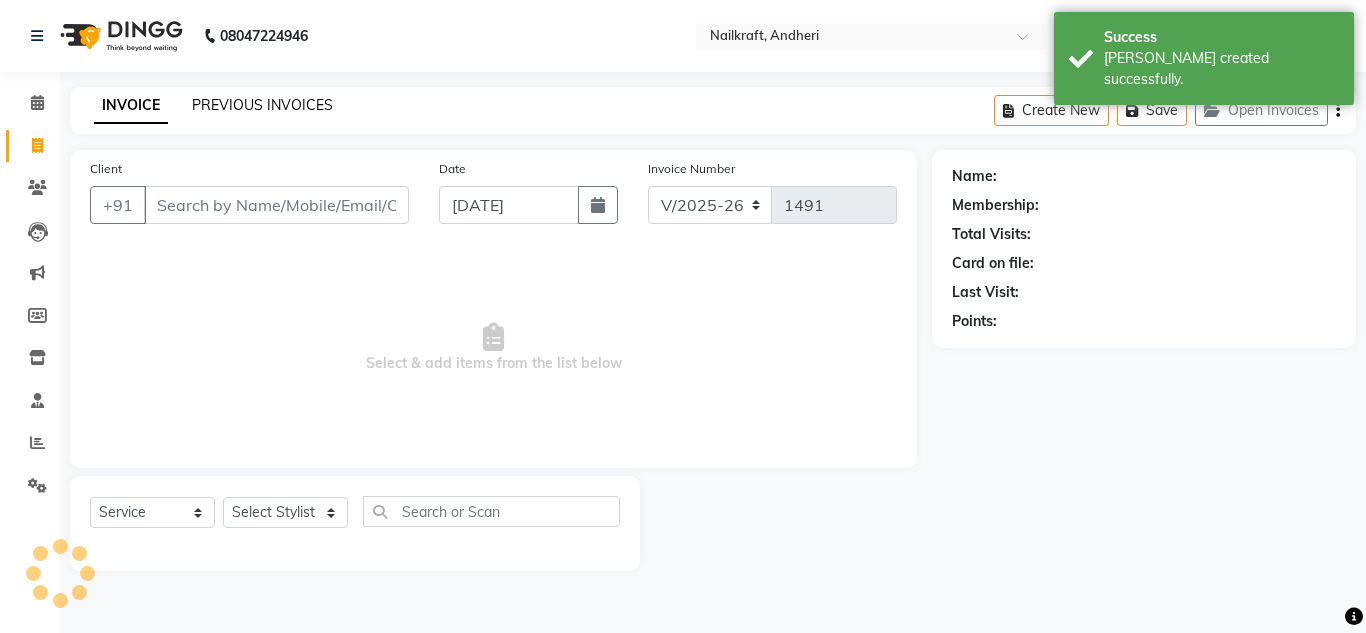 click on "PREVIOUS INVOICES" 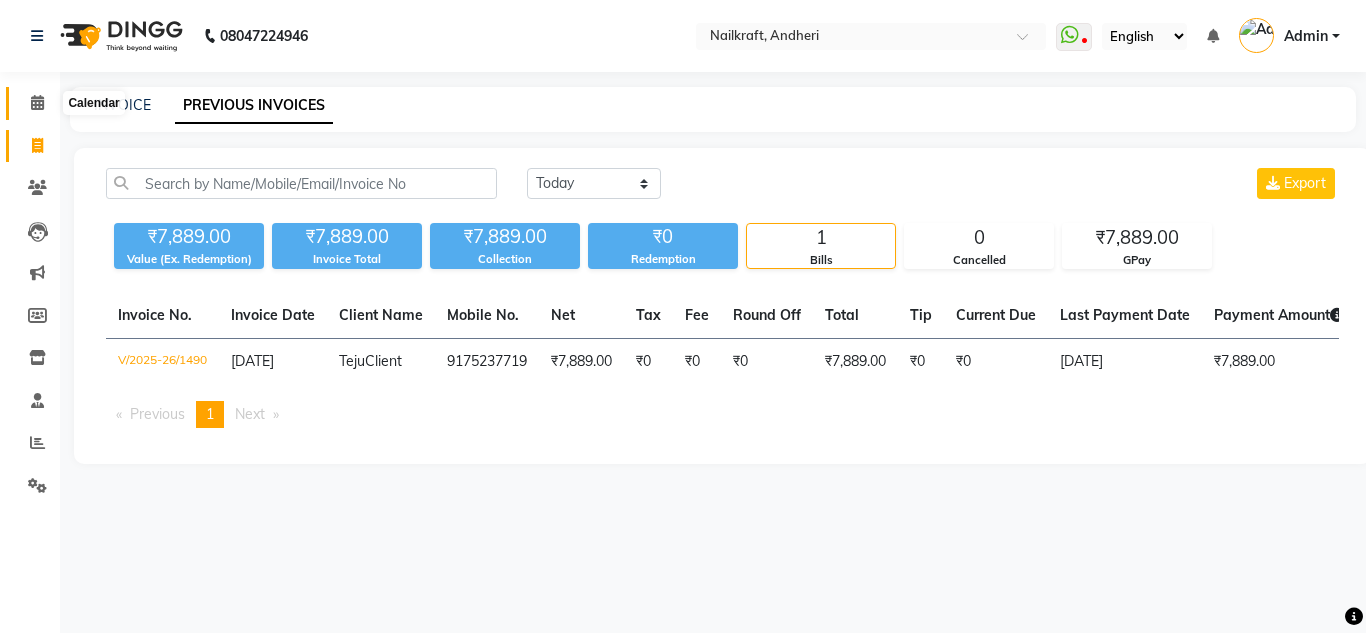 click 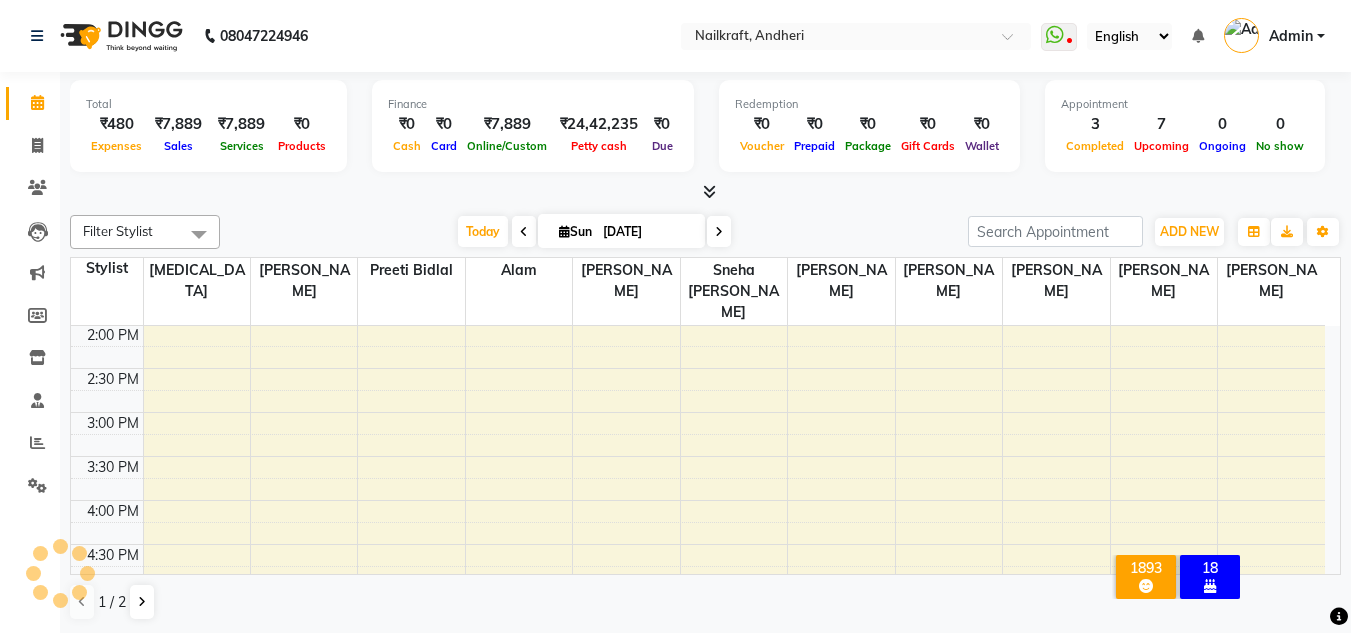 scroll, scrollTop: 0, scrollLeft: 0, axis: both 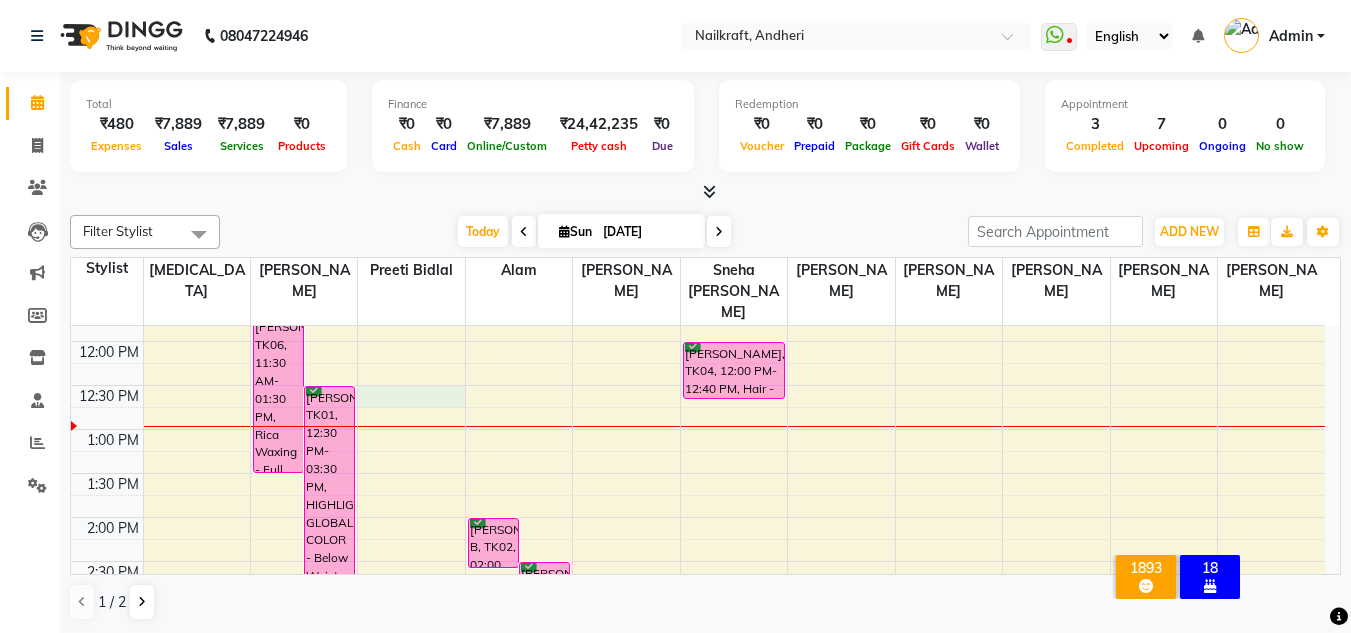 click on "10:00 AM 10:30 AM 11:00 AM 11:30 AM 12:00 PM 12:30 PM 1:00 PM 1:30 PM 2:00 PM 2:30 PM 3:00 PM 3:30 PM 4:00 PM 4:30 PM 5:00 PM 5:30 PM 6:00 PM 6:30 PM 7:00 PM 7:30 PM 8:00 PM 8:30 PM 9:00 PM 9:30 PM     [PERSON_NAME] [PERSON_NAME], TK06, 11:30 AM-01:30 PM, [GEOGRAPHIC_DATA] Waxing - Full Arms + Underarms     [PERSON_NAME], TK01, 12:30 PM-03:30 PM, HIGHLIGHTS/ GLOBAL COLOR - Below Waist     [PERSON_NAME] B, TK02, 02:00 PM-02:35 PM, Pedicure - Sweet Pedicure (no massage)     [PERSON_NAME] B, TK02, 02:30 PM-03:05 PM, Pedicure - Sweet Pedicure (no massage)     Ritu Aditi Cp Mom, TK03, 05:30 PM-06:20 PM, Pedicure - Luxury Nail [PERSON_NAME], TK04, 12:00 PM-12:40 PM, Hair - [DEMOGRAPHIC_DATA] Advance Haircut" at bounding box center (698, 693) 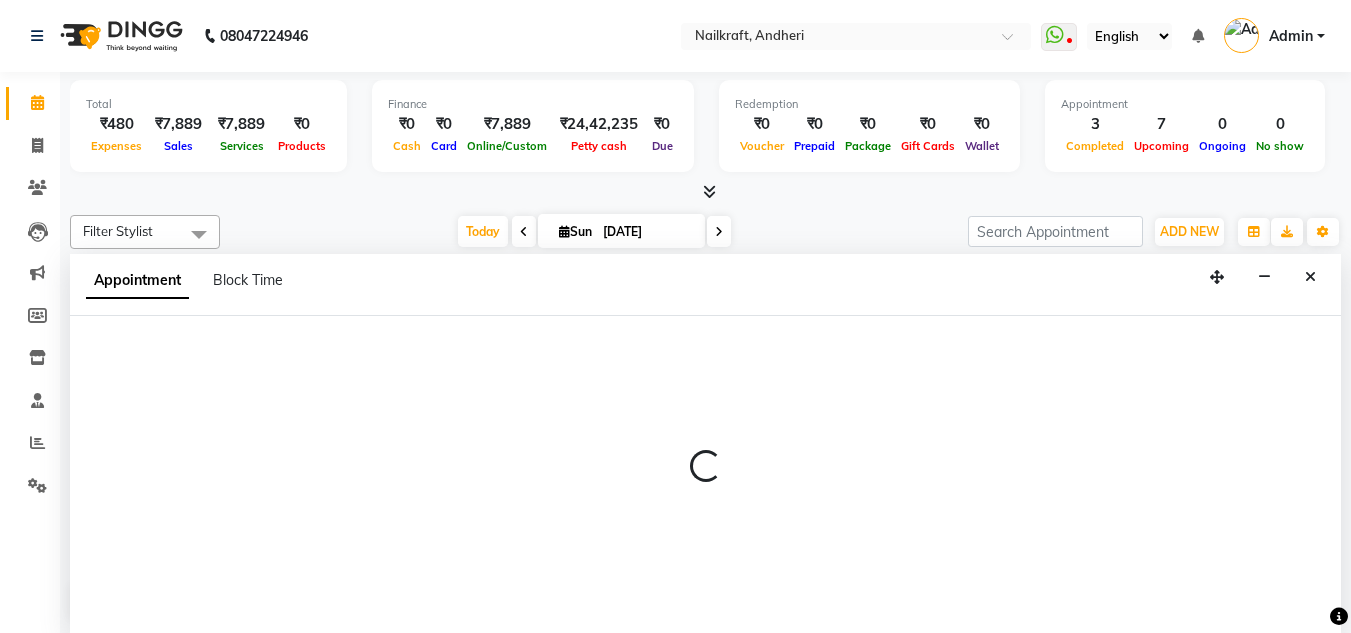 scroll, scrollTop: 1, scrollLeft: 0, axis: vertical 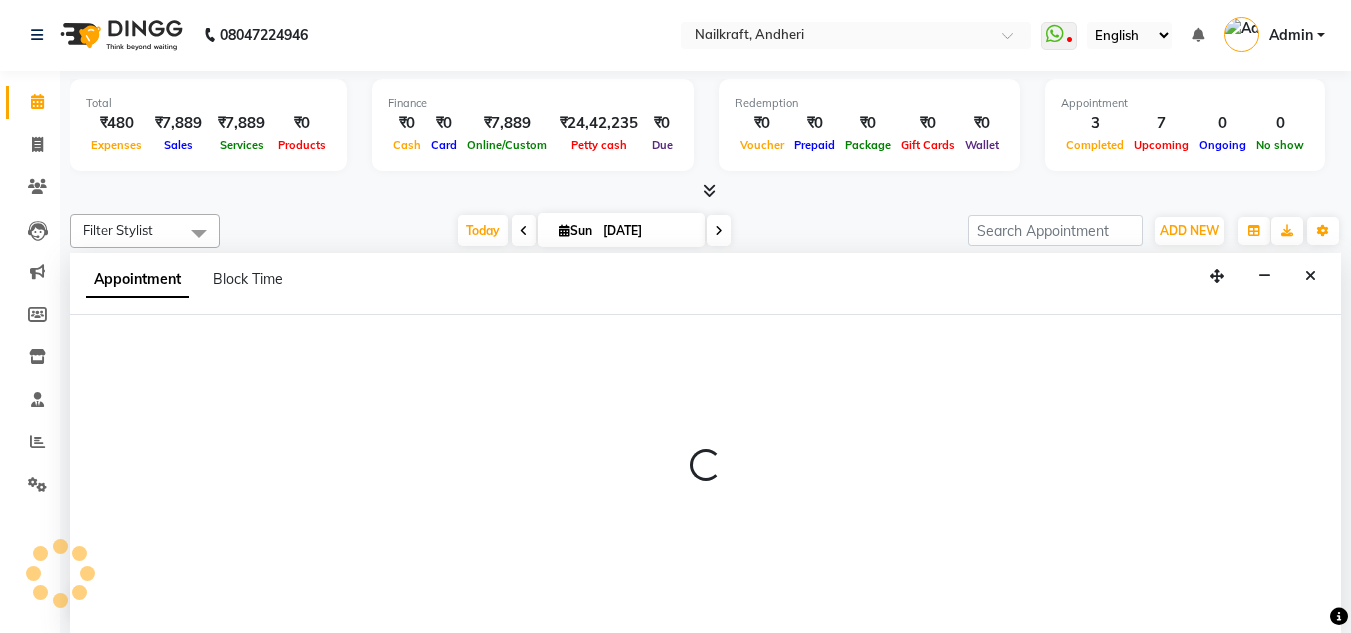 select on "52516" 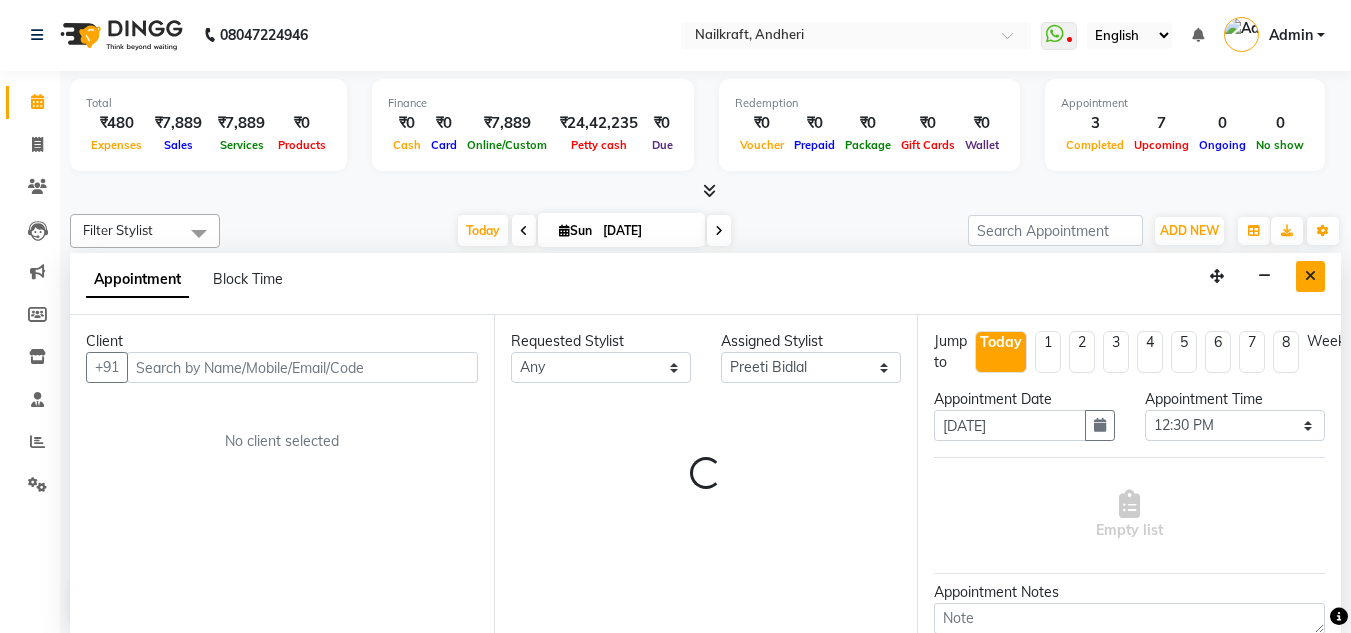 click at bounding box center [1310, 276] 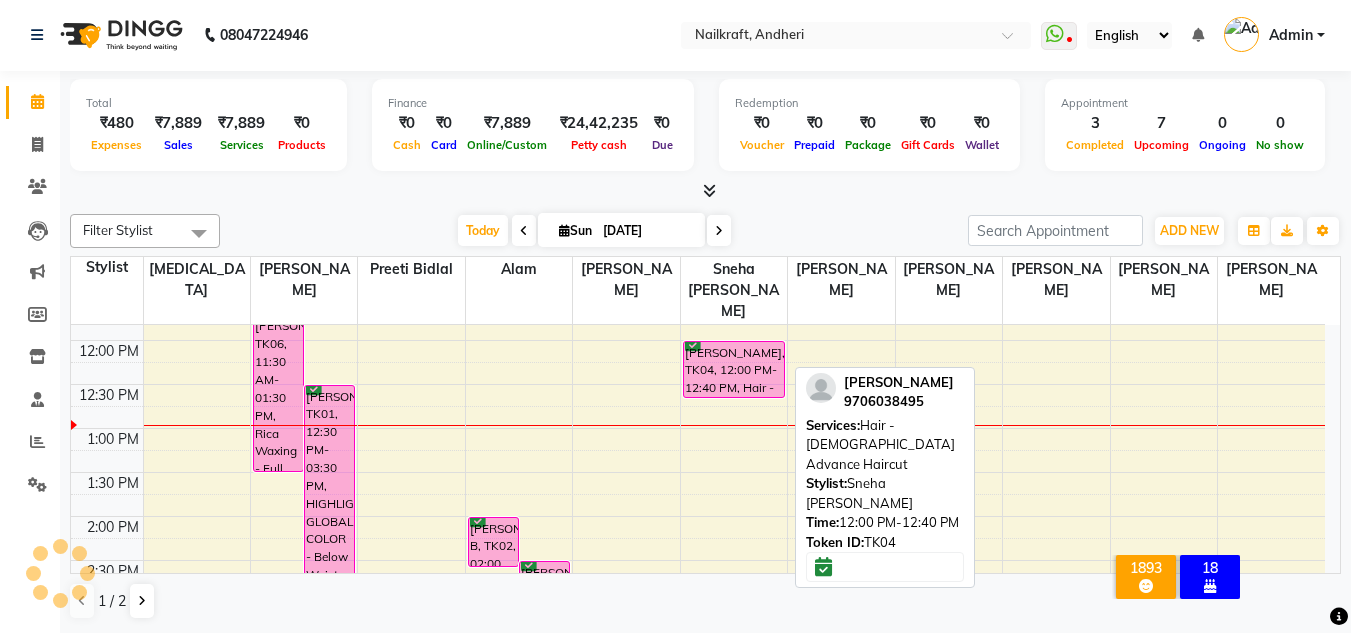 click on "[PERSON_NAME], TK04, 12:00 PM-12:40 PM, Hair - [DEMOGRAPHIC_DATA] Advance Haircut" at bounding box center [734, 369] 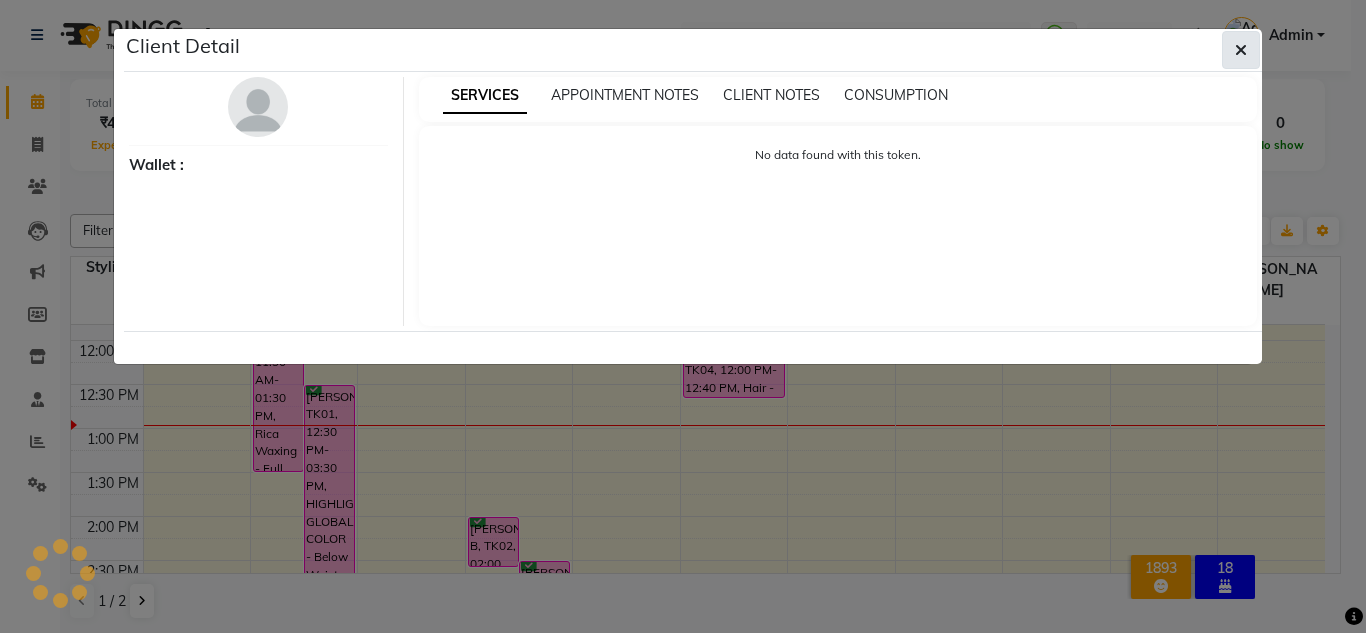 click 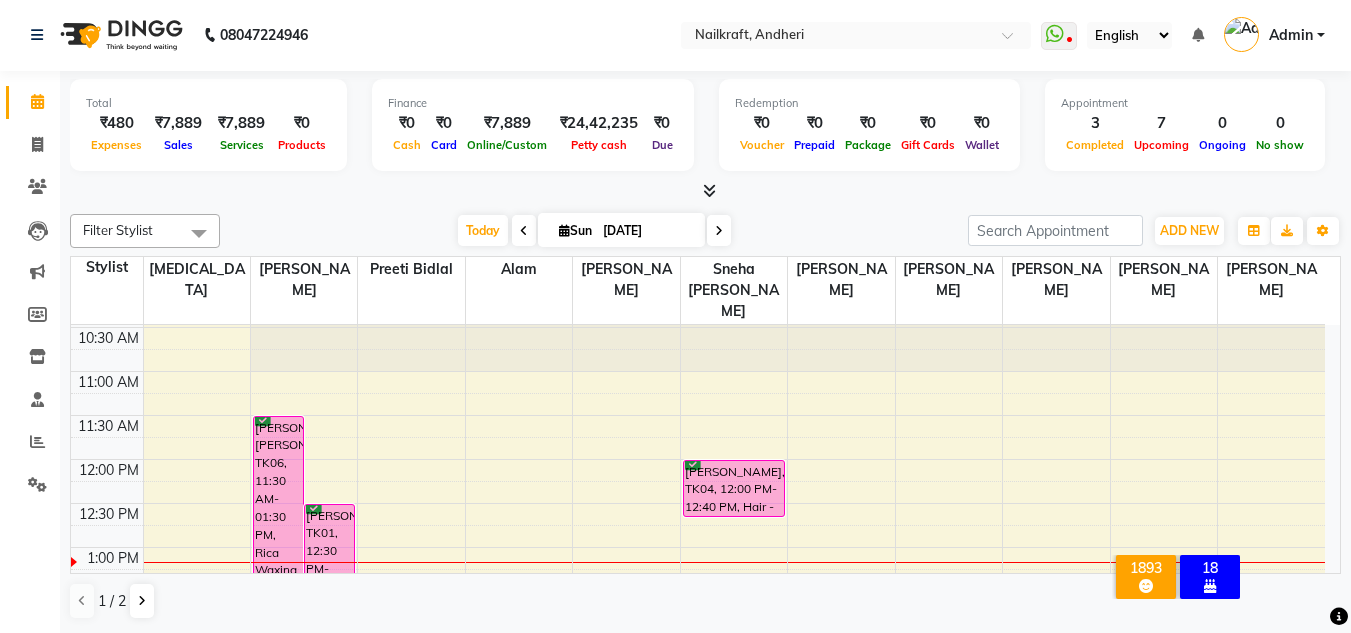 scroll, scrollTop: 40, scrollLeft: 0, axis: vertical 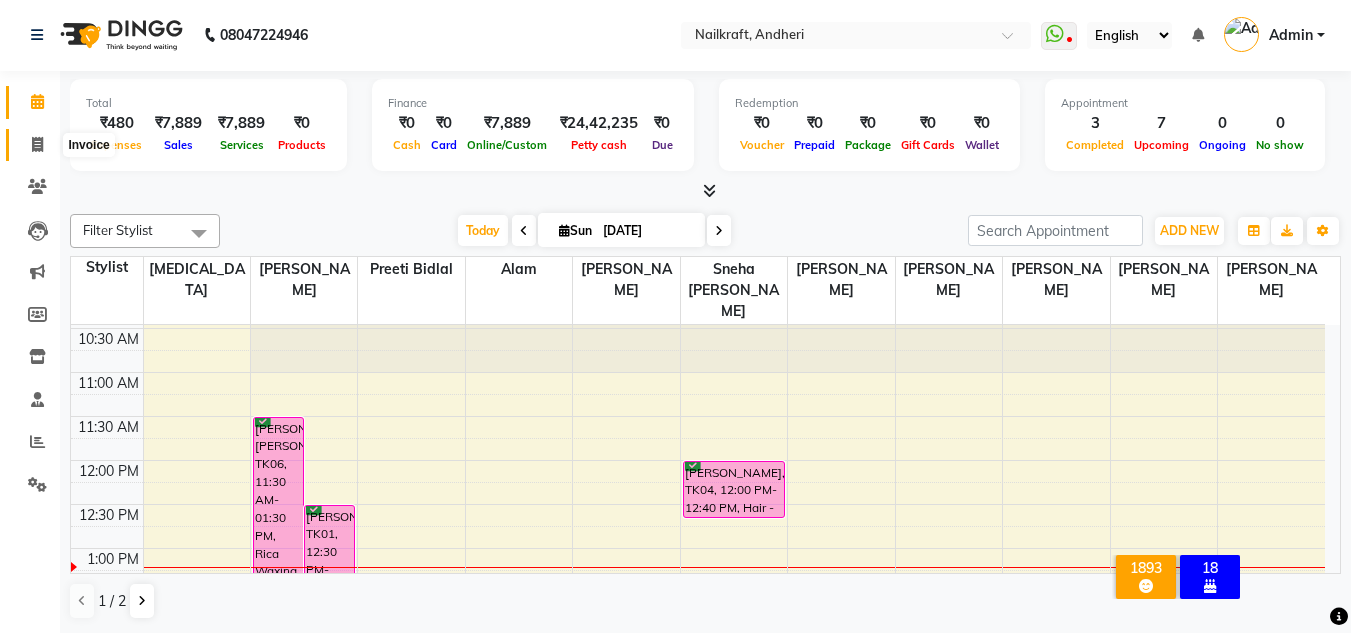 click 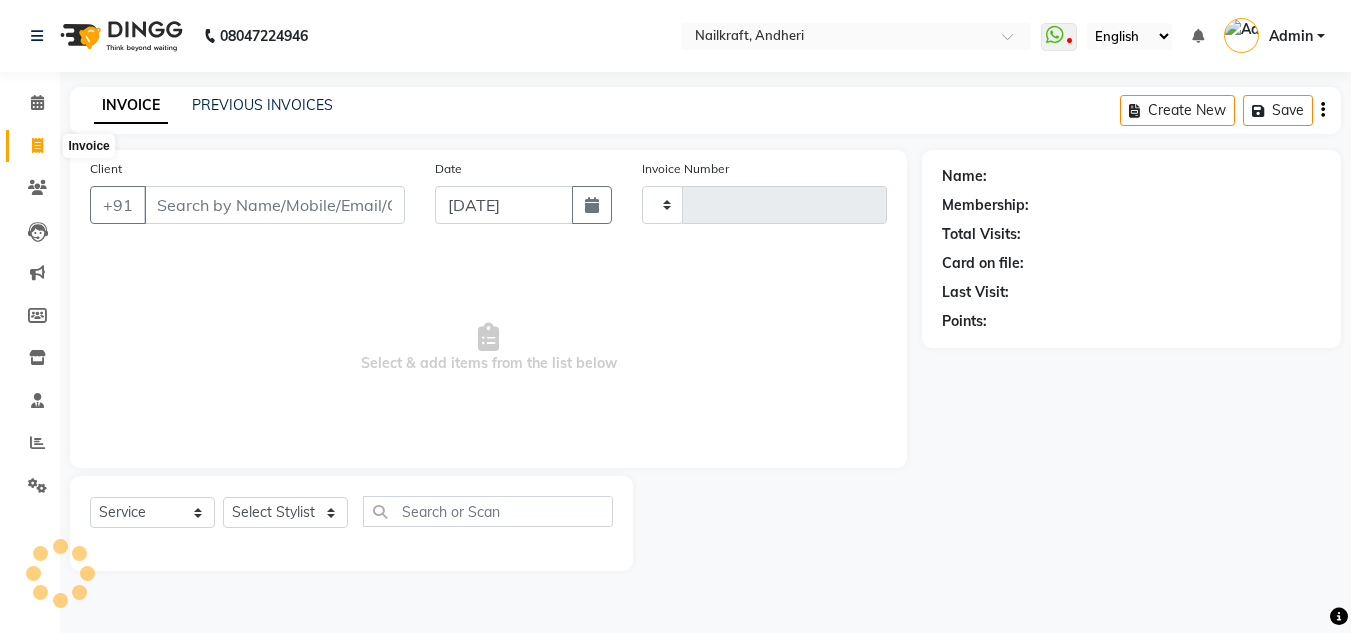 scroll, scrollTop: 0, scrollLeft: 0, axis: both 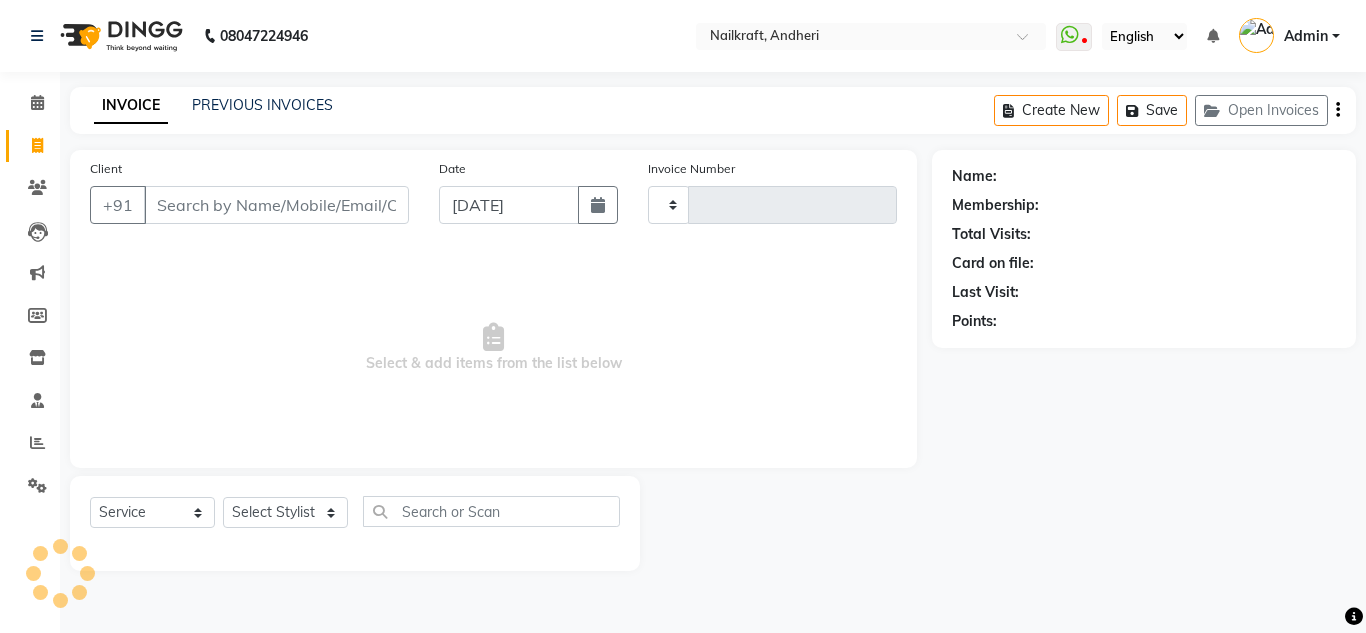 type on "1491" 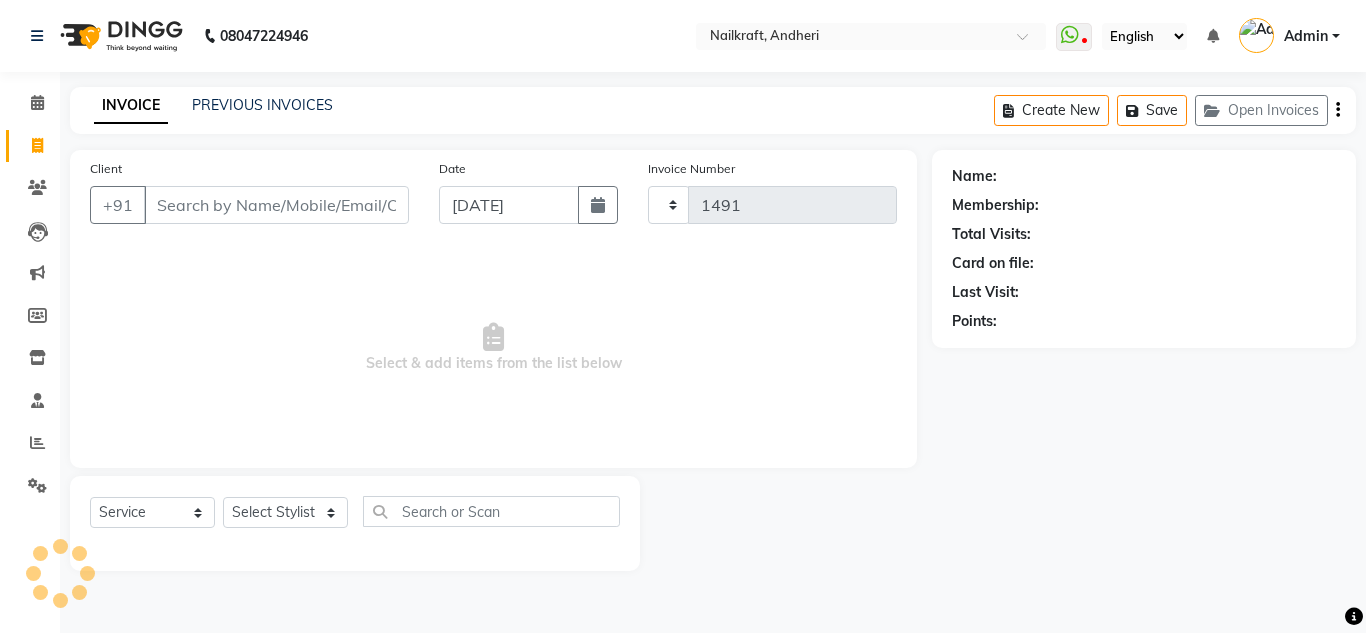 select on "6081" 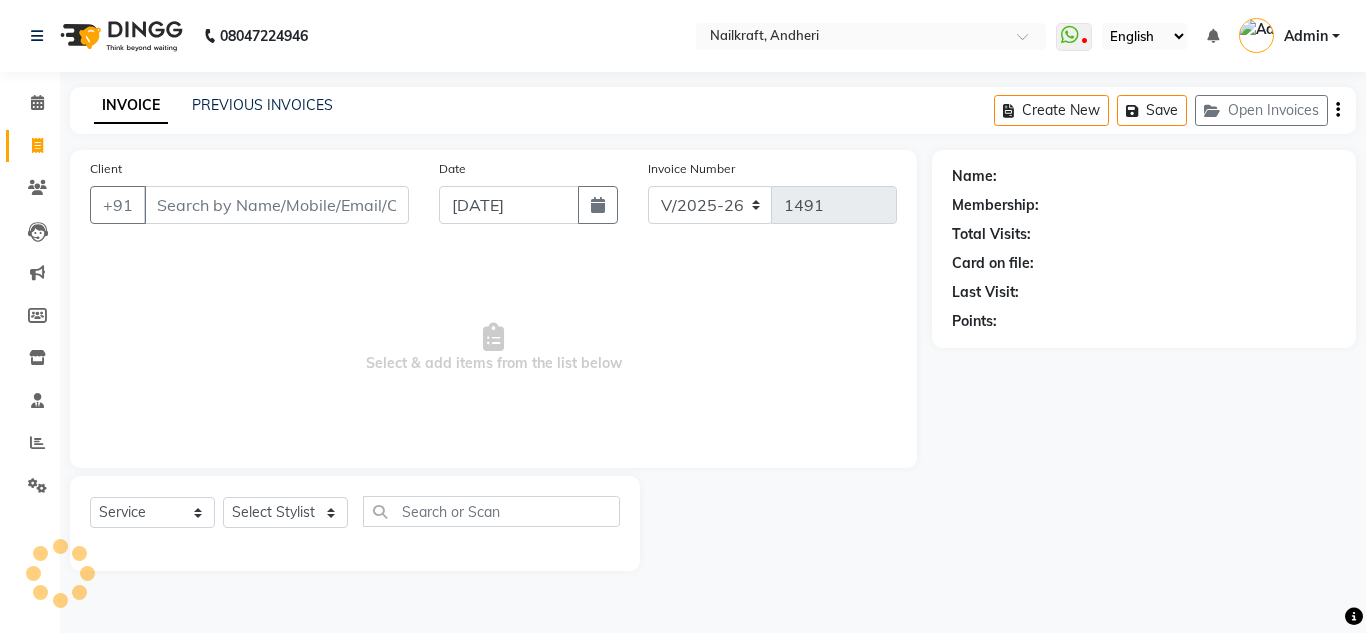 click on "Client" at bounding box center [276, 205] 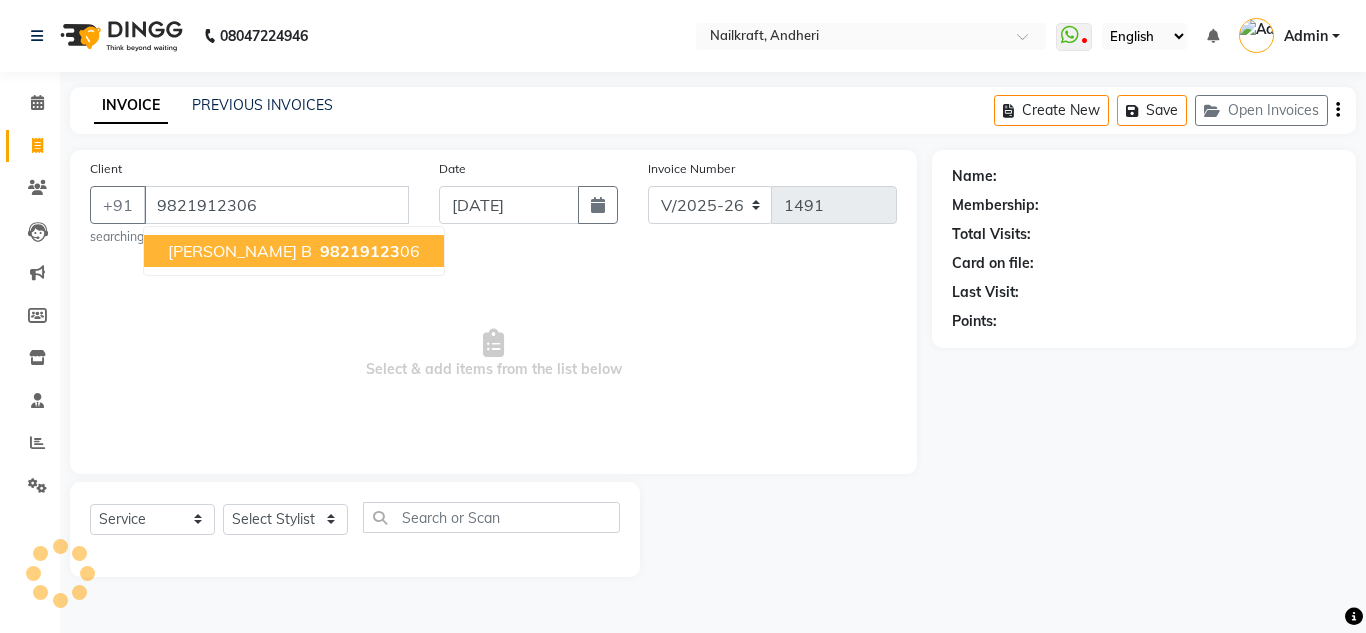 type on "9821912306" 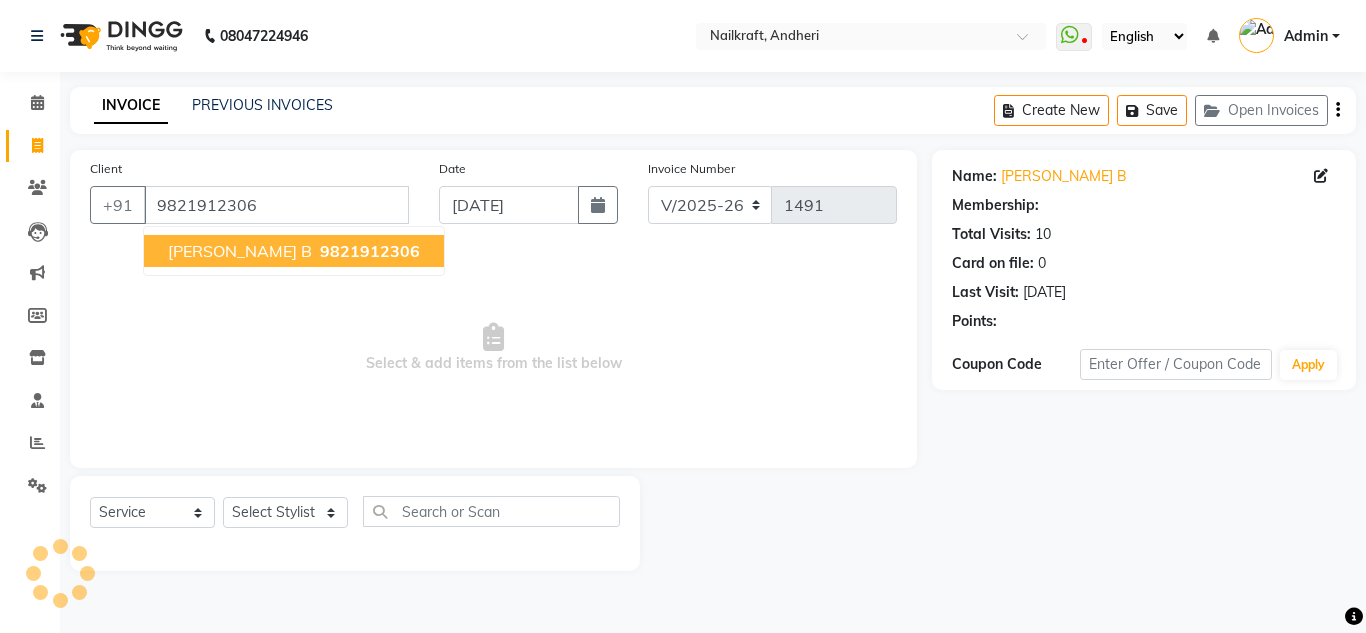 select on "1: Object" 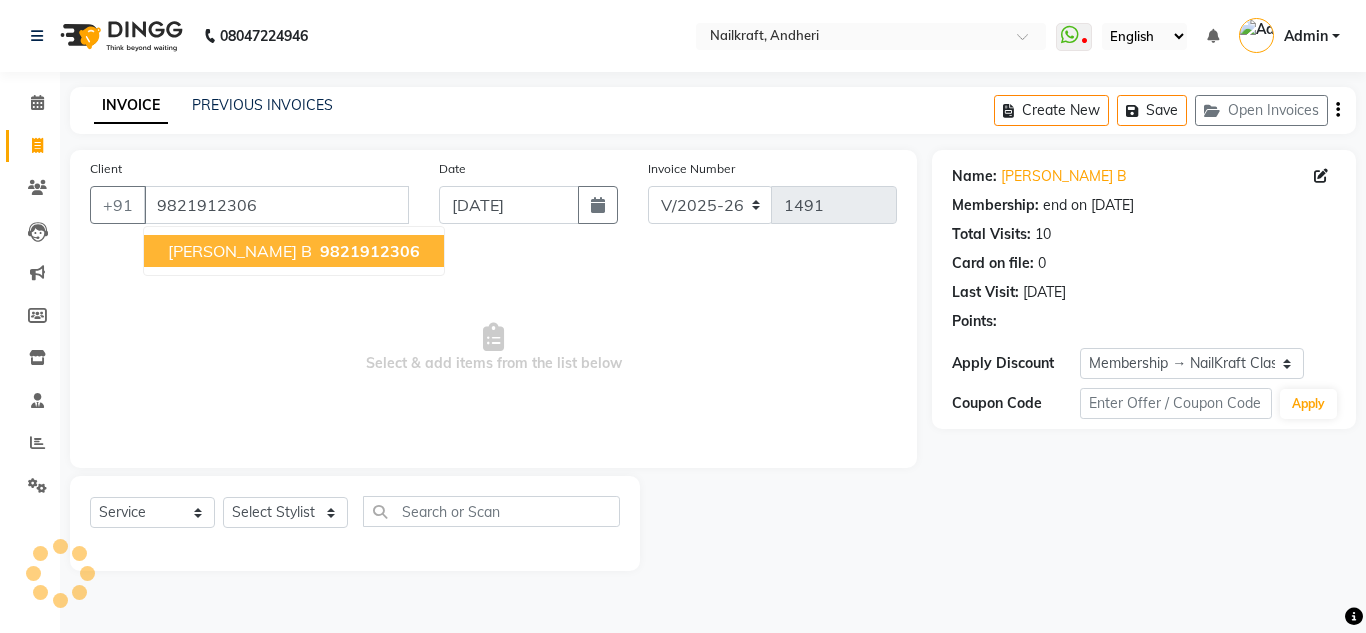 click on "9821912306" at bounding box center (368, 251) 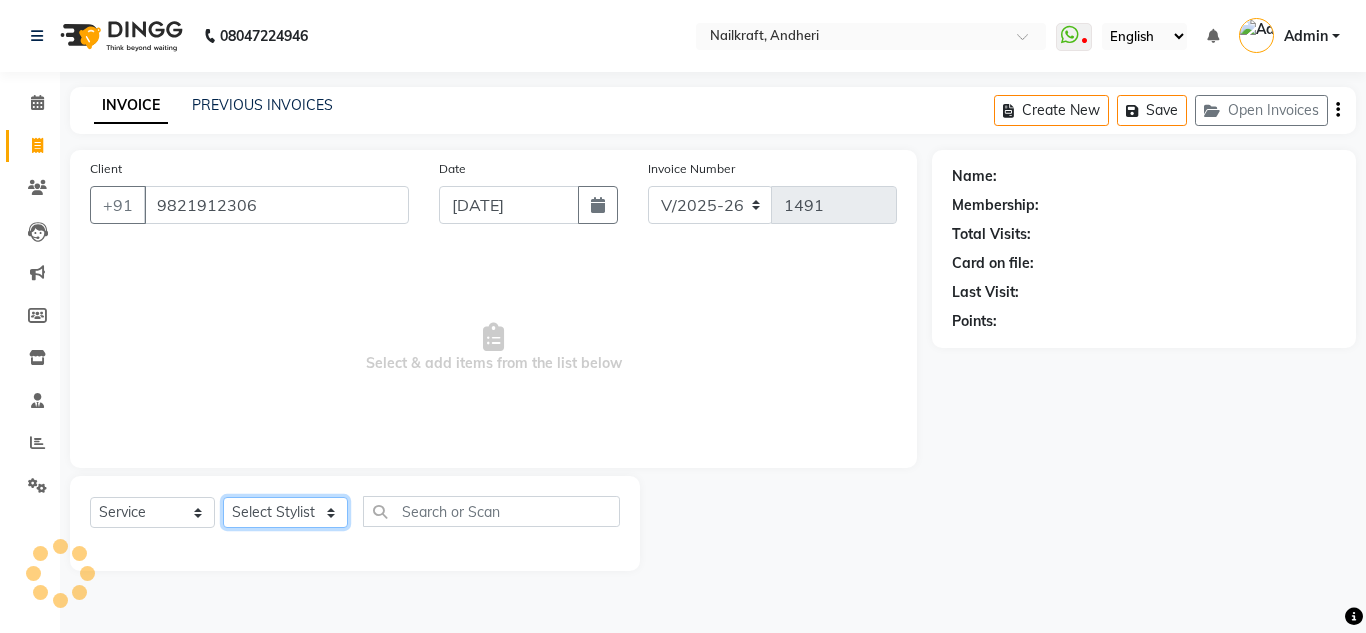 click on "Select Stylist [PERSON_NAME] [PERSON_NAME] [PERSON_NAME] NailKraft [PERSON_NAME] [MEDICAL_DATA] [PERSON_NAME]  Pooja Mehral Preeti Bidlal [PERSON_NAME] [PERSON_NAME] [PERSON_NAME] [PERSON_NAME]" 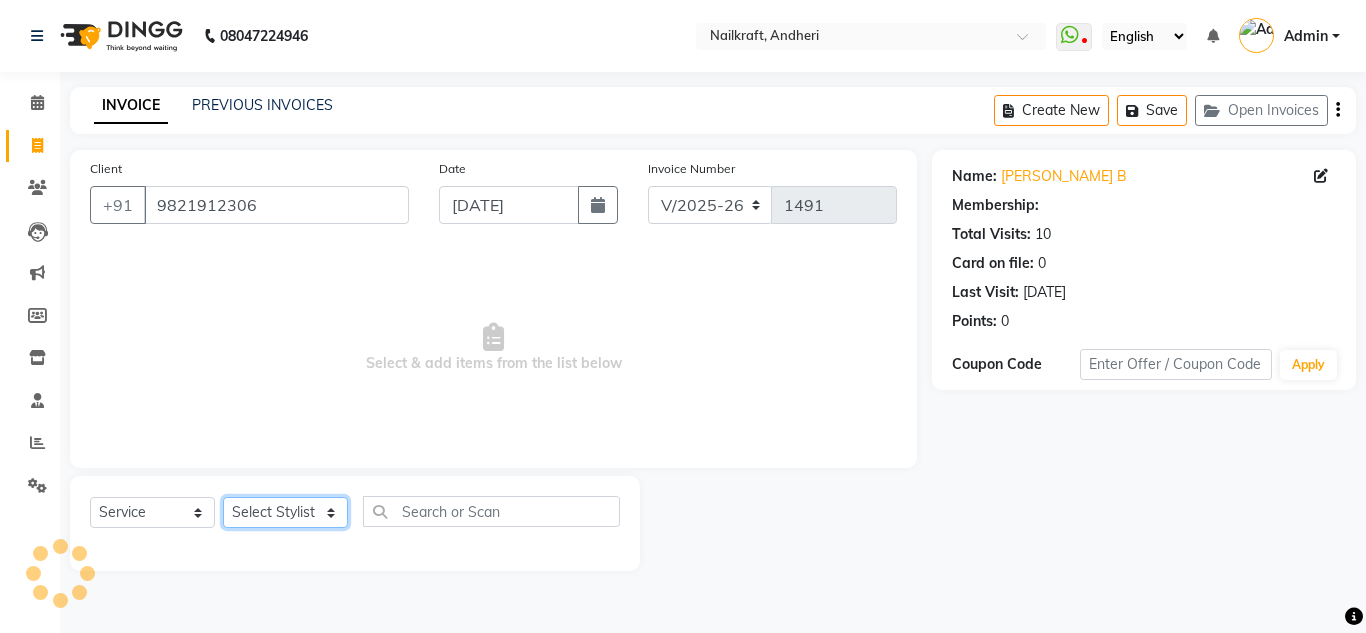 select on "1: Object" 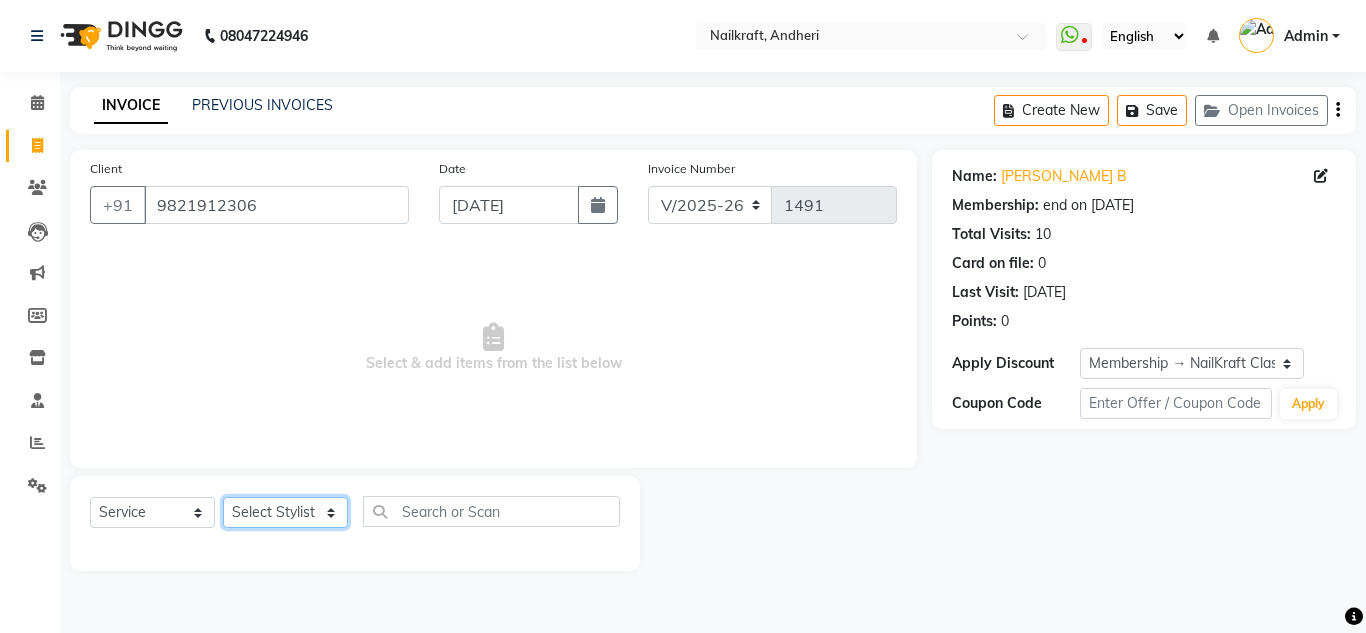 select on "85686" 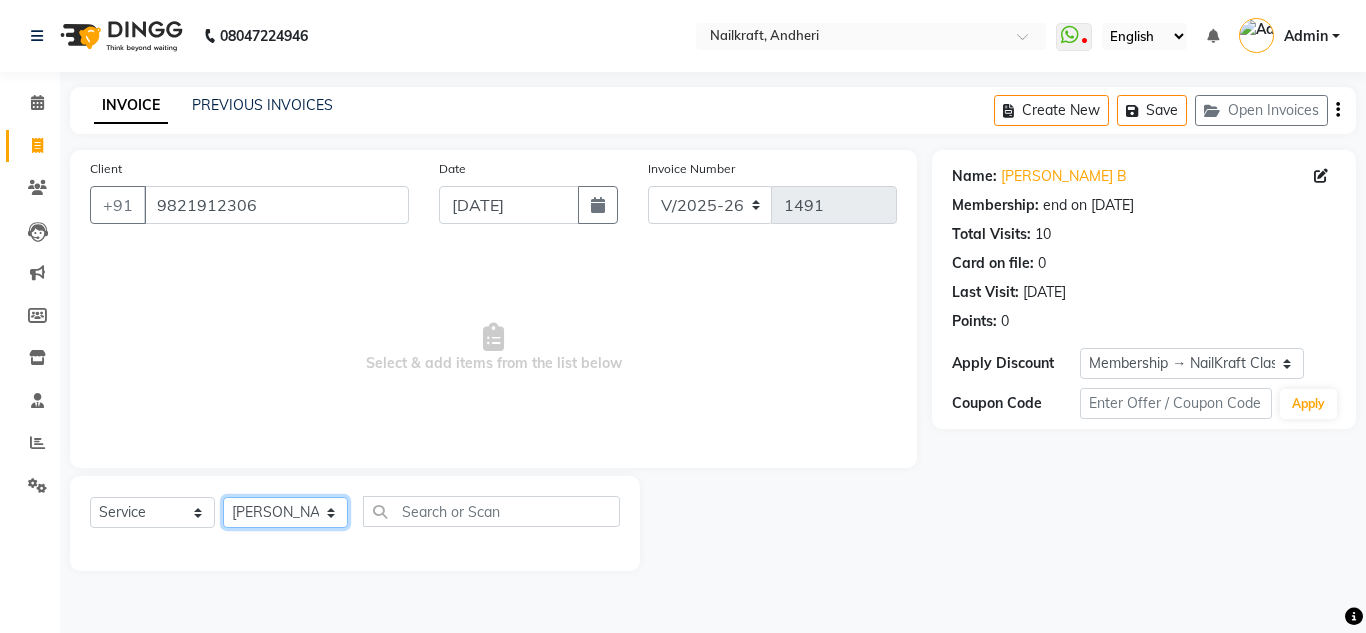 click on "Select Stylist [PERSON_NAME] [PERSON_NAME] [PERSON_NAME] NailKraft [PERSON_NAME] [MEDICAL_DATA] [PERSON_NAME]  Pooja Mehral Preeti Bidlal [PERSON_NAME] [PERSON_NAME] [PERSON_NAME] [PERSON_NAME]" 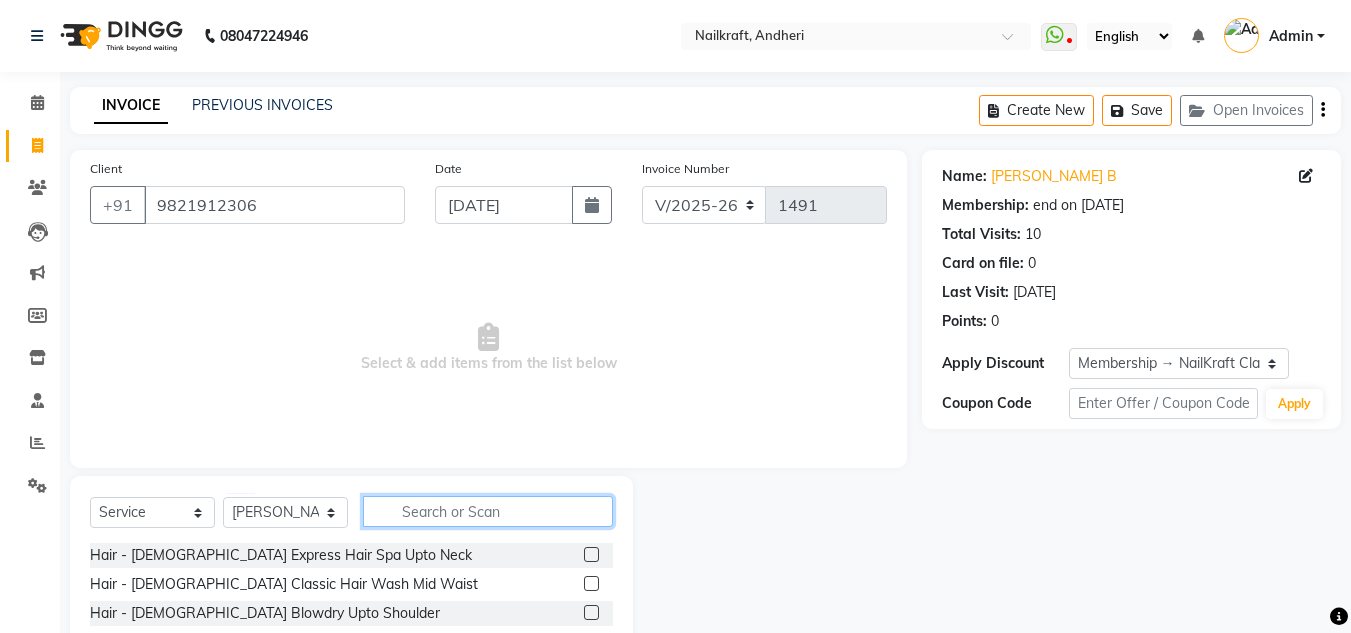 click 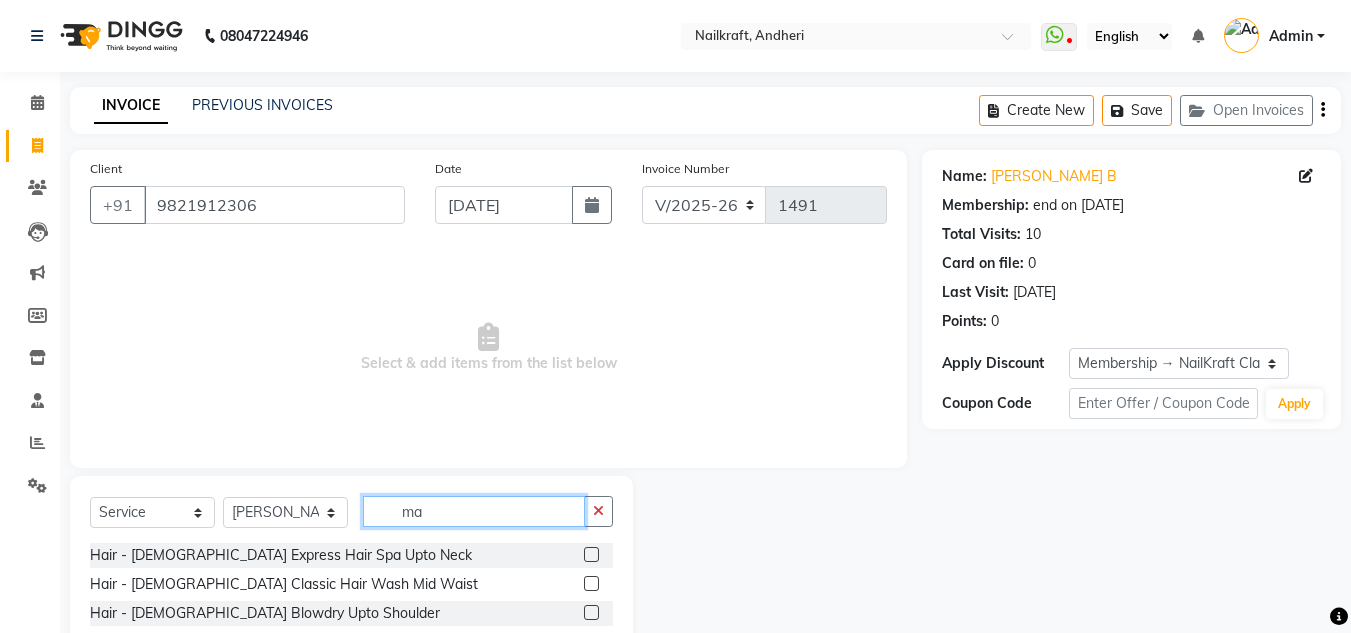 type on "m" 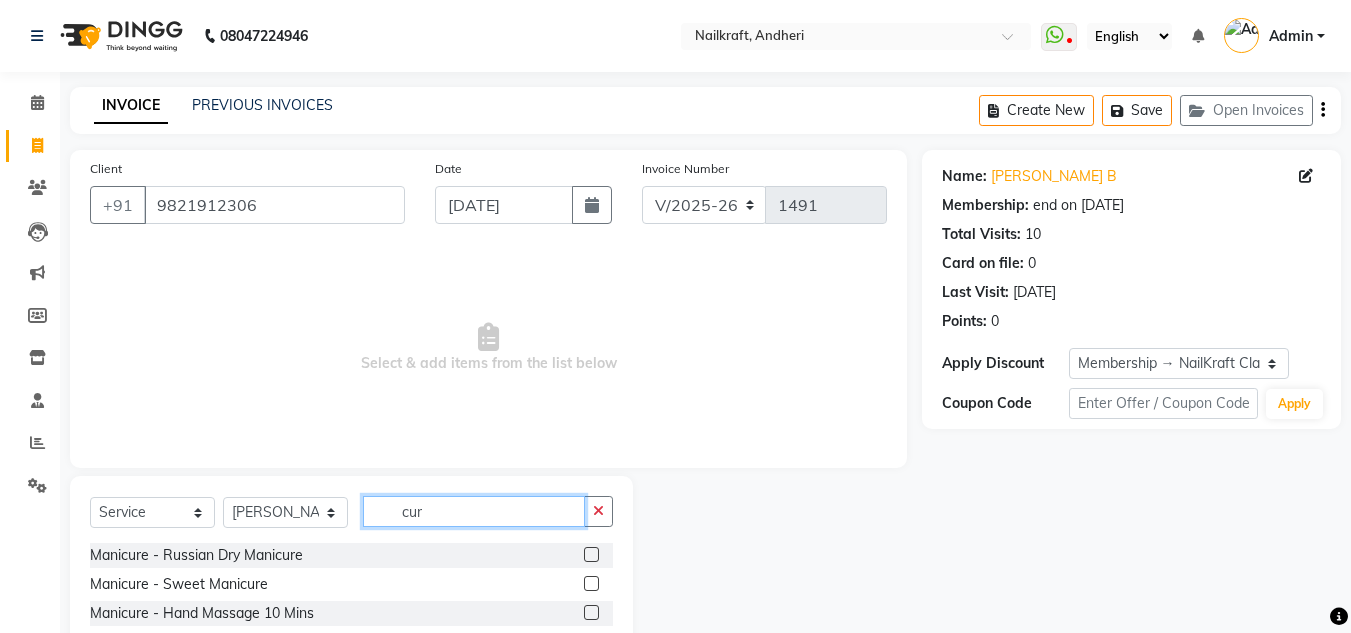 type on "cur" 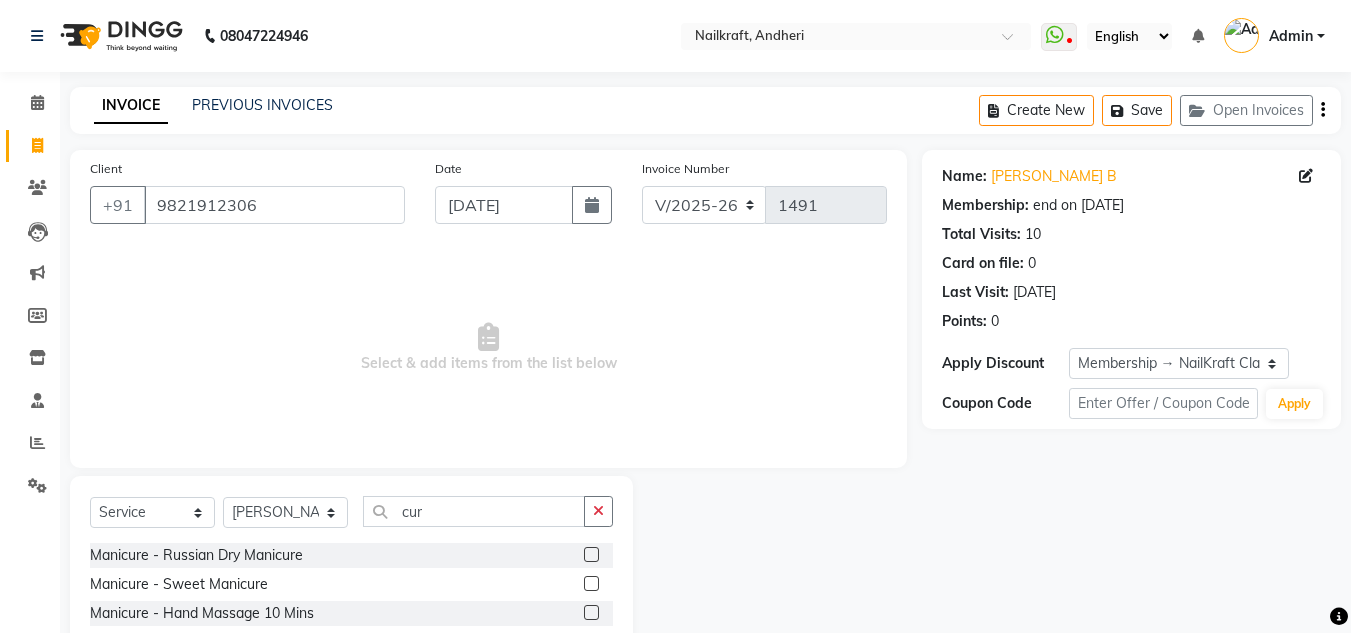 click 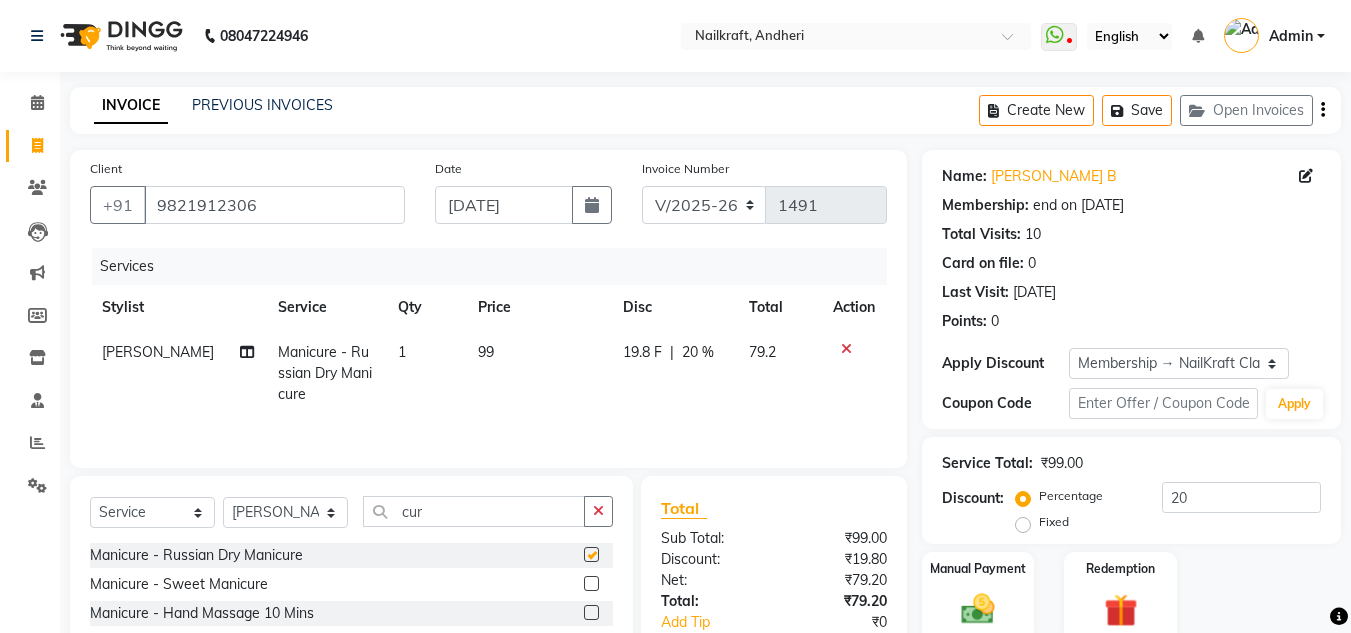checkbox on "false" 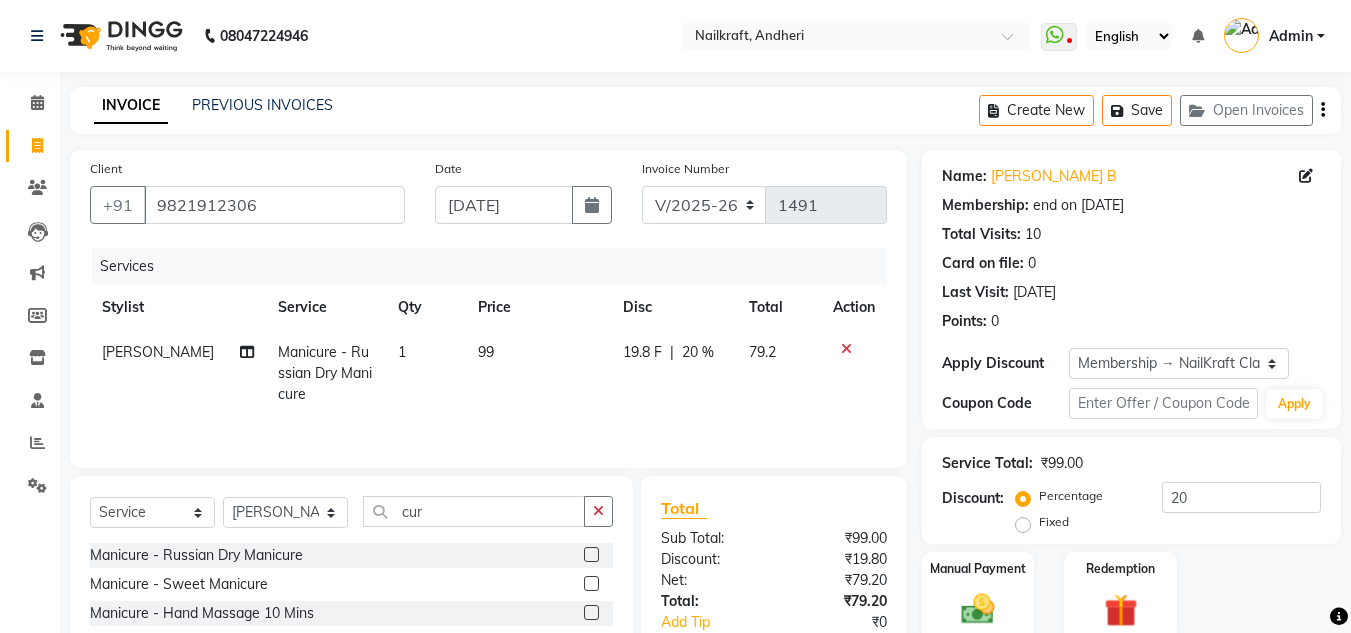 click on "99" 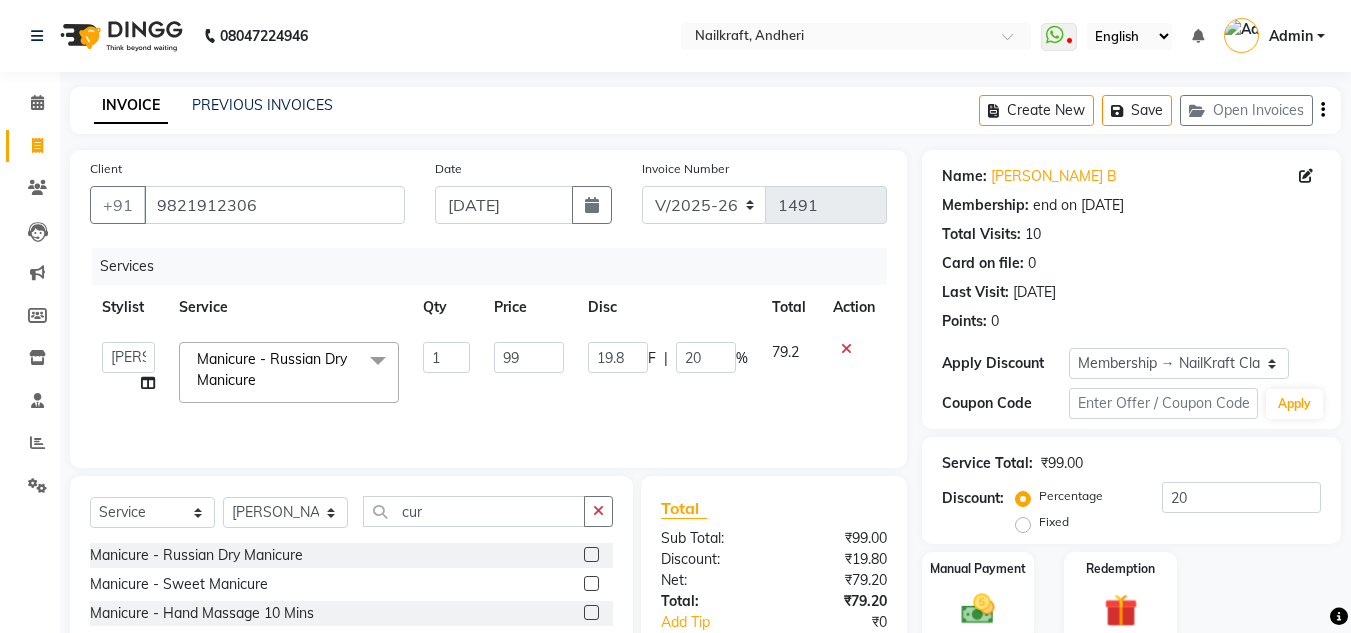 type on "9" 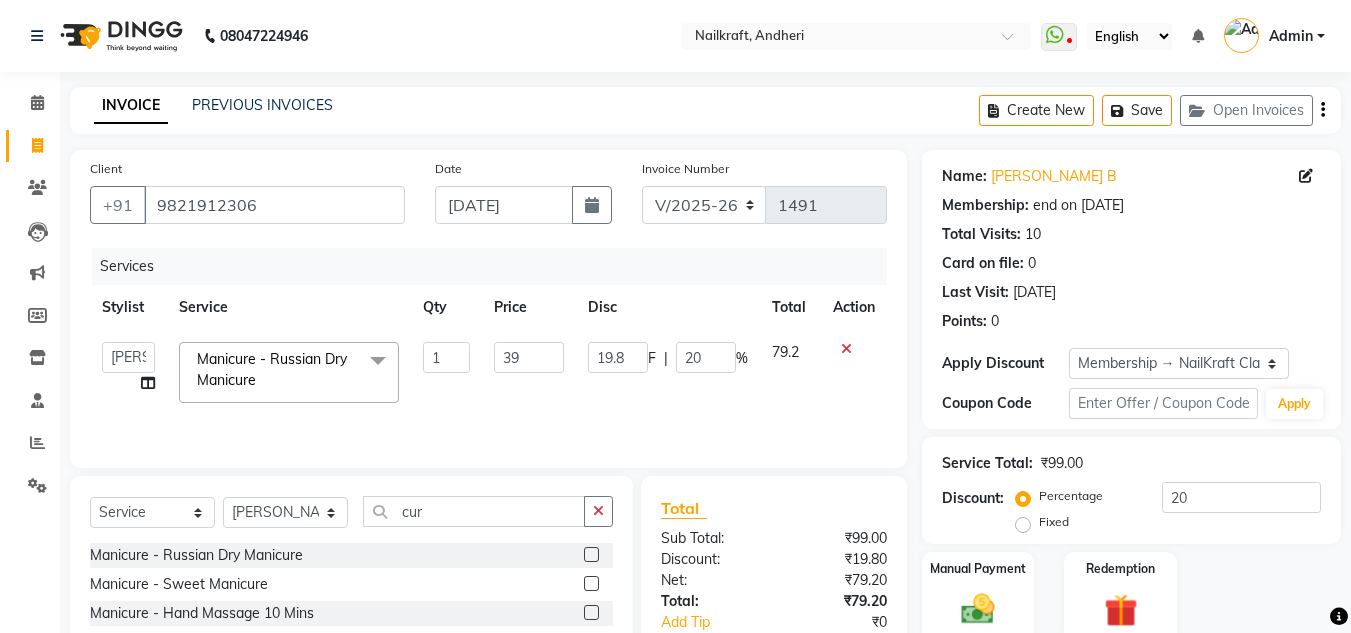 type on "399" 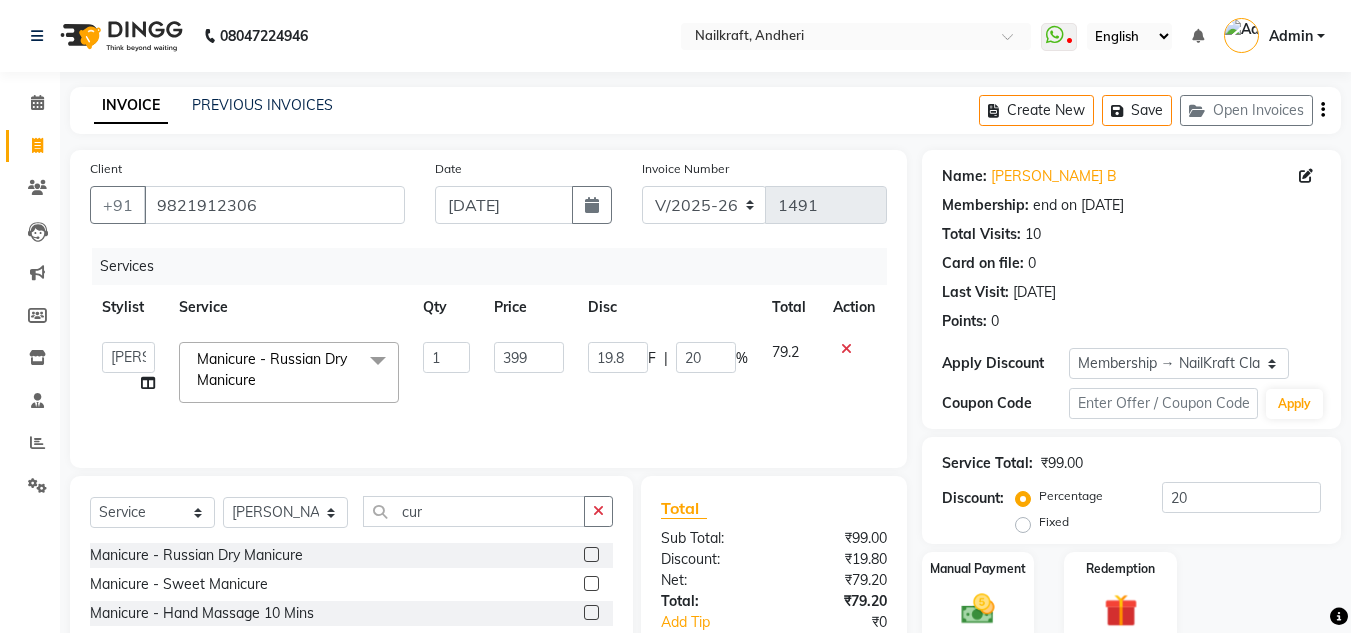 click on "Service Total:  ₹99.00" 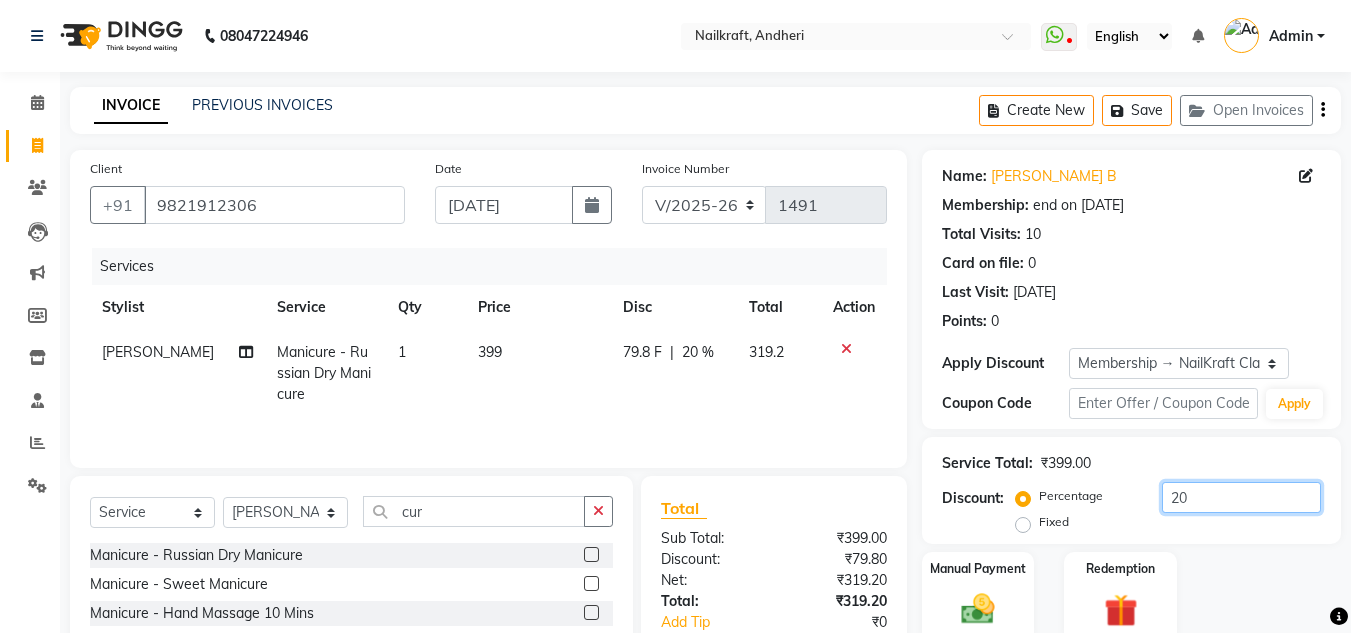 click on "20" 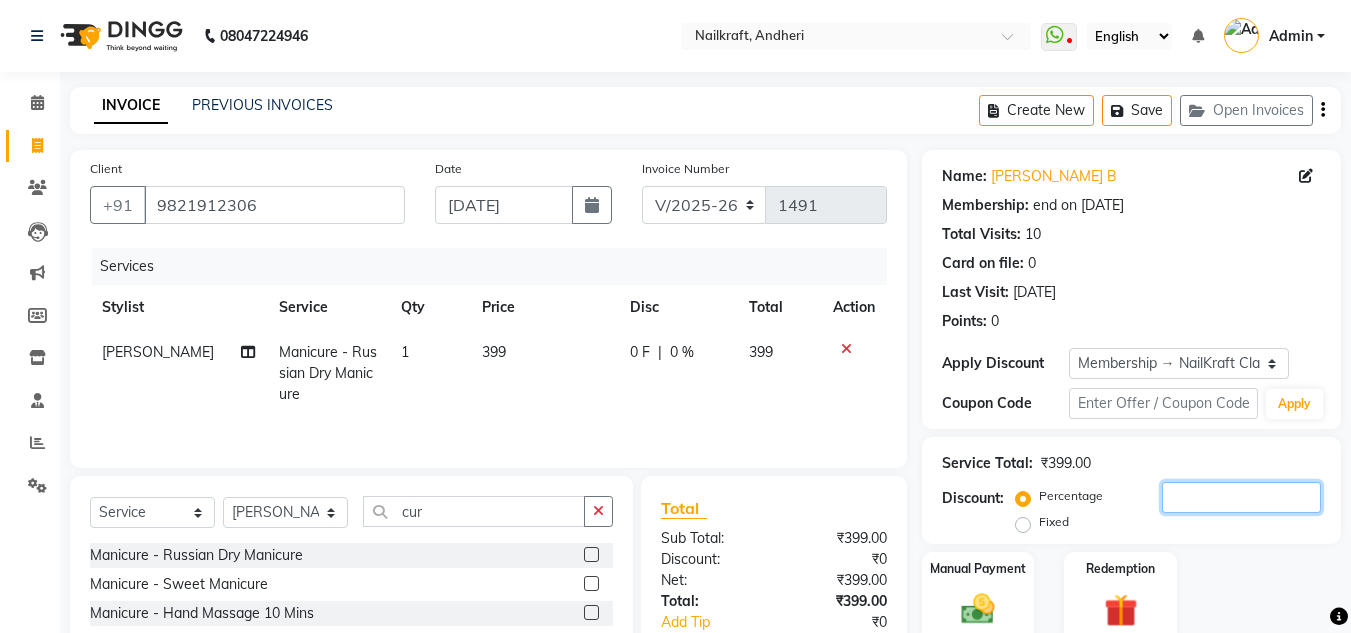 type 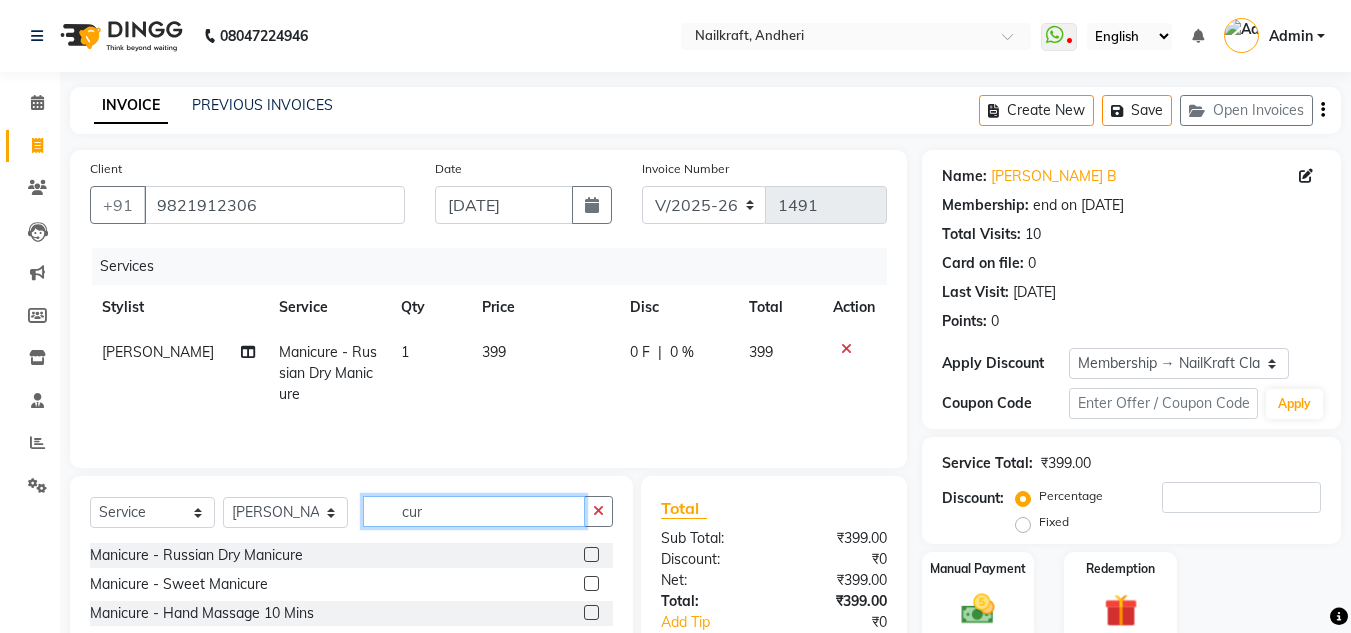 click on "cur" 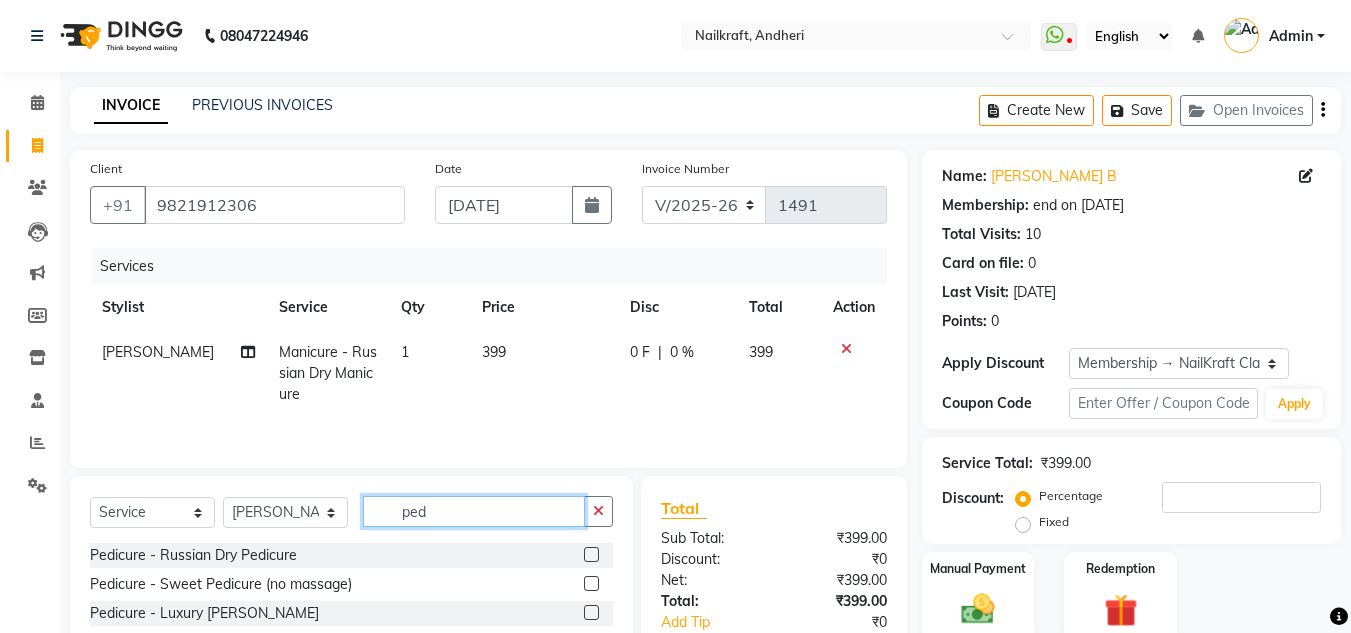 type on "ped" 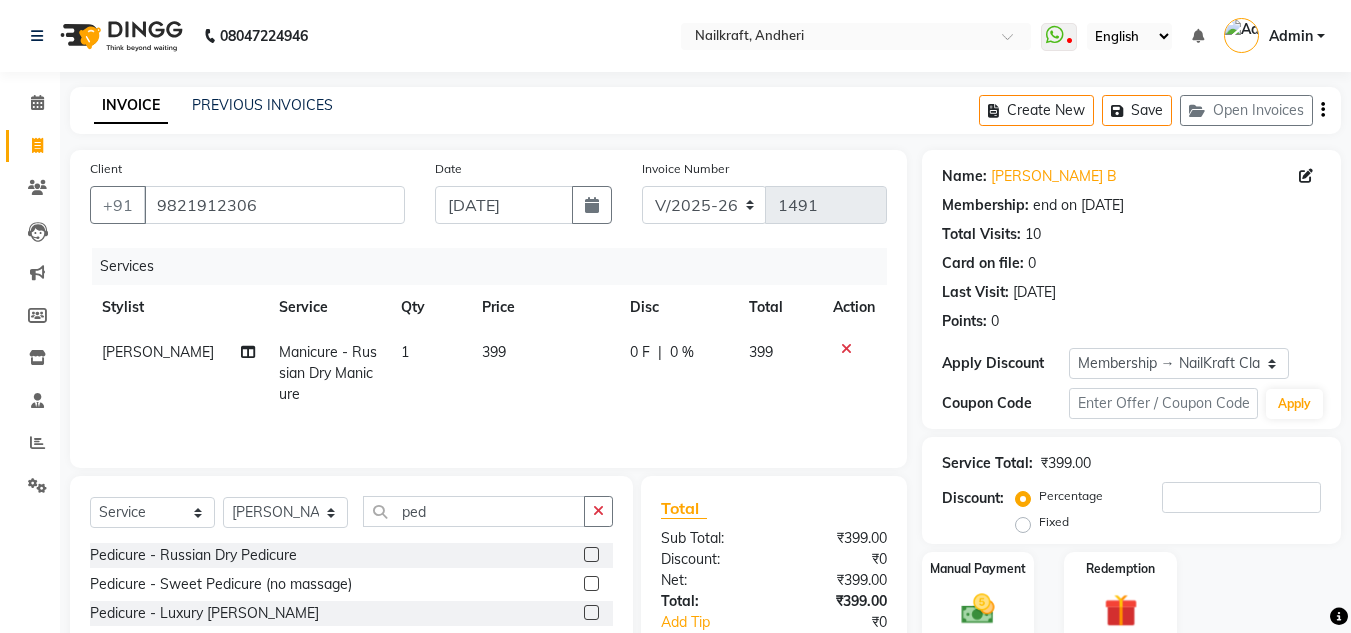 click 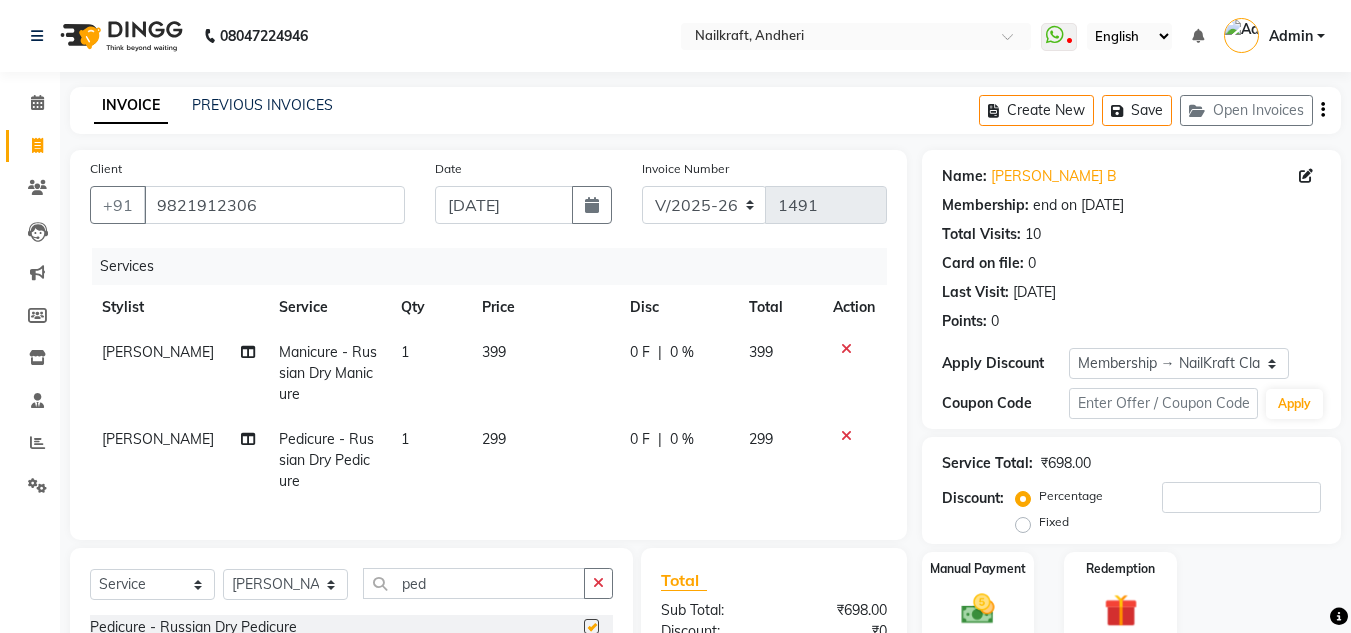 checkbox on "false" 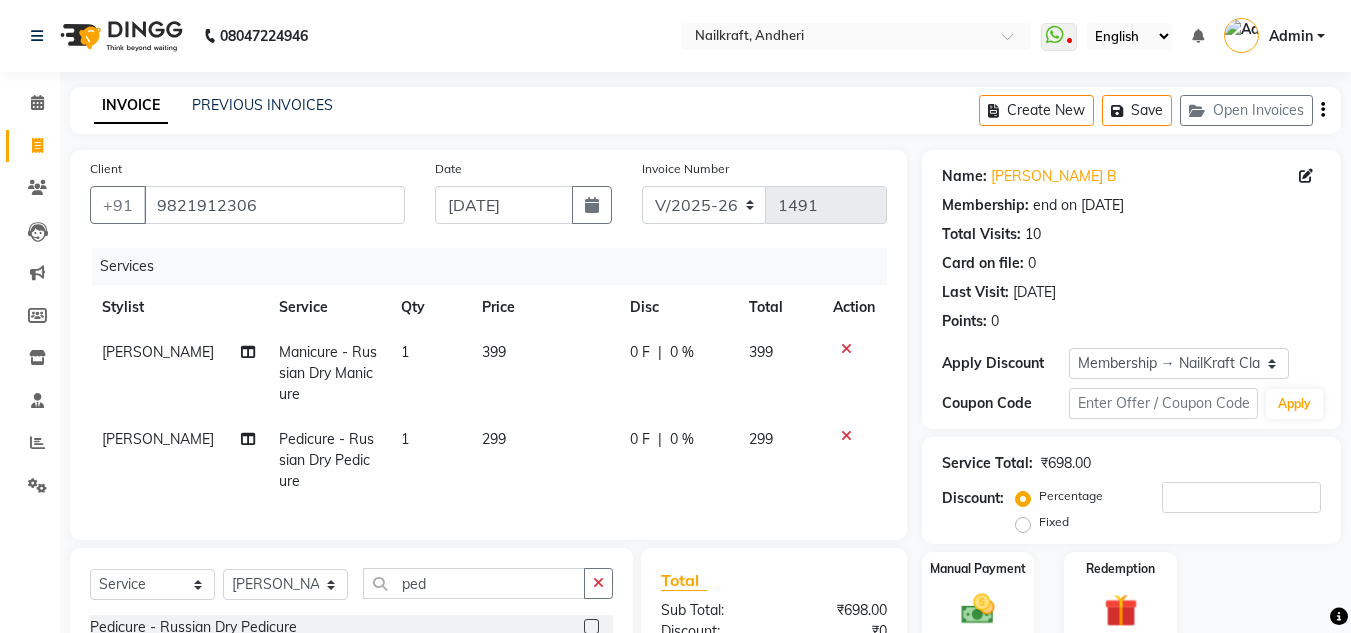 click on "299" 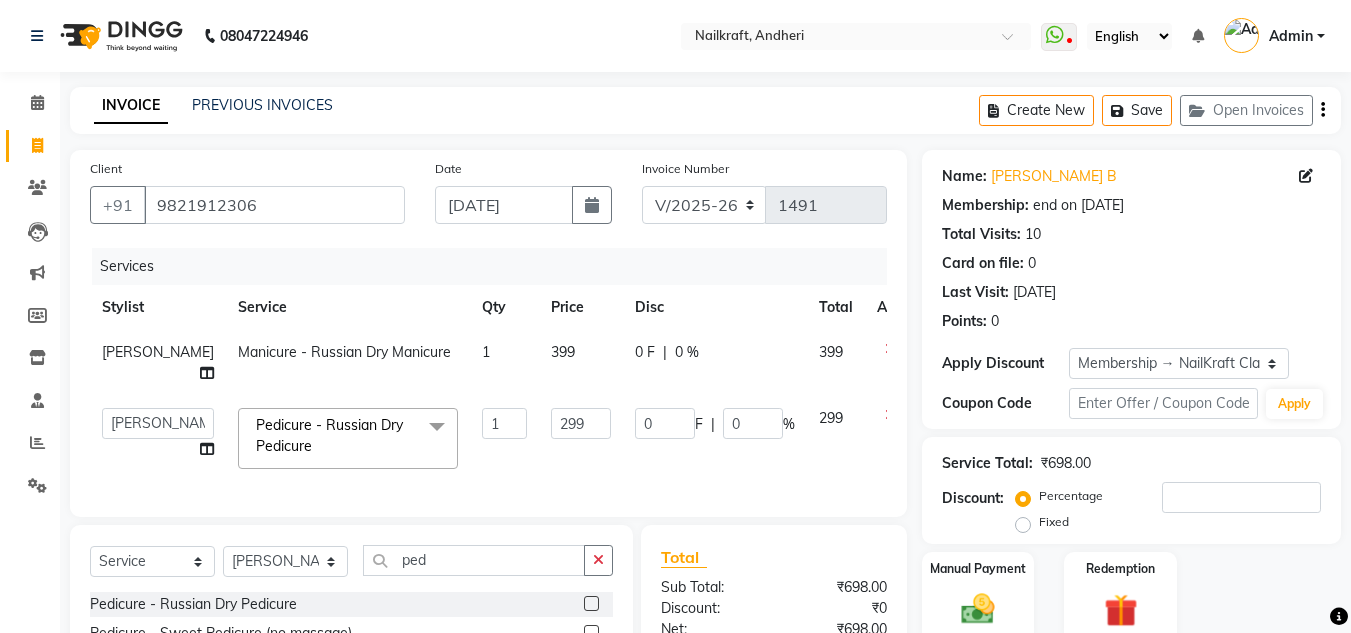 click on "299" 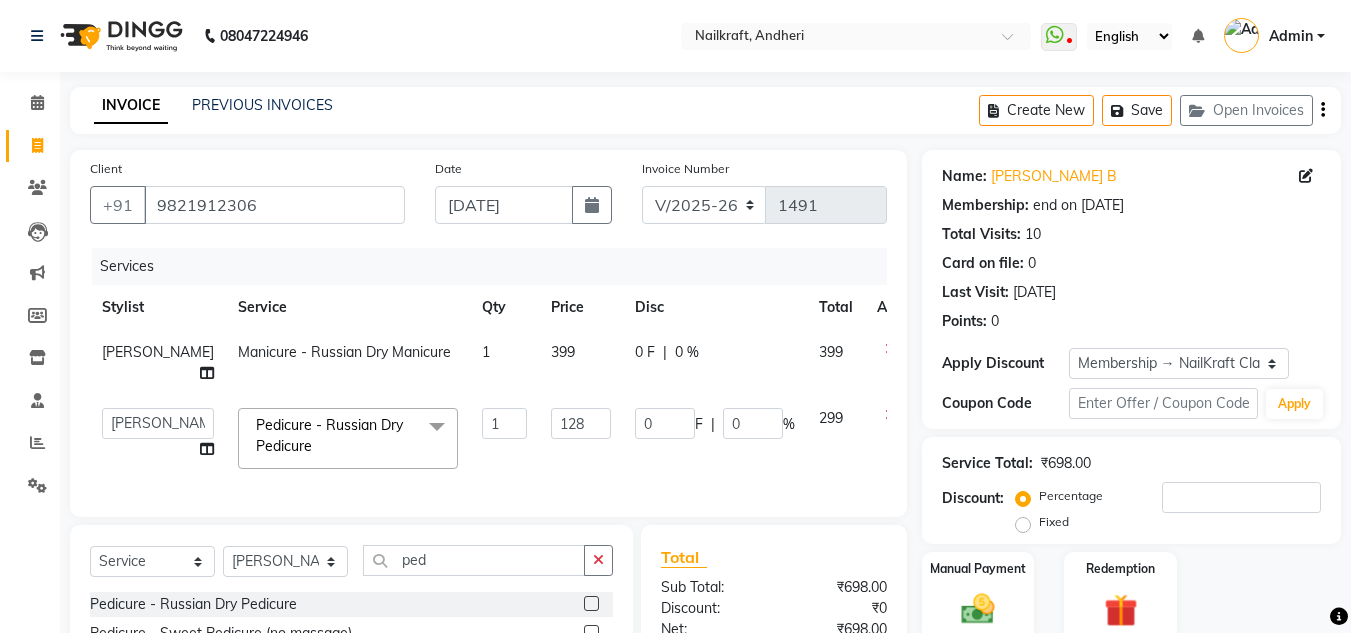 type on "1280" 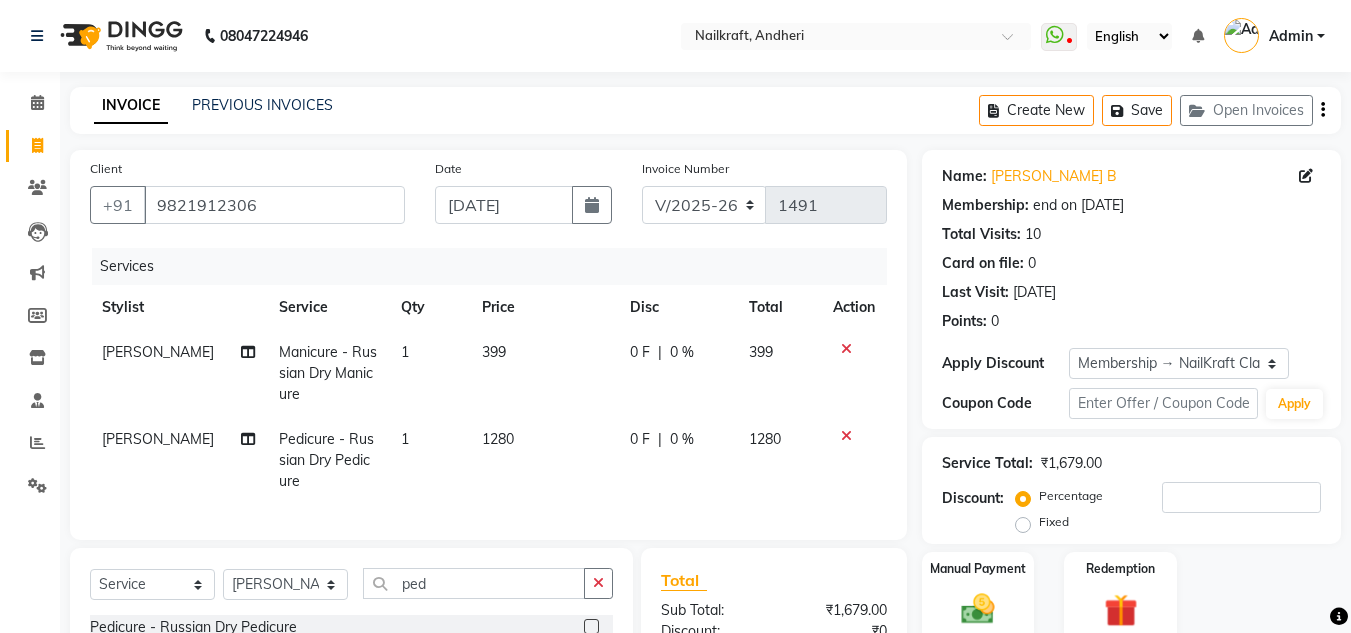 click on "Manual Payment Redemption" 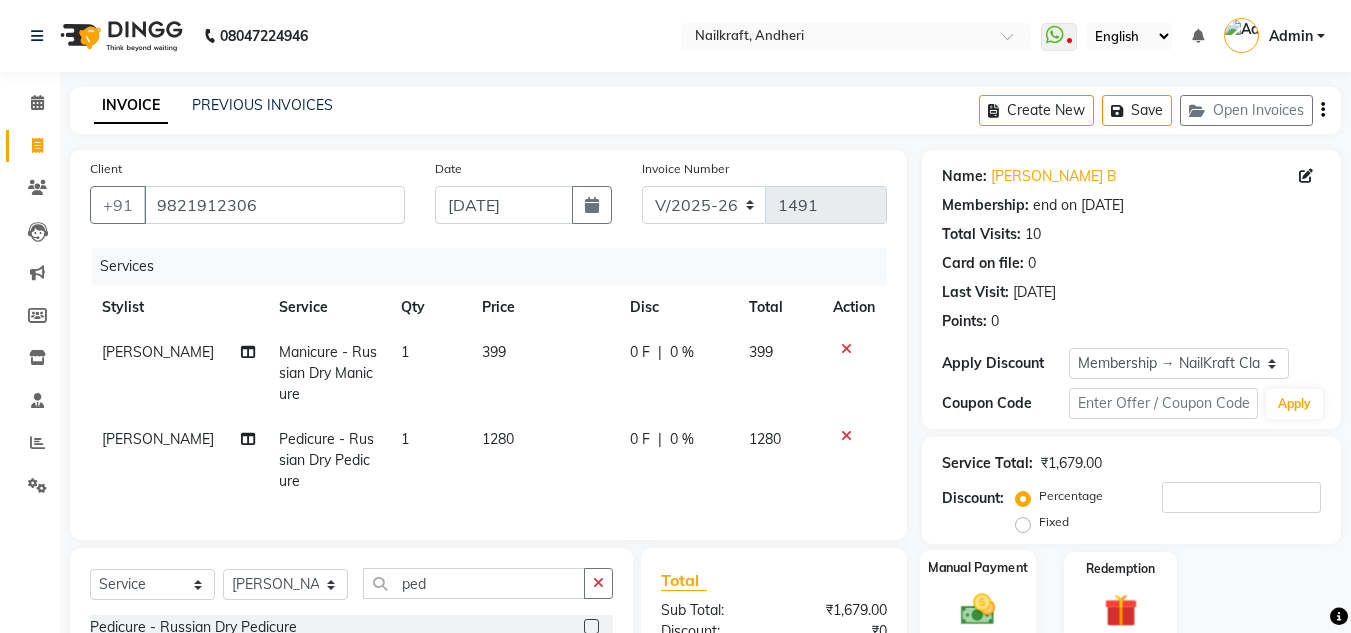 click on "Manual Payment" 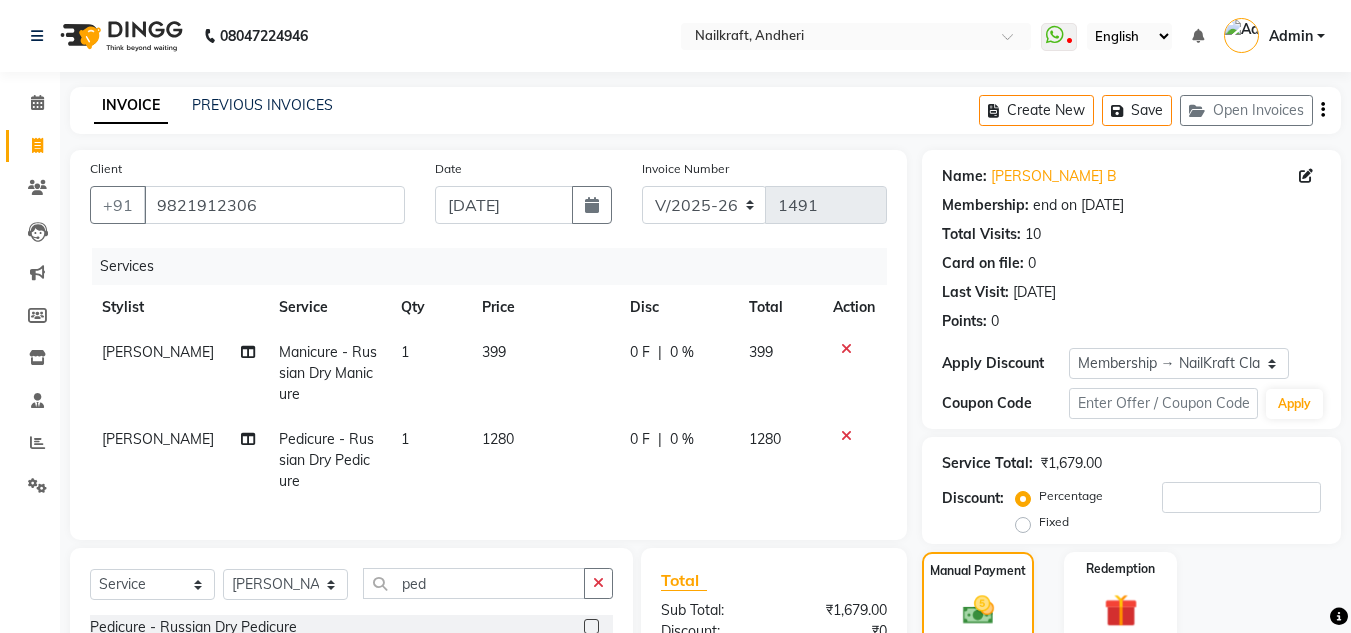 click on "[PERSON_NAME]" 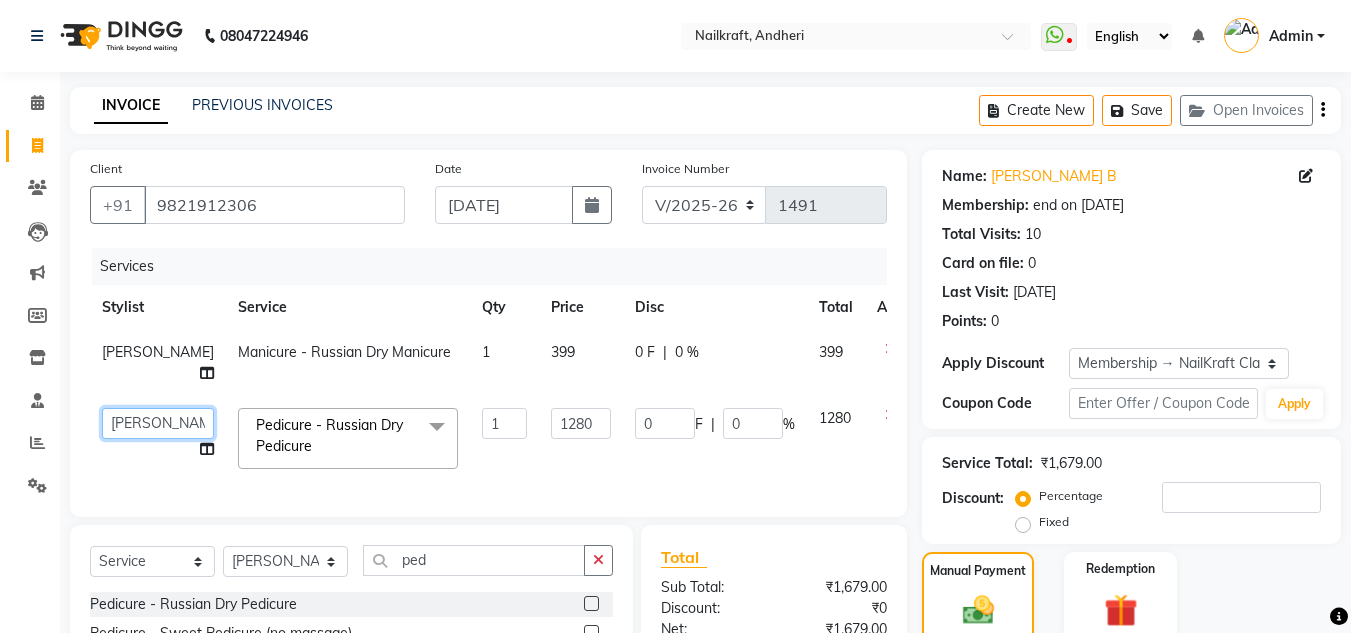 click on "[PERSON_NAME] [PERSON_NAME]   [PERSON_NAME]   [PERSON_NAME]   [MEDICAL_DATA][PERSON_NAME] Mehral   Preeti Bidlal   [PERSON_NAME]   [PERSON_NAME] [PERSON_NAME] [PERSON_NAME]" 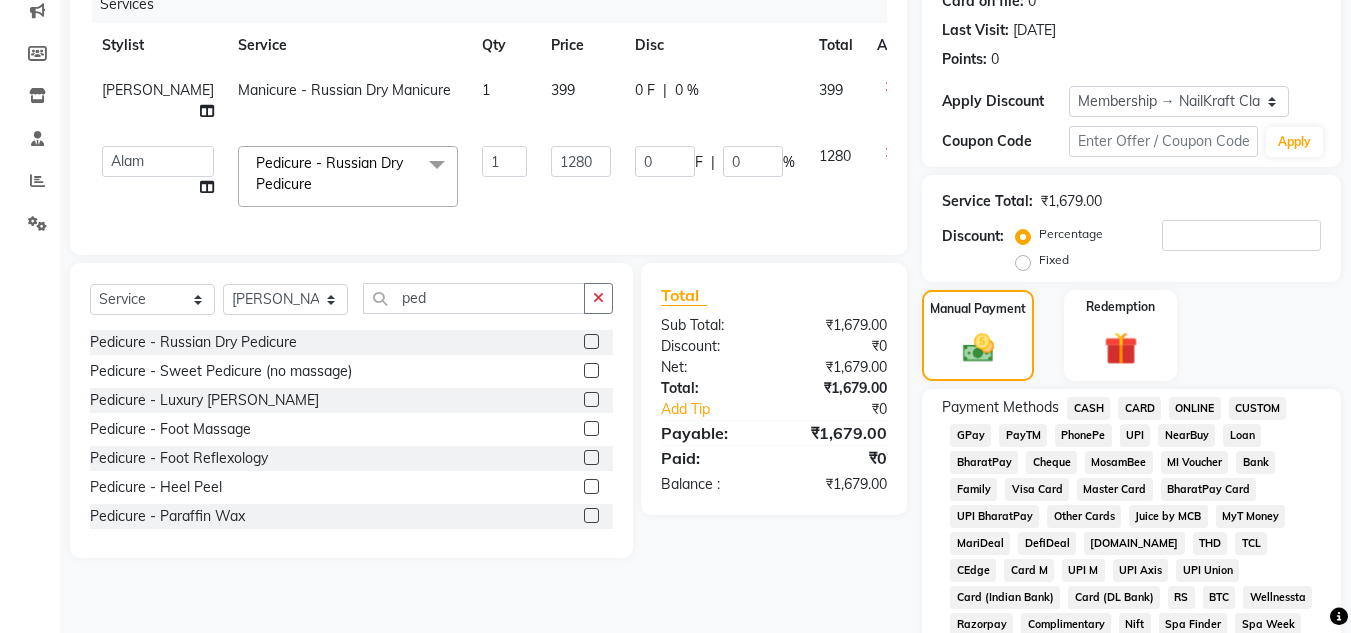 scroll, scrollTop: 461, scrollLeft: 0, axis: vertical 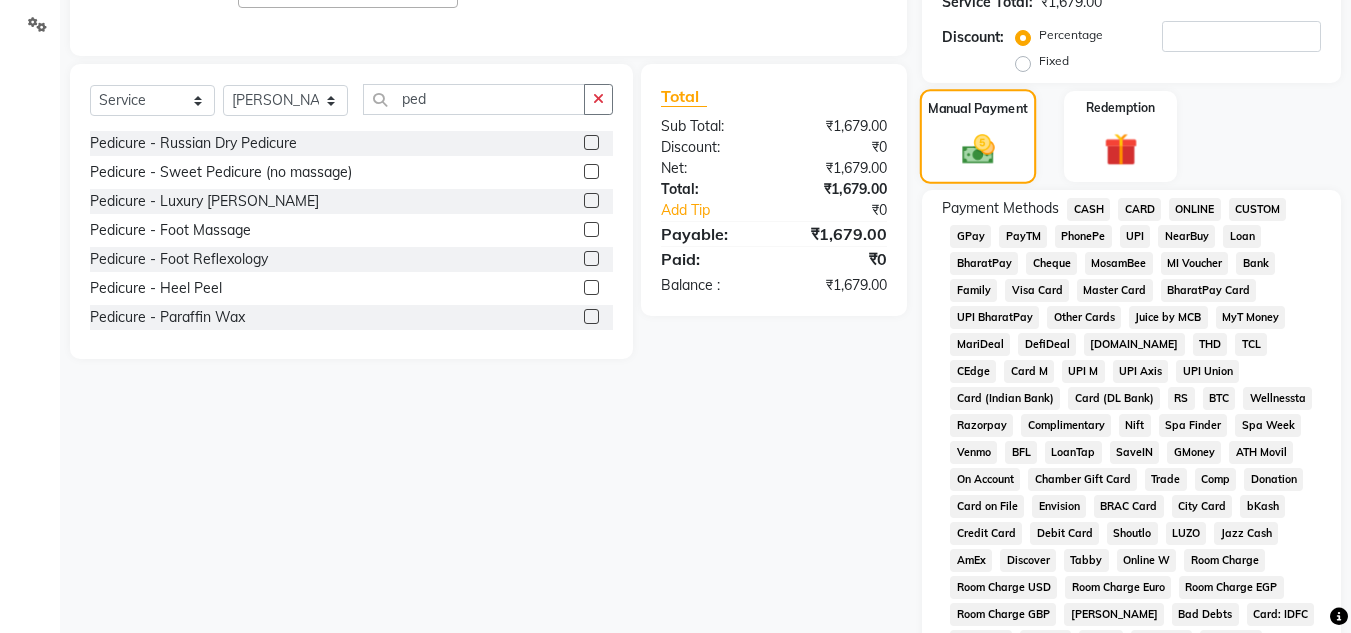 click 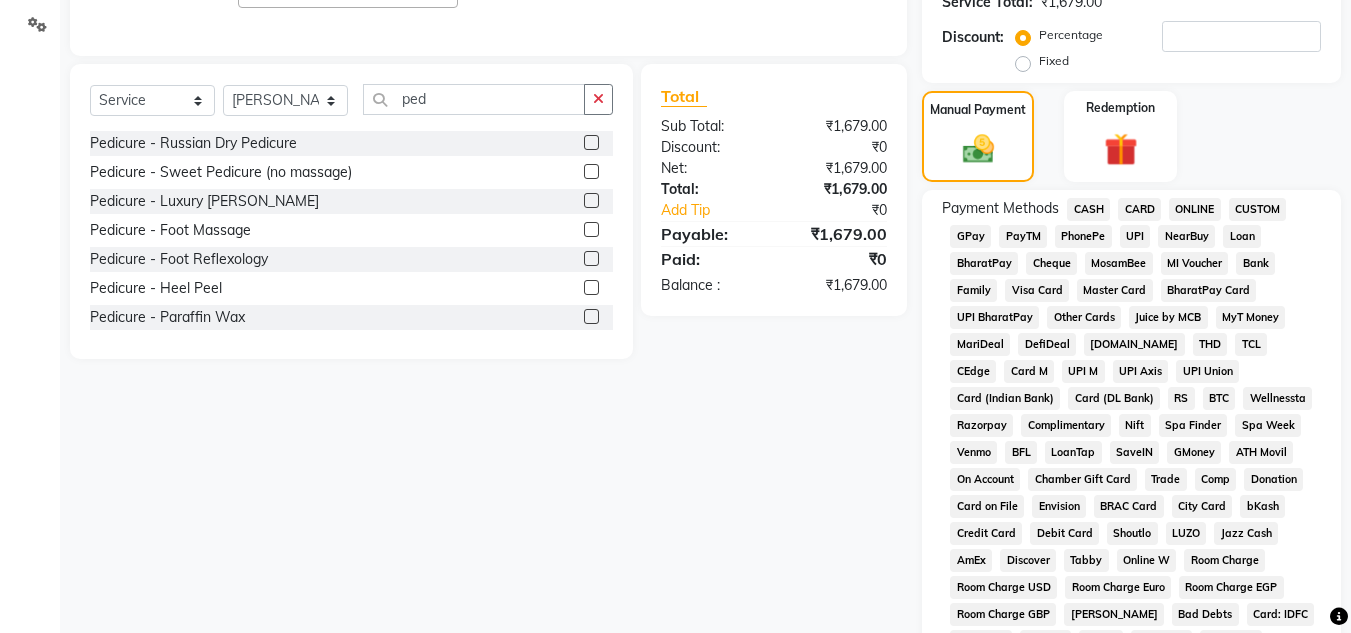 click on "GPay" 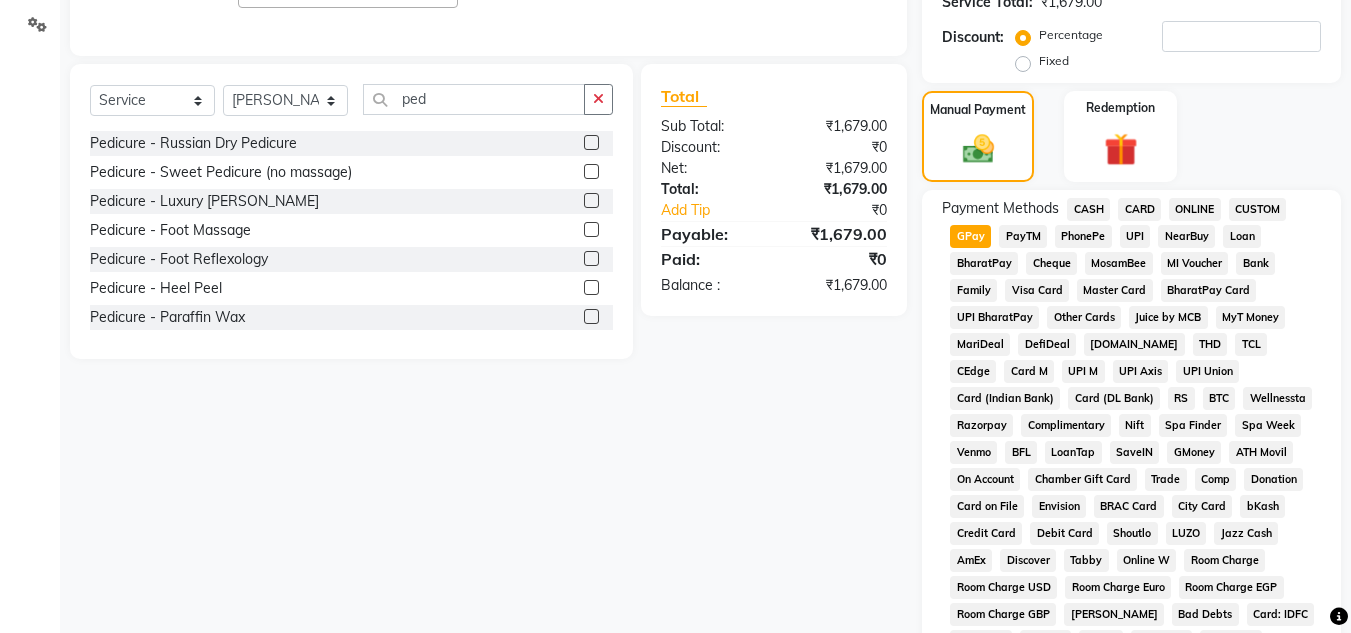 scroll, scrollTop: 908, scrollLeft: 0, axis: vertical 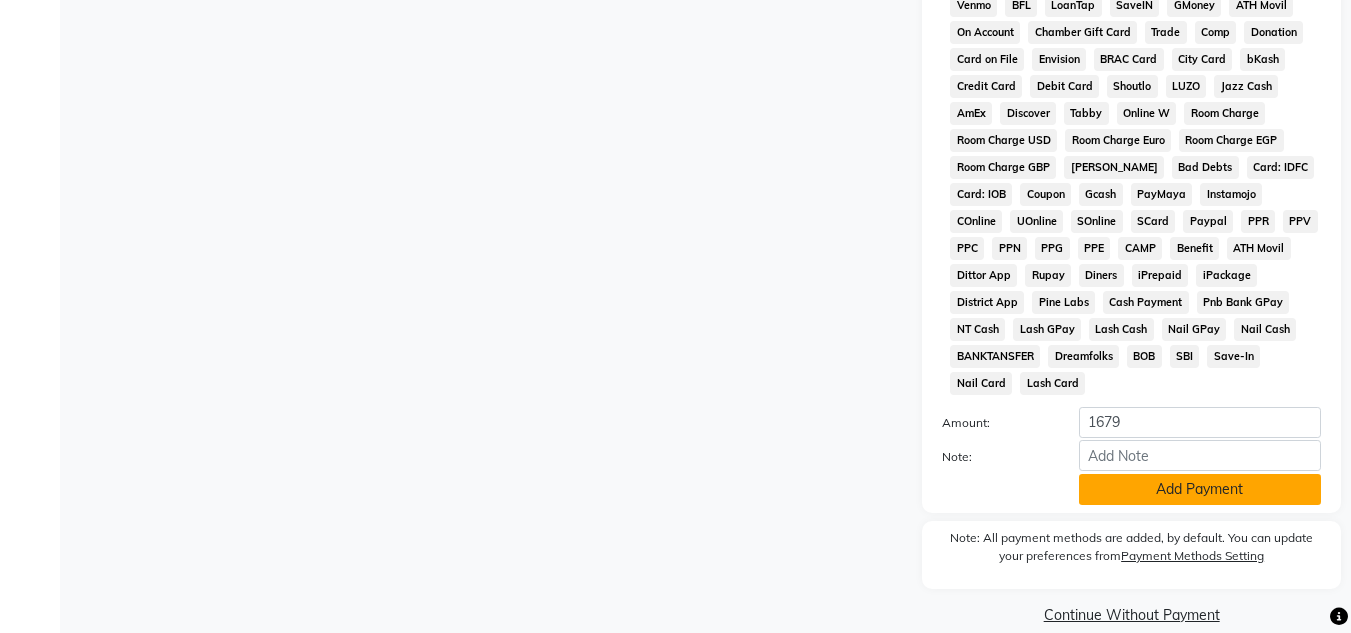 click on "Add Payment" 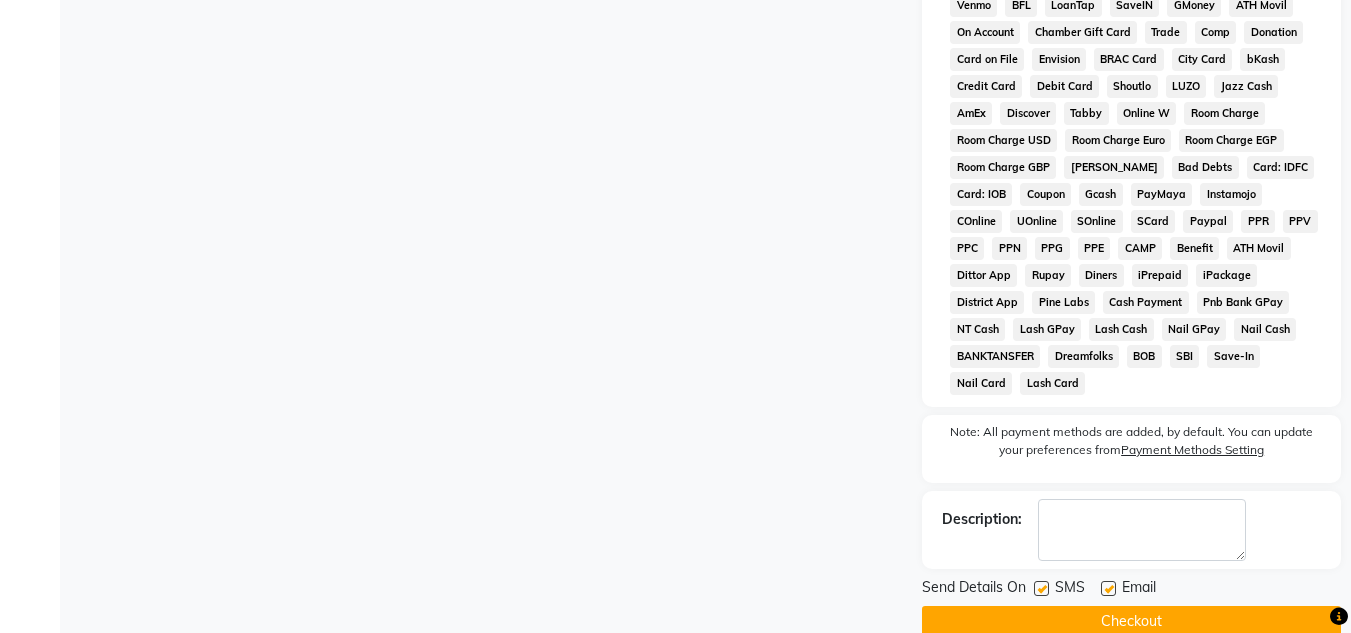 click on "Checkout" 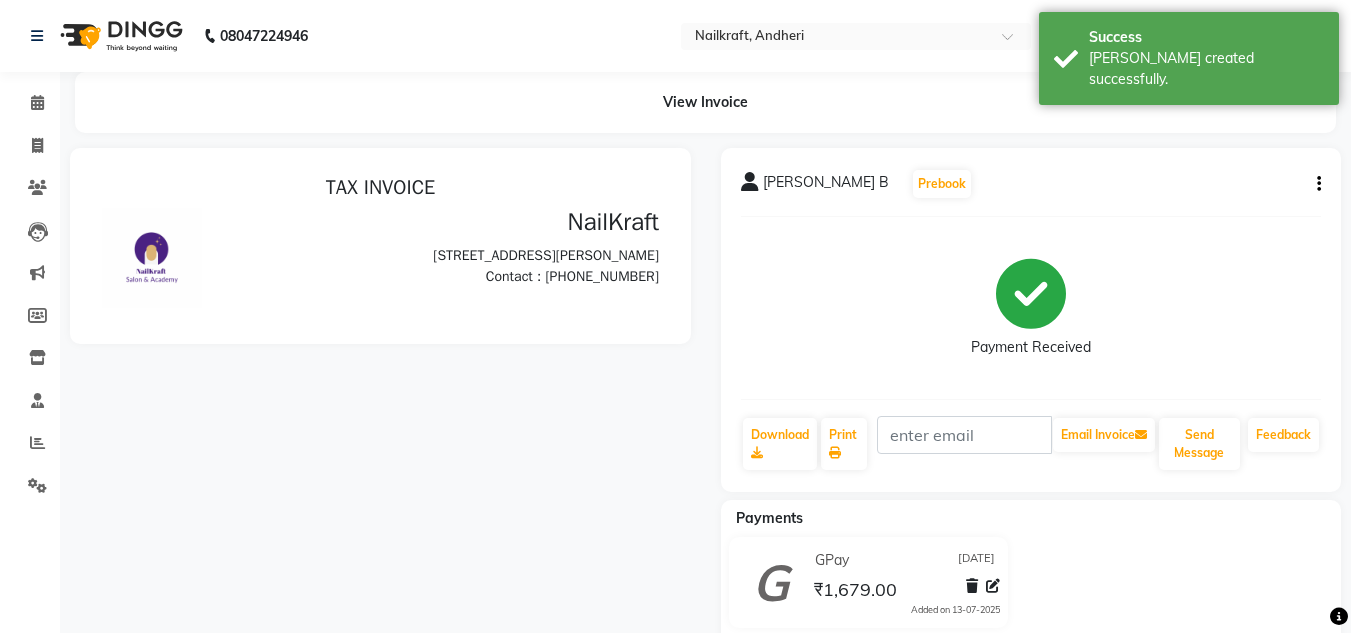 scroll, scrollTop: 0, scrollLeft: 0, axis: both 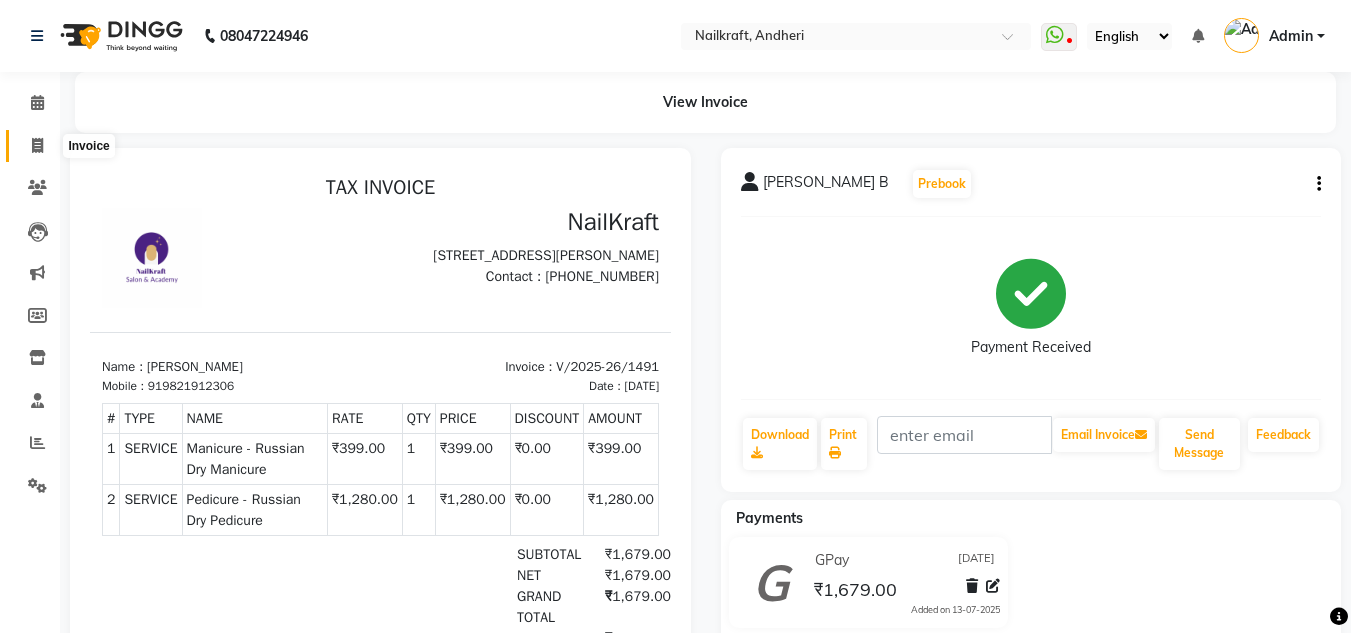 click 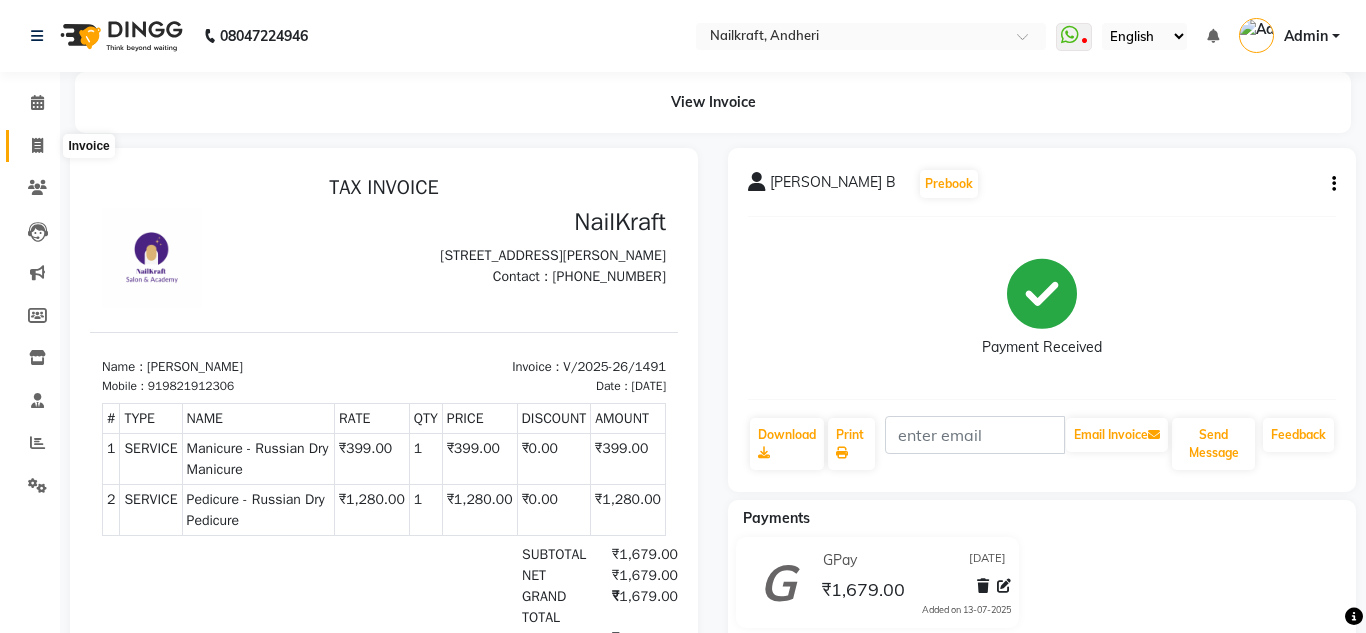 select on "service" 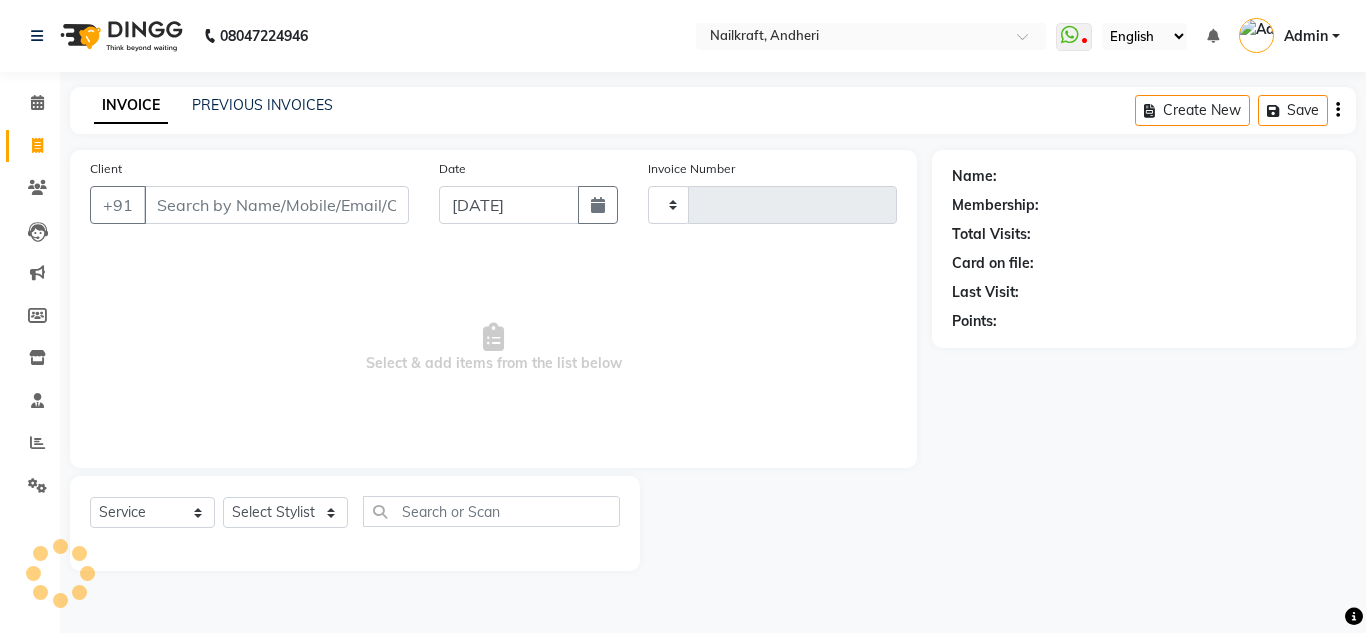 type on "1492" 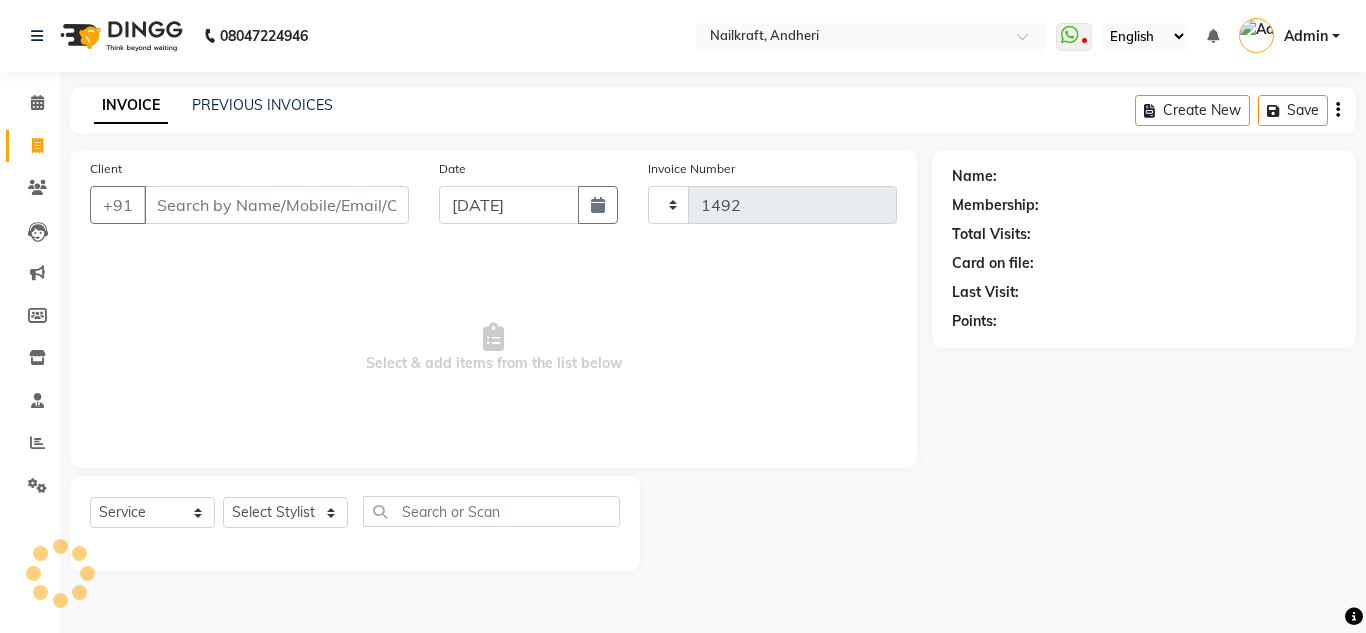 select on "6081" 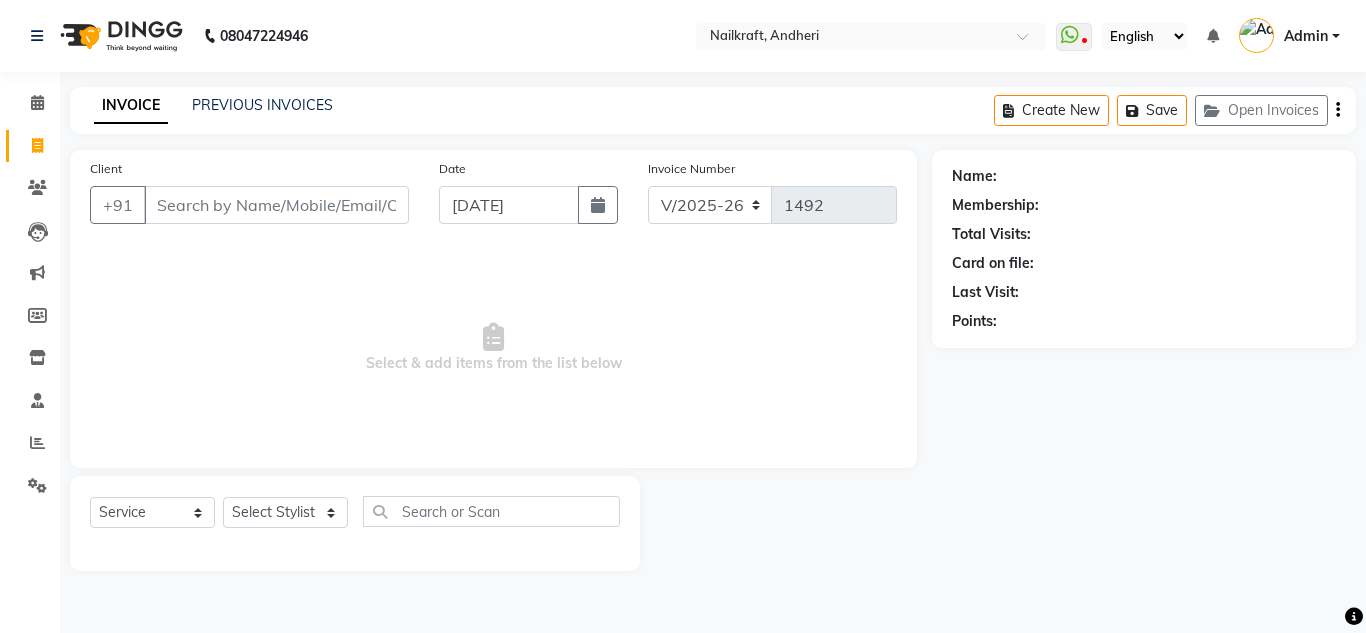 click on "Client" at bounding box center (276, 205) 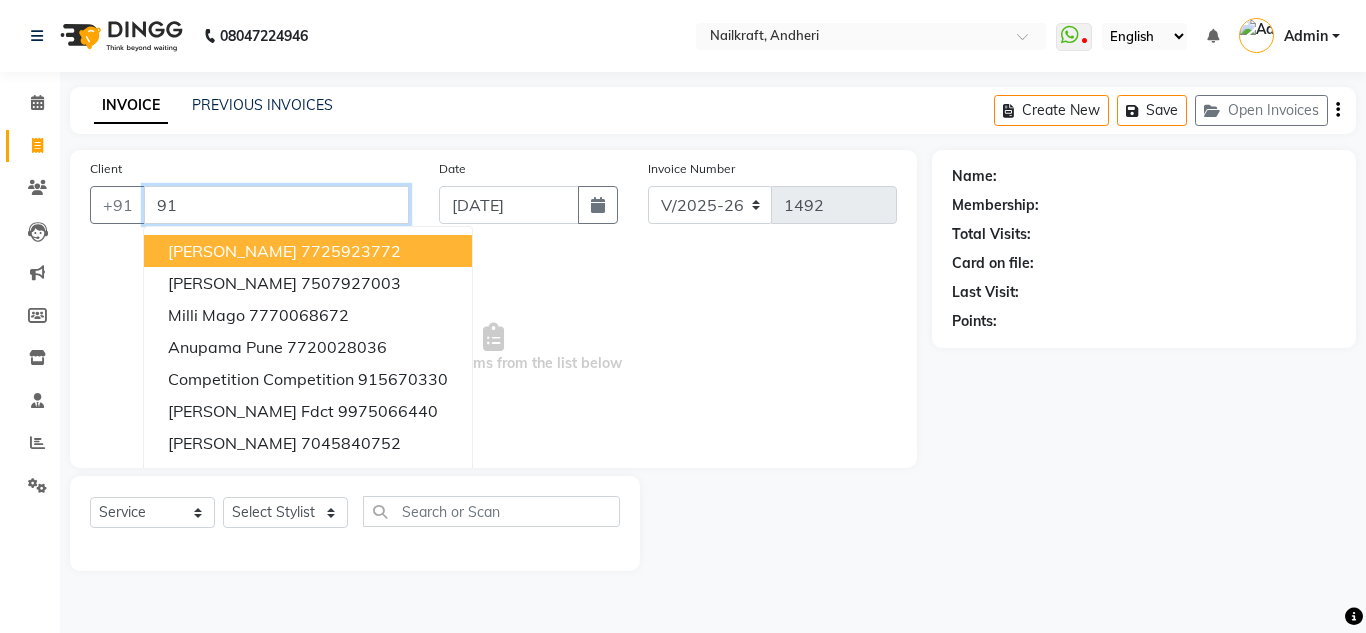 type on "9" 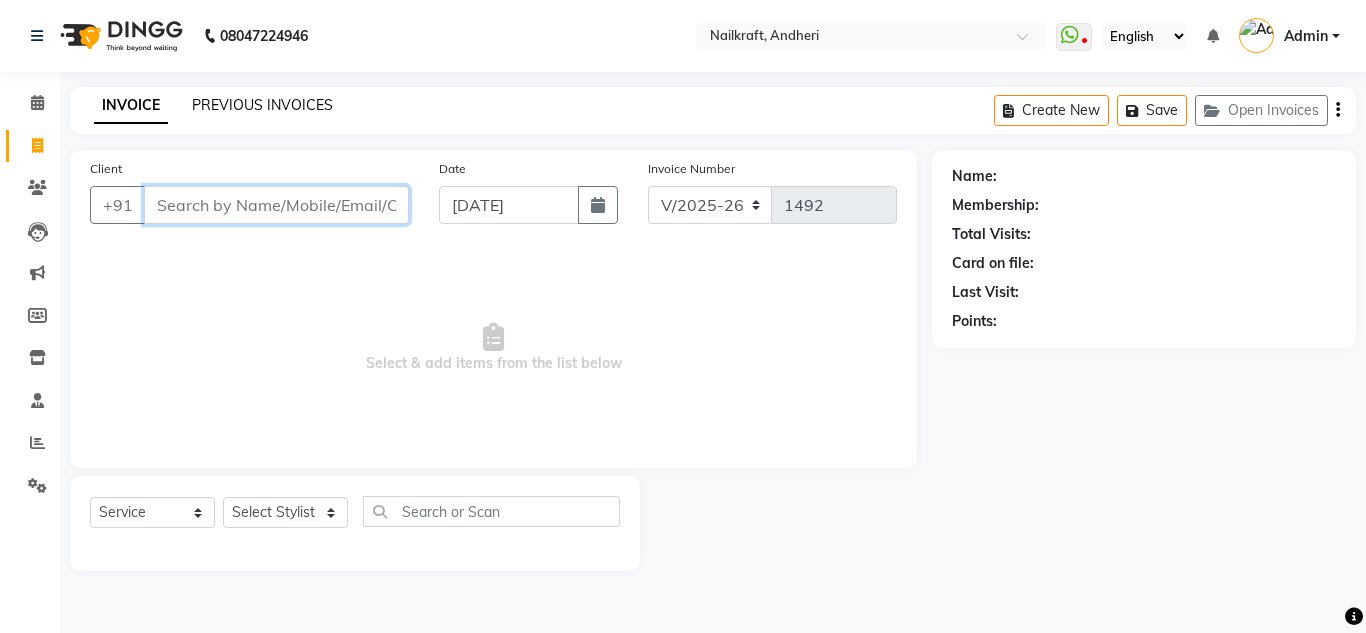 type 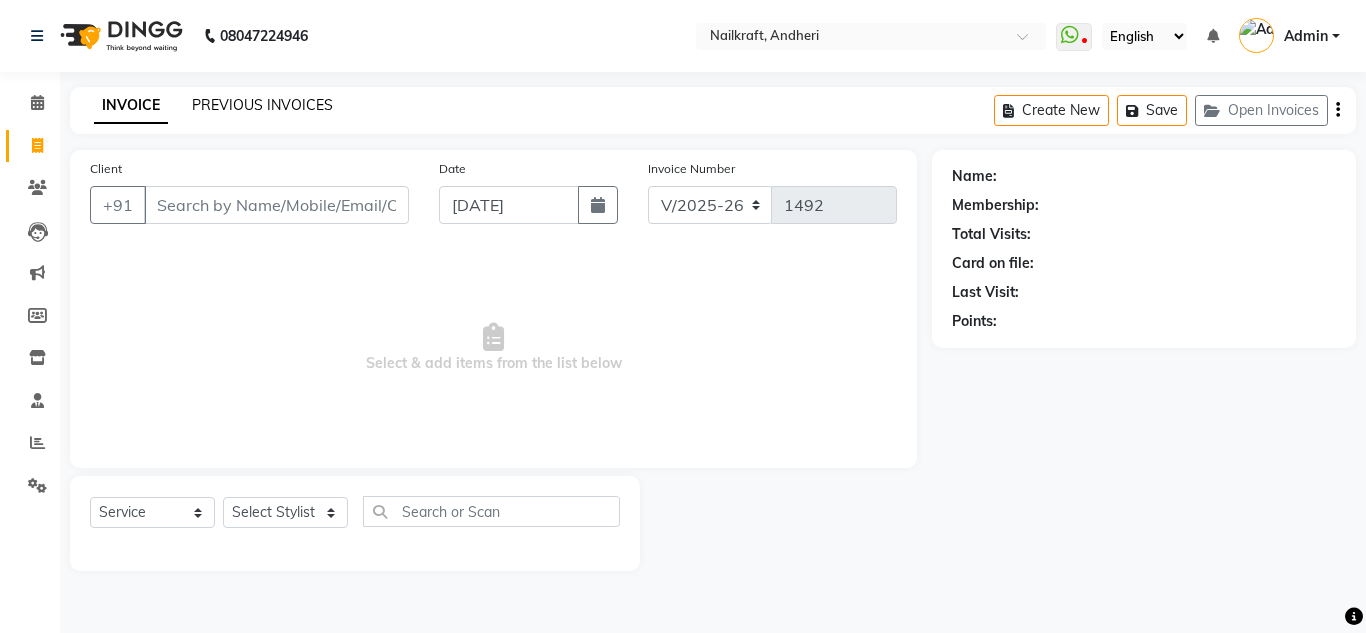 click on "PREVIOUS INVOICES" 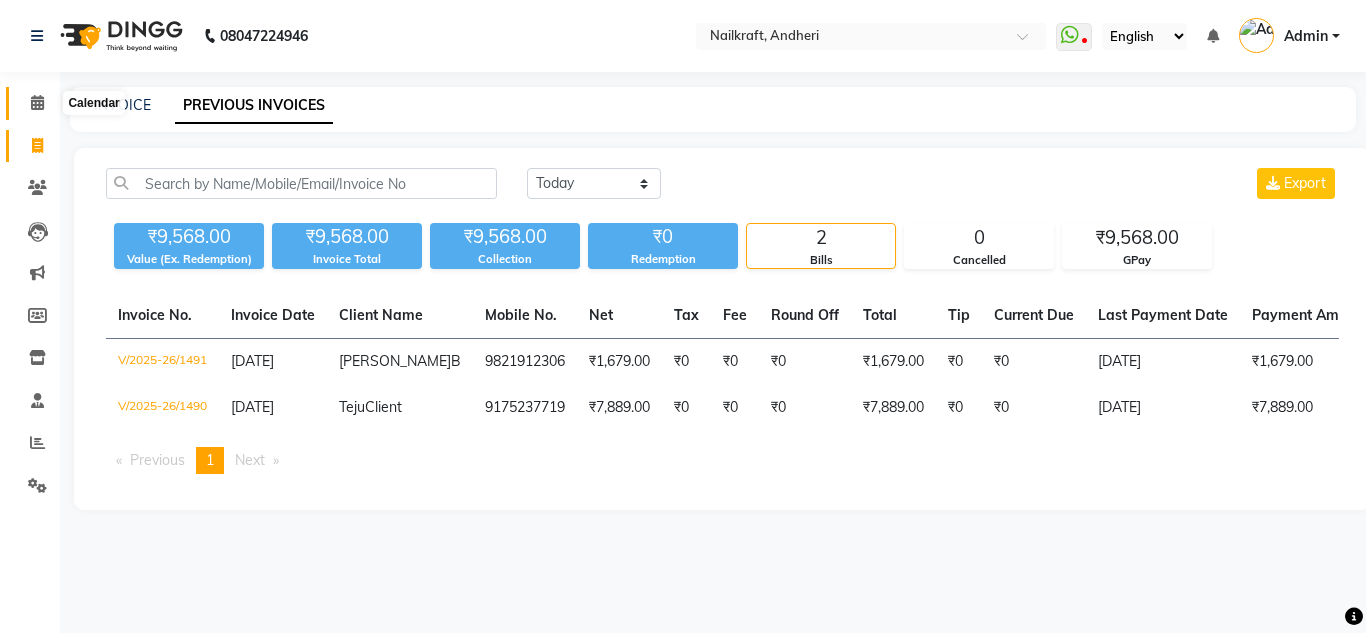 click 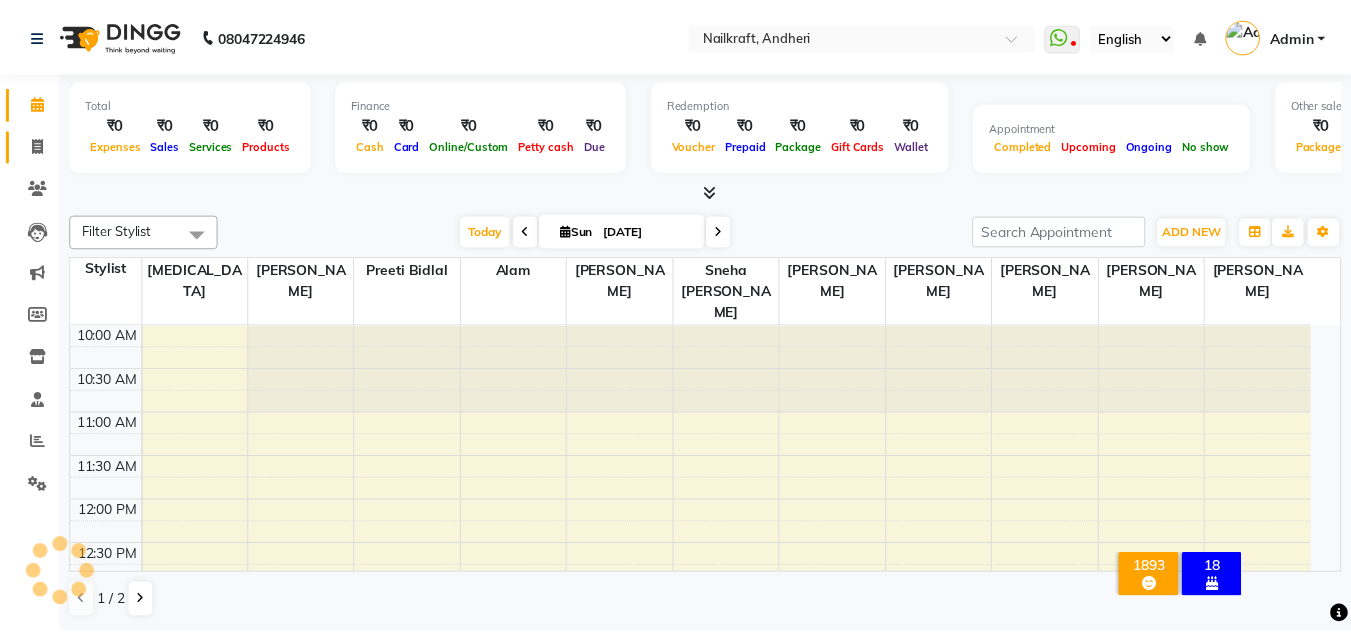 scroll, scrollTop: 0, scrollLeft: 0, axis: both 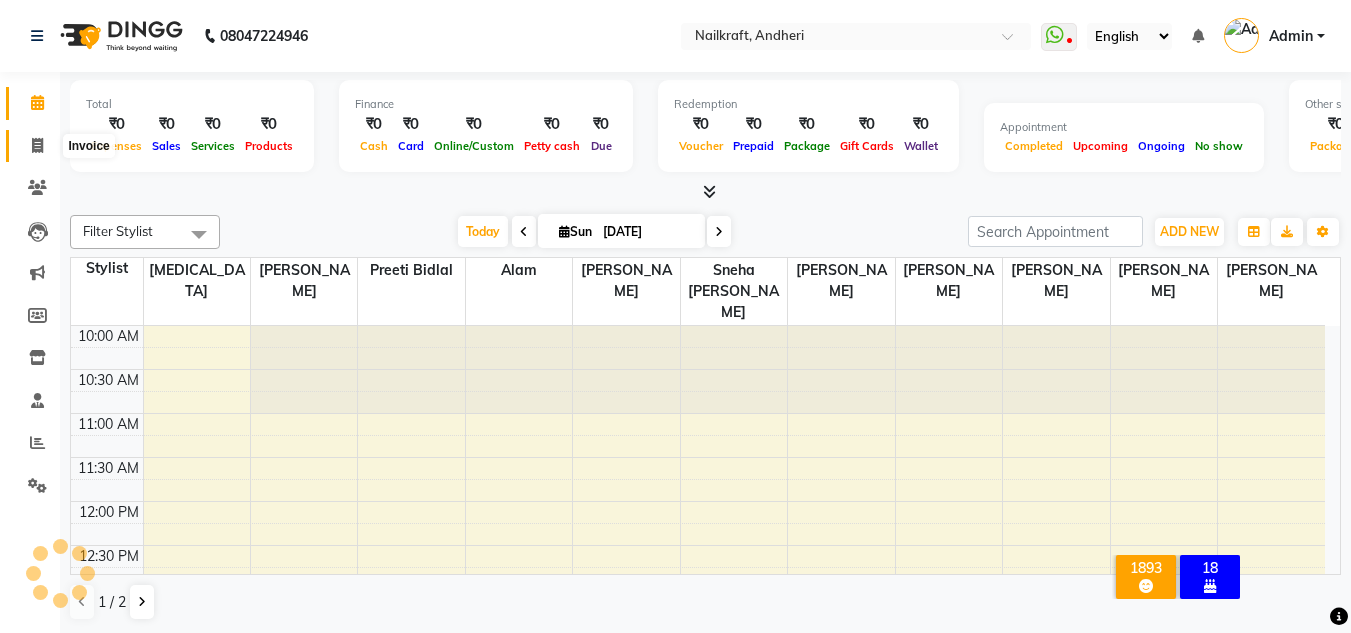 click 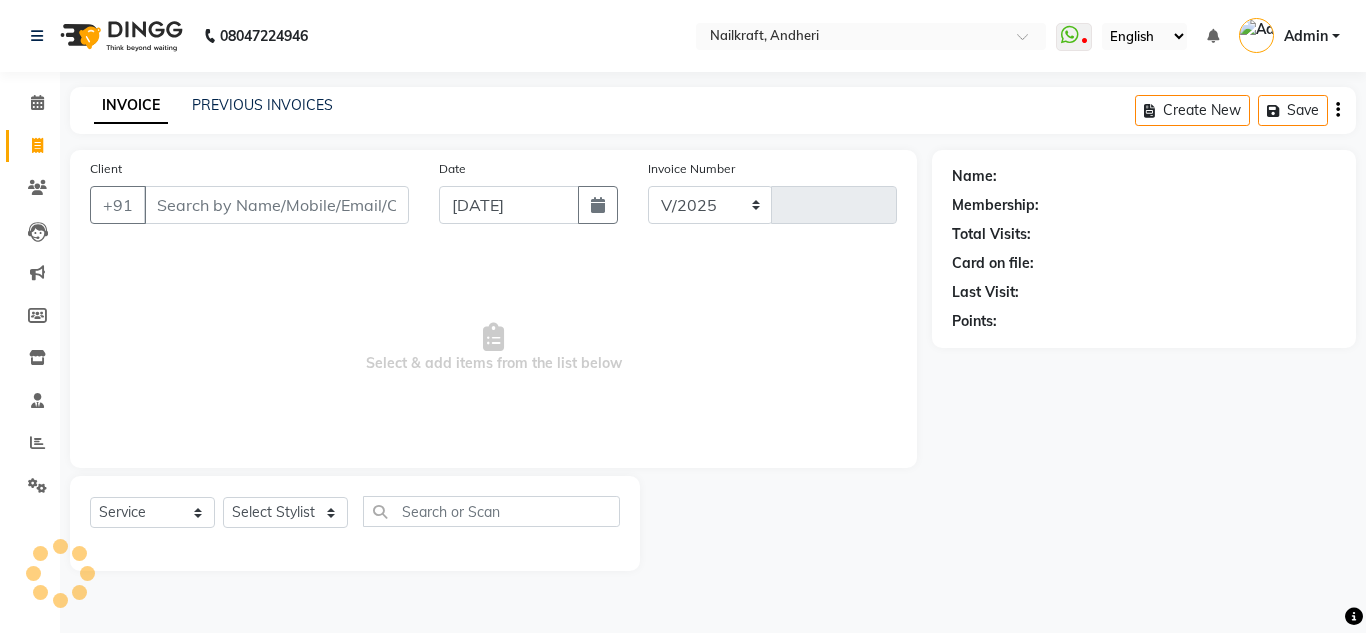 select on "6081" 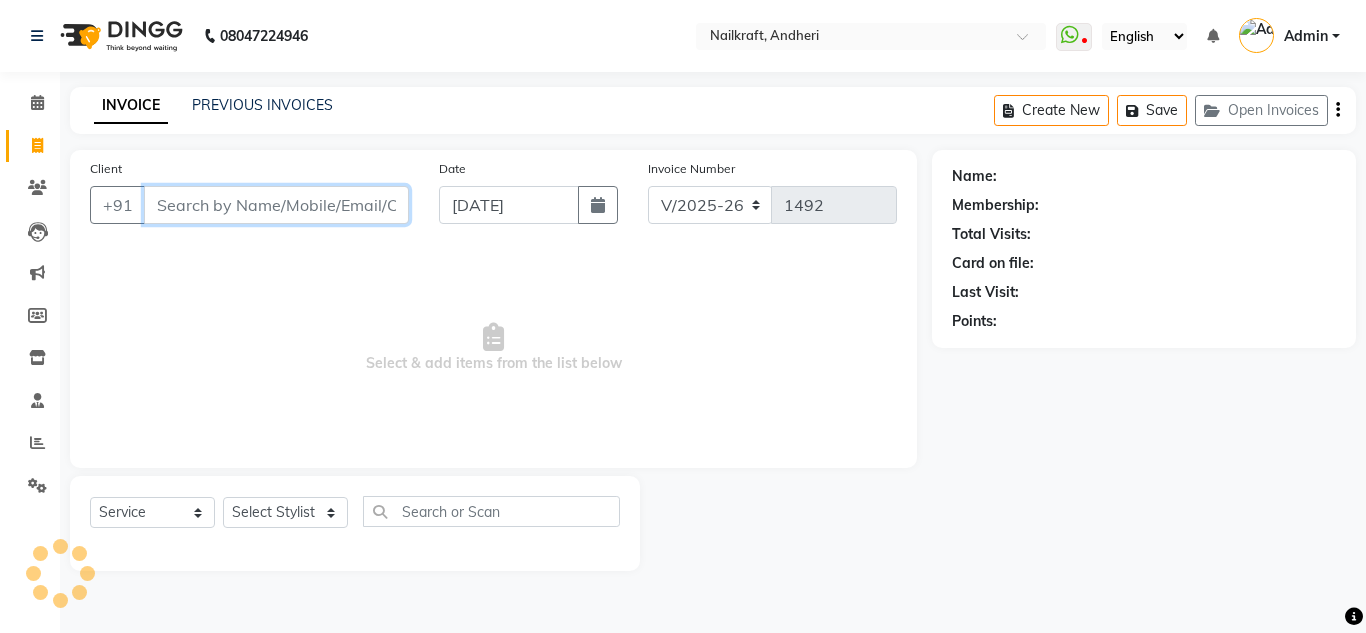 click on "Client" at bounding box center (276, 205) 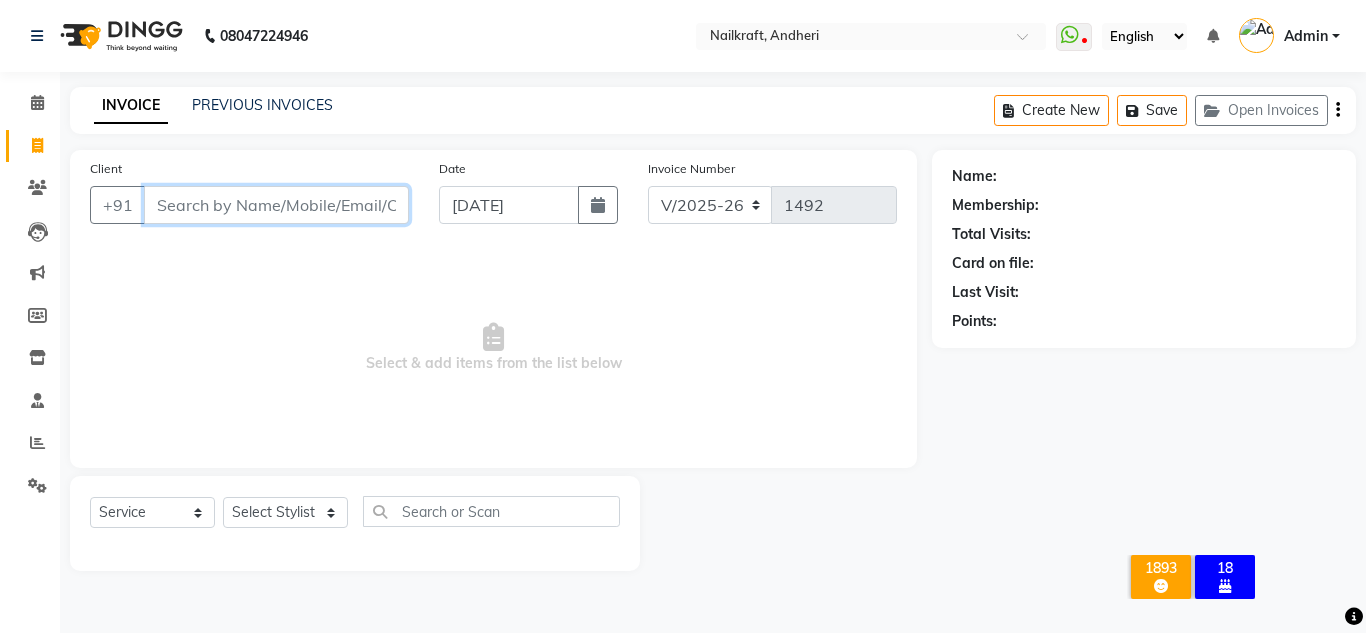 click on "Client" at bounding box center [276, 205] 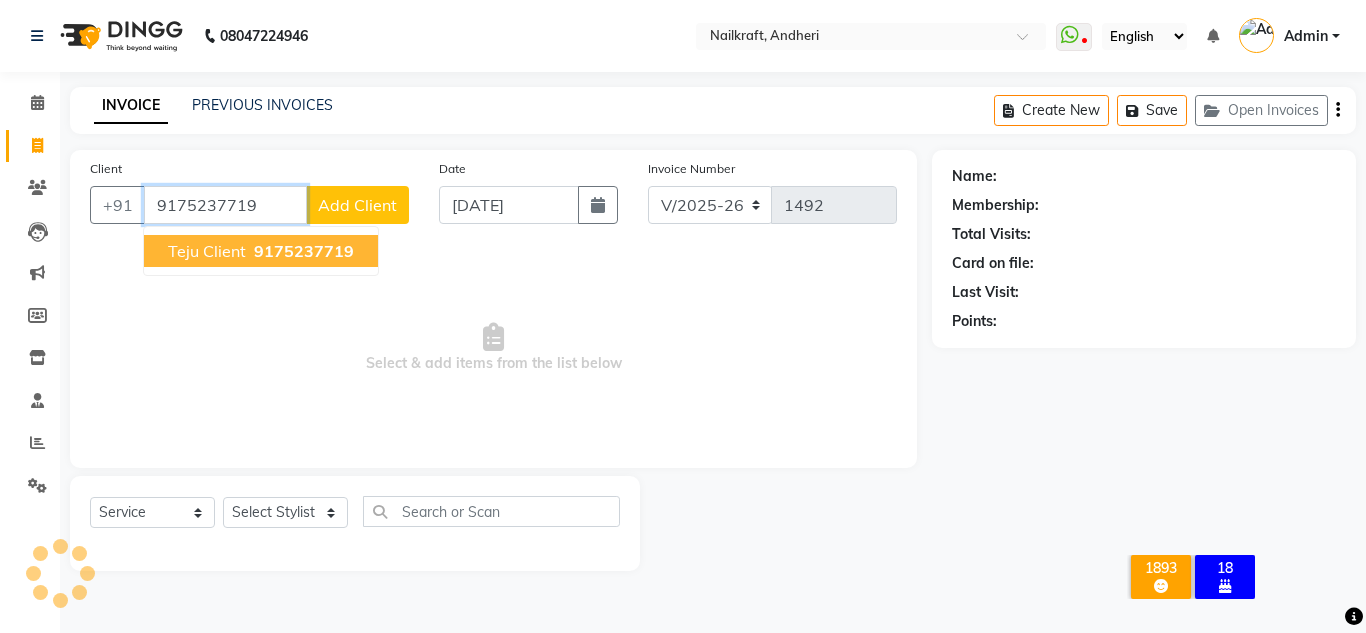 type on "9175237719" 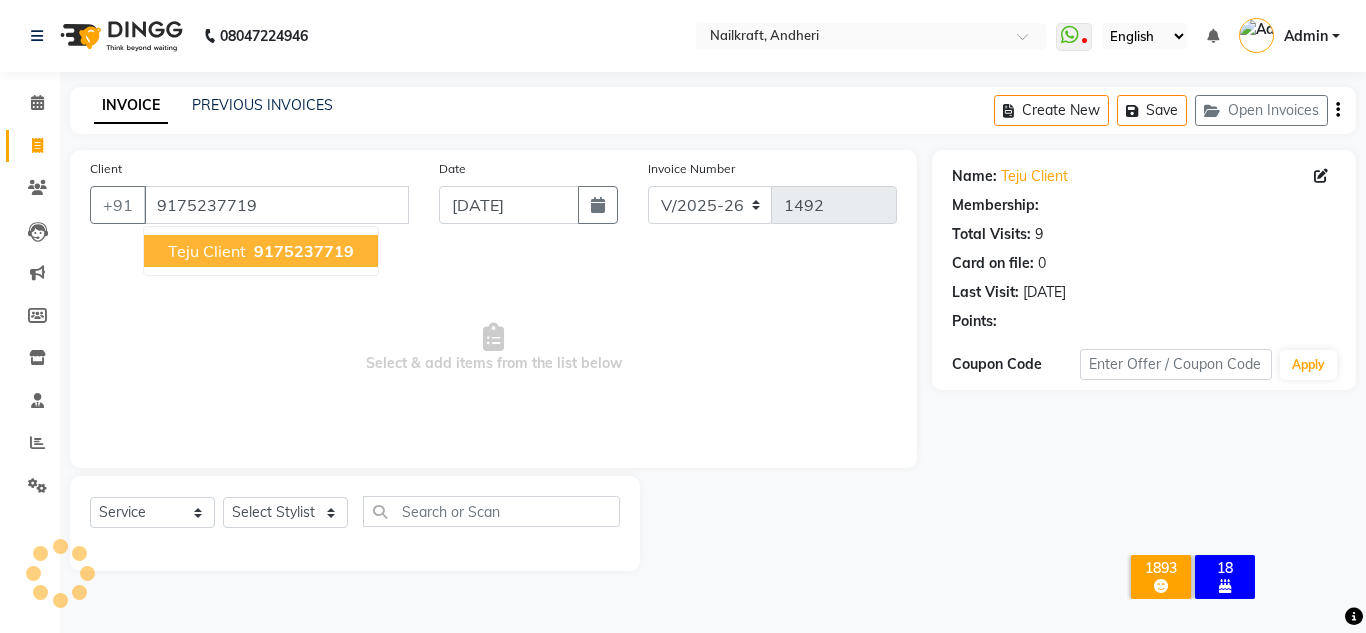 select on "1: Object" 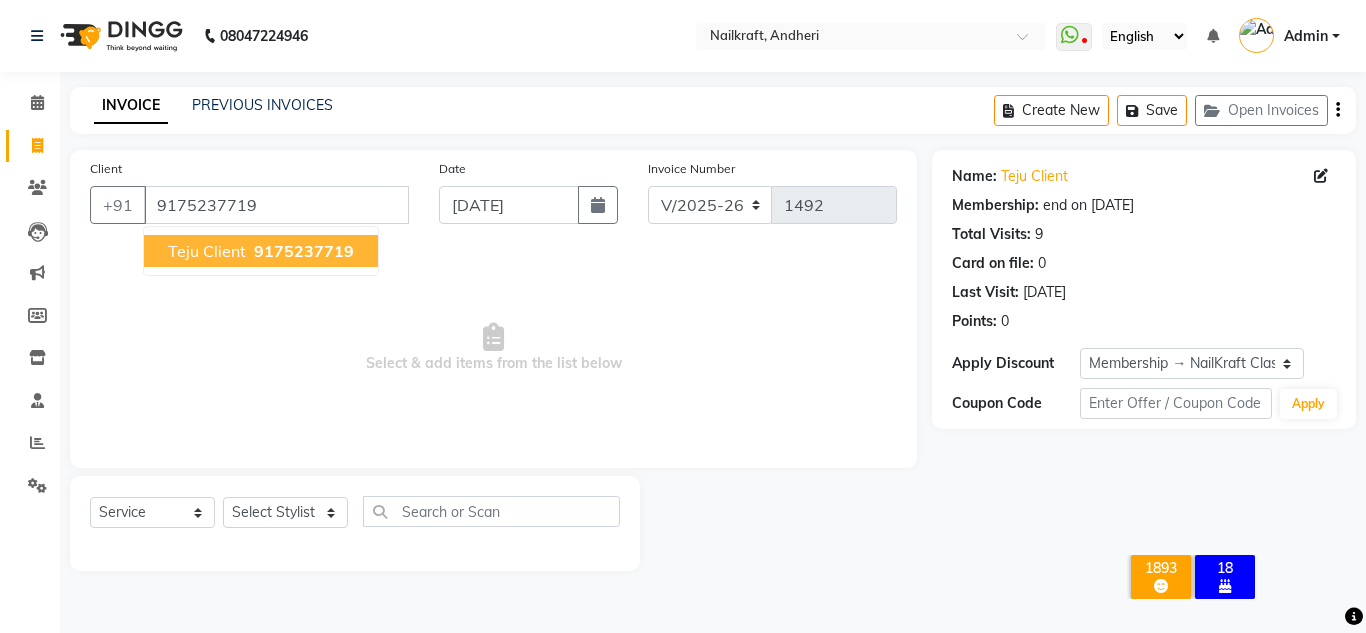 click on "9175237719" at bounding box center (304, 251) 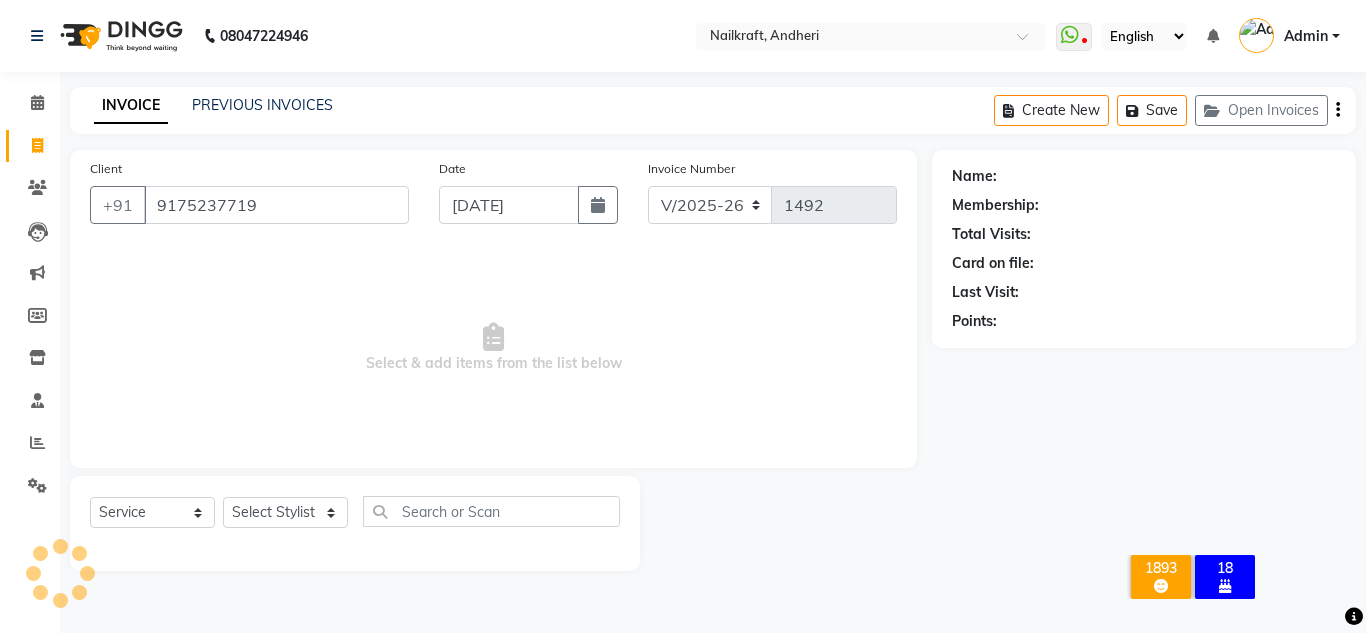select on "1: Object" 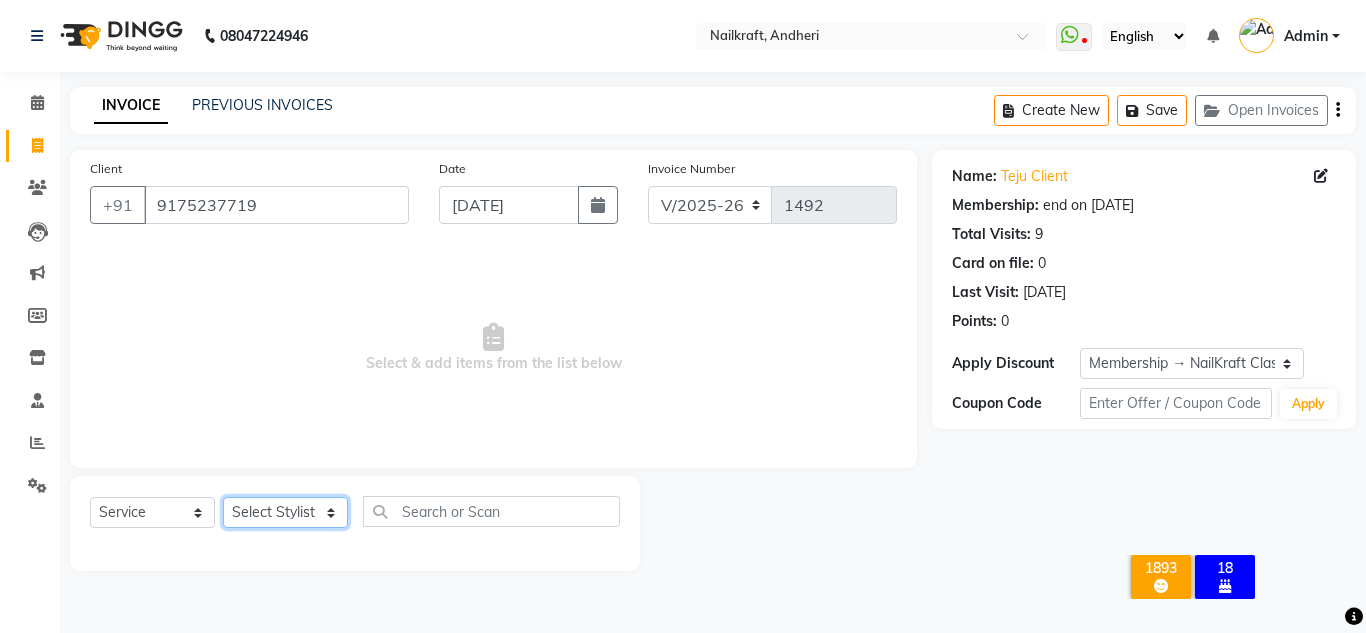 click on "Select Stylist [PERSON_NAME] [PERSON_NAME] [PERSON_NAME] NailKraft [PERSON_NAME] [MEDICAL_DATA] [PERSON_NAME]  Pooja Mehral Preeti Bidlal [PERSON_NAME] [PERSON_NAME] [PERSON_NAME] [PERSON_NAME]" 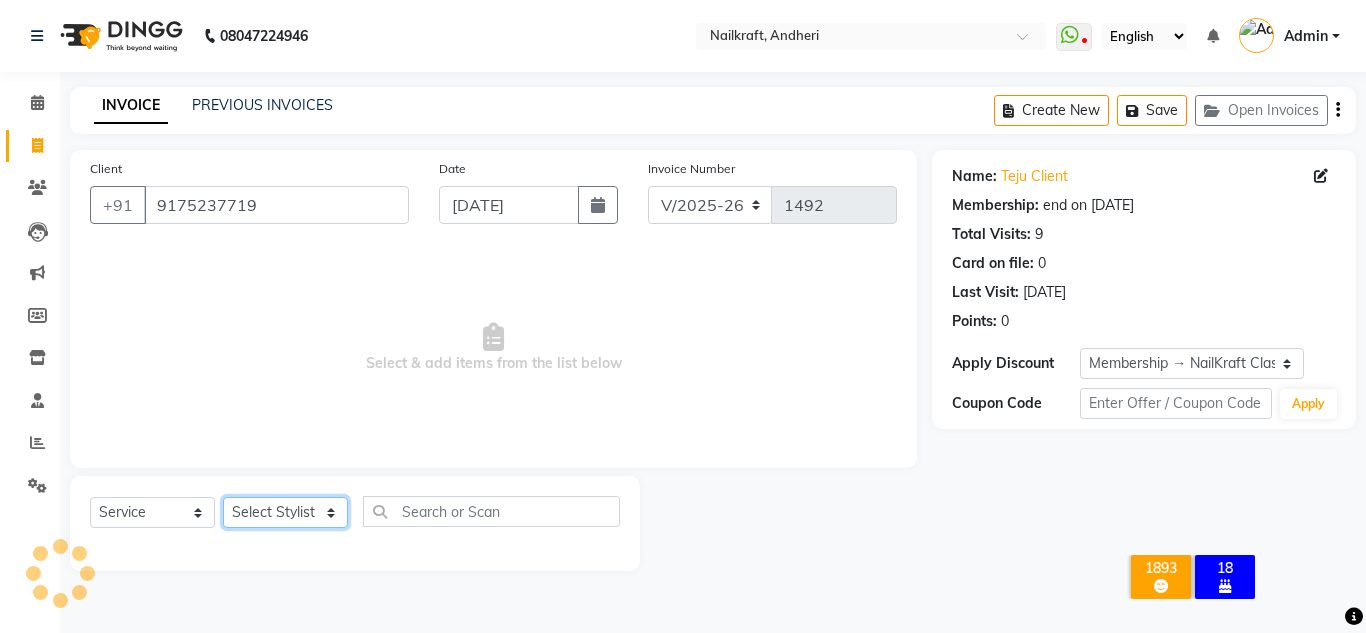 select on "50028" 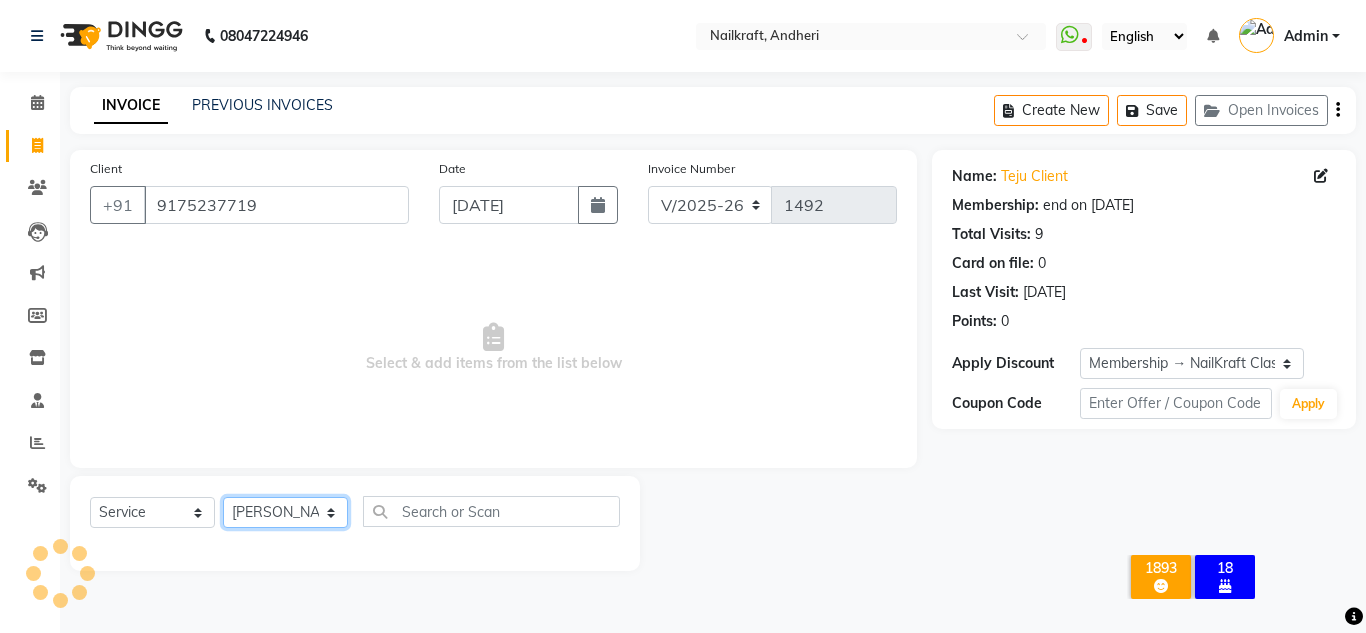 click on "Select Stylist [PERSON_NAME] [PERSON_NAME] [PERSON_NAME] NailKraft [PERSON_NAME] [MEDICAL_DATA] [PERSON_NAME]  Pooja Mehral Preeti Bidlal [PERSON_NAME] [PERSON_NAME] [PERSON_NAME] [PERSON_NAME]" 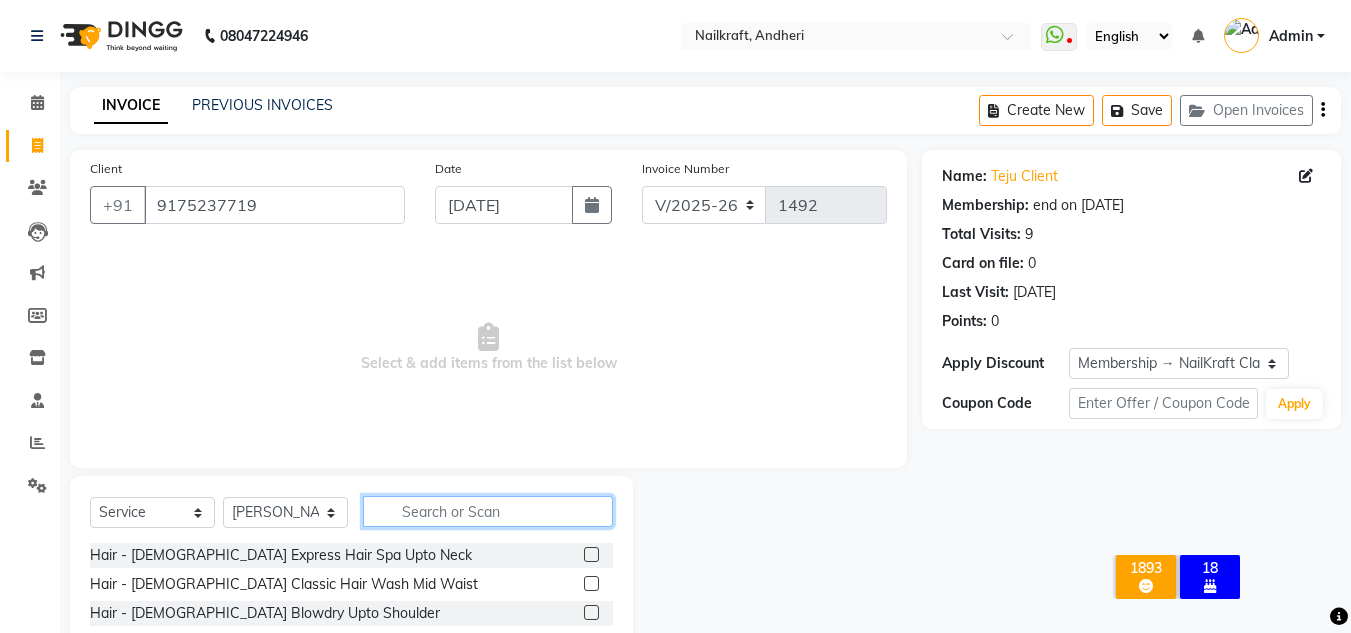 click 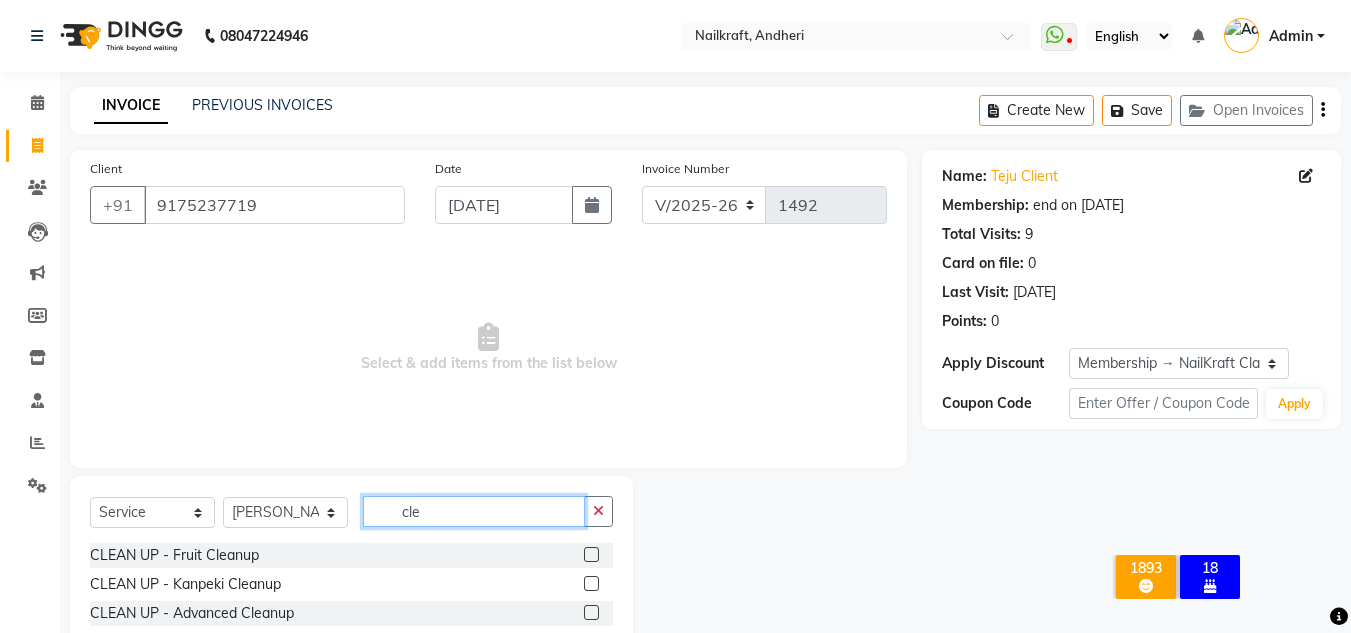 type on "cle" 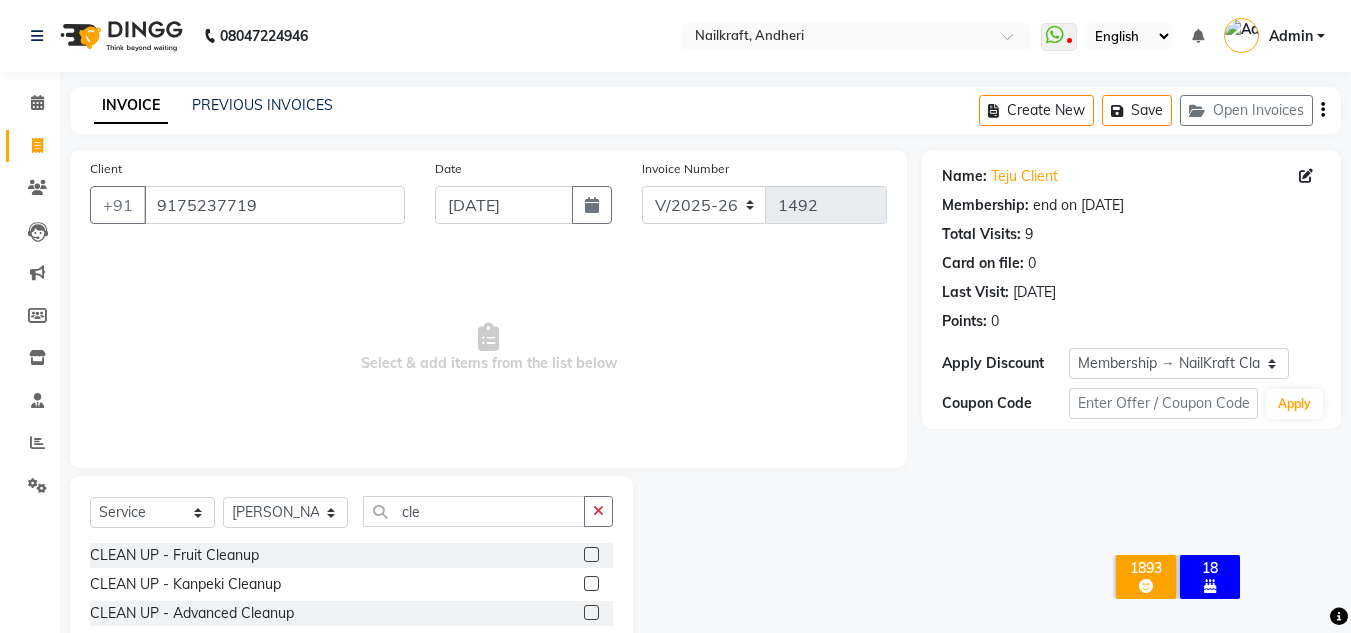click 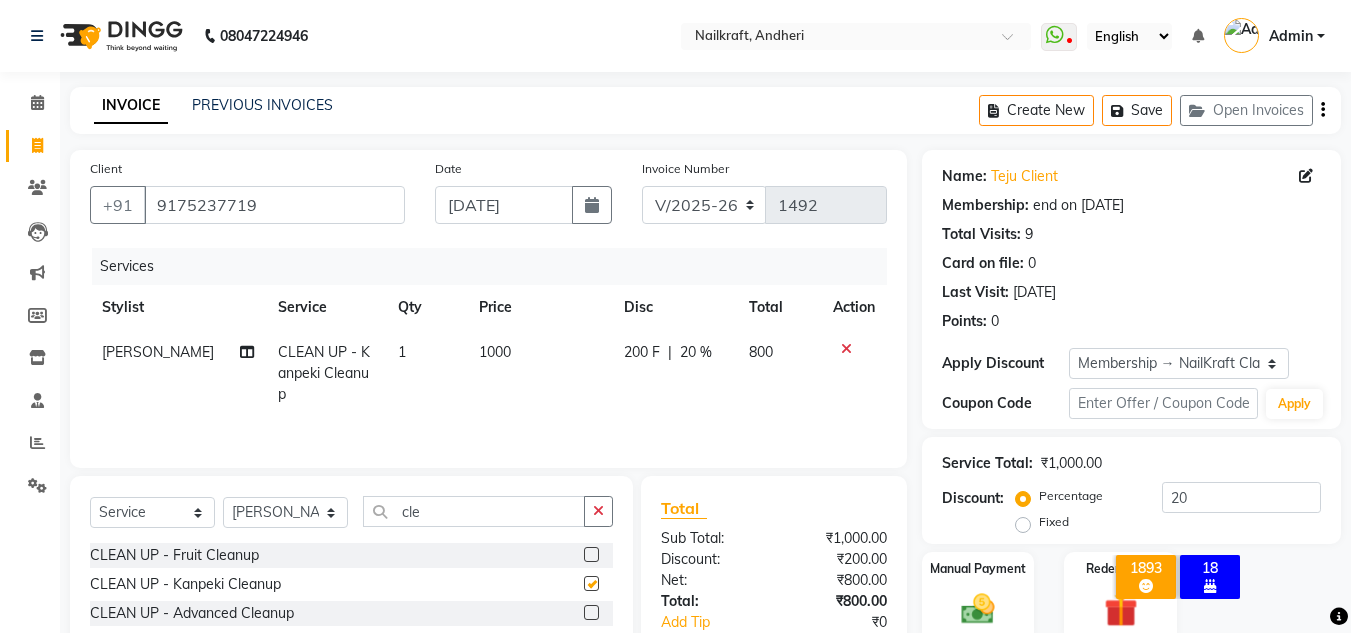 checkbox on "false" 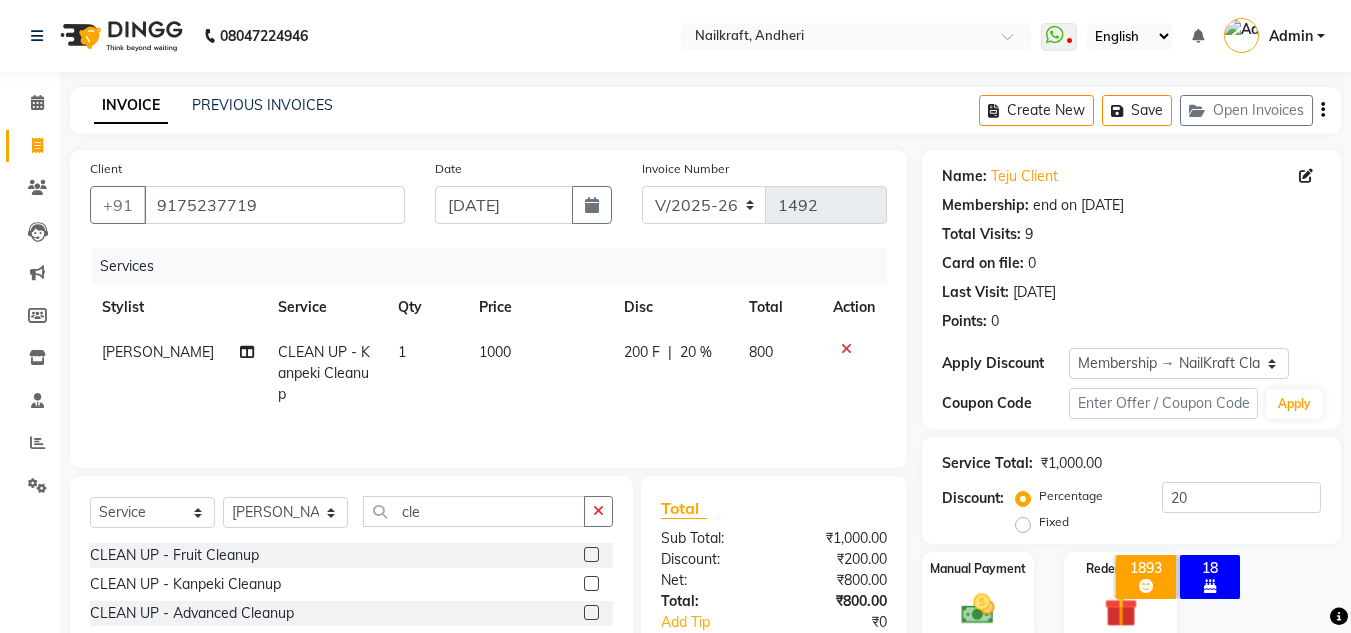 click on "Services Stylist Service Qty Price Disc Total Action [PERSON_NAME] CLEAN UP - Kanpeki Cleanup 1 1000 200 F | 20 % 800" 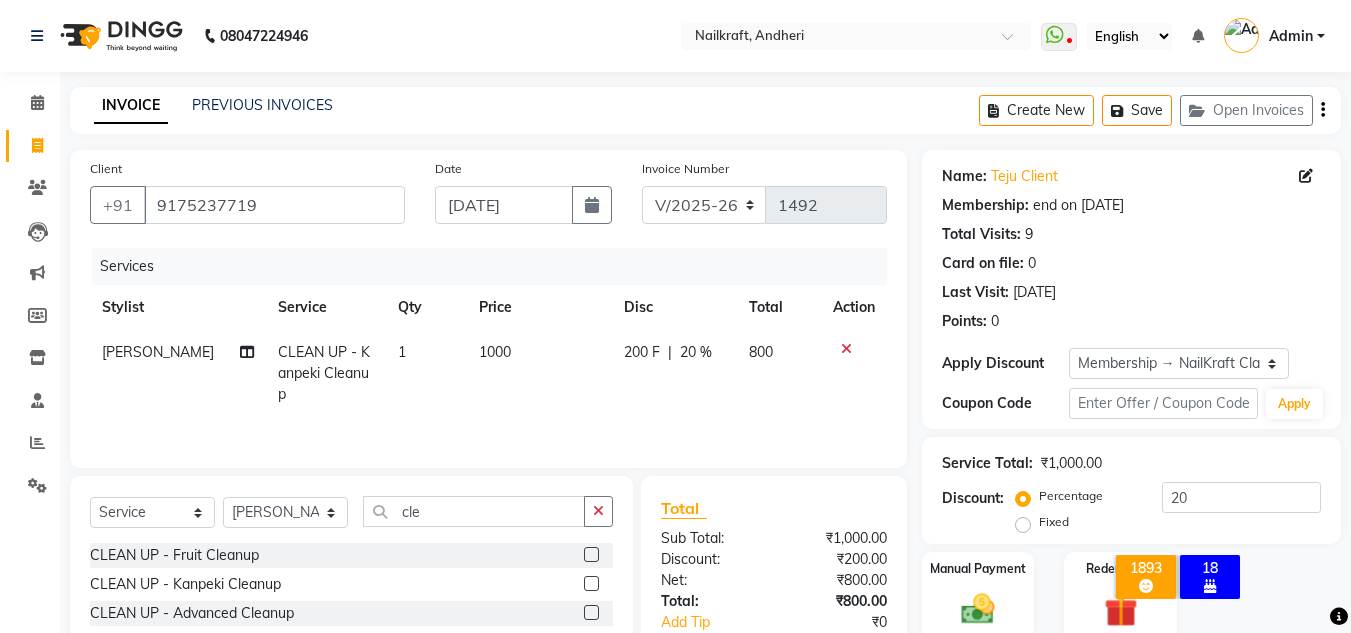 scroll, scrollTop: 125, scrollLeft: 0, axis: vertical 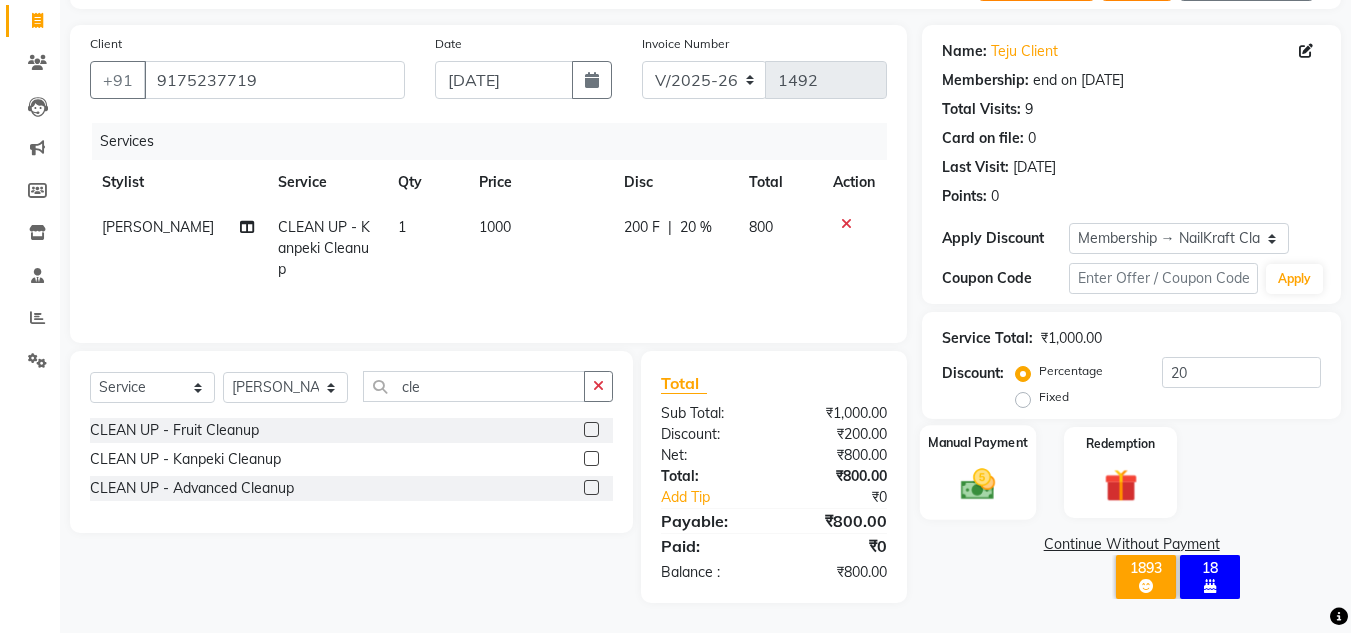 click 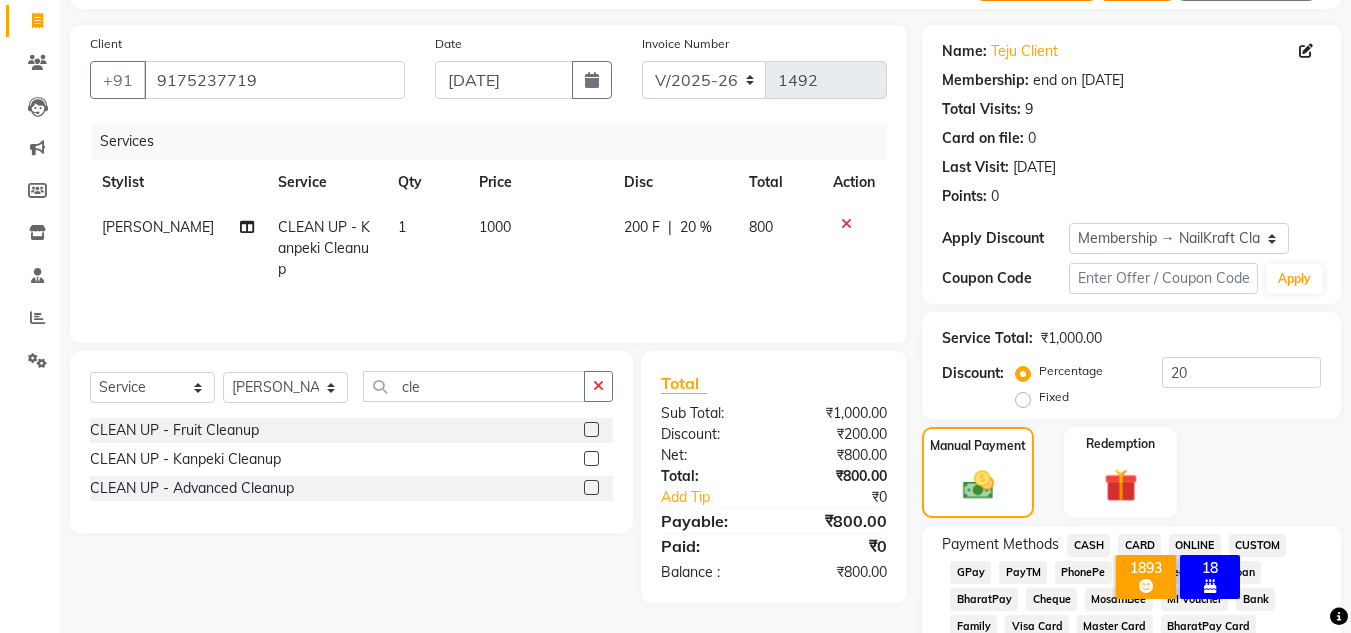 click on "GPay" 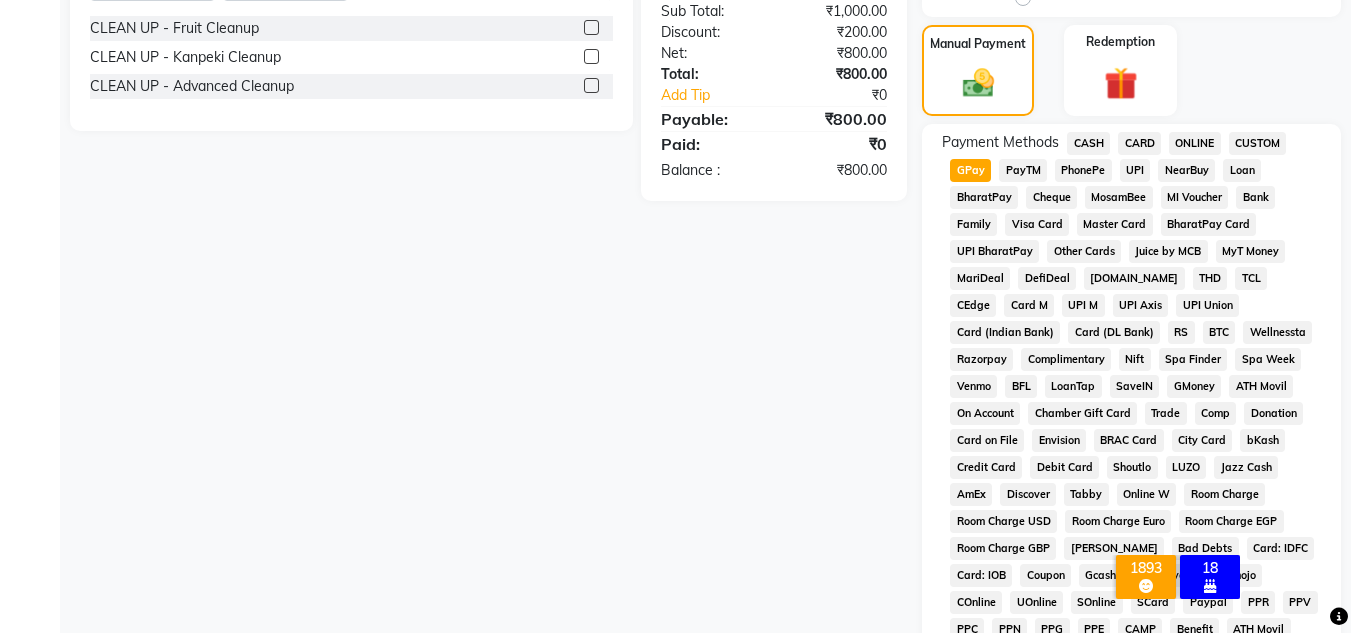 scroll, scrollTop: 908, scrollLeft: 0, axis: vertical 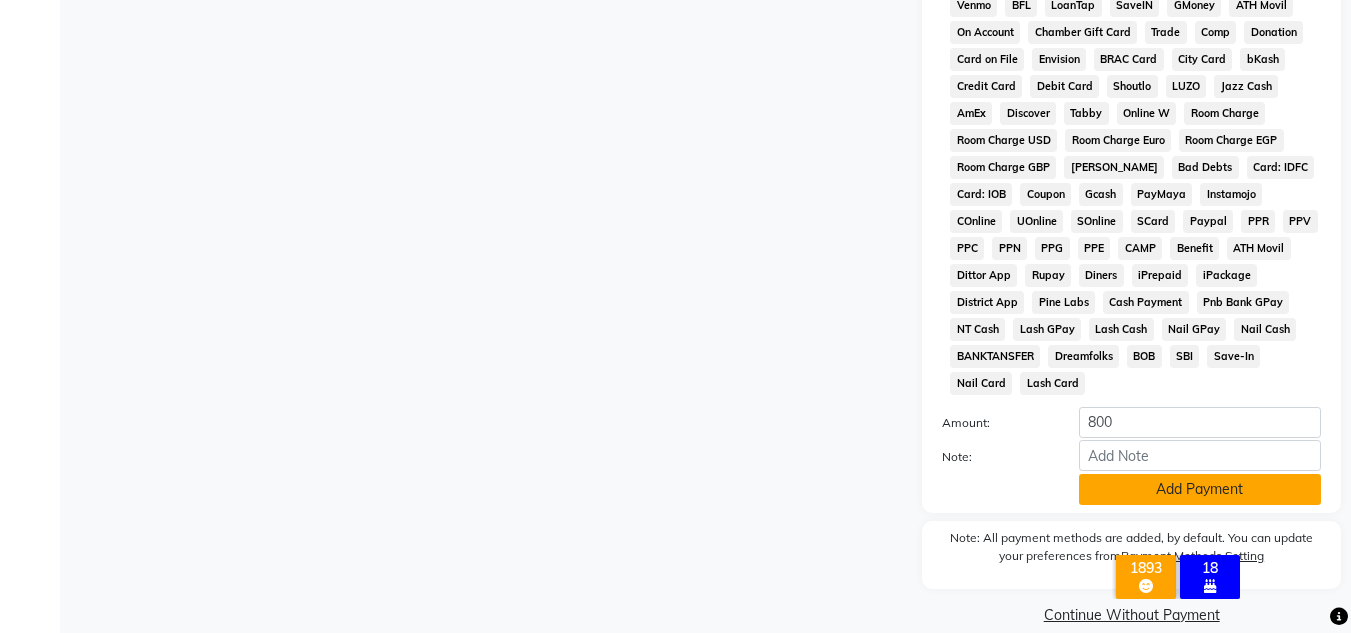 click on "Add Payment" 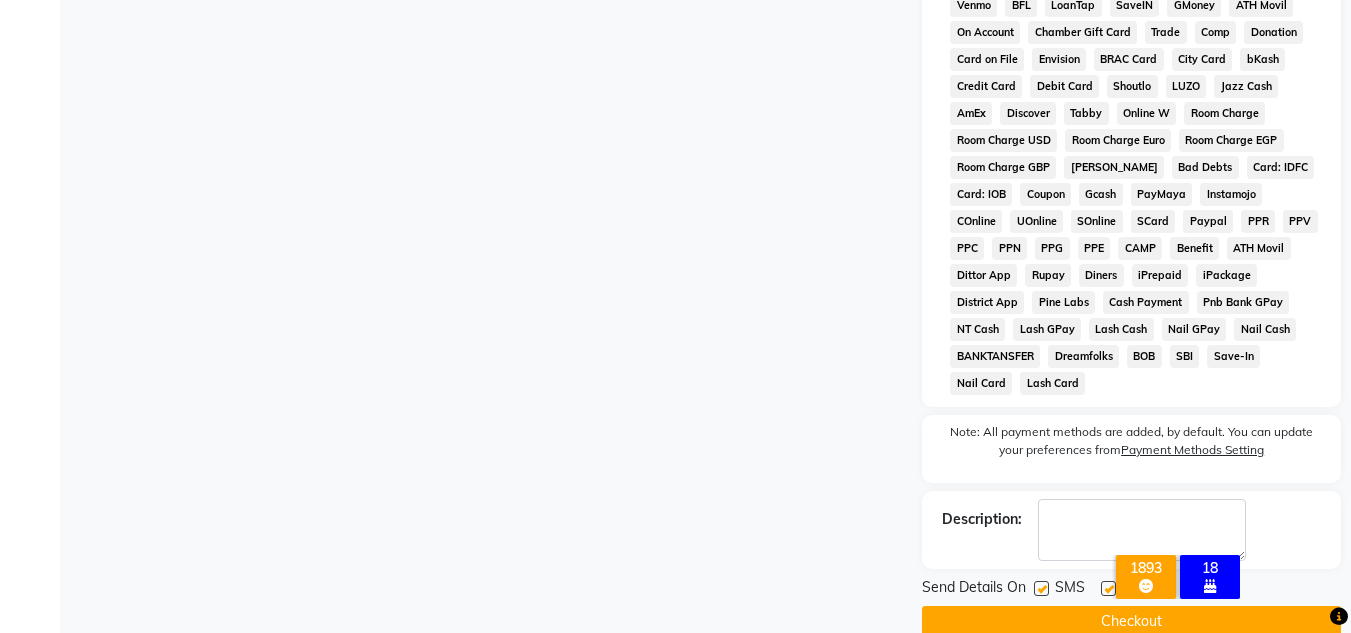 click on "Checkout" 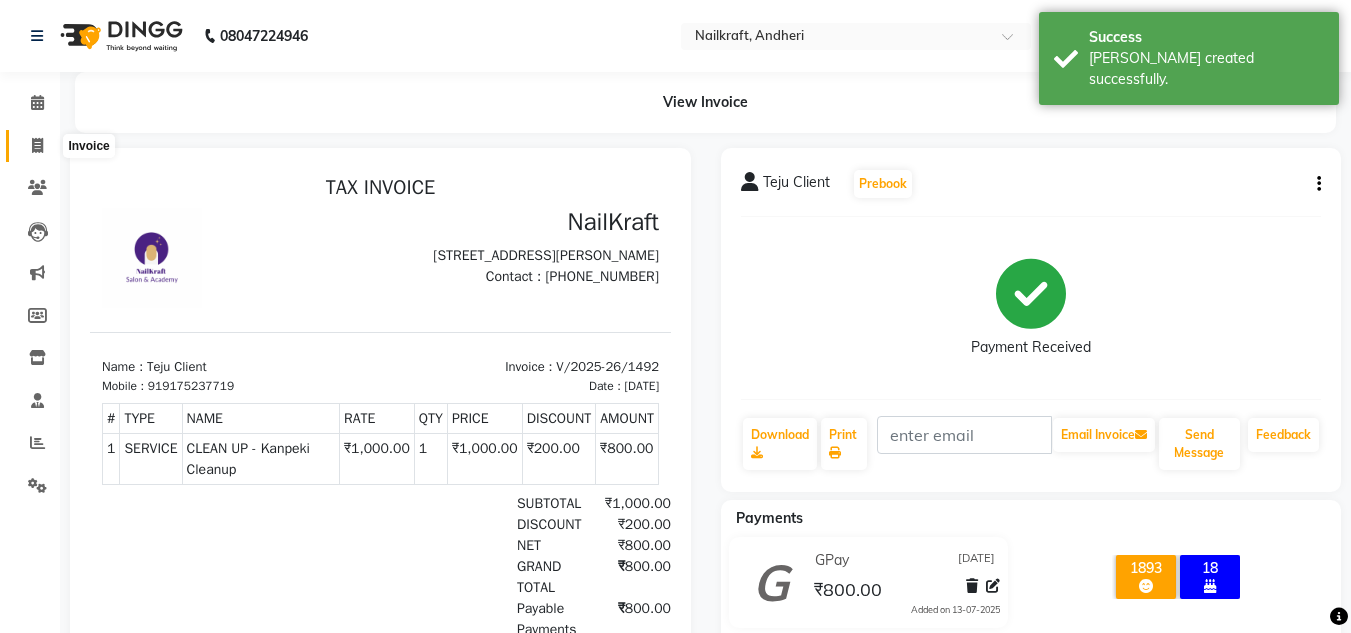 scroll, scrollTop: 0, scrollLeft: 0, axis: both 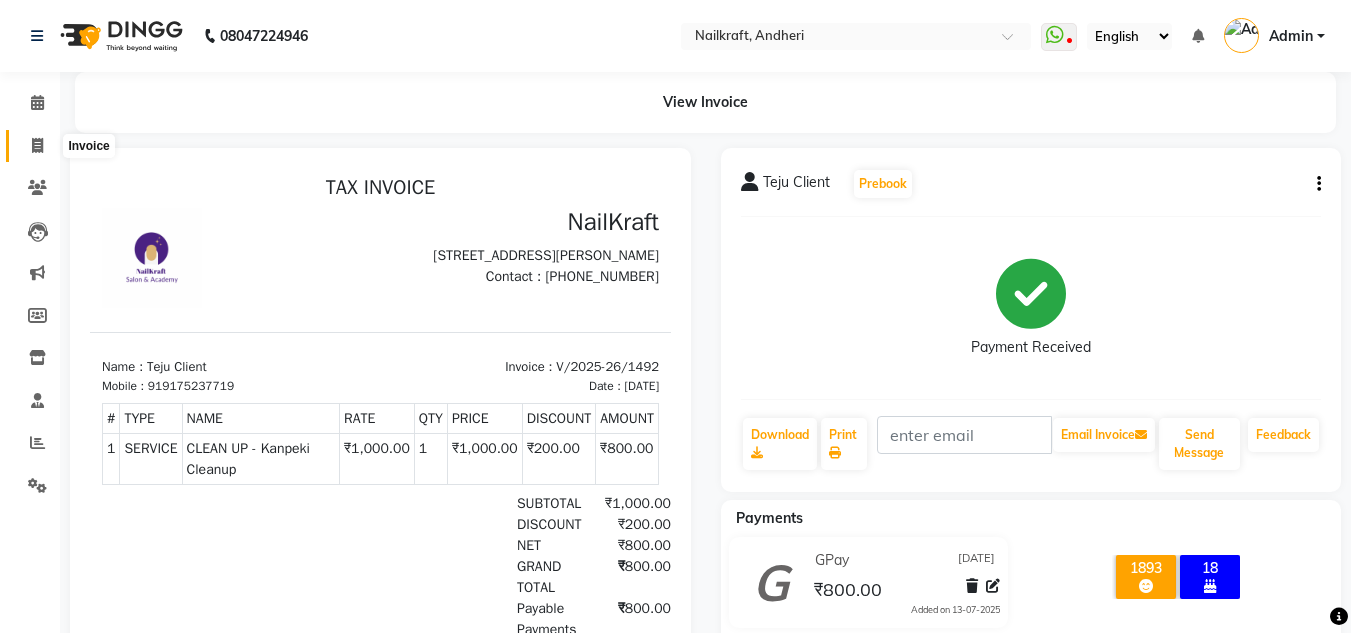 click 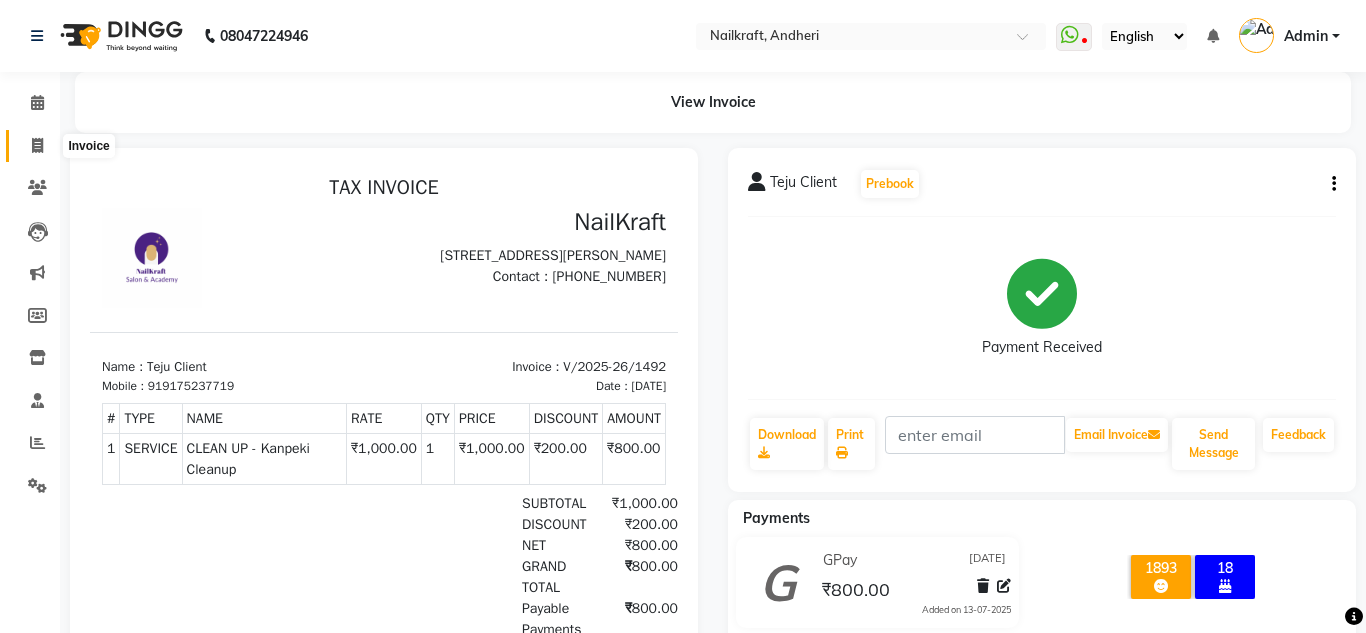 select on "service" 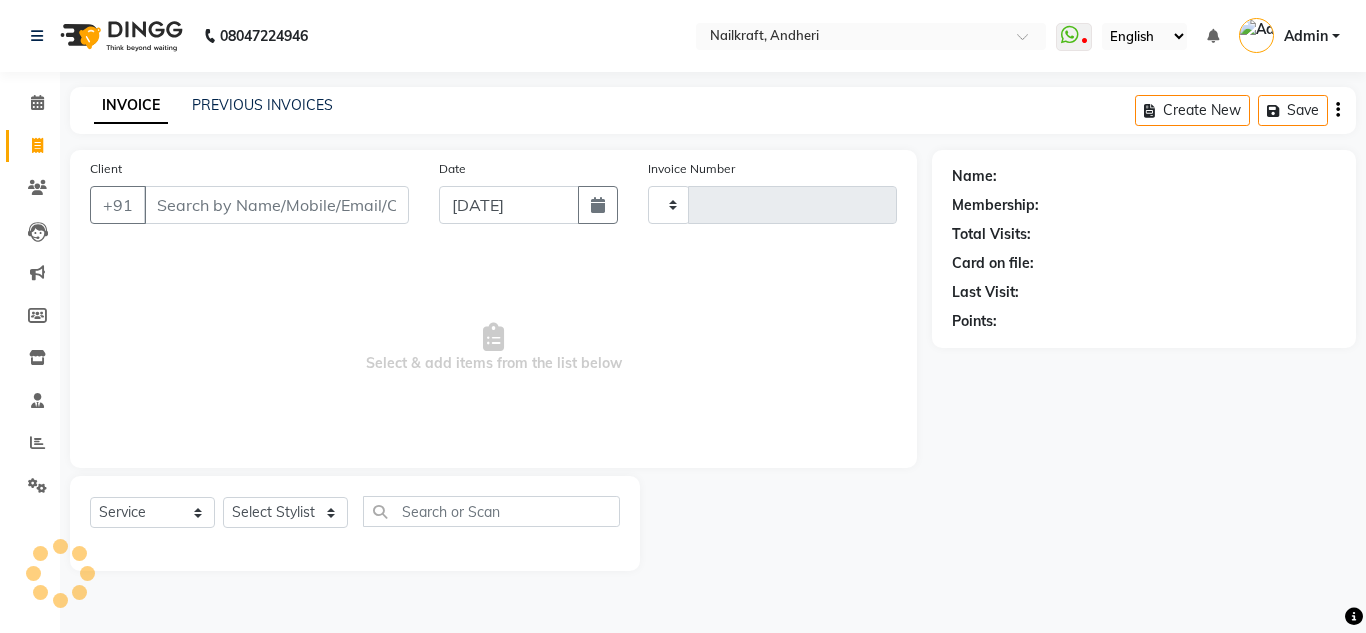 type on "1493" 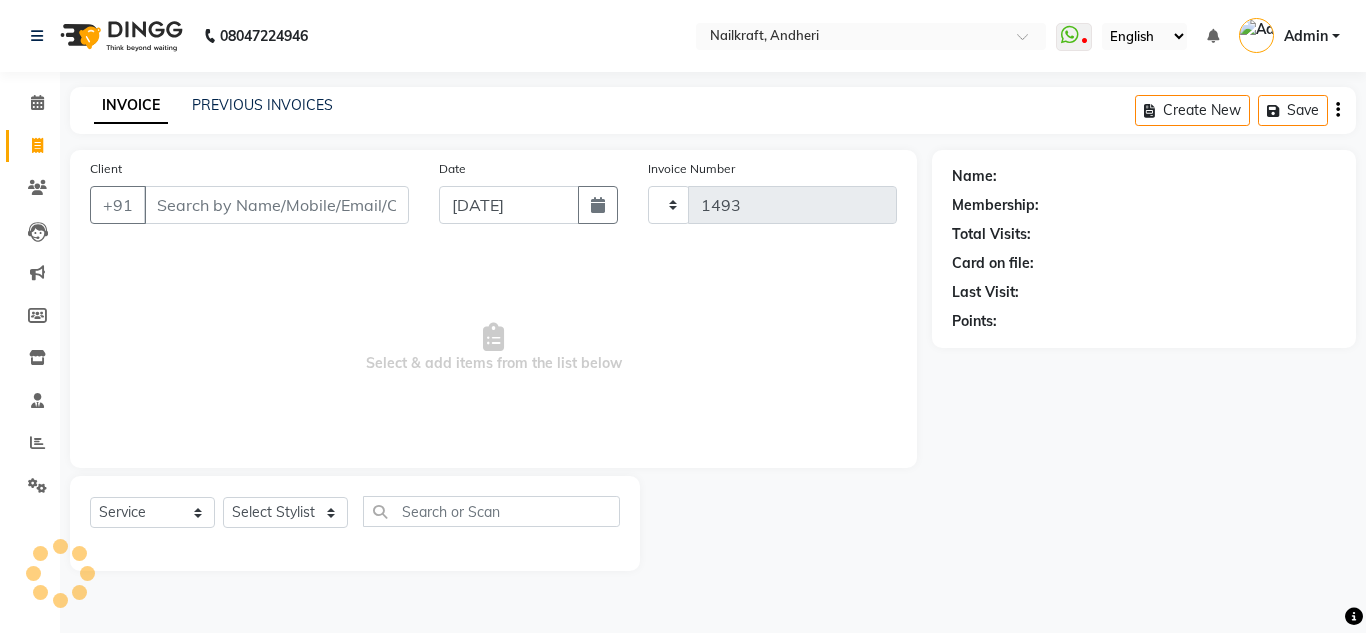 select on "6081" 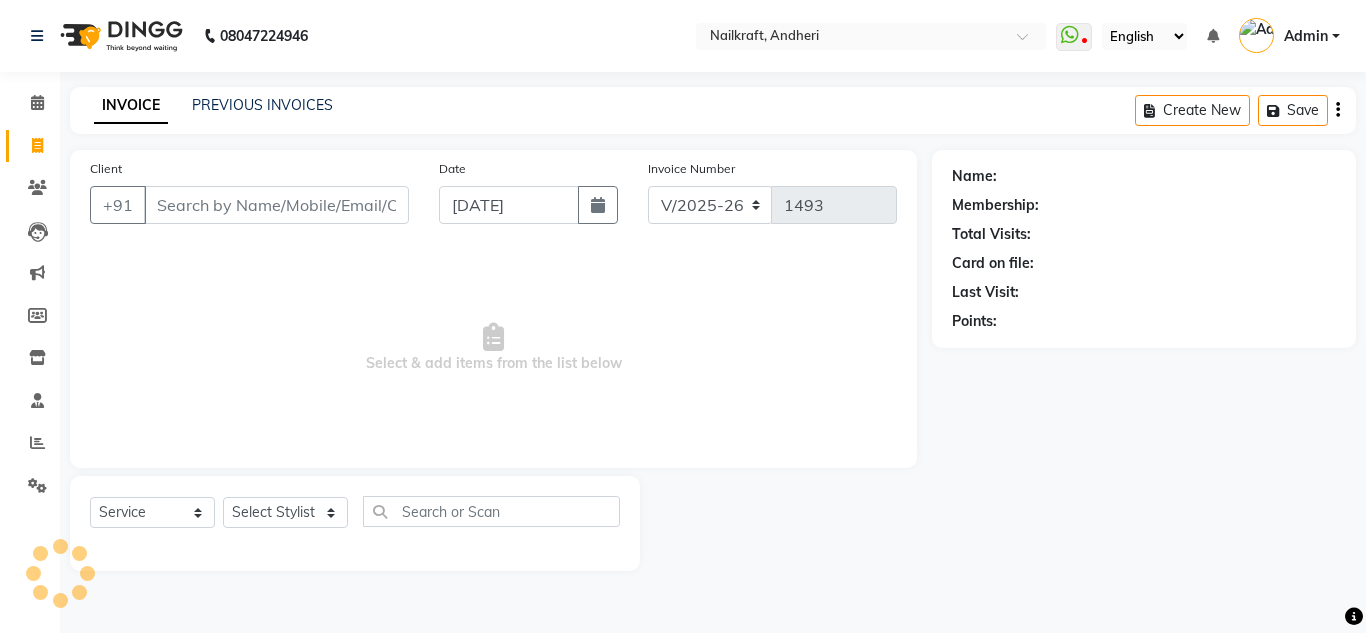 click on "Client" at bounding box center [276, 205] 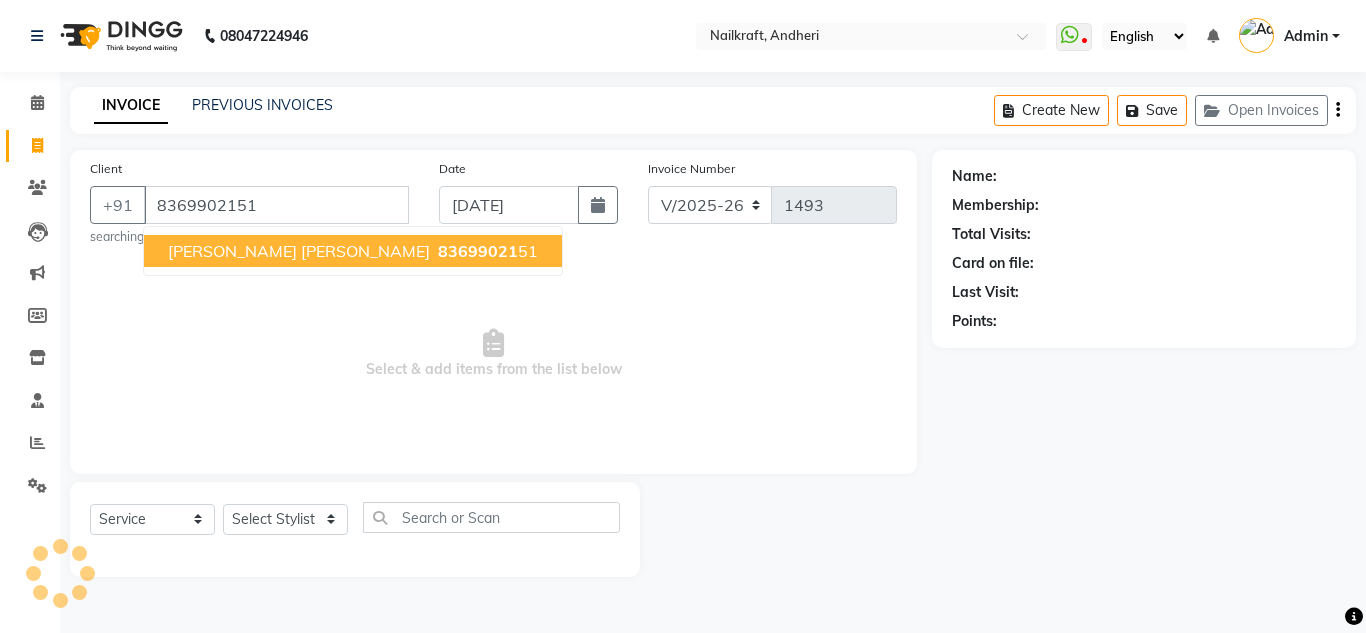 type on "8369902151" 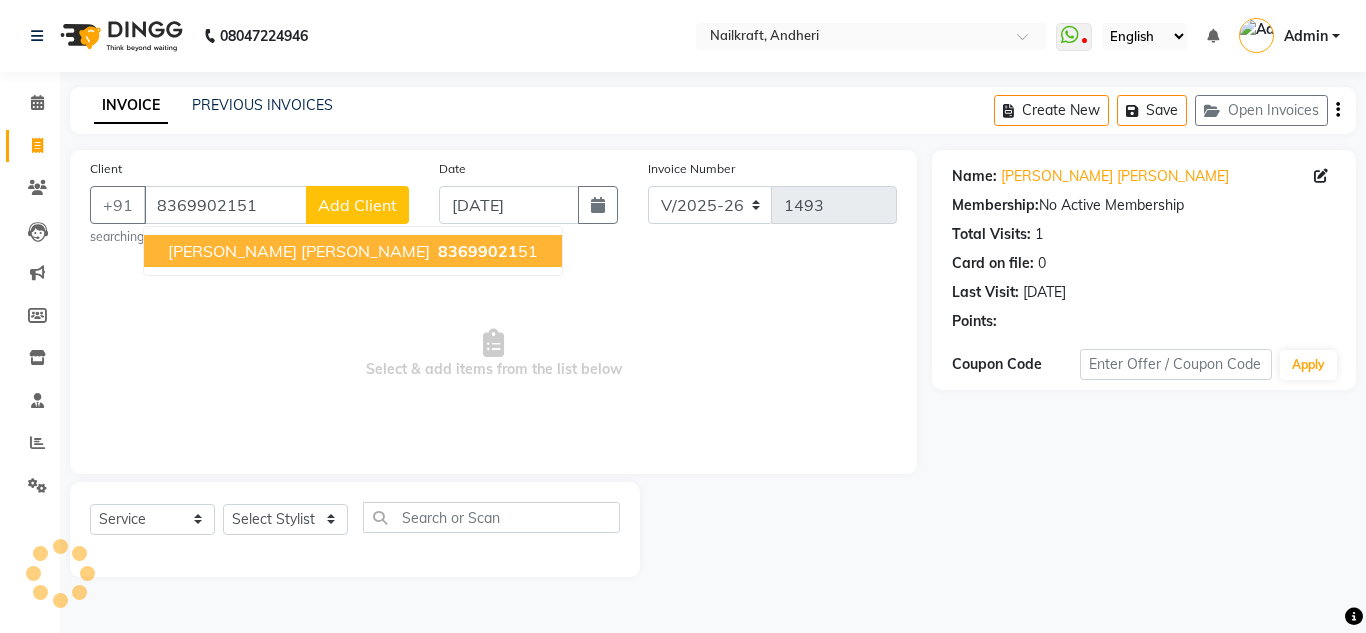 click on "83699021" at bounding box center [478, 251] 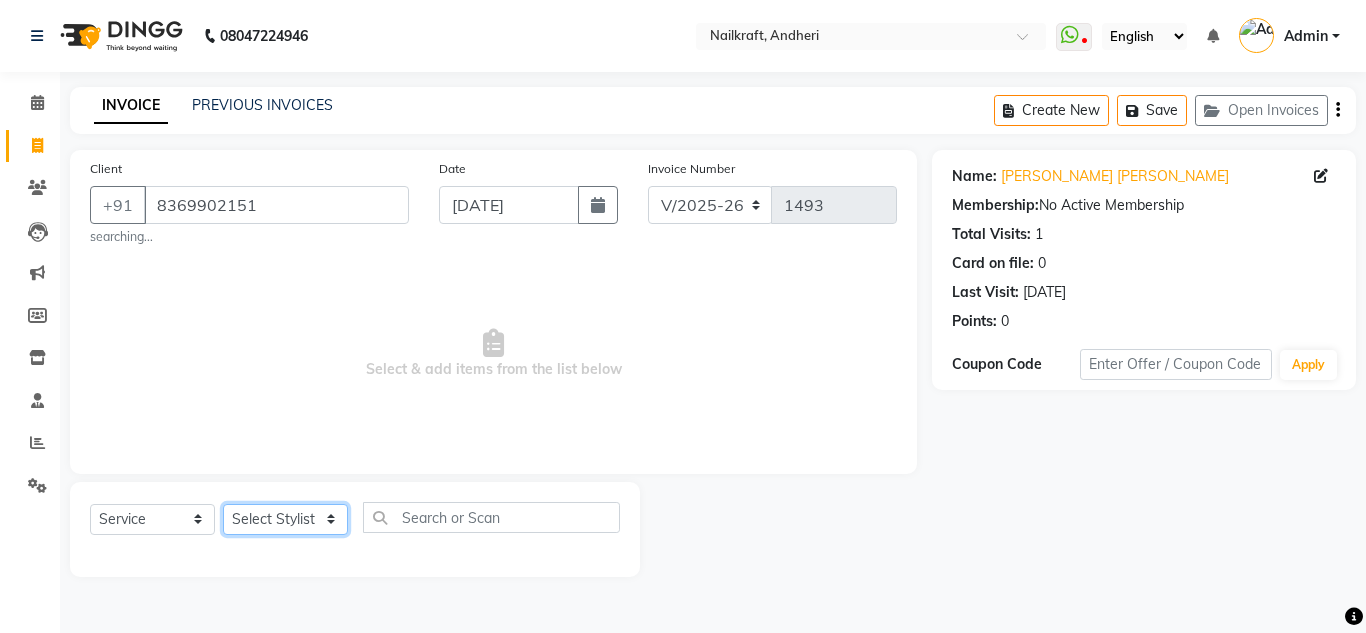 click on "Select Stylist [PERSON_NAME] [PERSON_NAME] [PERSON_NAME] NailKraft [PERSON_NAME] [MEDICAL_DATA] [PERSON_NAME]  Pooja Mehral Preeti Bidlal [PERSON_NAME] [PERSON_NAME] [PERSON_NAME] [PERSON_NAME]" 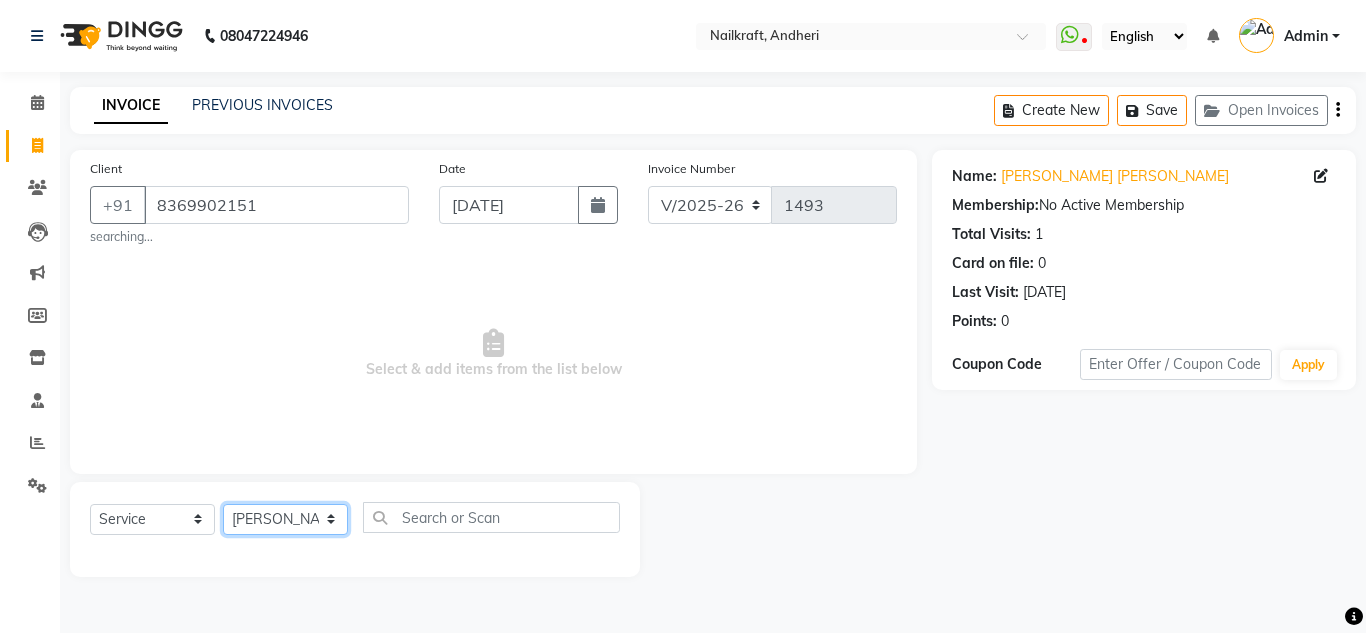 click on "Select Stylist [PERSON_NAME] [PERSON_NAME] [PERSON_NAME] NailKraft [PERSON_NAME] [MEDICAL_DATA] [PERSON_NAME]  Pooja Mehral Preeti Bidlal [PERSON_NAME] [PERSON_NAME] [PERSON_NAME] [PERSON_NAME]" 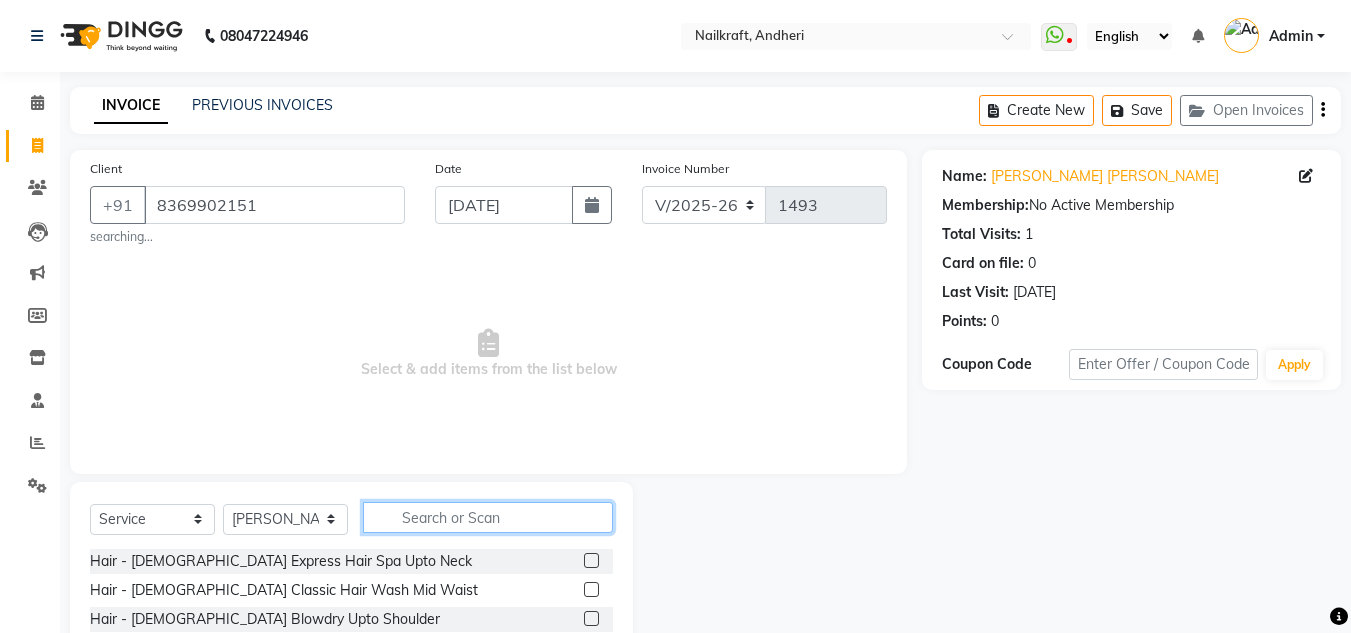 click 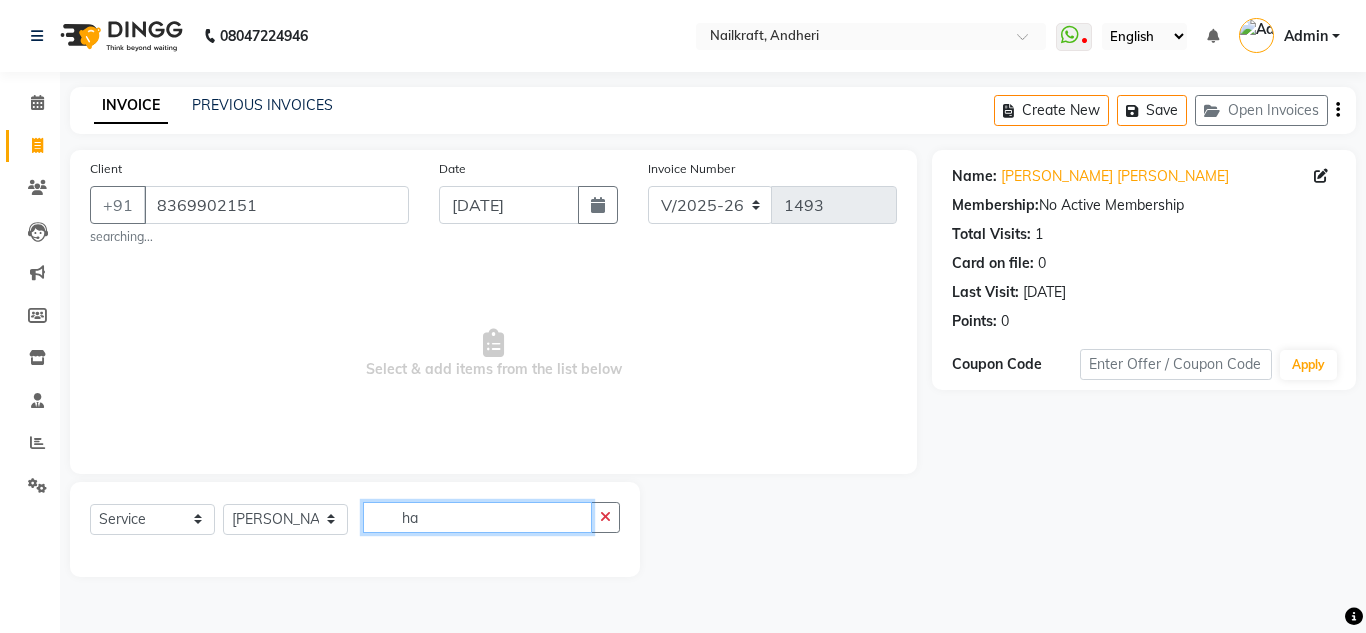 type on "h" 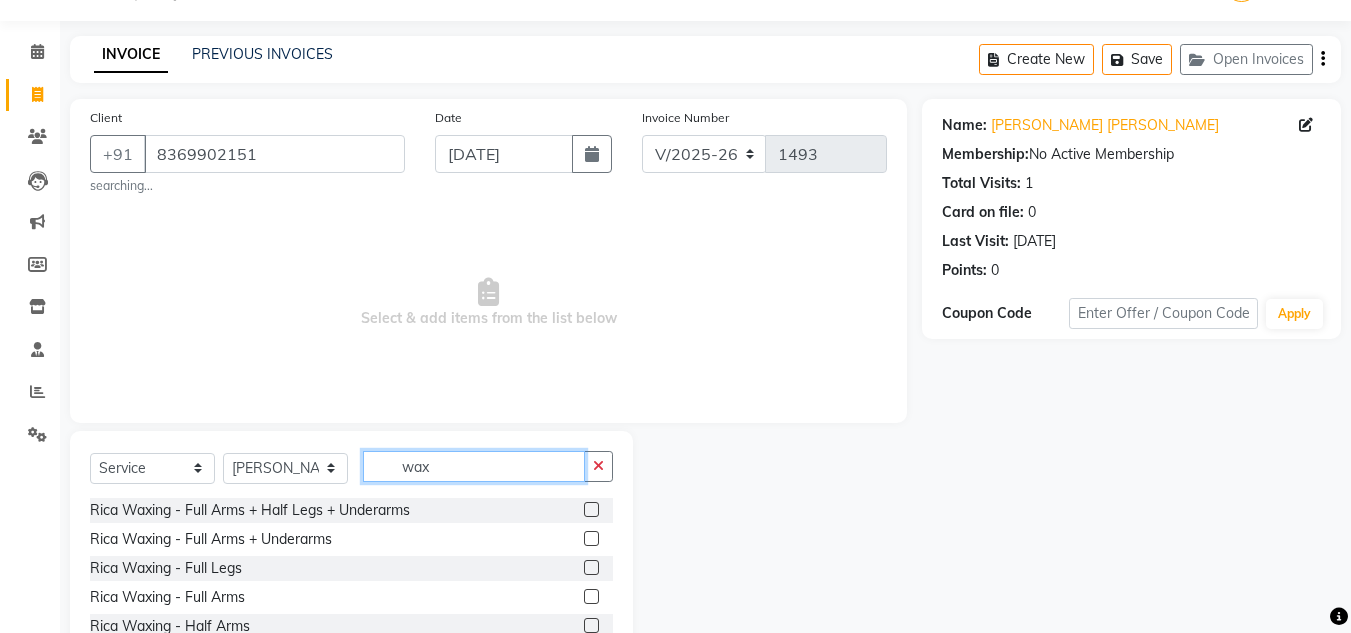 scroll, scrollTop: 80, scrollLeft: 0, axis: vertical 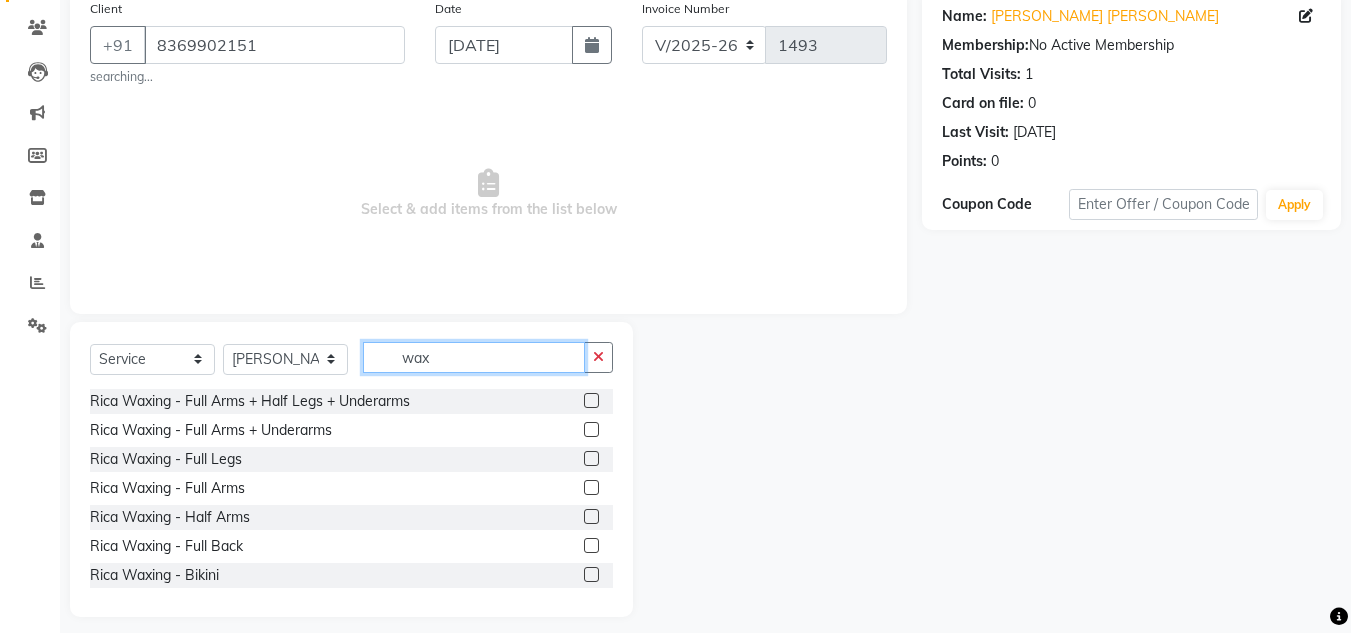 type on "wax" 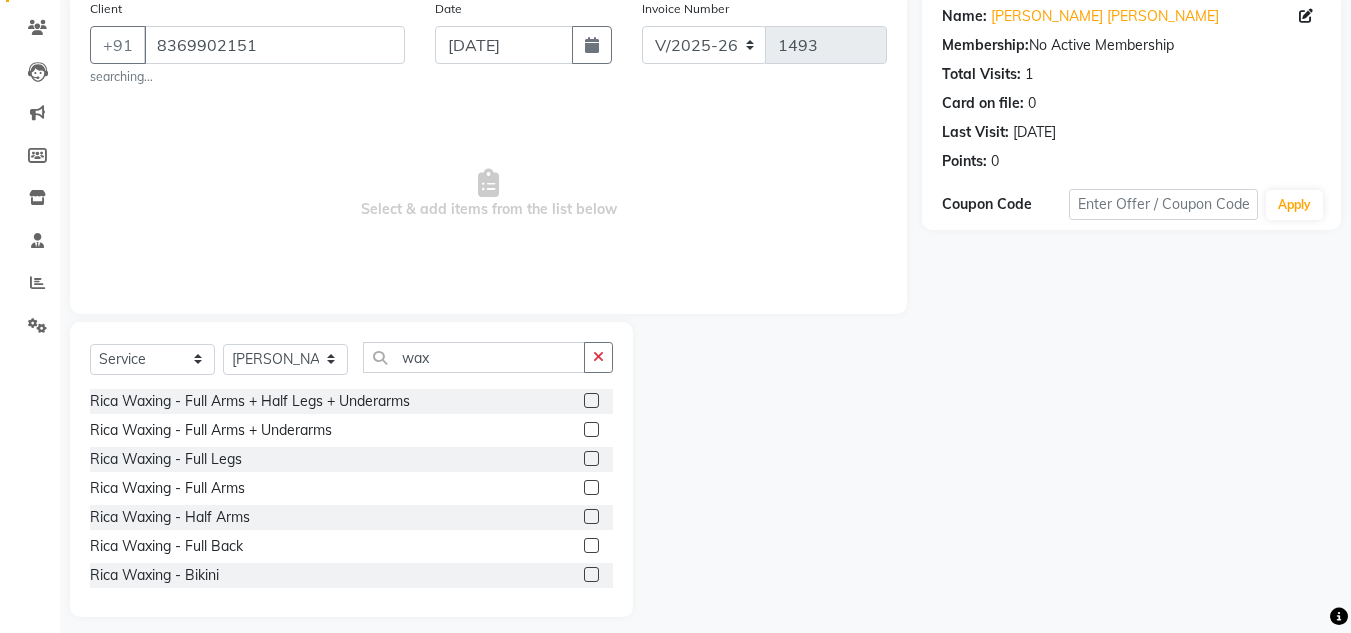 click 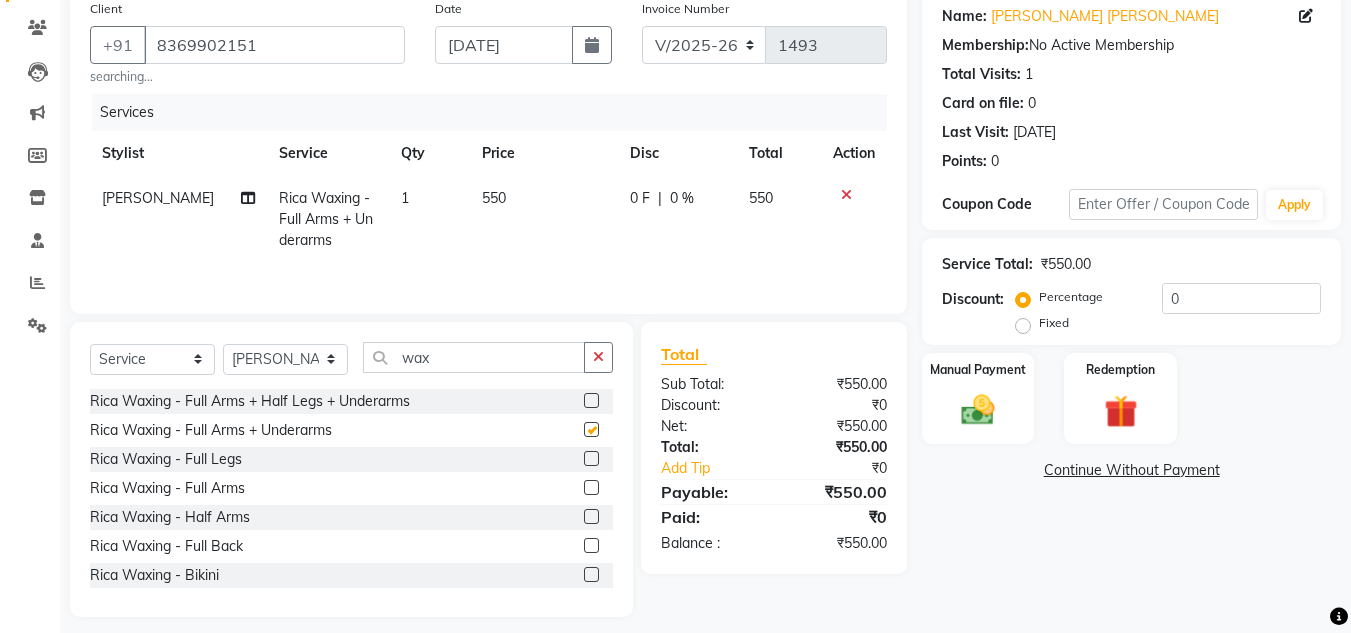 checkbox on "false" 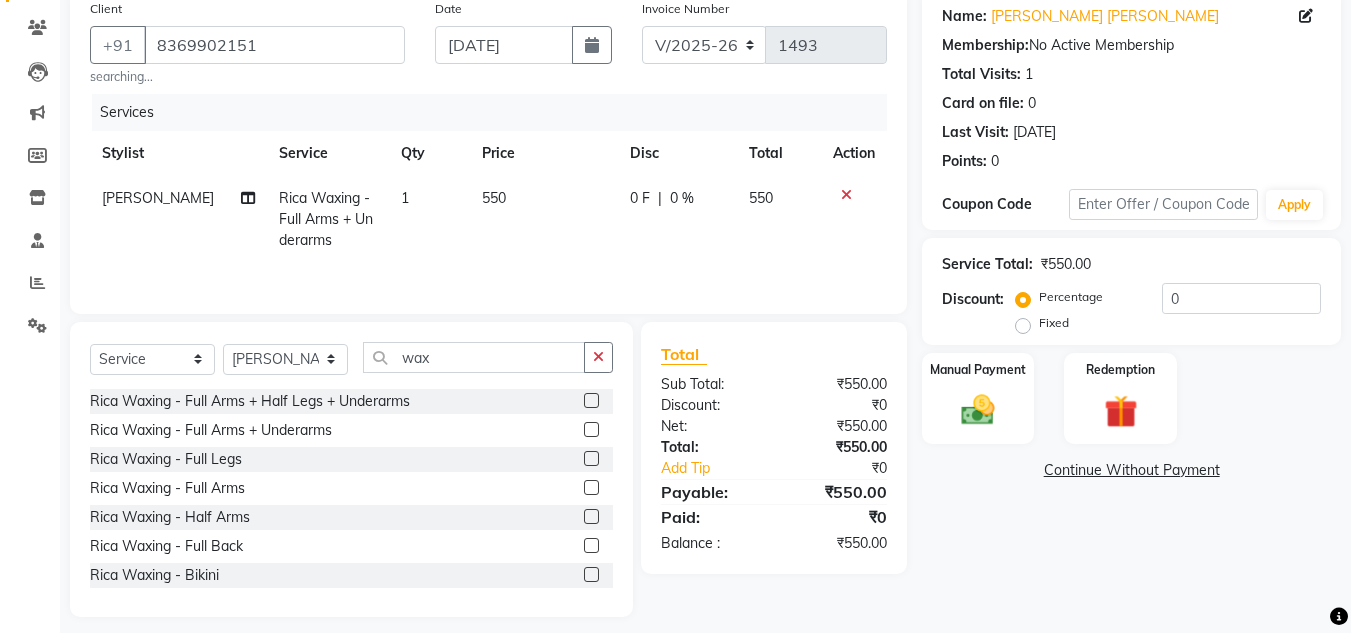 click on "550" 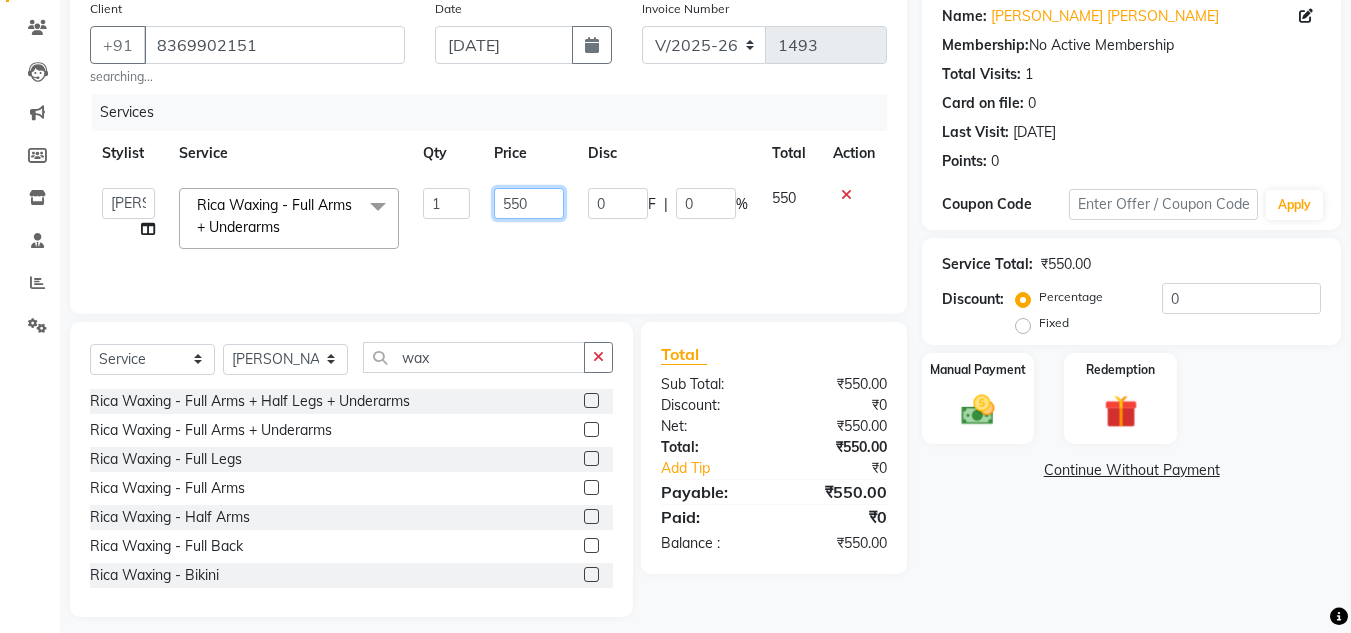 click on "550" 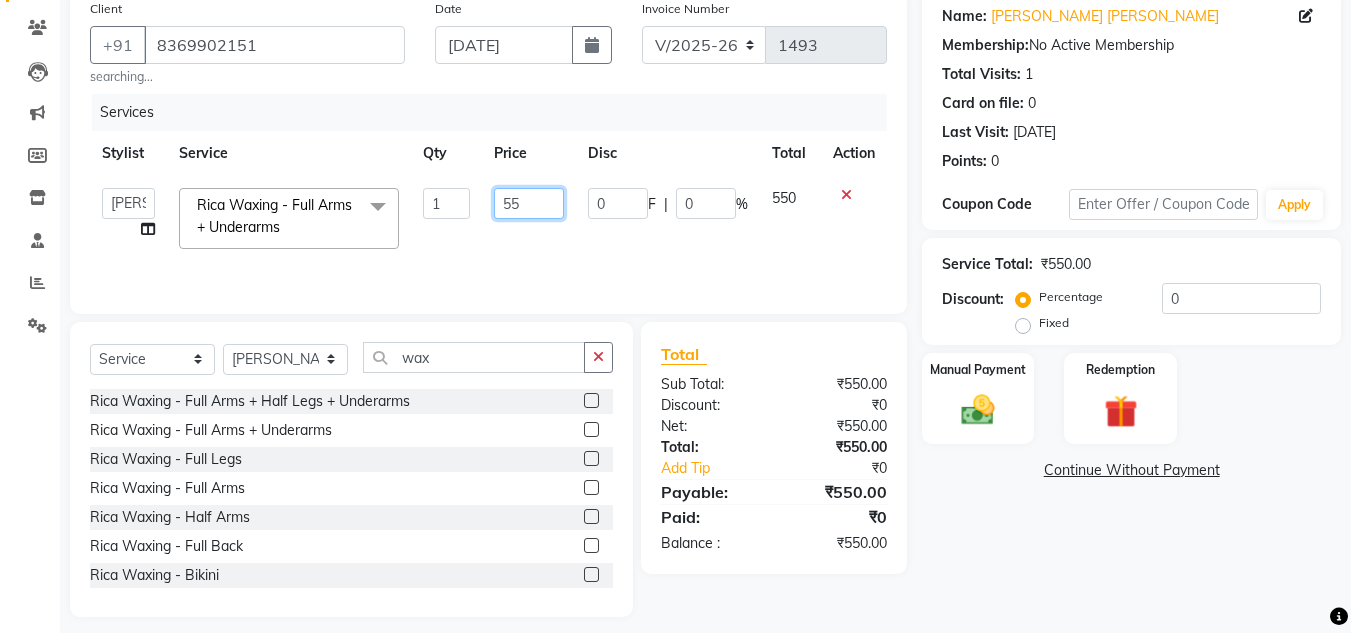 type on "5" 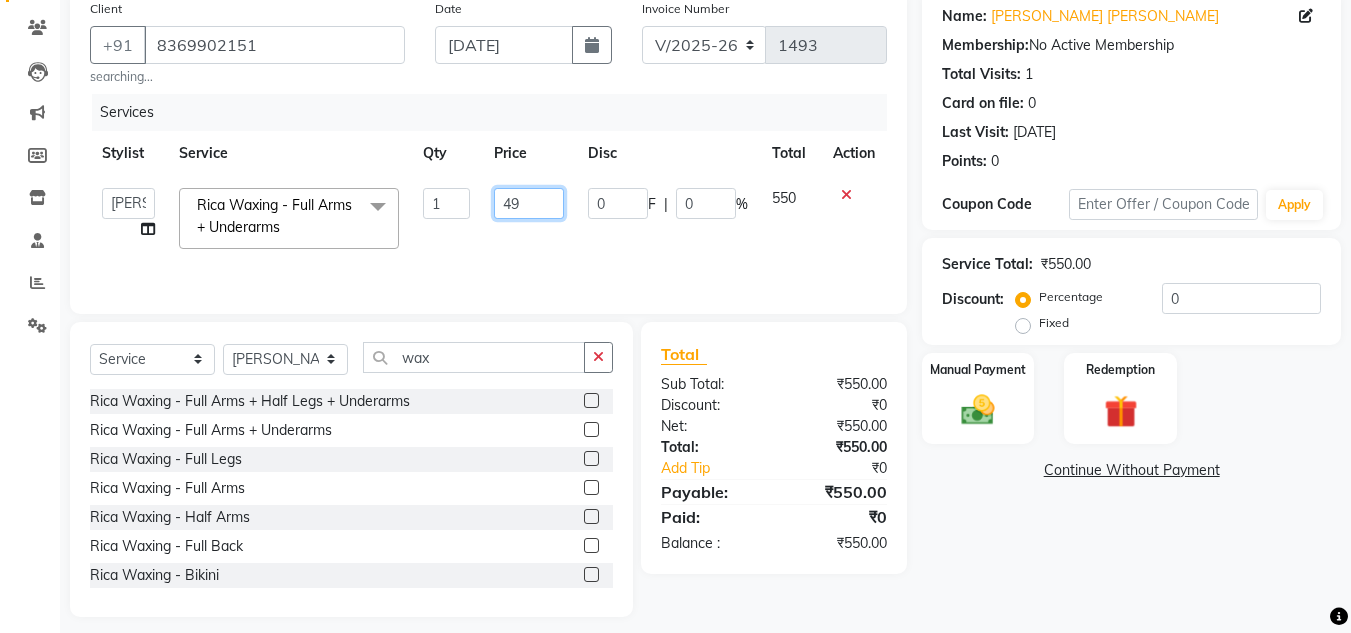 type on "499" 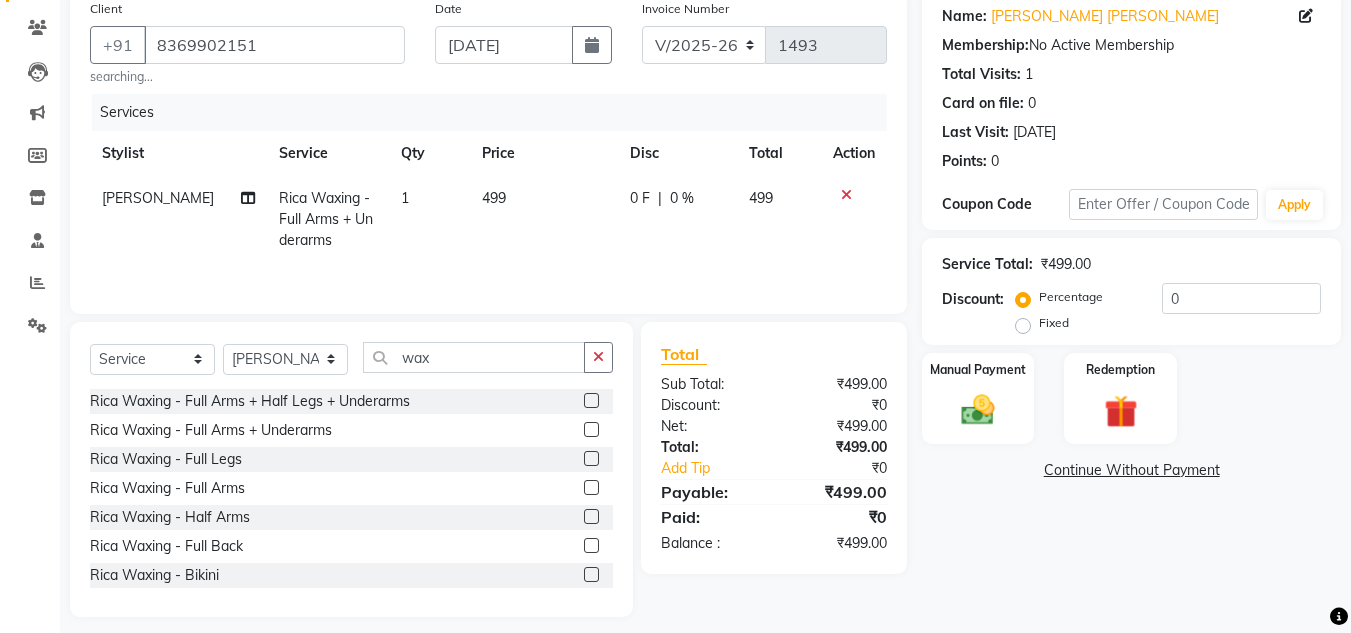 click on "Name: [PERSON_NAME] [PERSON_NAME] Membership:  No Active Membership  Total Visits:  1 Card on file:  0 Last Visit:   [DATE] Points:   0  Coupon Code Apply Service Total:  ₹499.00  Discount:  Percentage   Fixed  0 Manual Payment Redemption  Continue Without Payment" 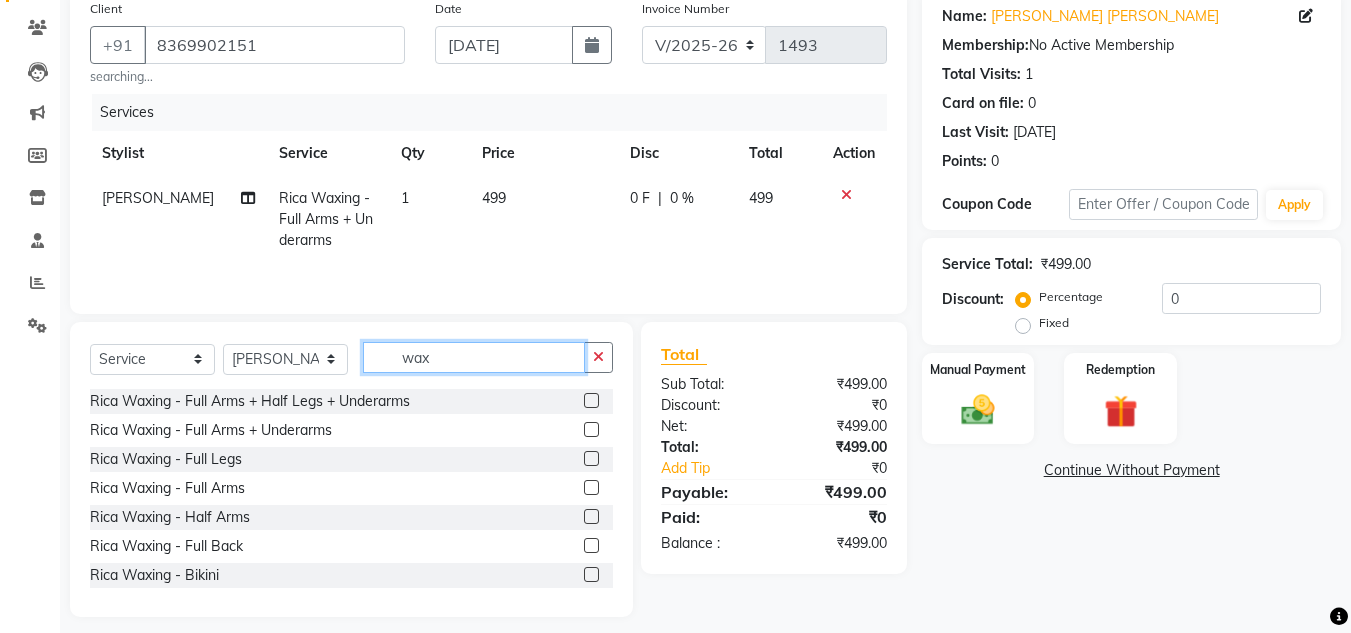 click on "wax" 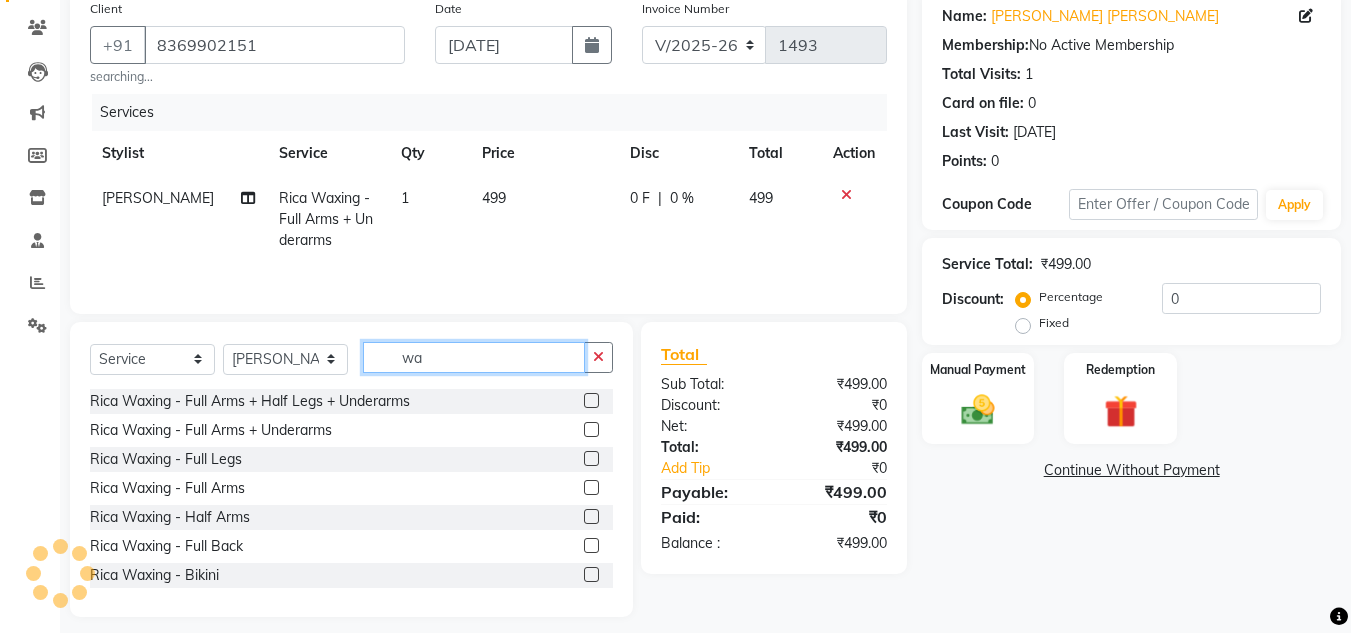 type on "w" 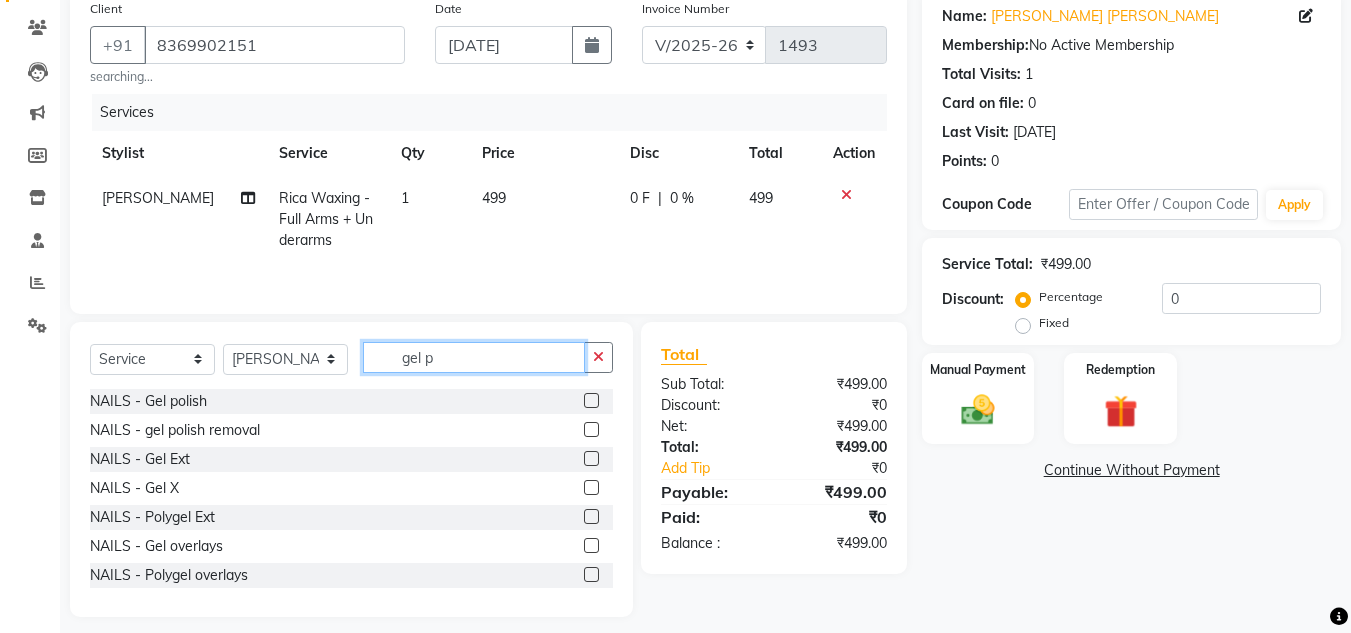 scroll, scrollTop: 131, scrollLeft: 0, axis: vertical 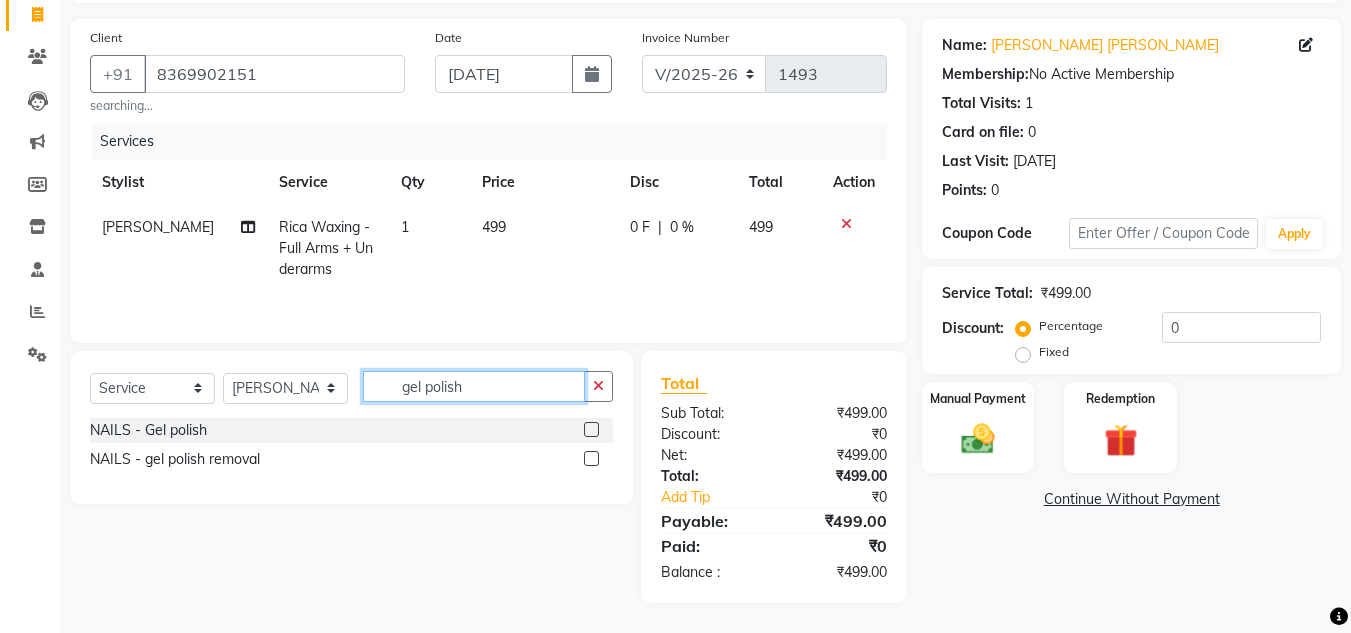 type on "gel polish" 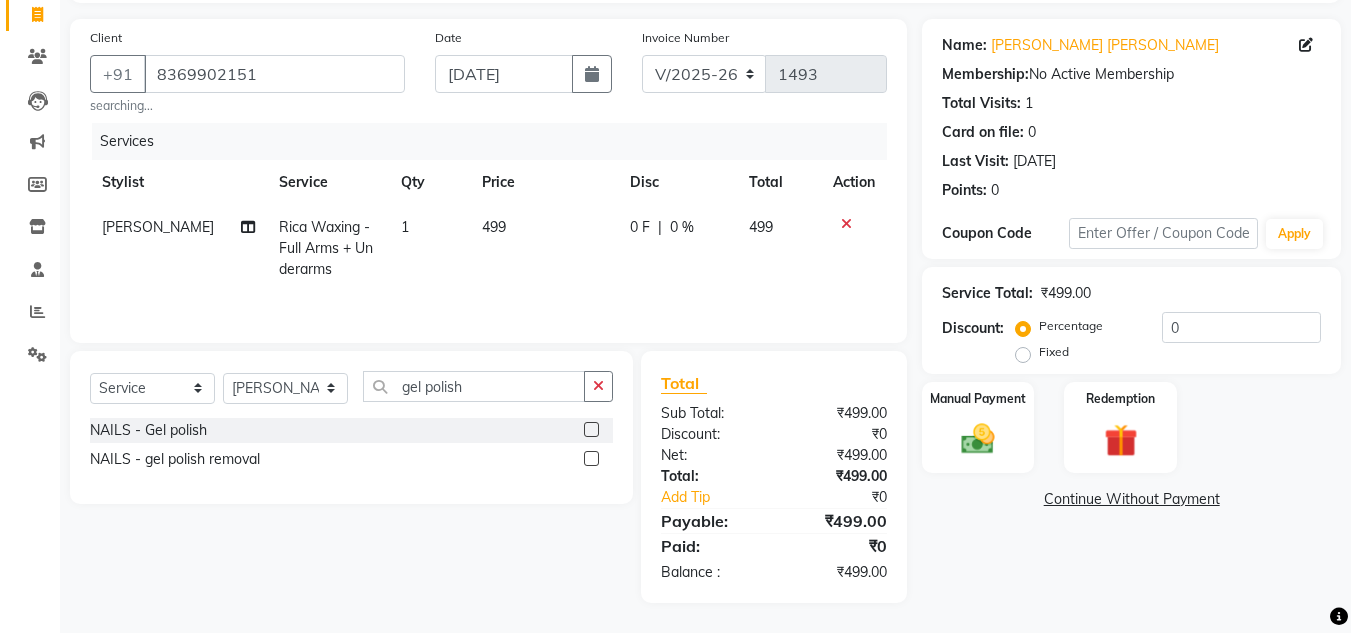click 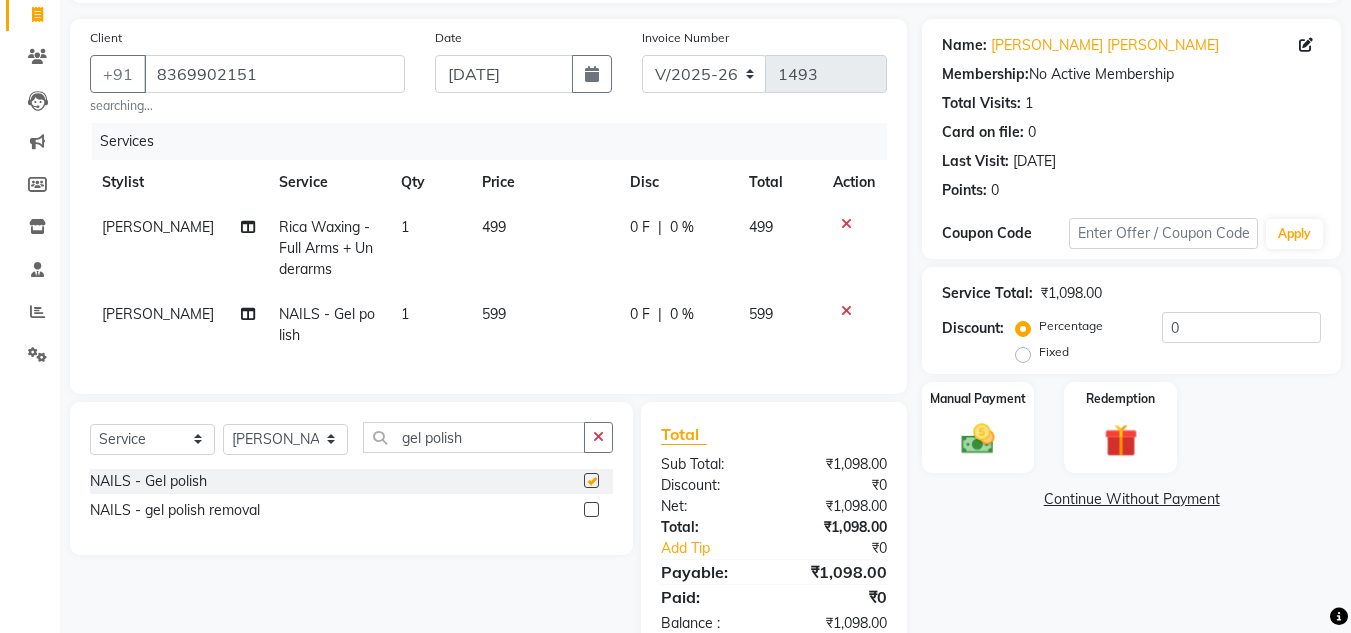 checkbox on "false" 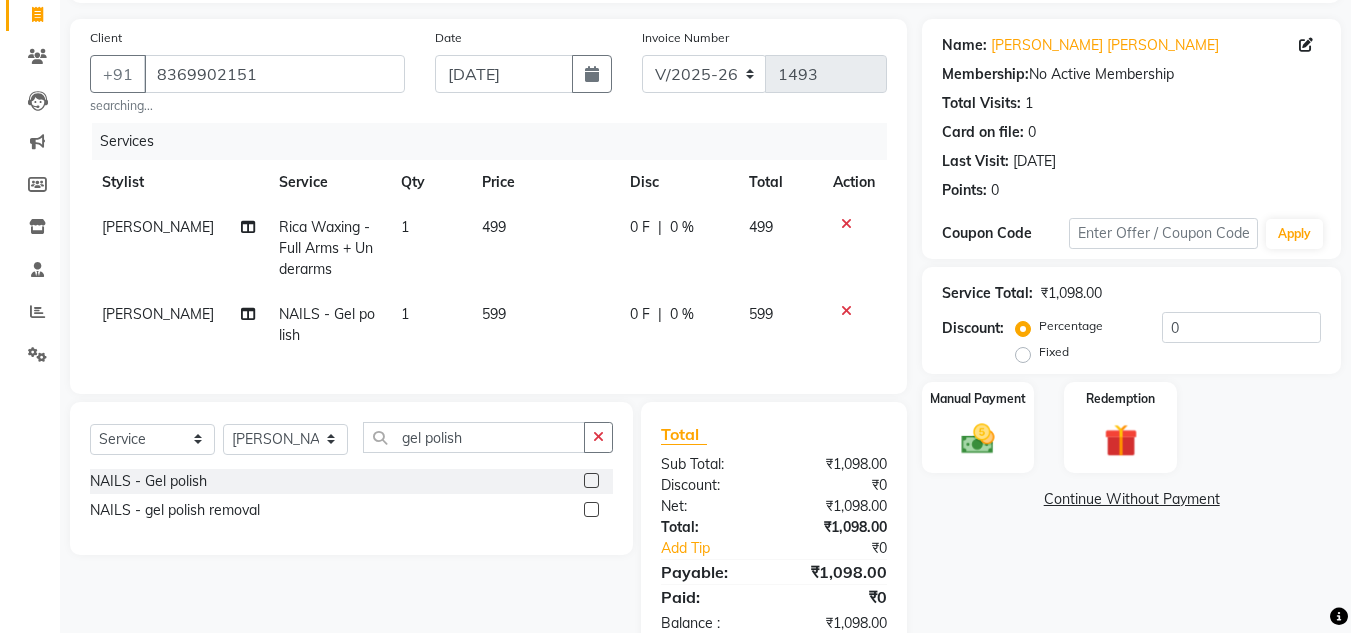 click on "[PERSON_NAME]" 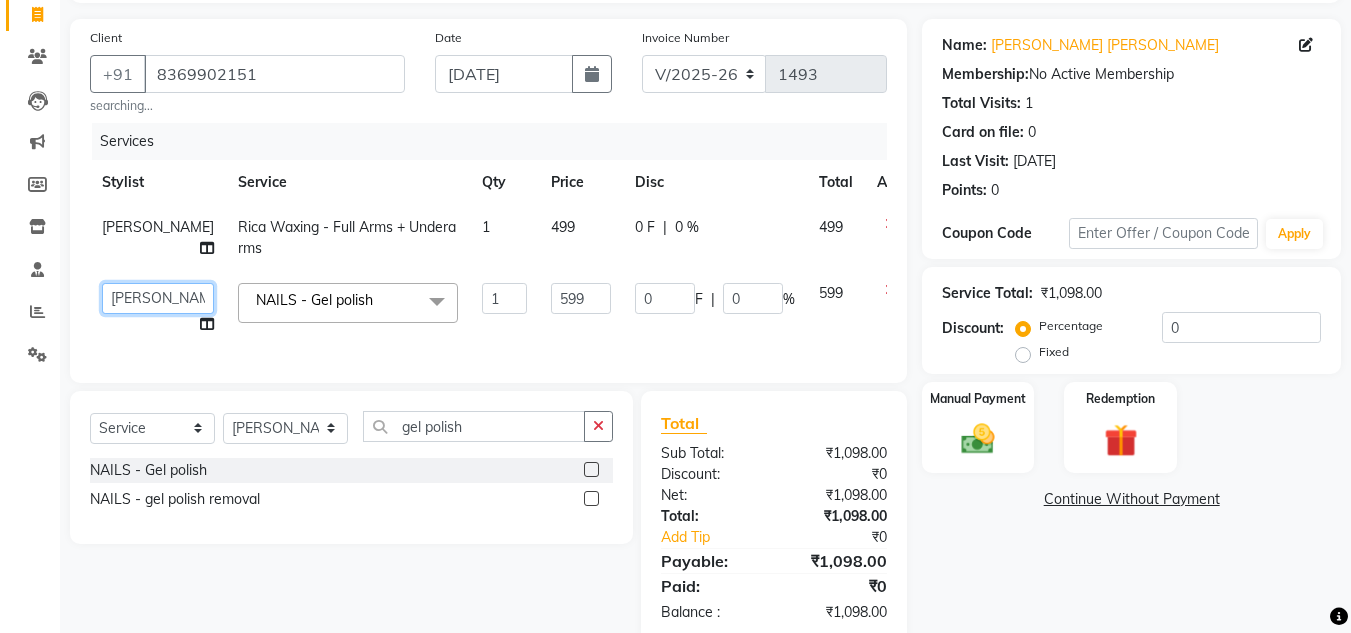 click on "[PERSON_NAME] [PERSON_NAME]   [PERSON_NAME]   [PERSON_NAME]   [MEDICAL_DATA][PERSON_NAME] Mehral   Preeti Bidlal   [PERSON_NAME]   [PERSON_NAME] [PERSON_NAME] [PERSON_NAME]" 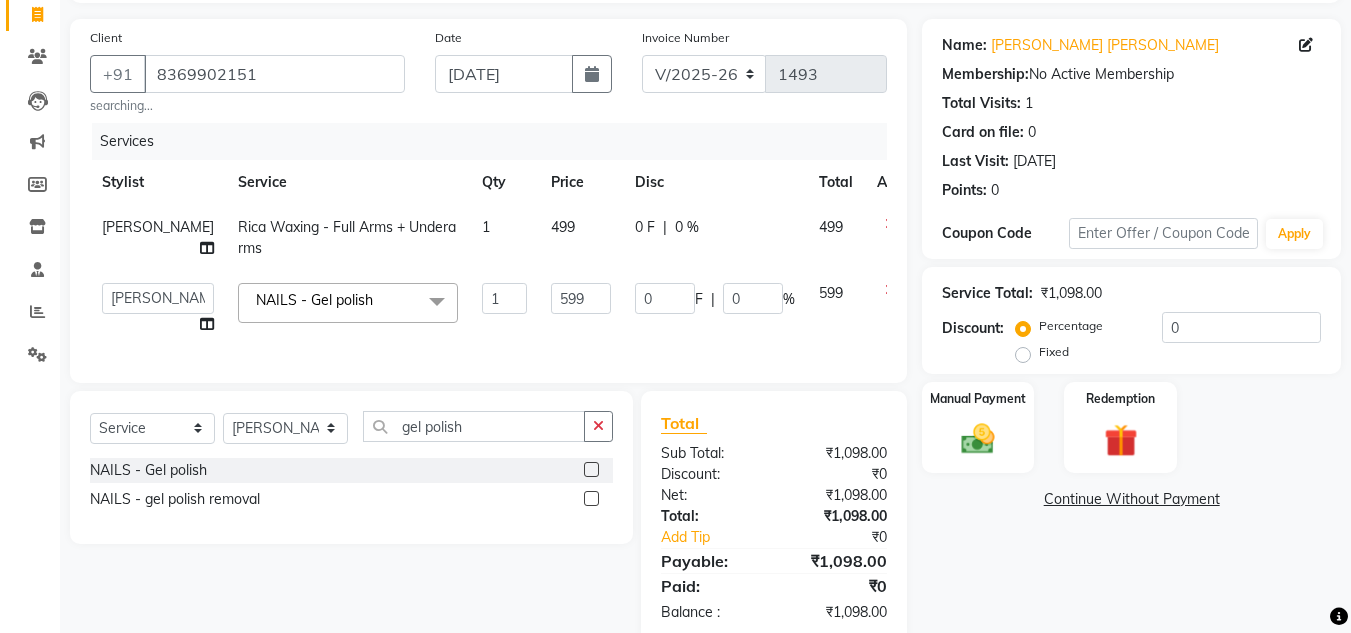 select on "85505" 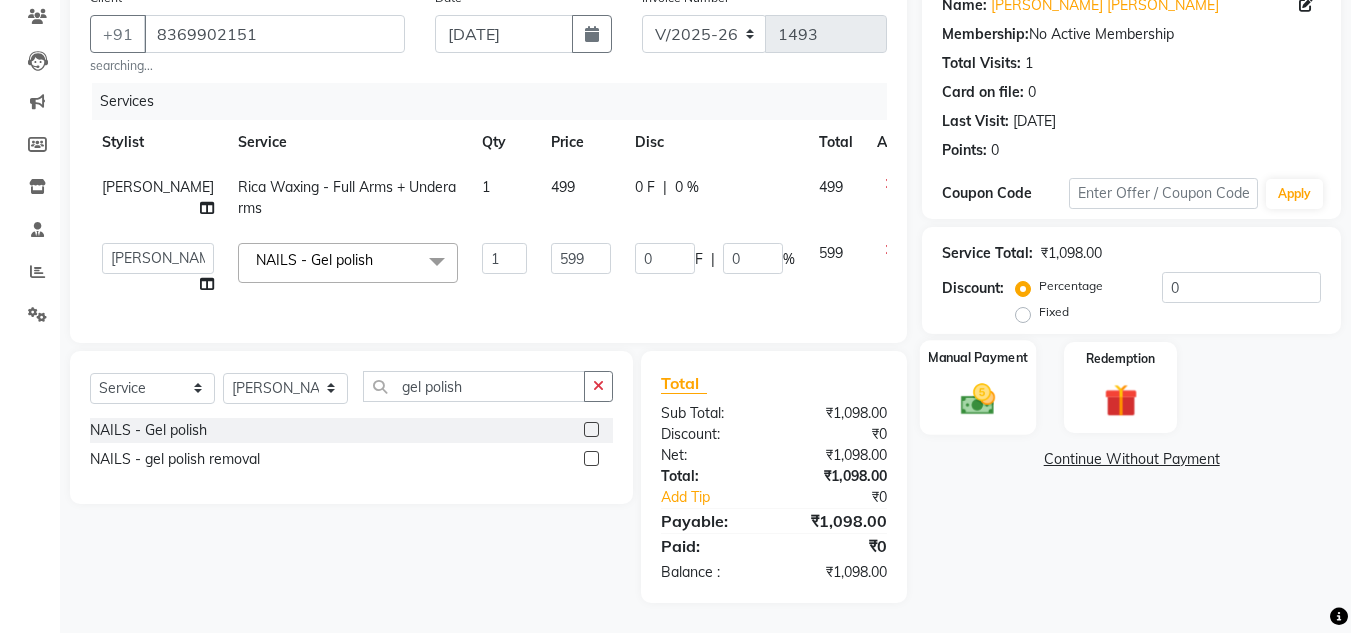 click on "Manual Payment" 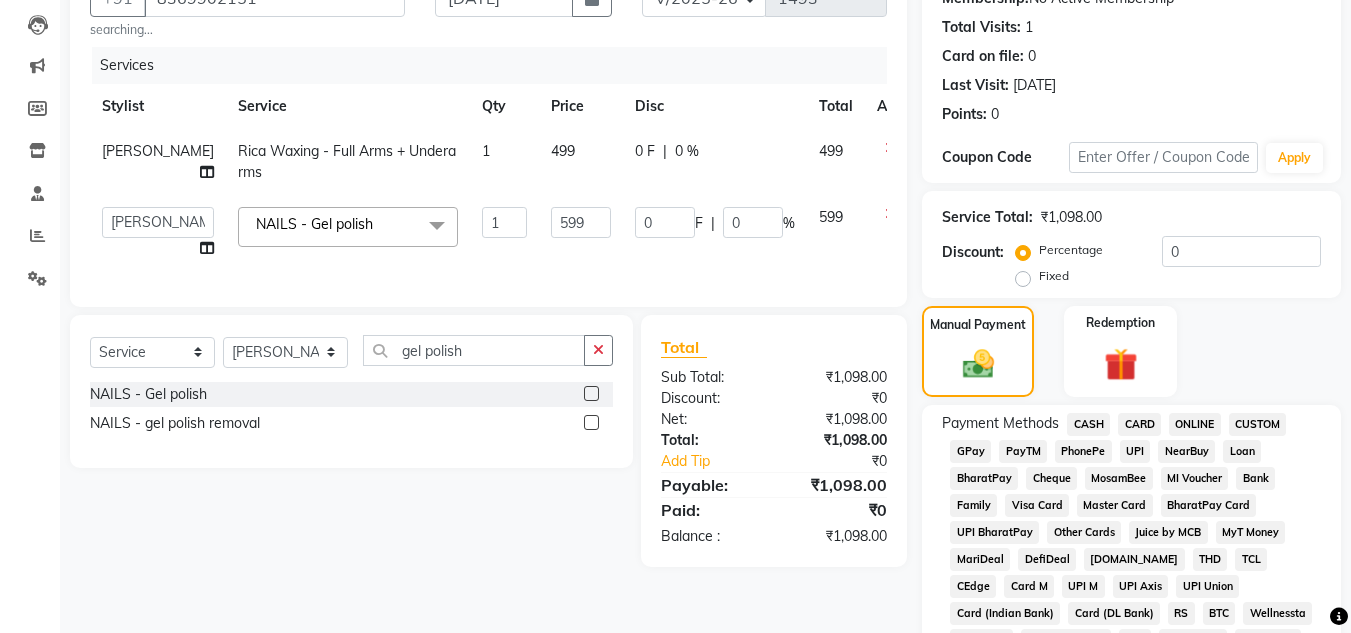 click on "CASH" 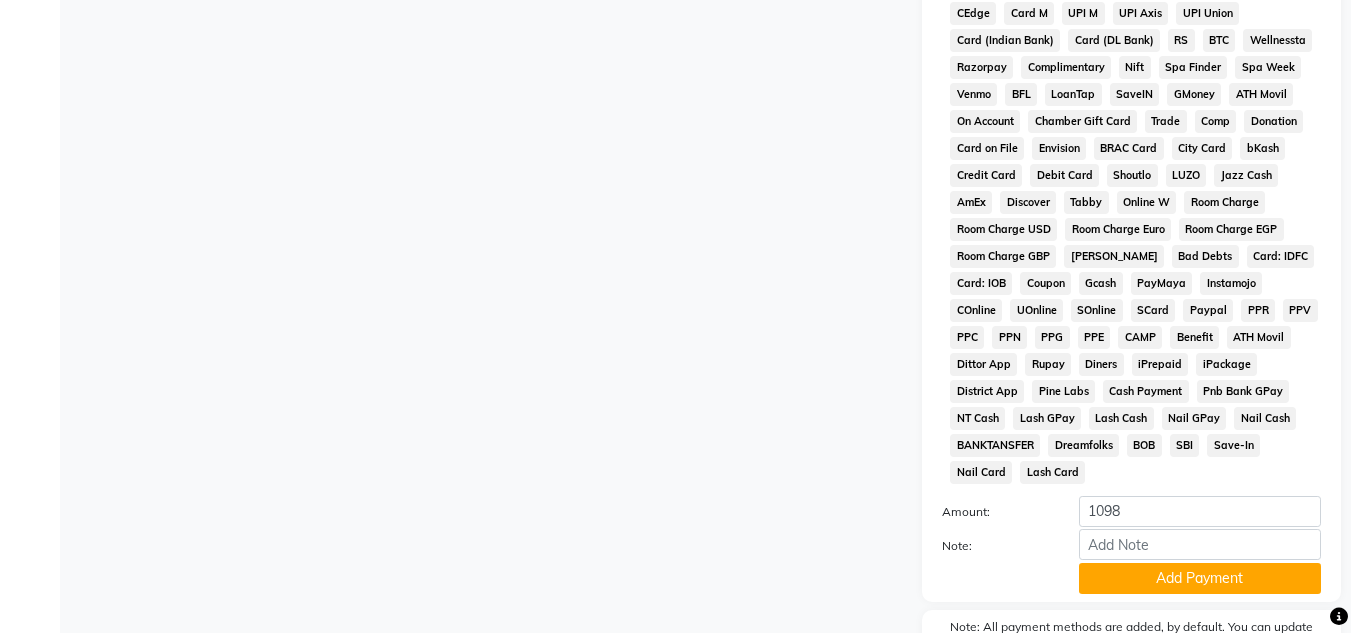 scroll, scrollTop: 869, scrollLeft: 0, axis: vertical 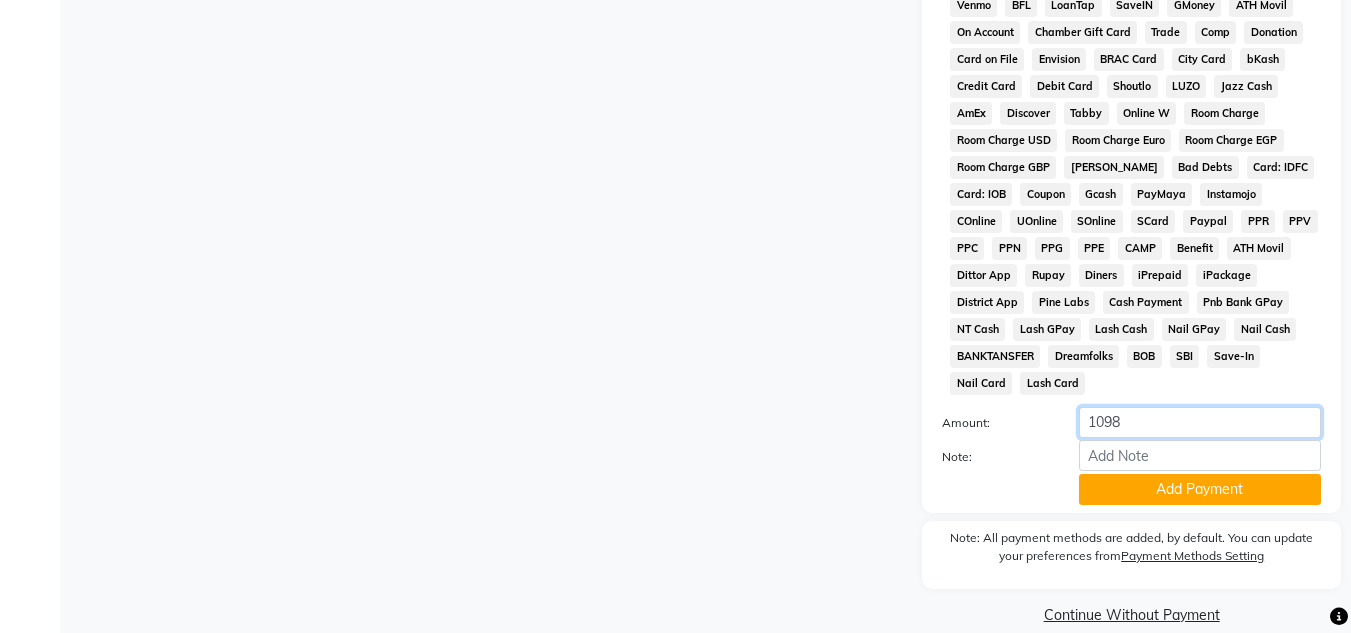 click on "1098" 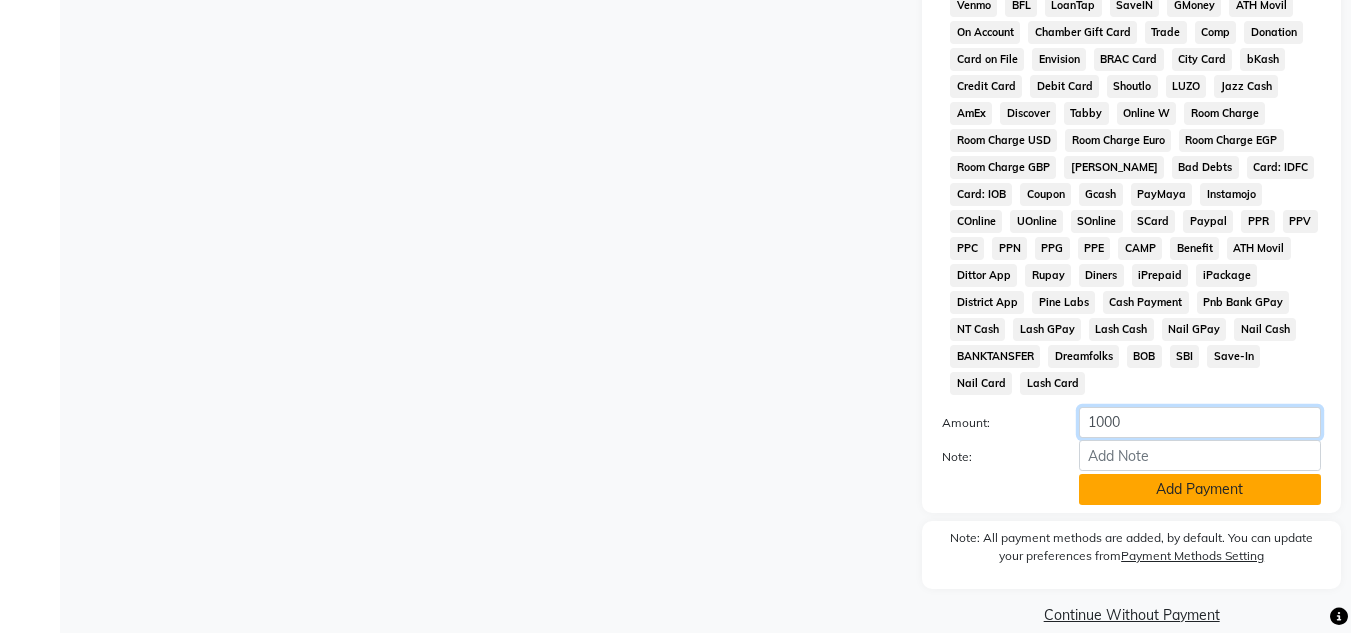 type on "1000" 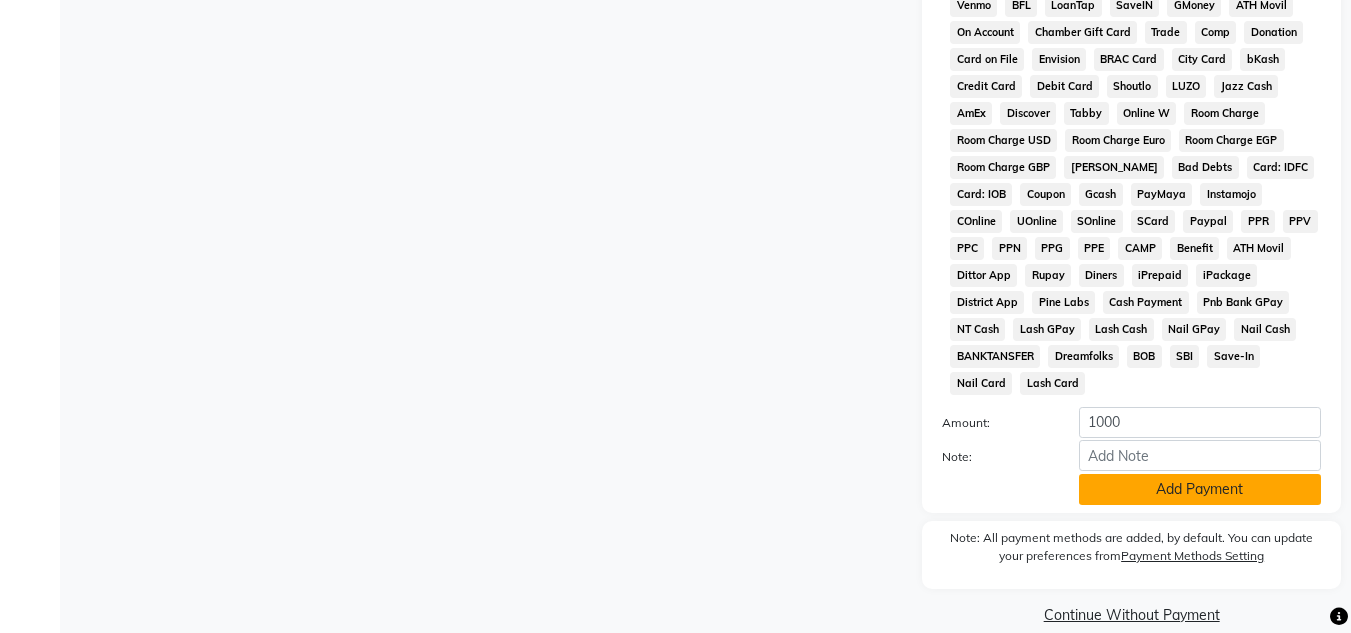 click on "Add Payment" 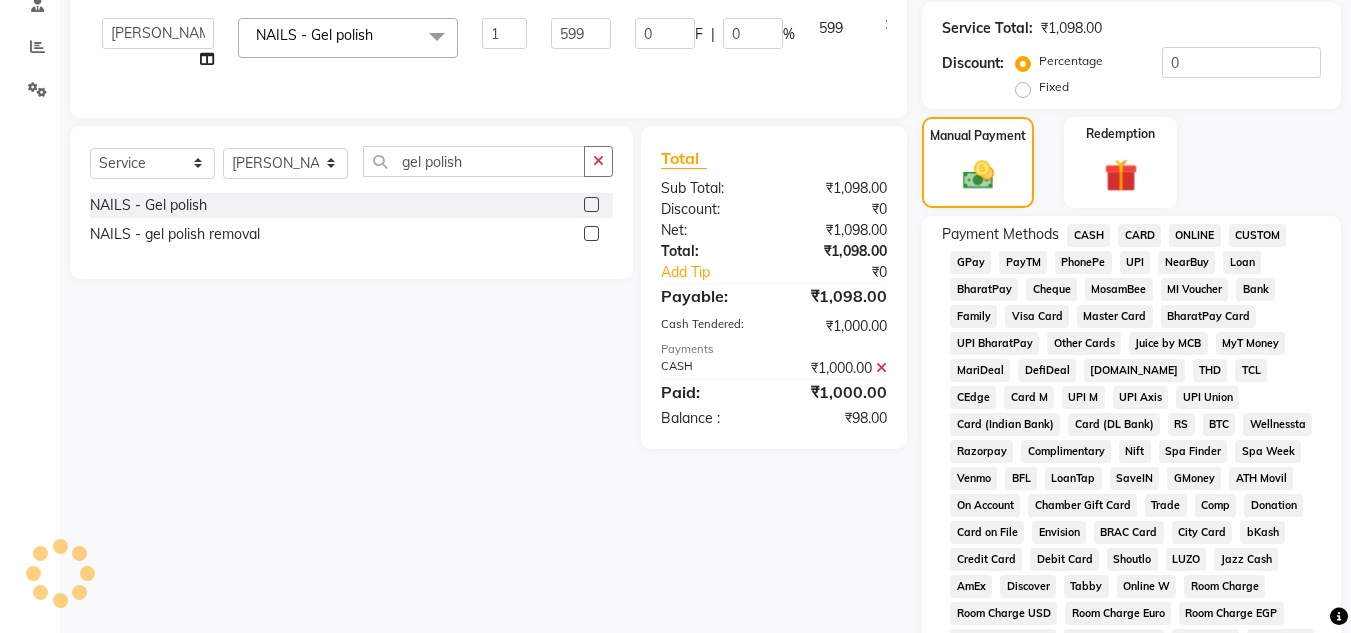scroll, scrollTop: 348, scrollLeft: 0, axis: vertical 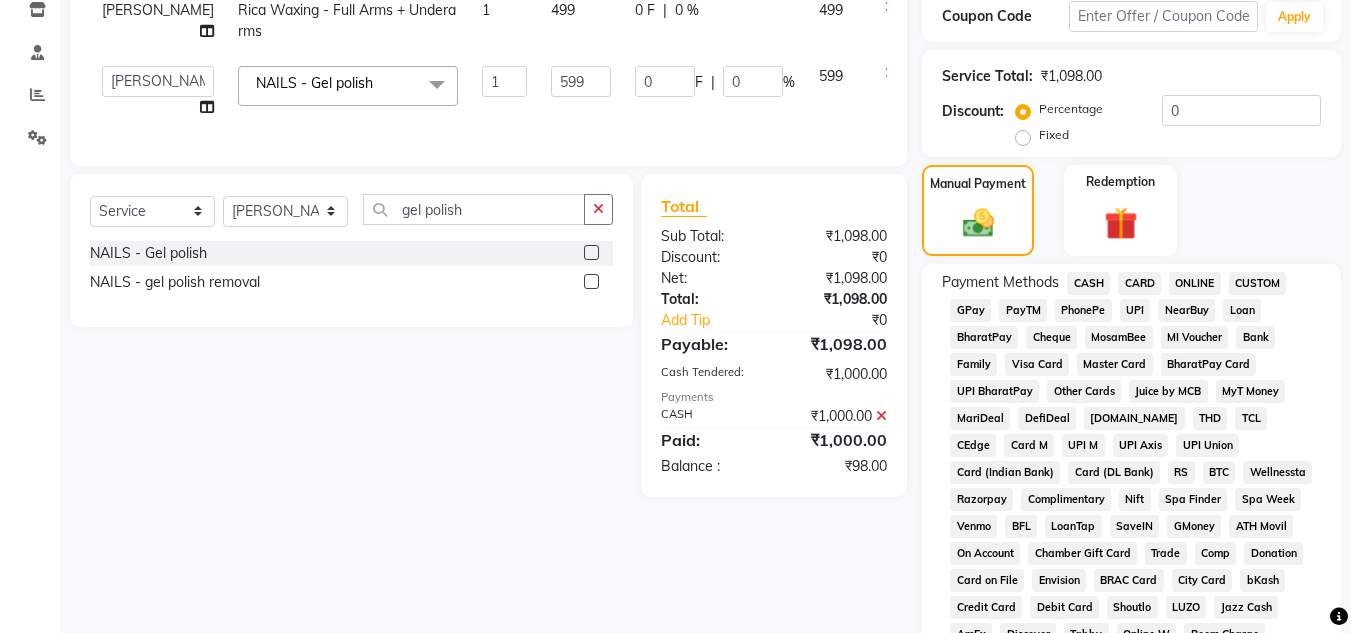 click on "GPay" 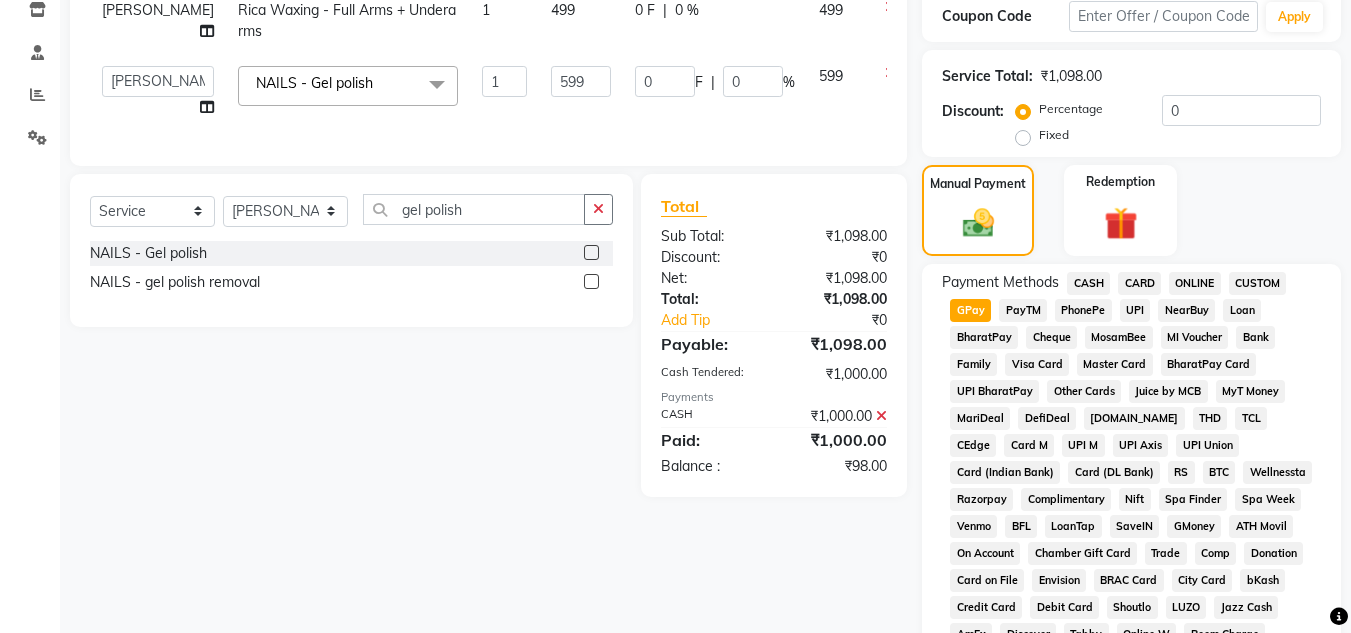 scroll, scrollTop: 982, scrollLeft: 0, axis: vertical 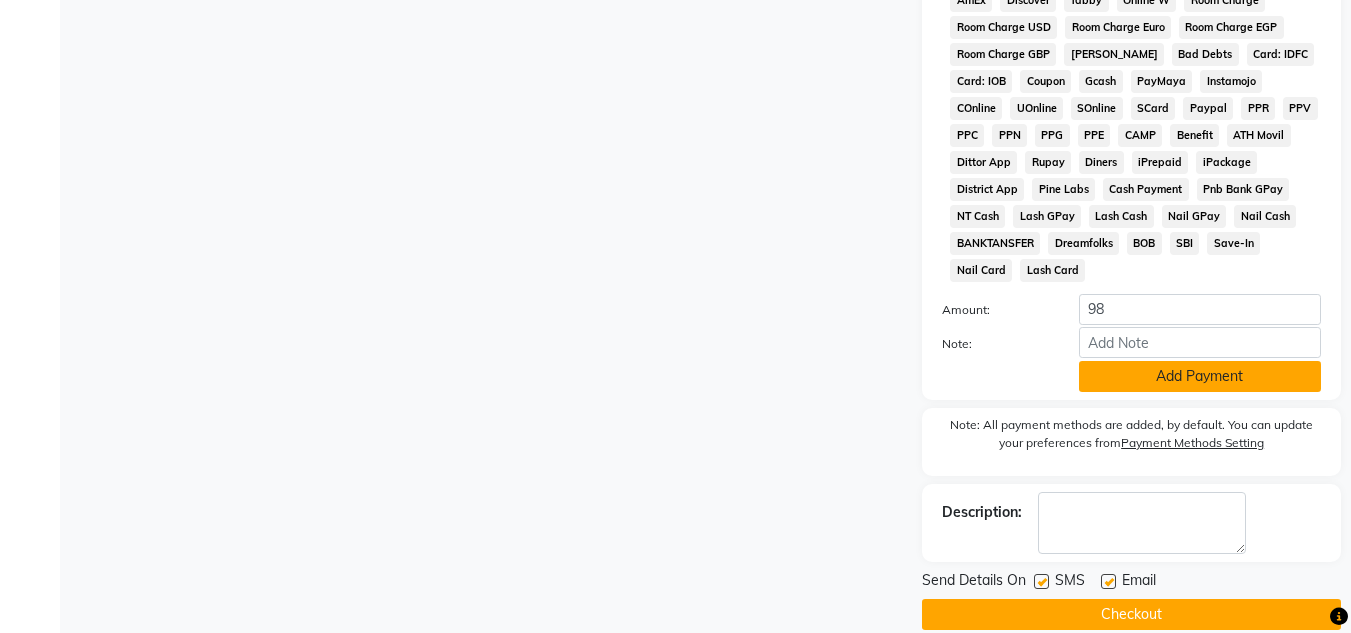 click on "Add Payment" 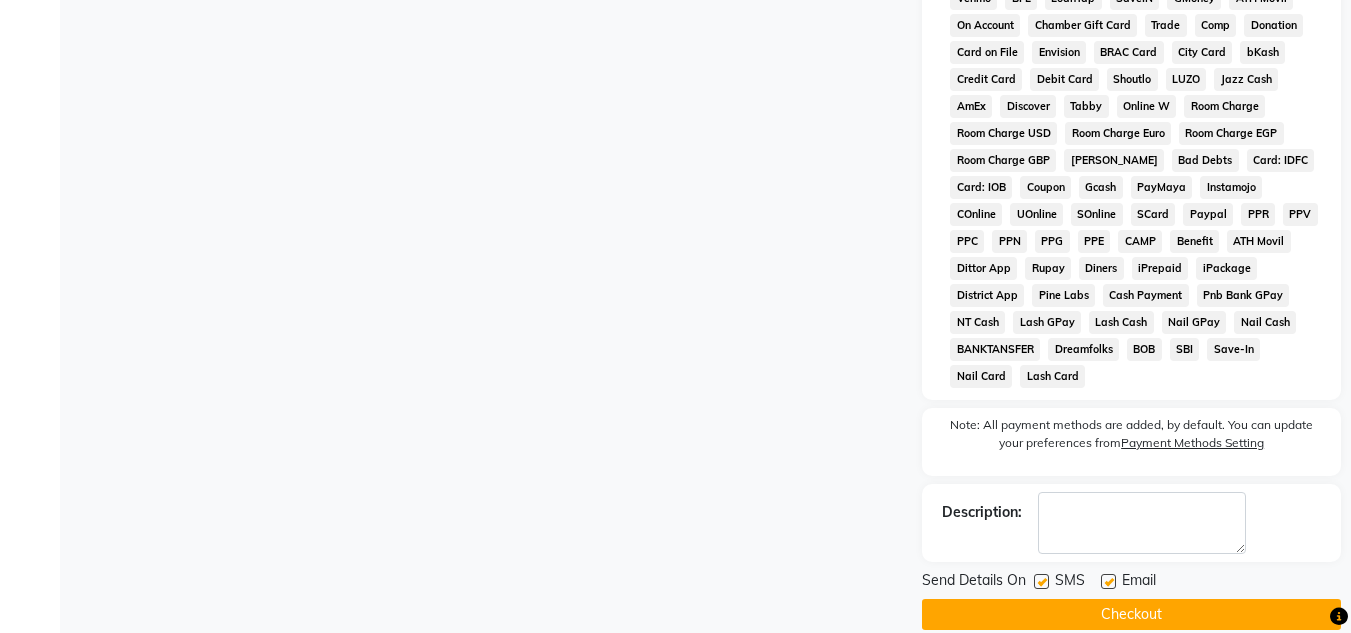 click on "Lash Card" 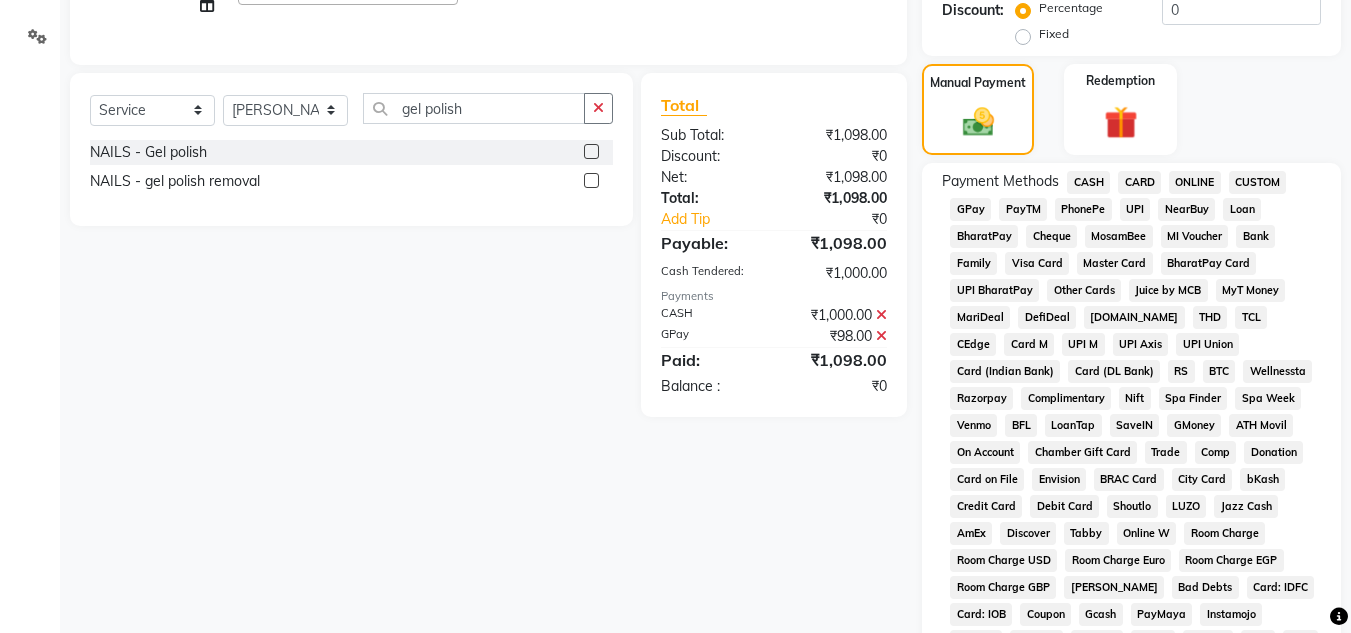 scroll, scrollTop: 982, scrollLeft: 0, axis: vertical 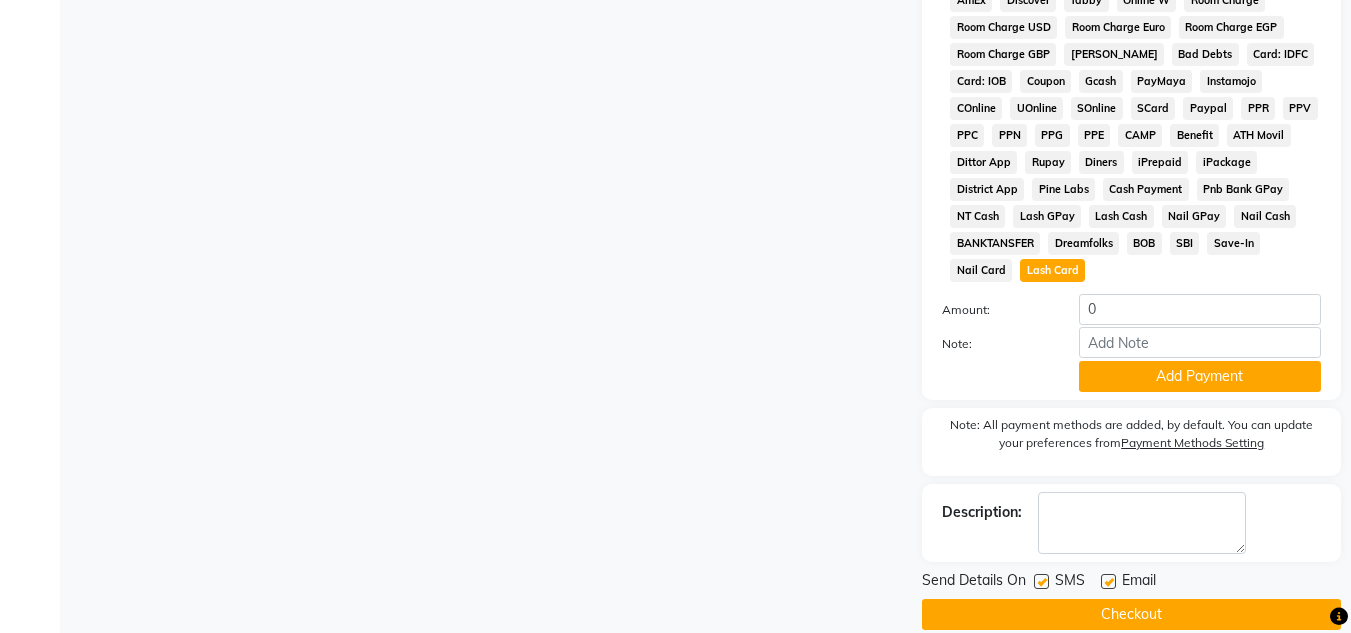 click on "Checkout" 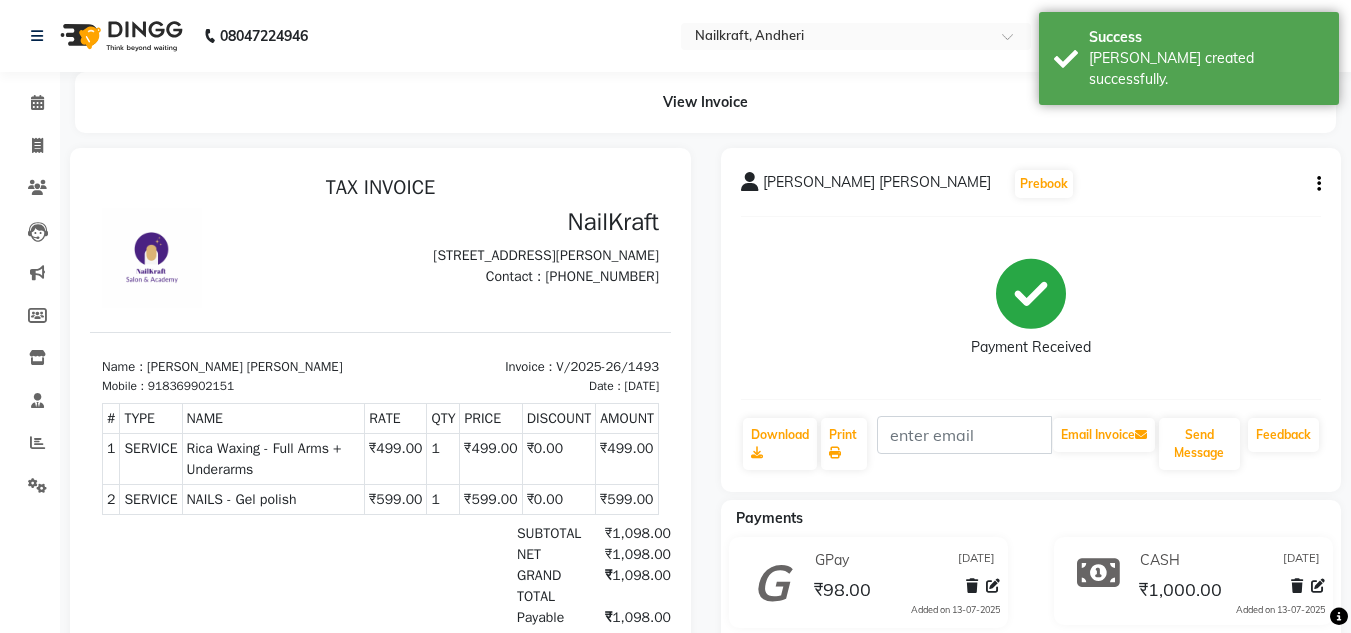 scroll, scrollTop: 0, scrollLeft: 0, axis: both 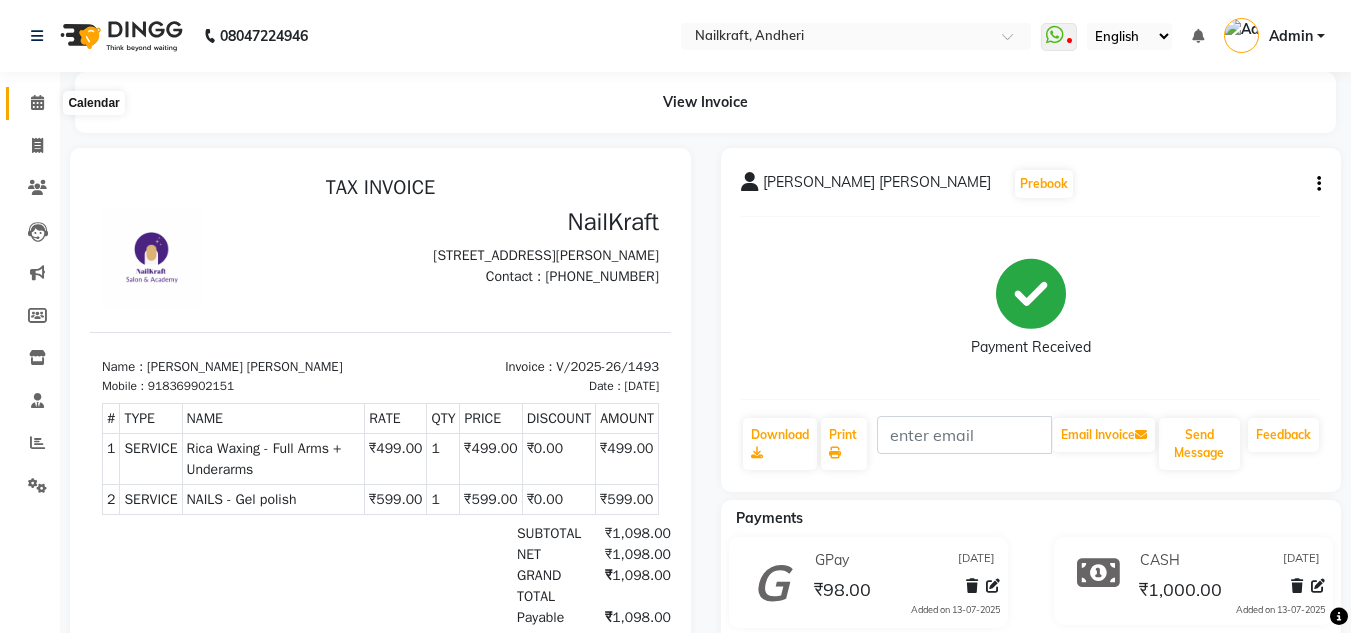 click 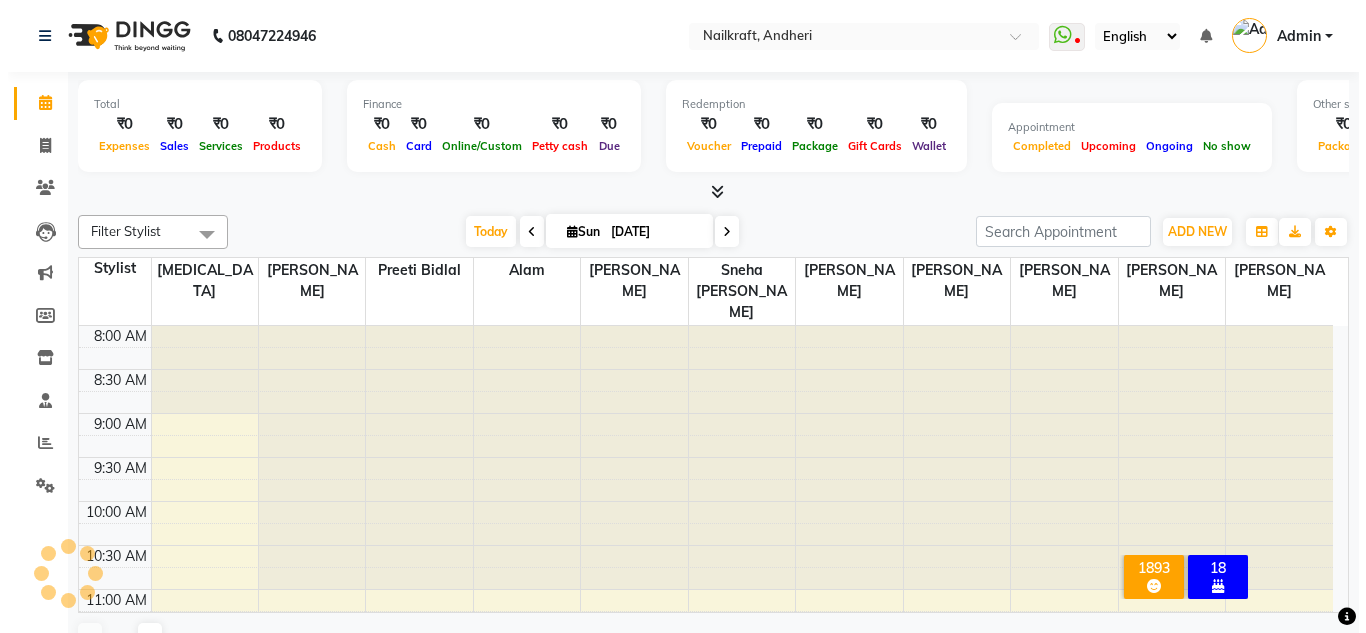 scroll, scrollTop: 0, scrollLeft: 0, axis: both 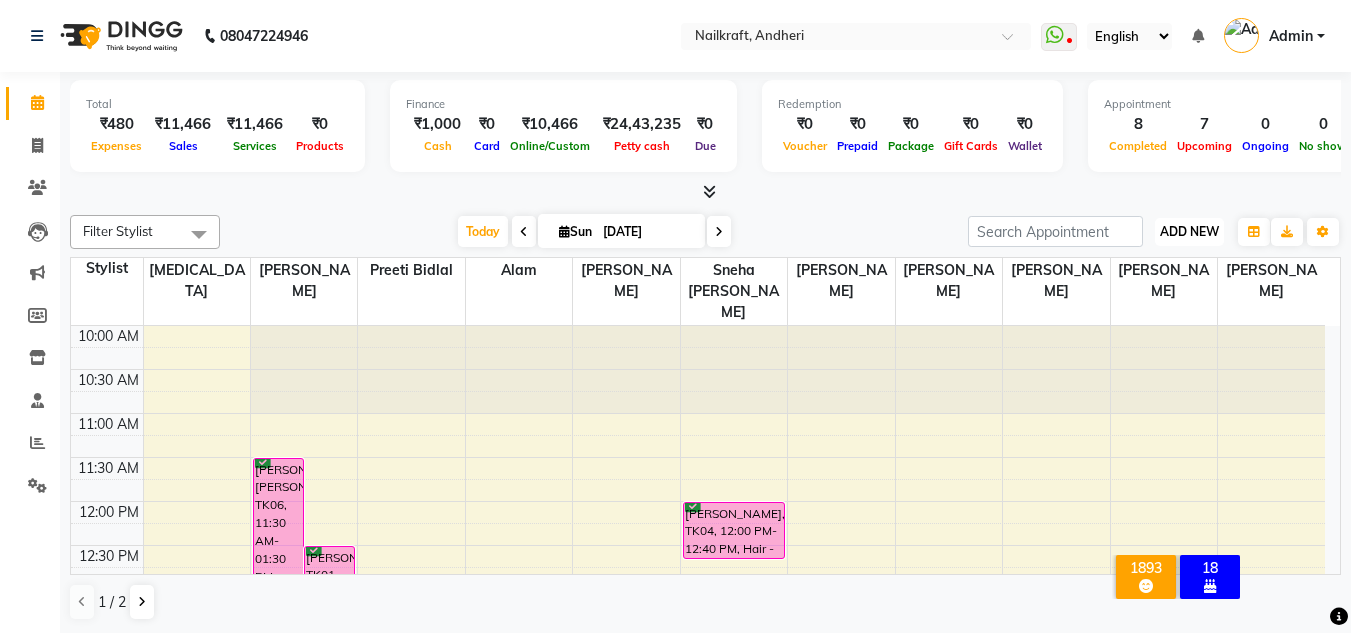 click on "ADD NEW" at bounding box center (1189, 231) 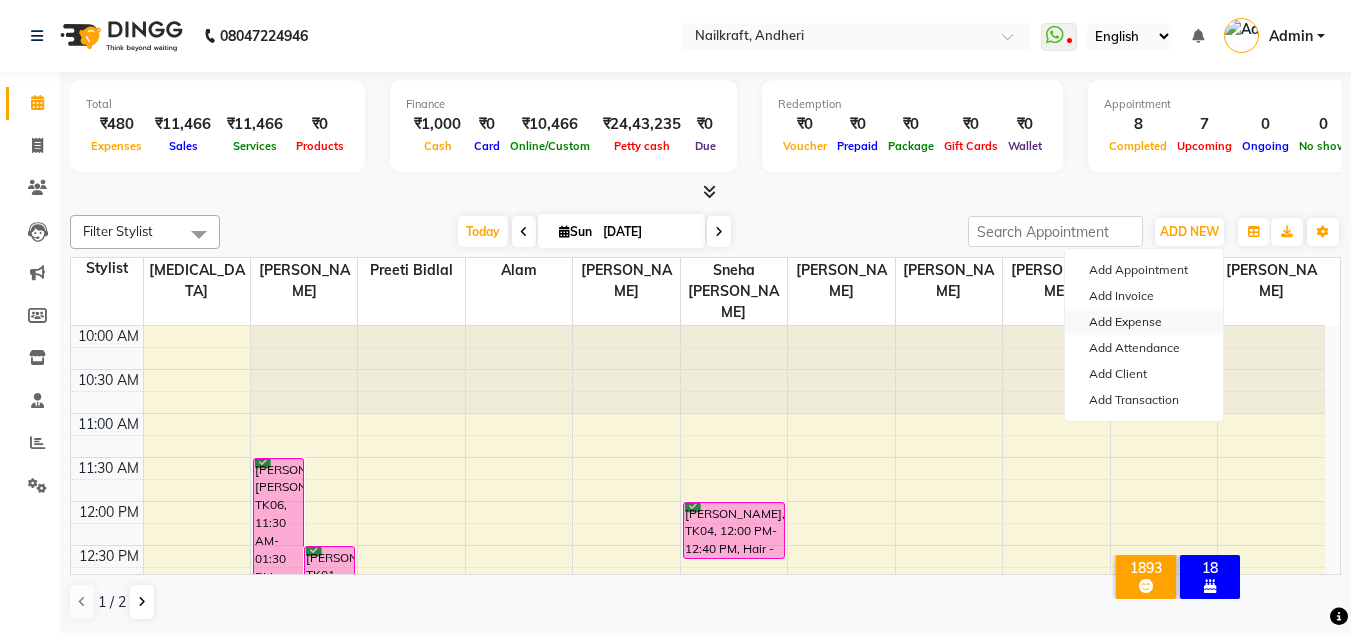 click on "Add Expense" at bounding box center (1144, 322) 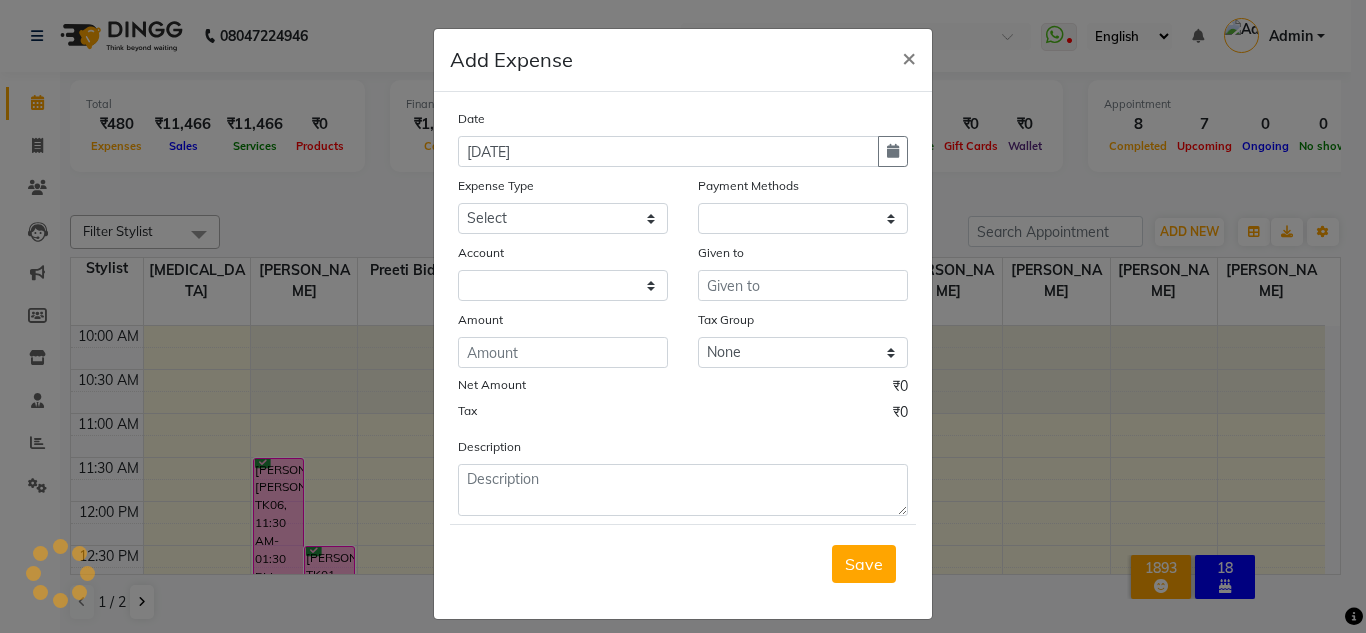 select on "1" 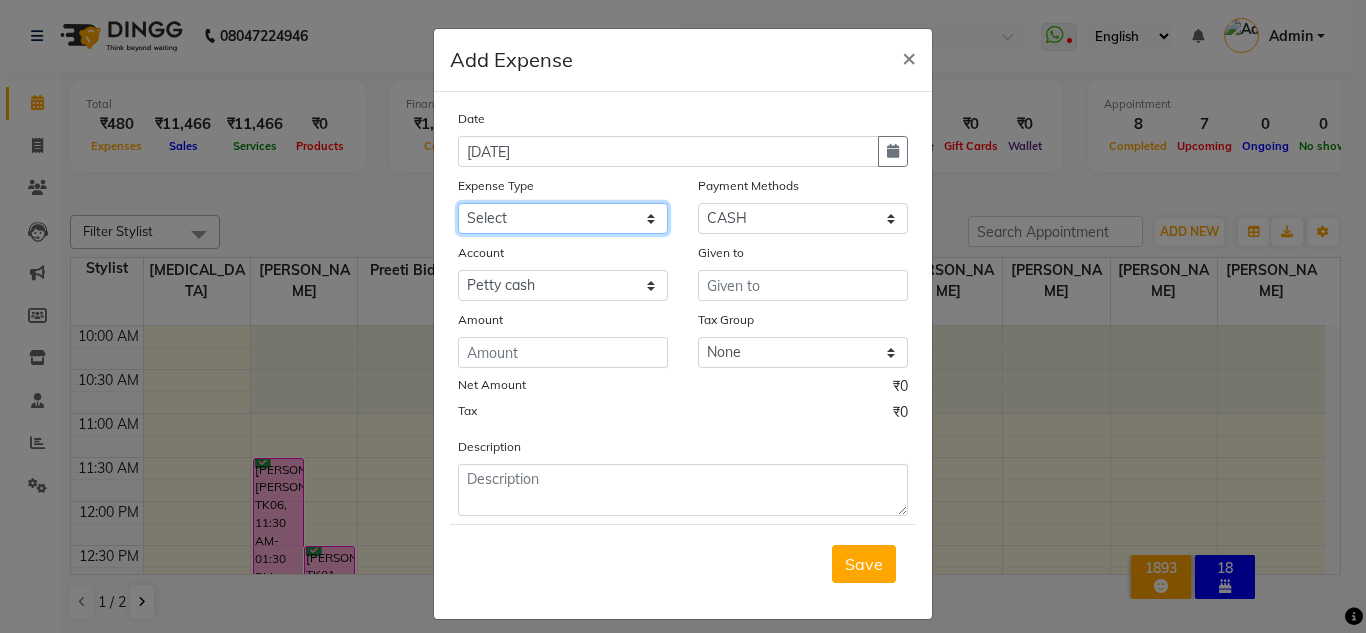 click on "Select Advance Salary Bank charges Car maintenance  Cash transfer to bank Cash transfer to hub Client Snacks Clinical charges Equipment Fuel Govt fee Incentive Insurance International purchase Loan Repayment Maintenance Marketing Miscellaneous MRA Other Pantry Product Rent Salary Staff Snacks Stationary Tax Tea & Refreshment Utilities" 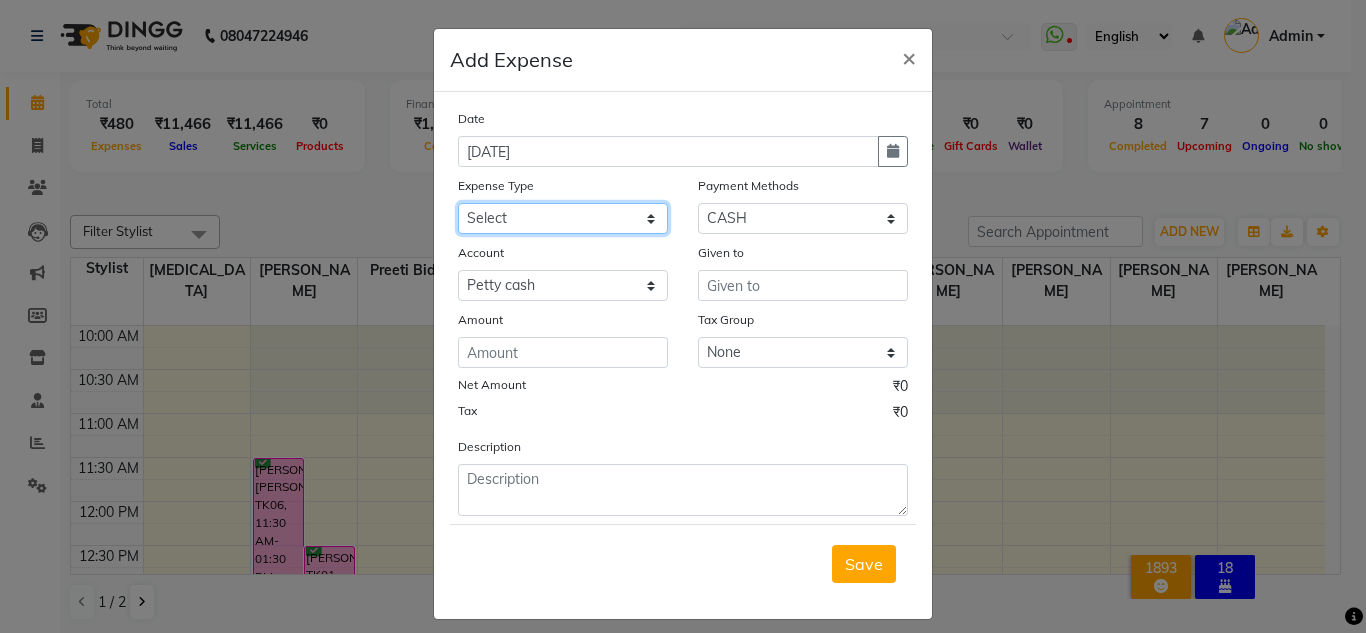 select on "15707" 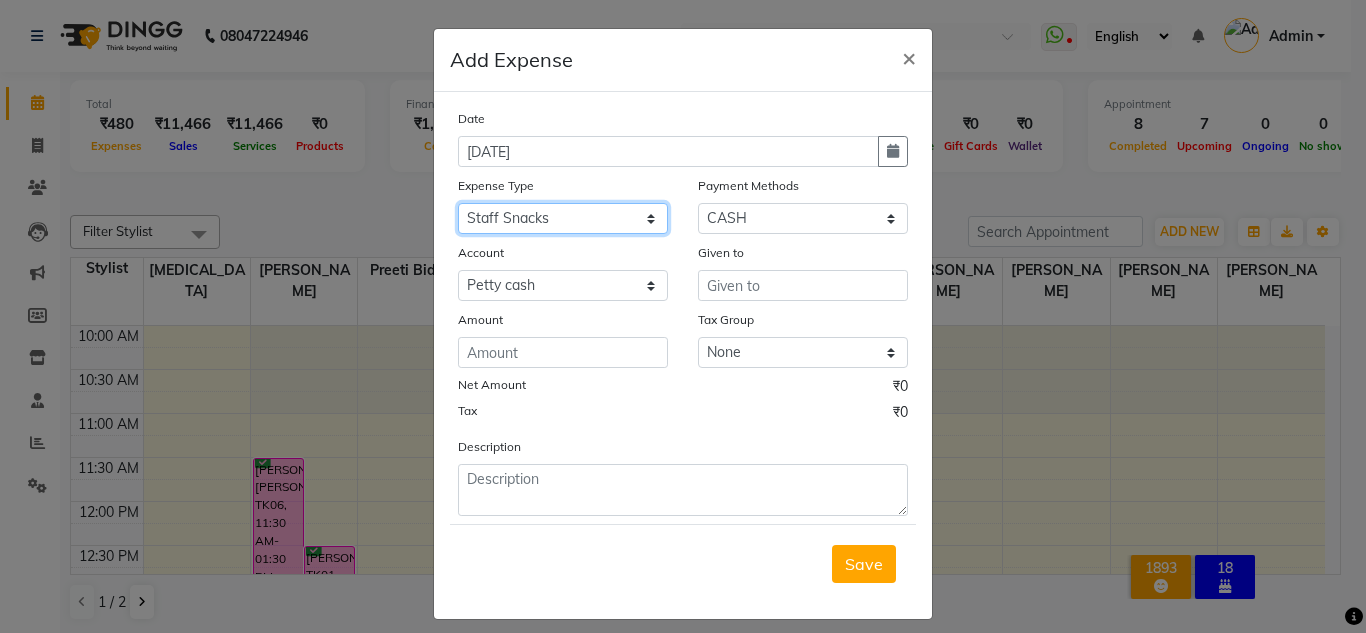 click on "Select Advance Salary Bank charges Car maintenance  Cash transfer to bank Cash transfer to hub Client Snacks Clinical charges Equipment Fuel Govt fee Incentive Insurance International purchase Loan Repayment Maintenance Marketing Miscellaneous MRA Other Pantry Product Rent Salary Staff Snacks Stationary Tax Tea & Refreshment Utilities" 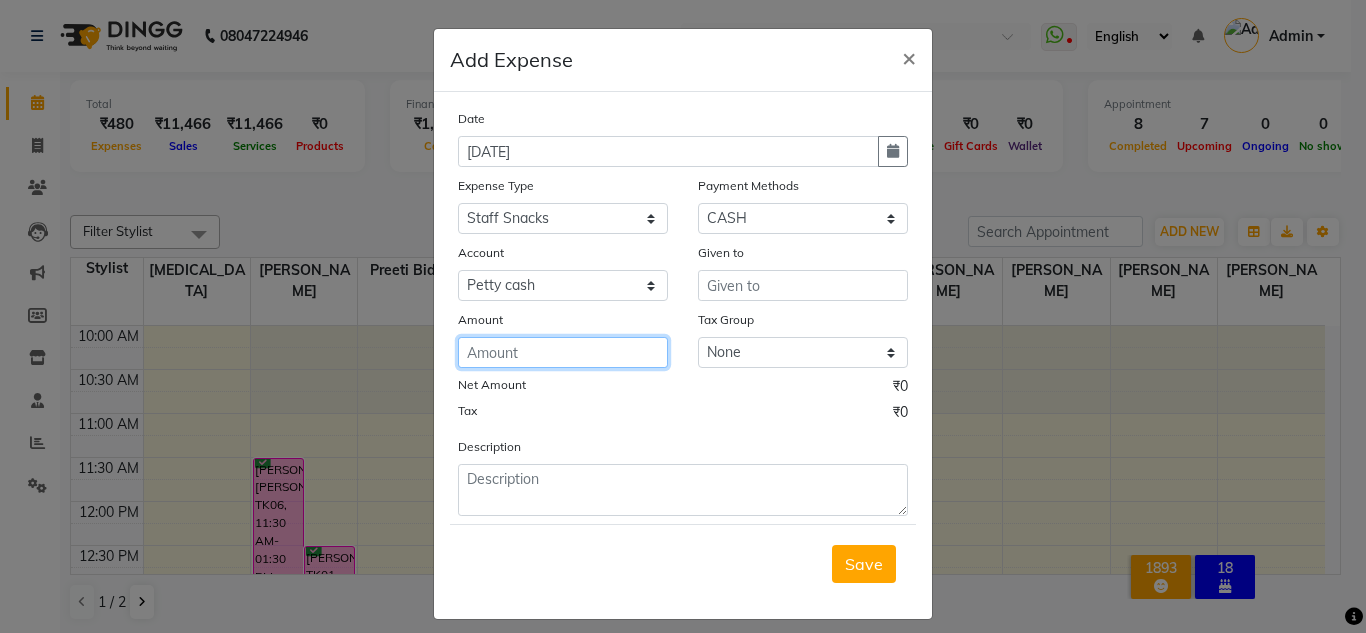 click 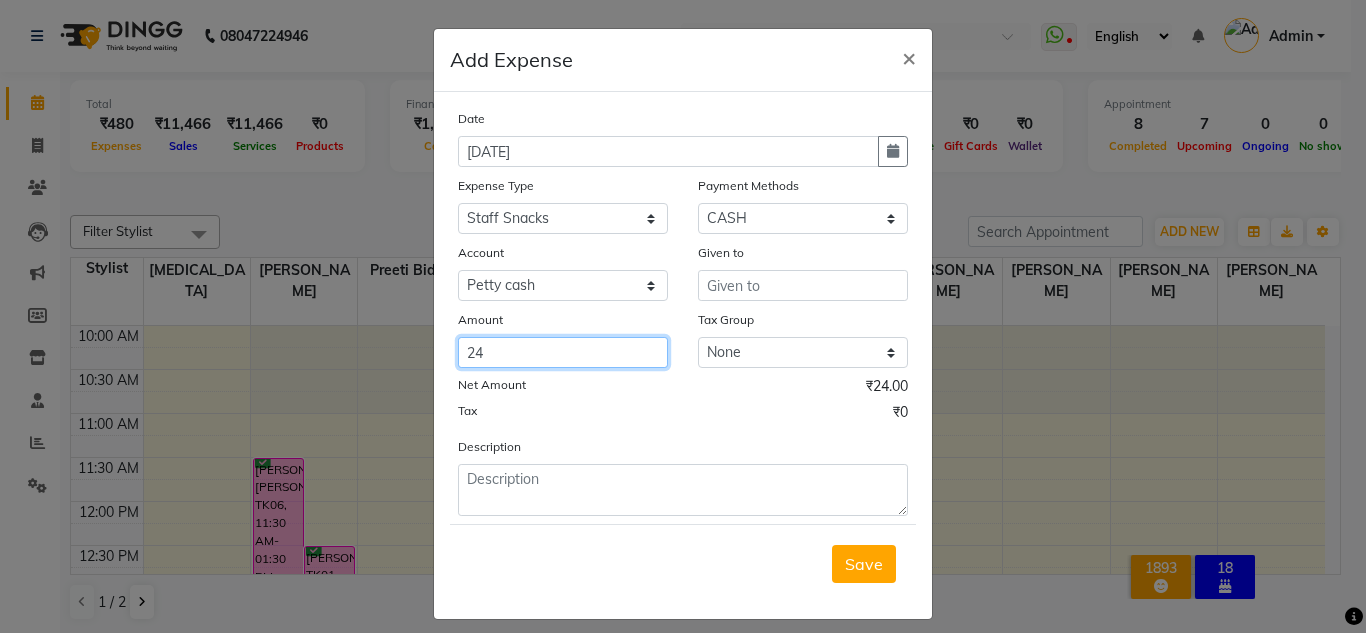 type on "24" 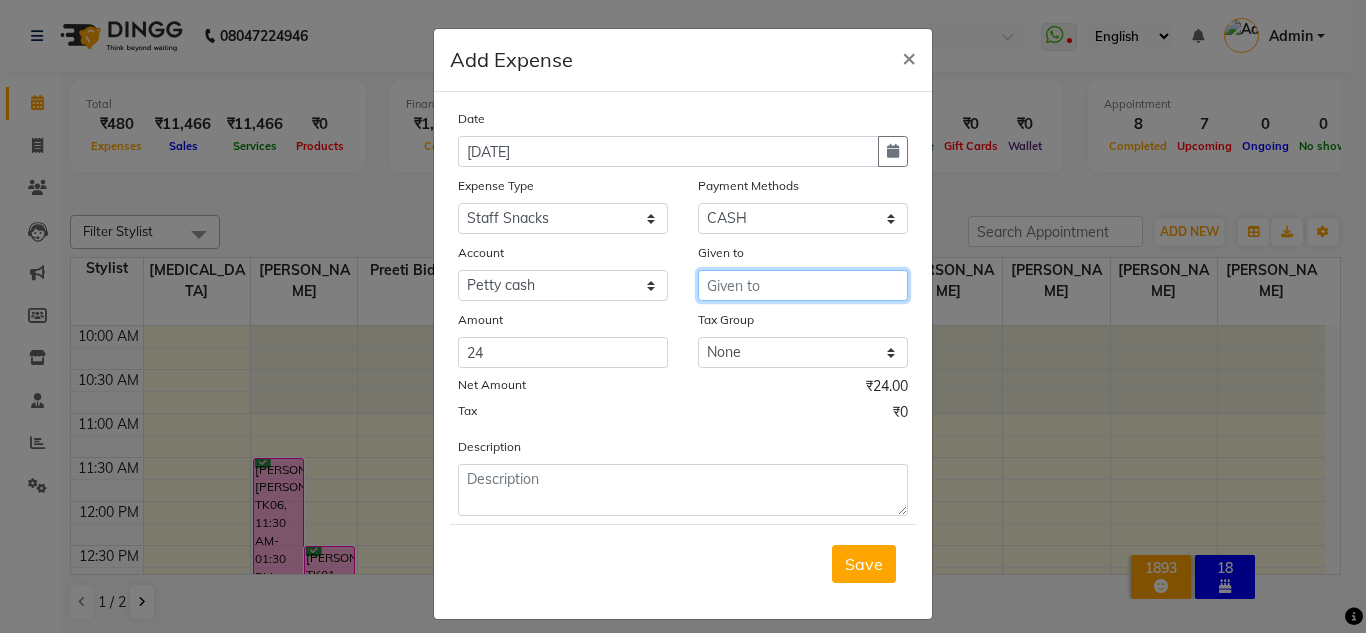 click at bounding box center [803, 285] 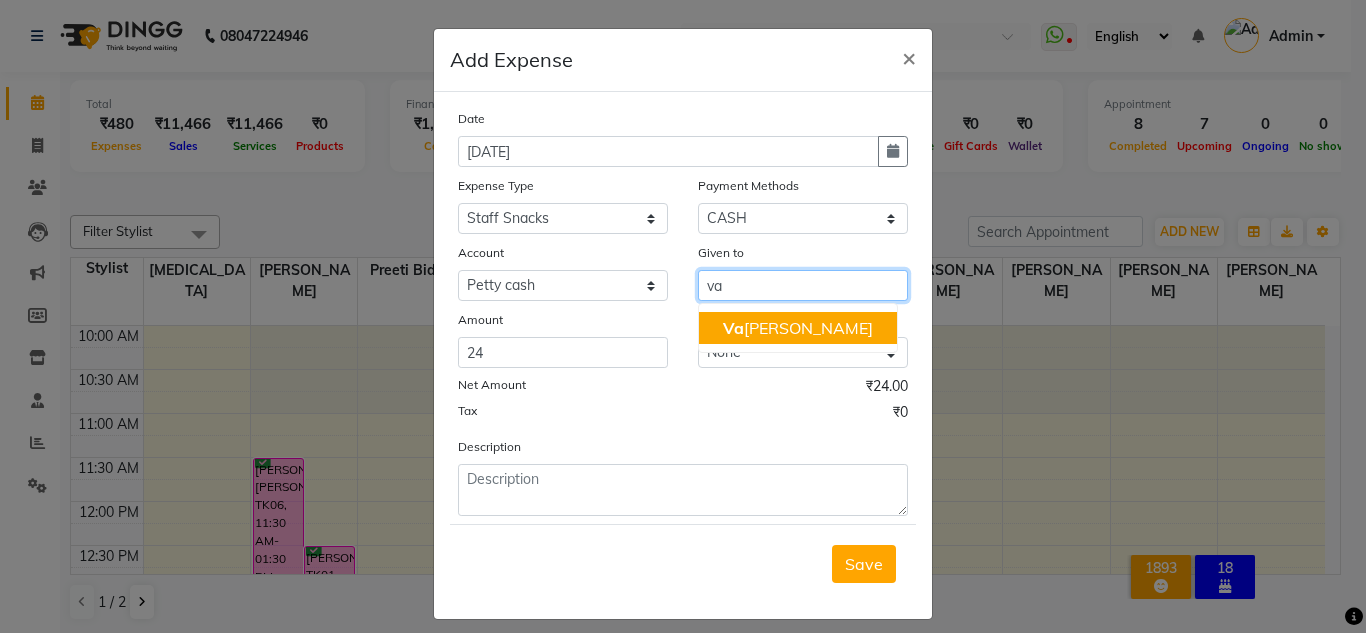 click on "Va [PERSON_NAME]" at bounding box center (798, 328) 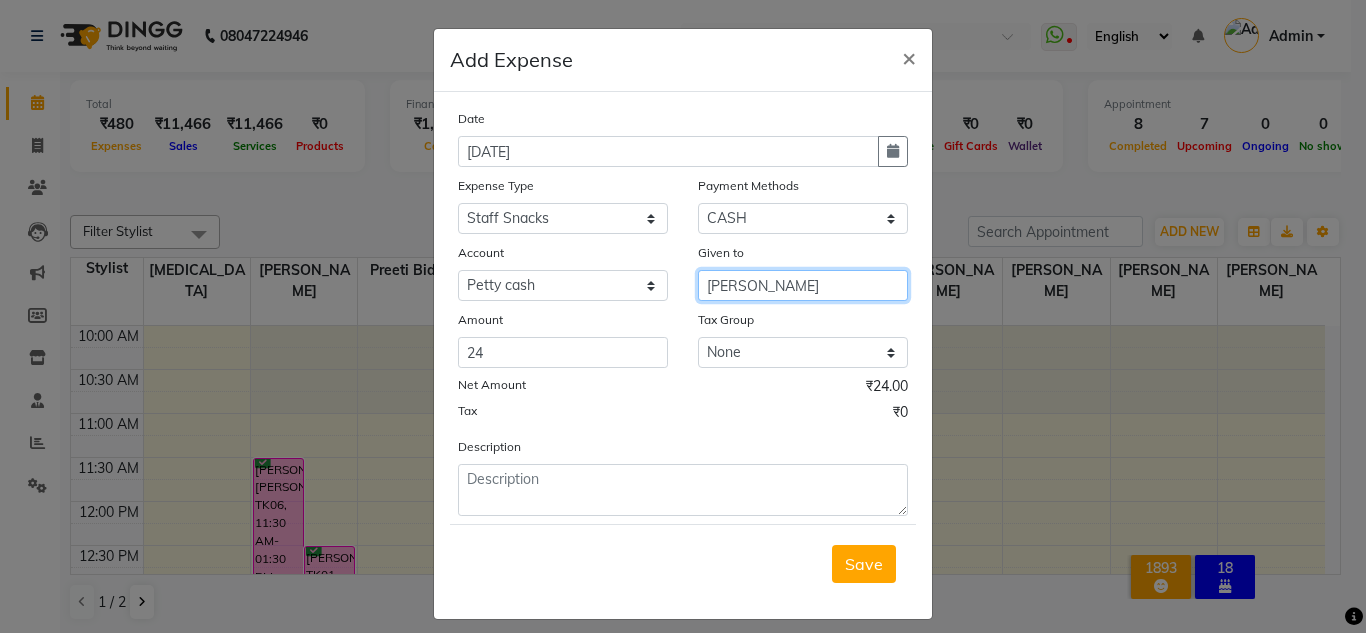type on "[PERSON_NAME]" 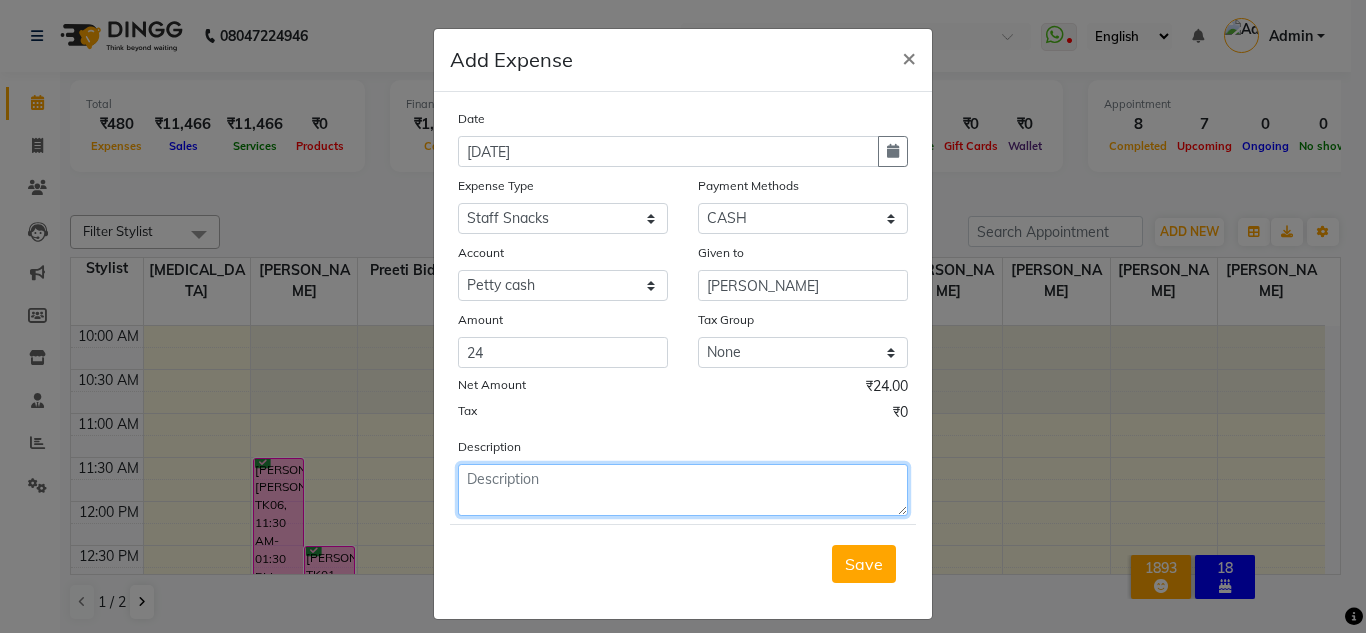click 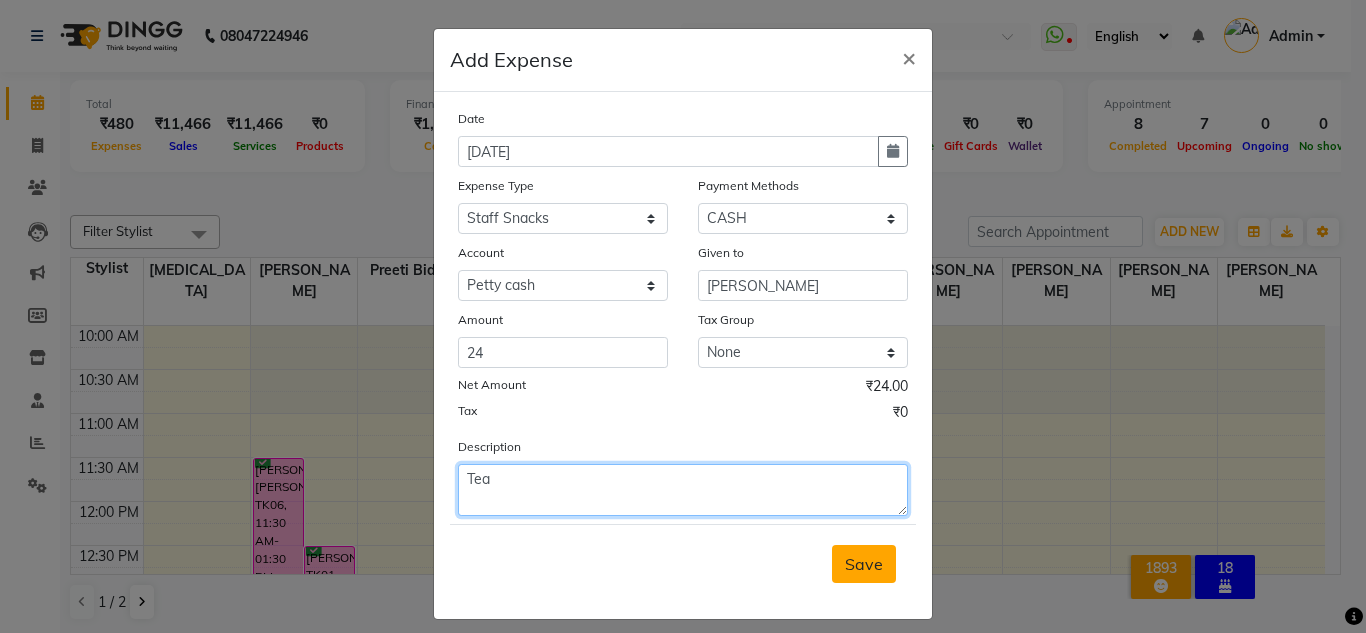type on "Tea" 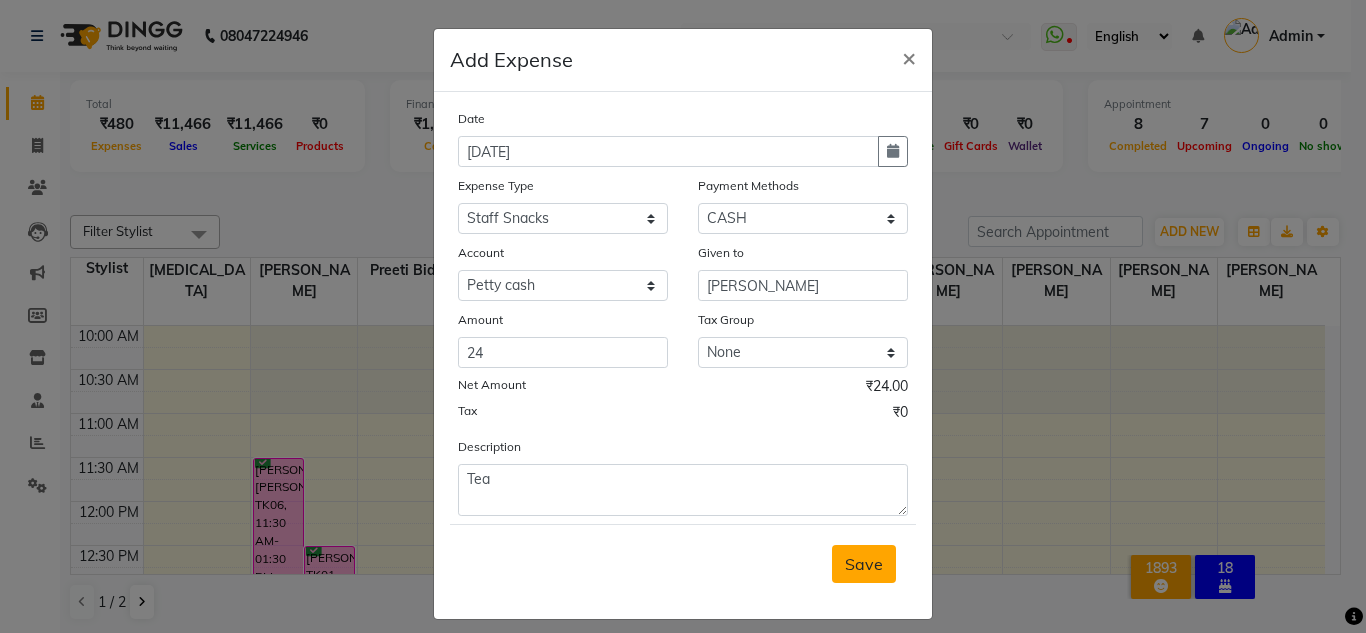 click on "Save" at bounding box center (864, 564) 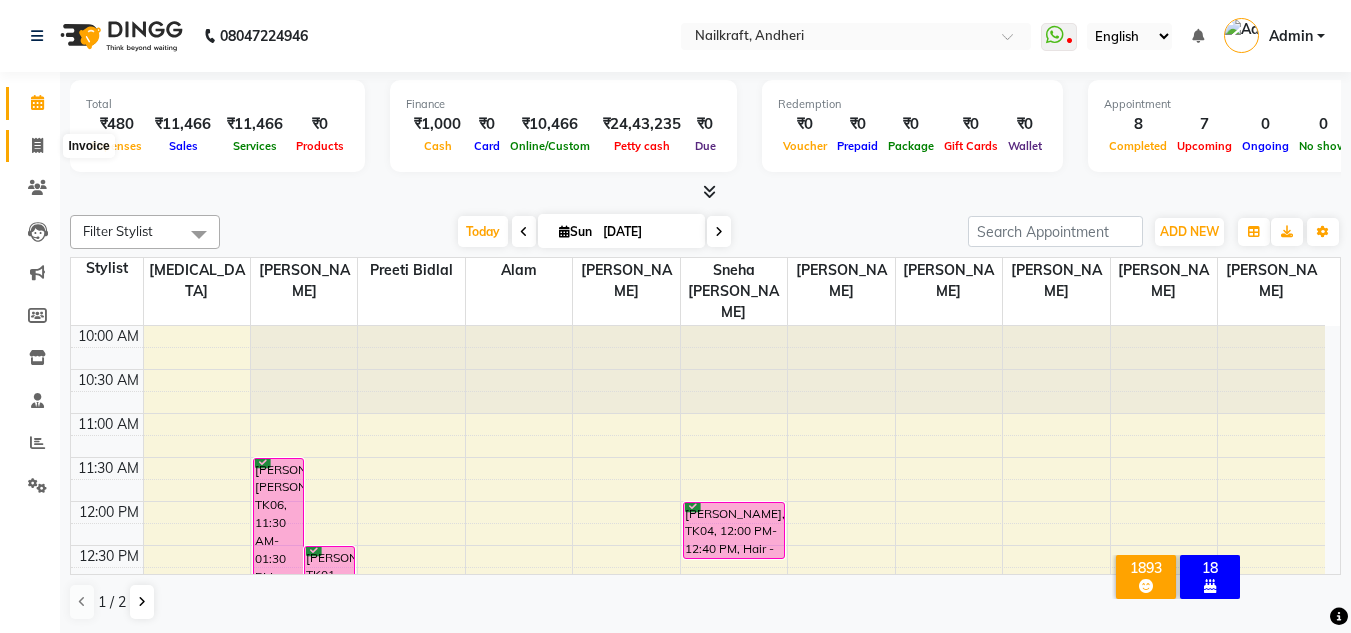 click 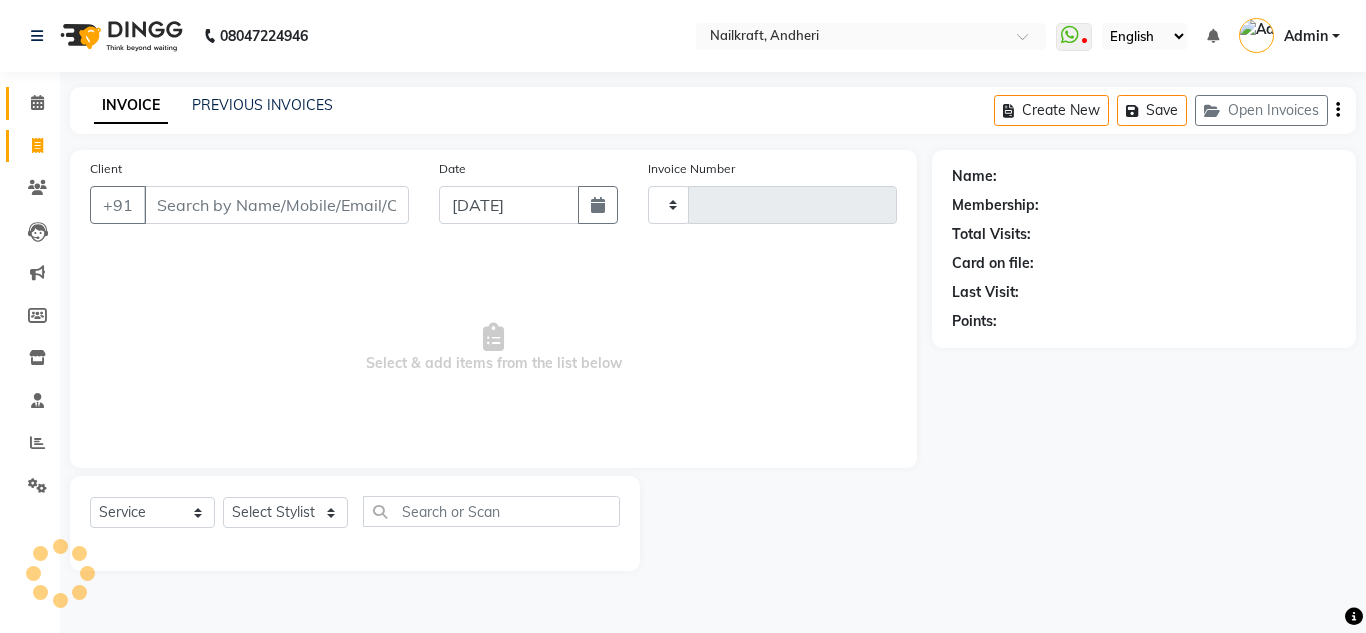 type on "1494" 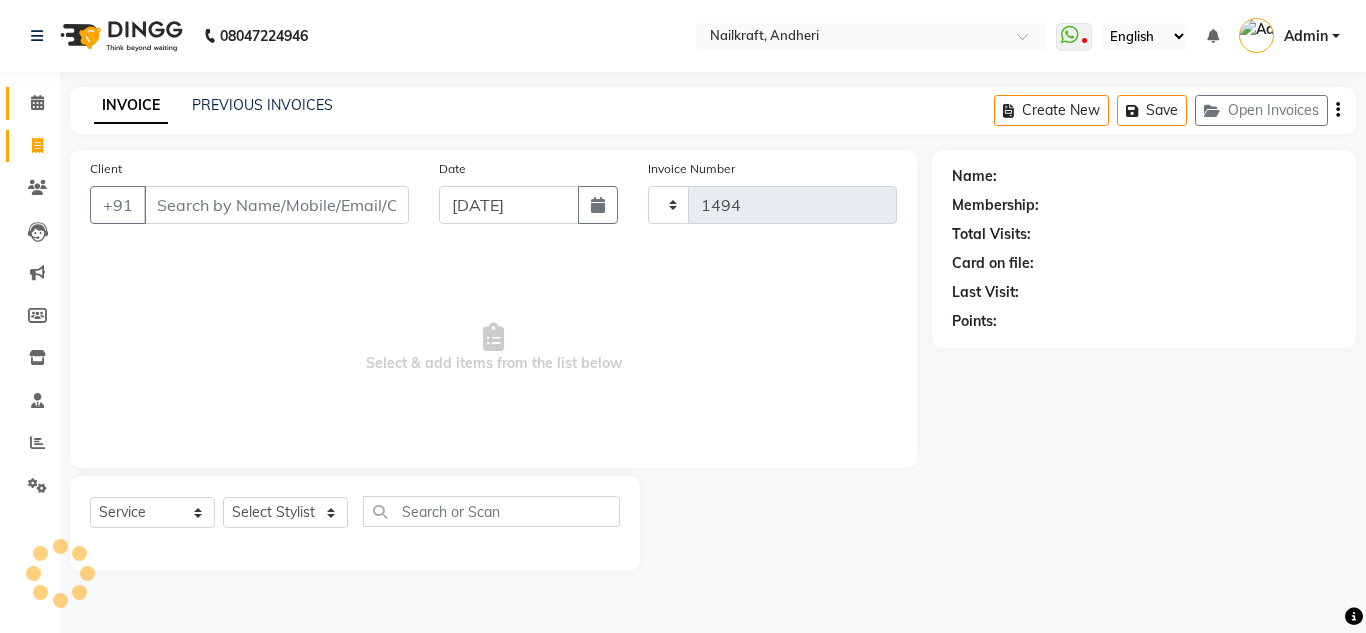 select on "6081" 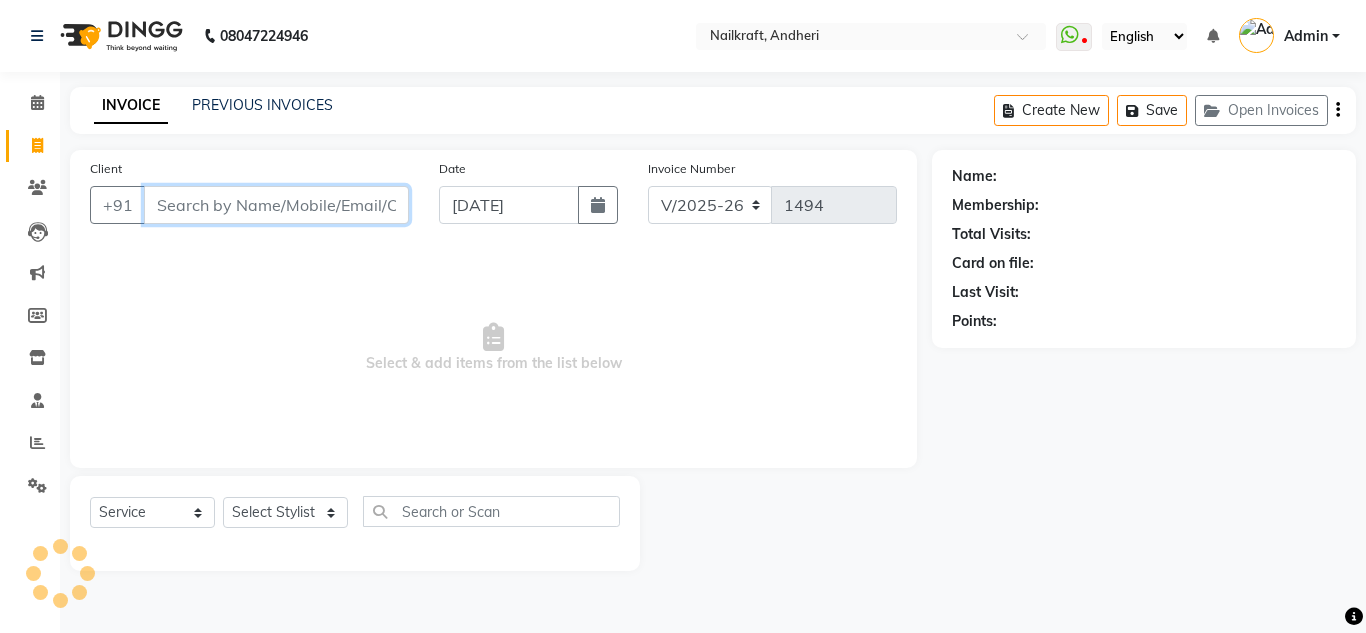 click on "Client" at bounding box center [276, 205] 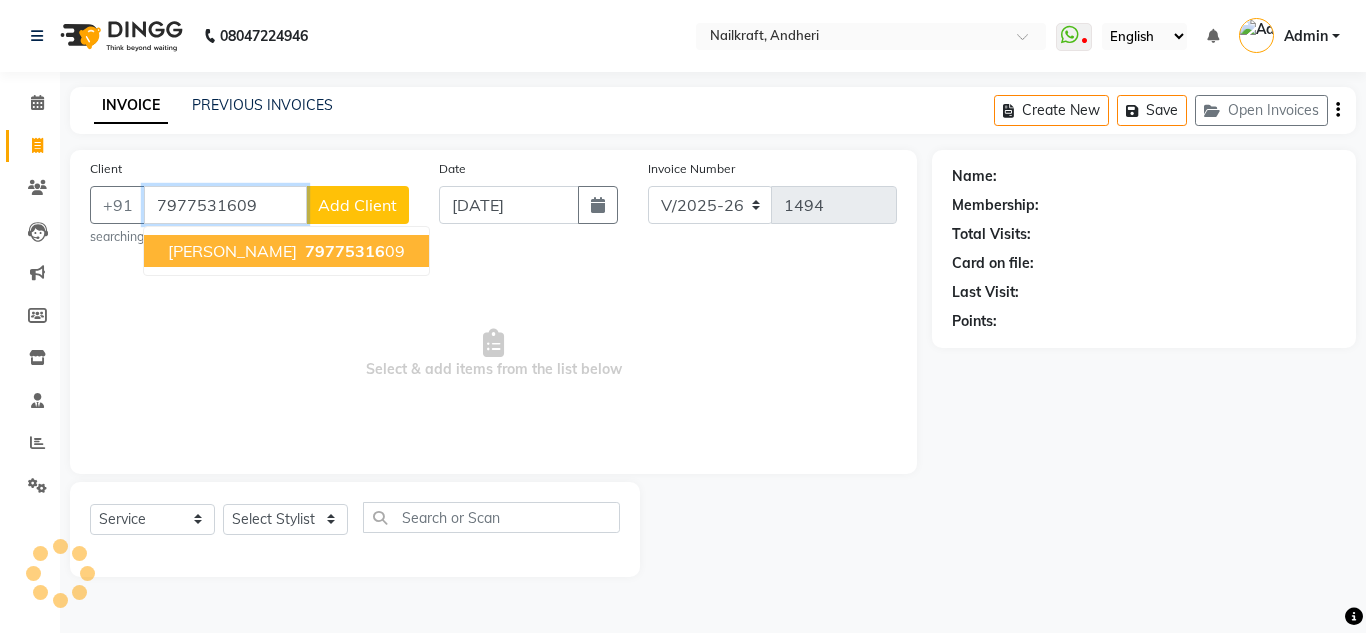 type on "7977531609" 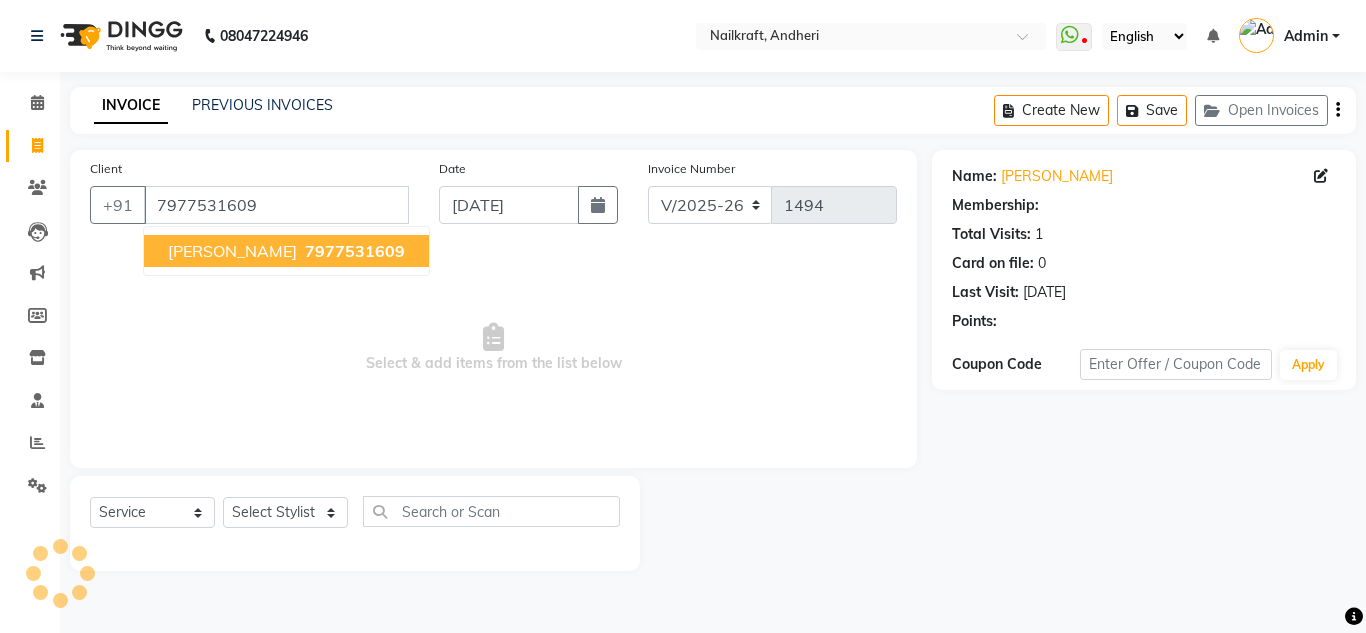 click on "7977531609" at bounding box center (355, 251) 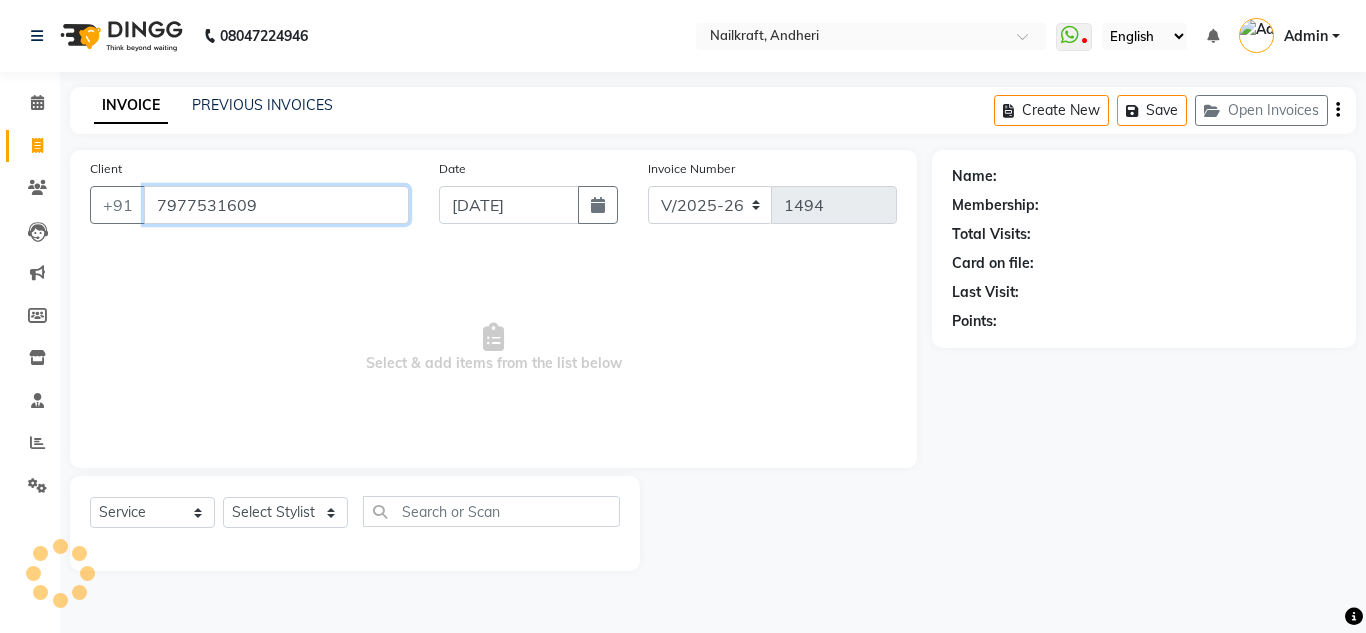 click on "7977531609" at bounding box center [276, 205] 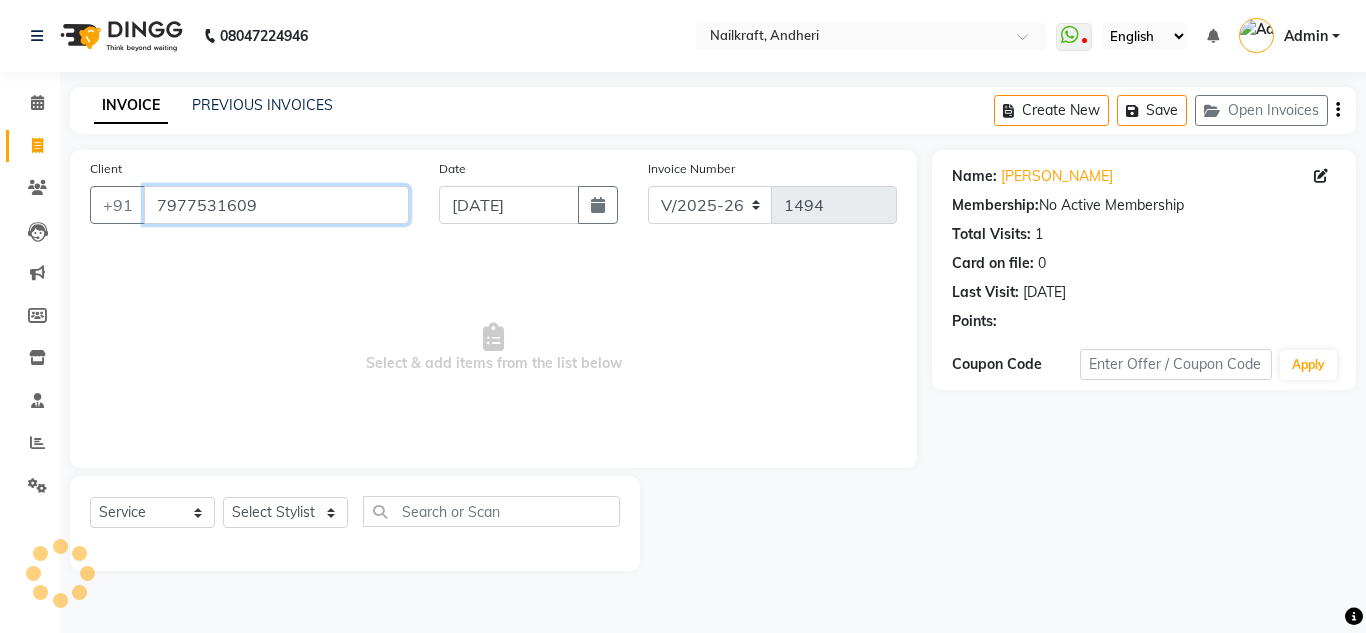 click on "7977531609" at bounding box center (276, 205) 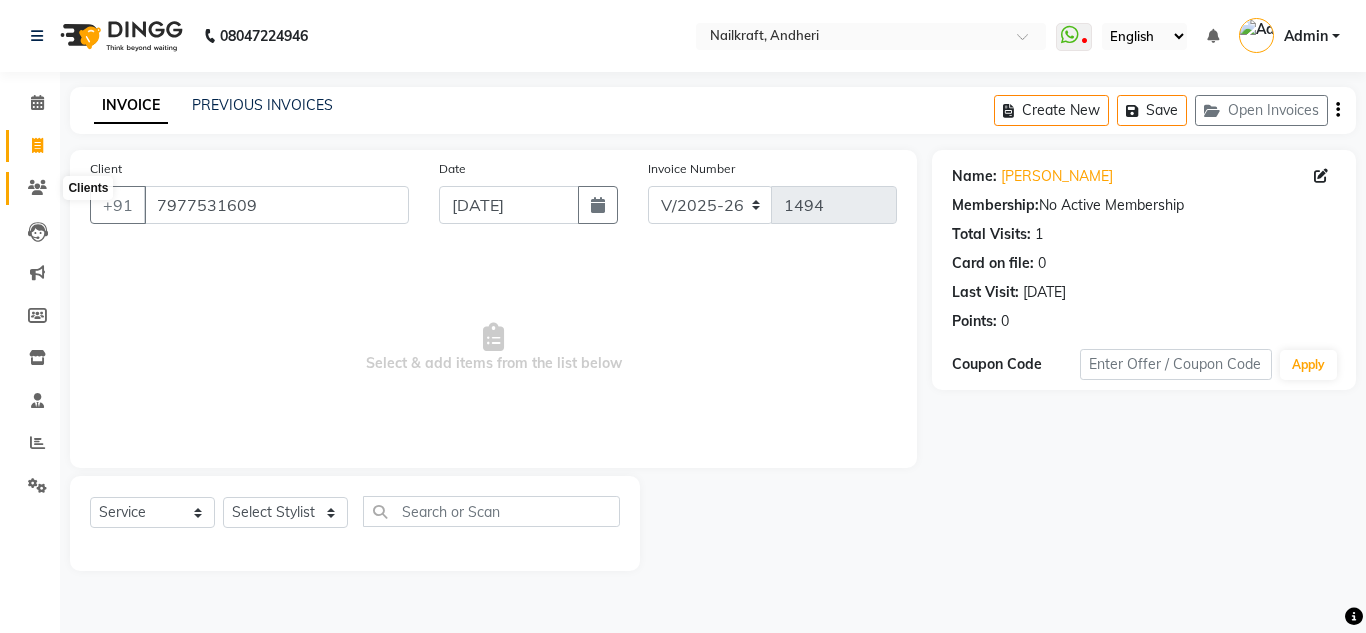 click 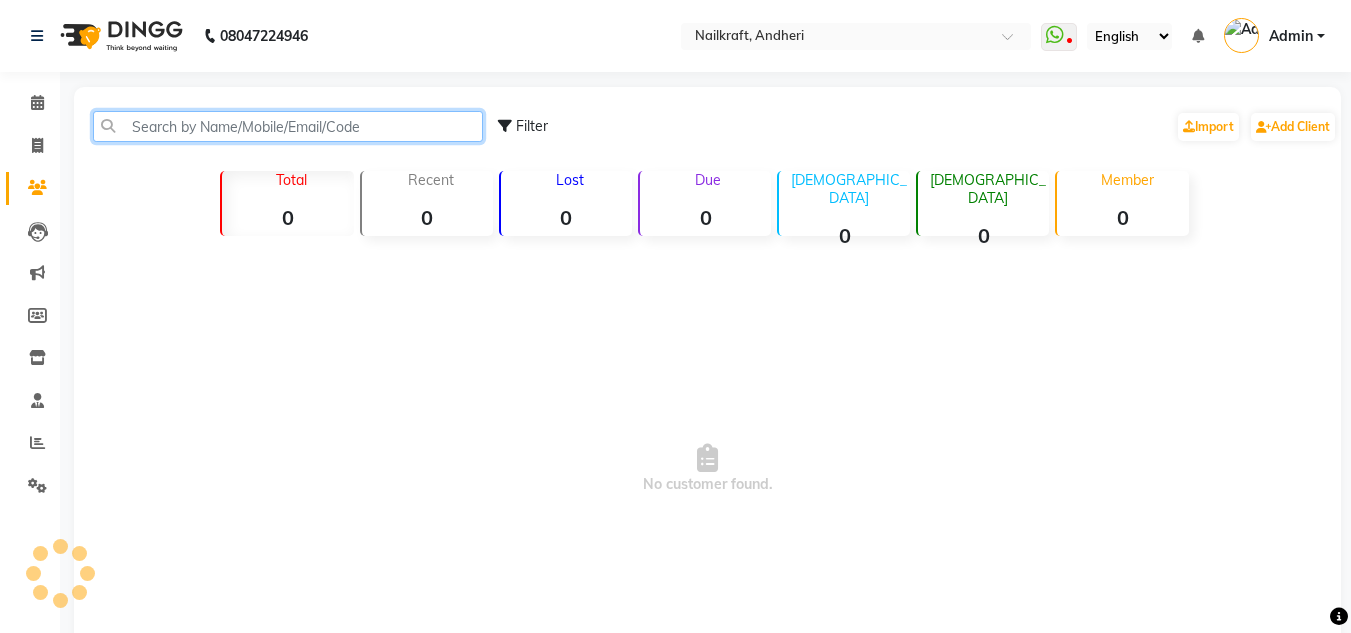 click 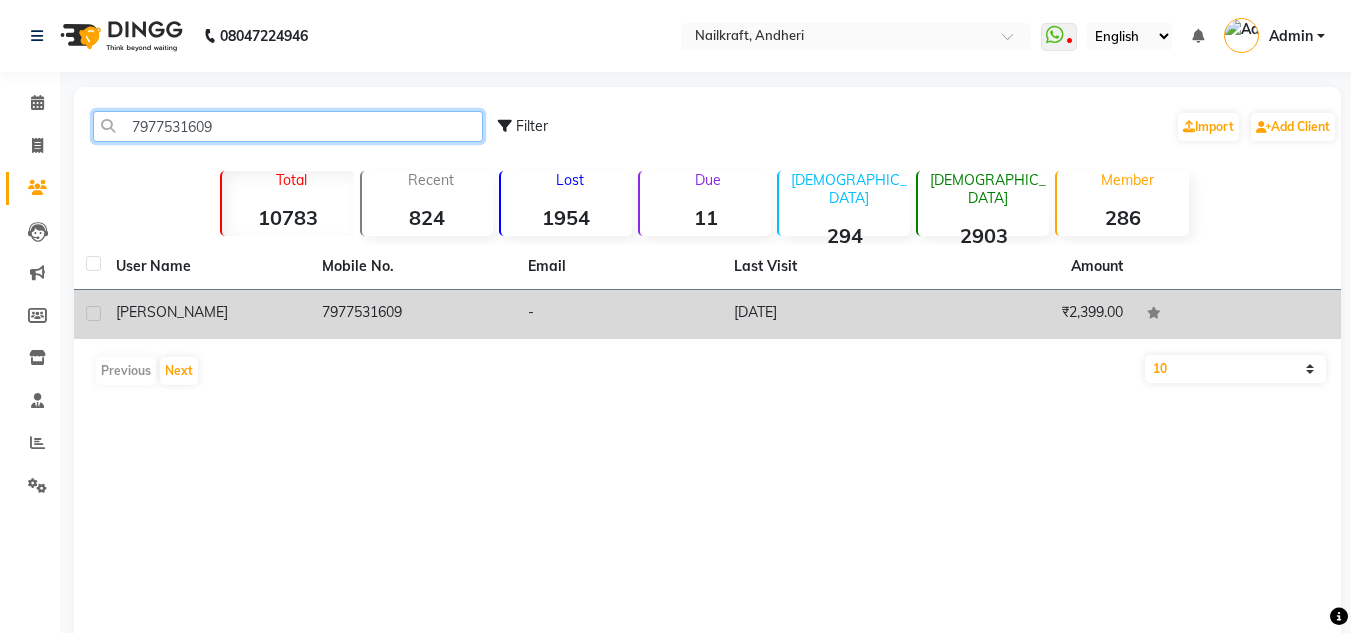 type on "7977531609" 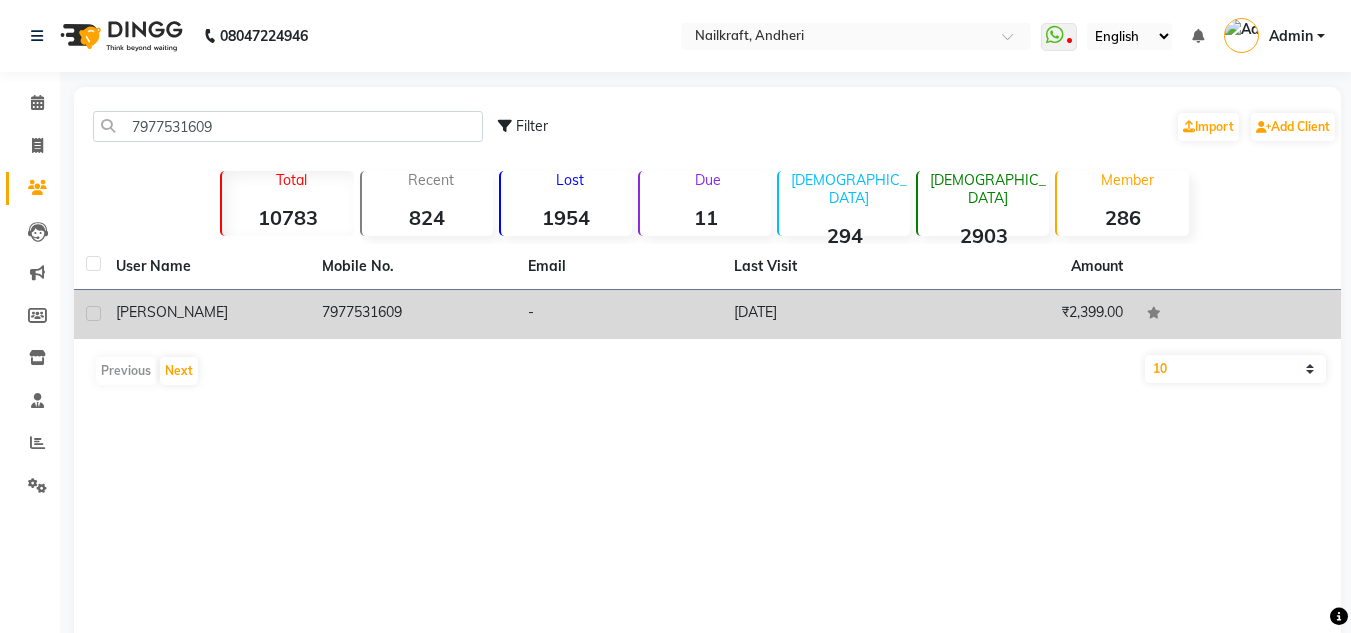 click on "7977531609" 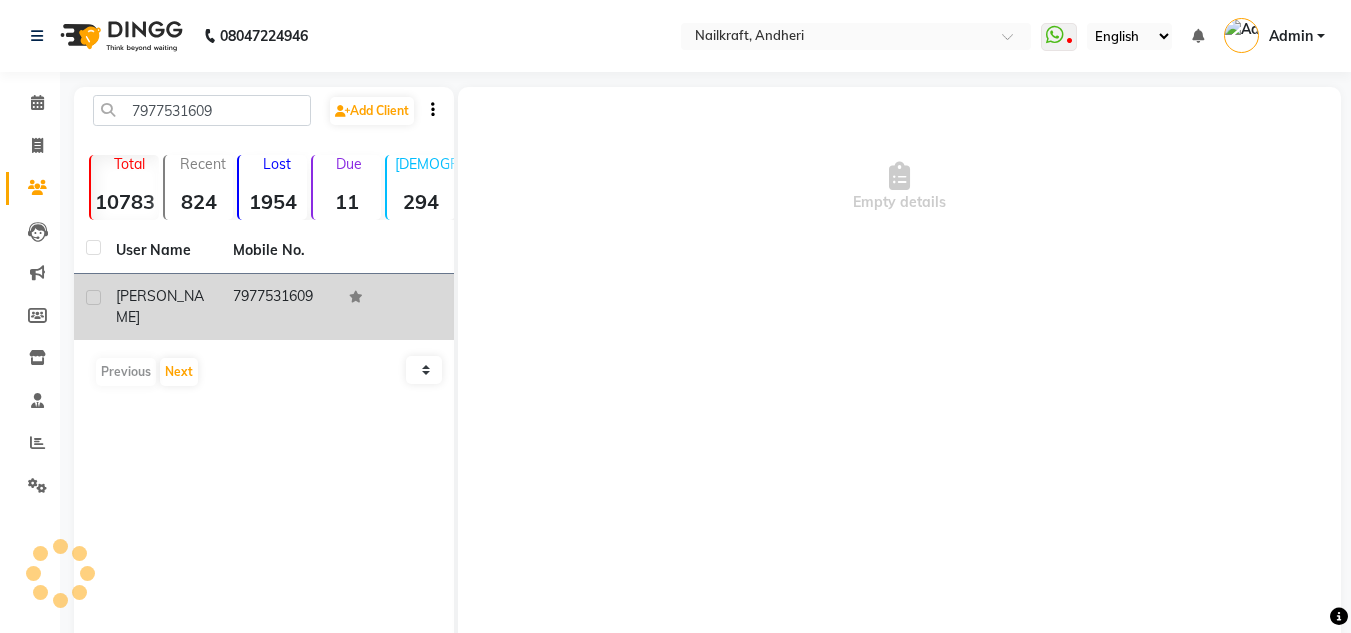 click 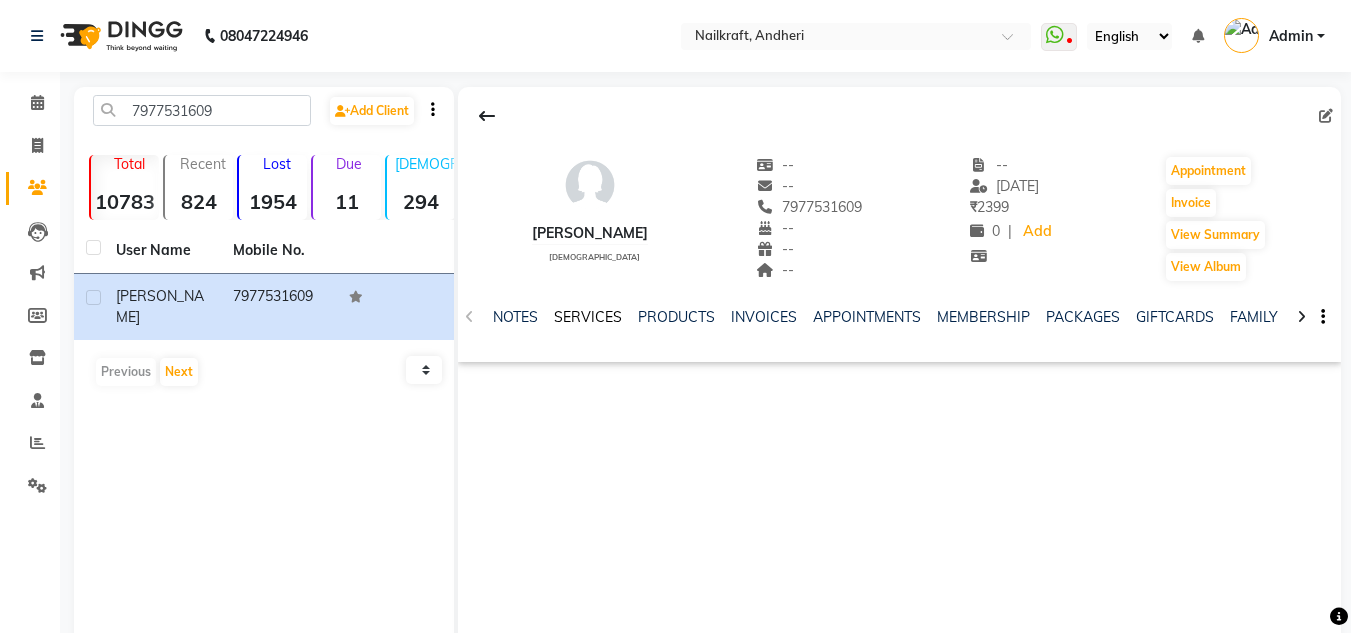 click on "SERVICES" 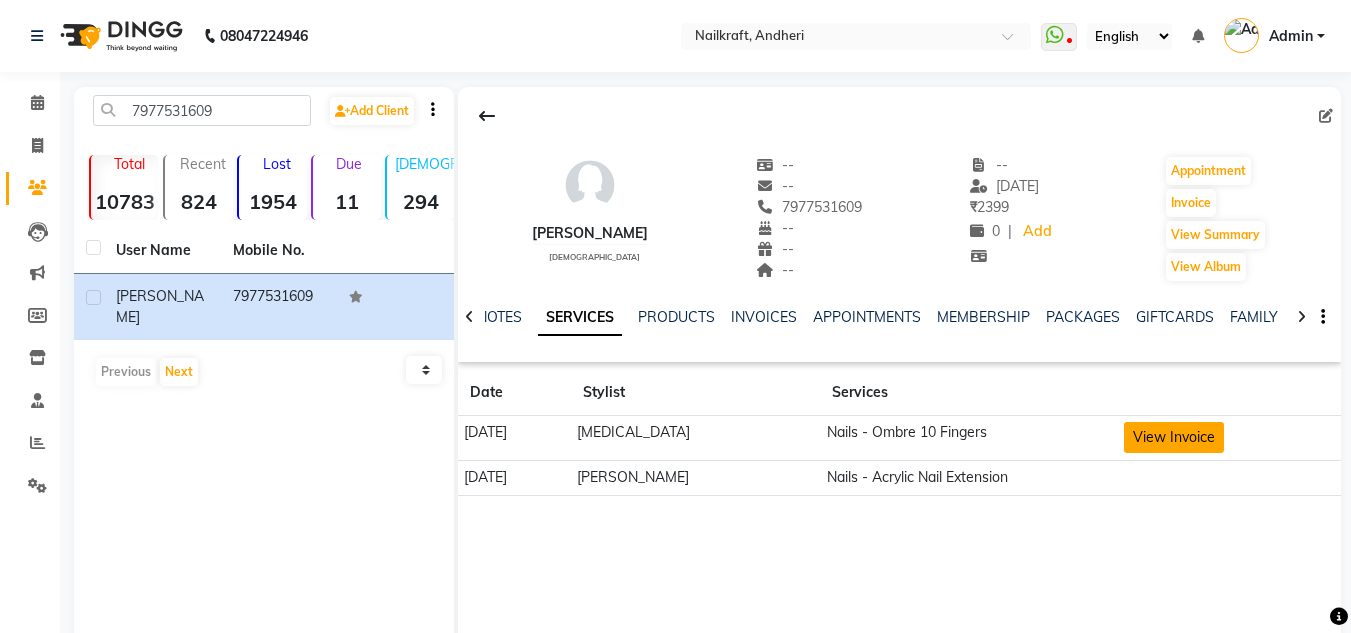 click on "View Invoice" 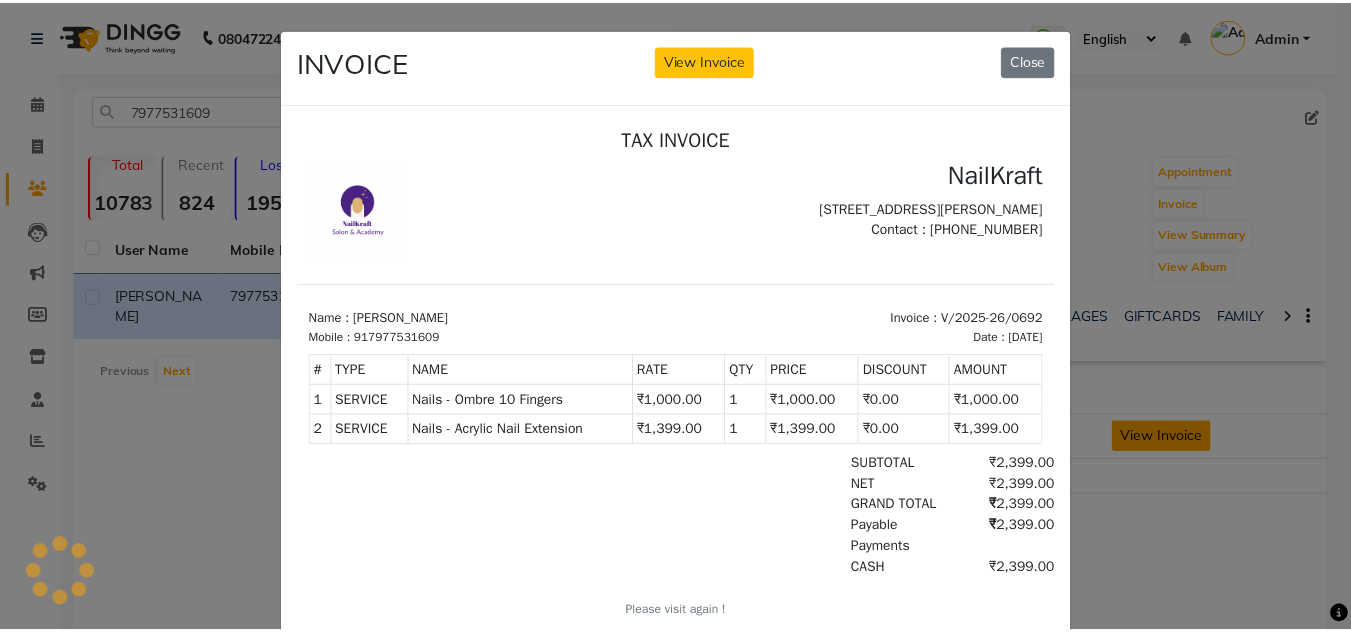 scroll, scrollTop: 0, scrollLeft: 0, axis: both 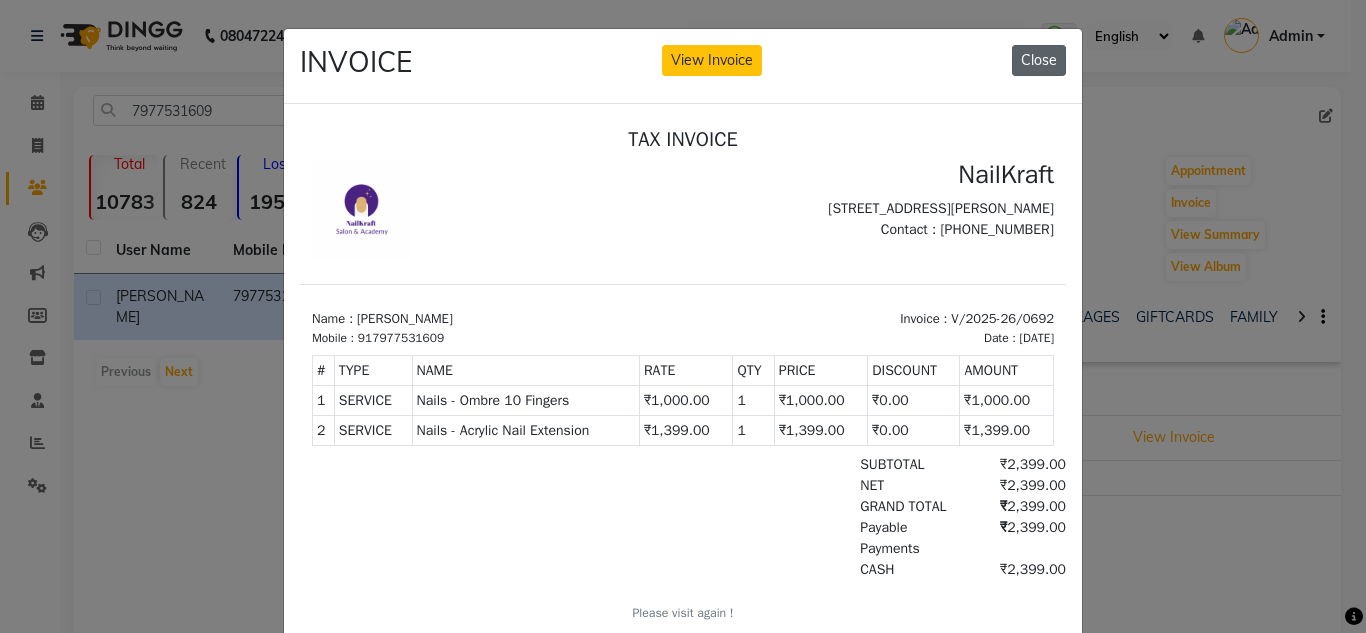 click on "Close" 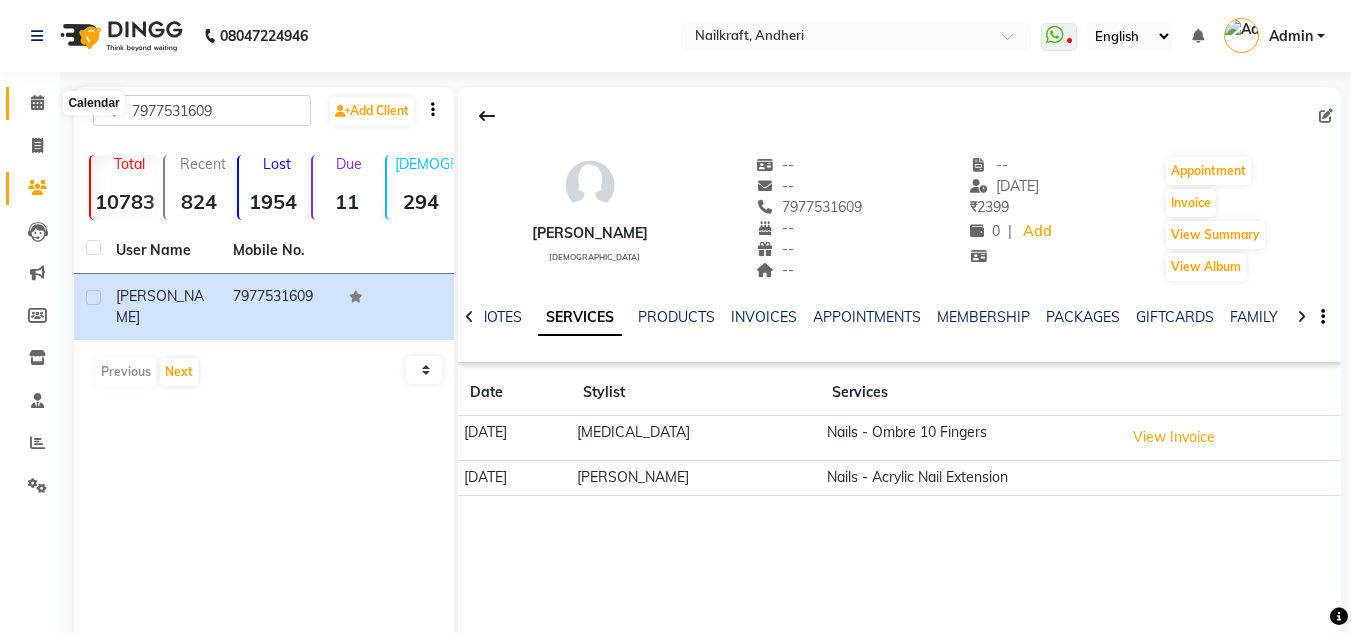 click 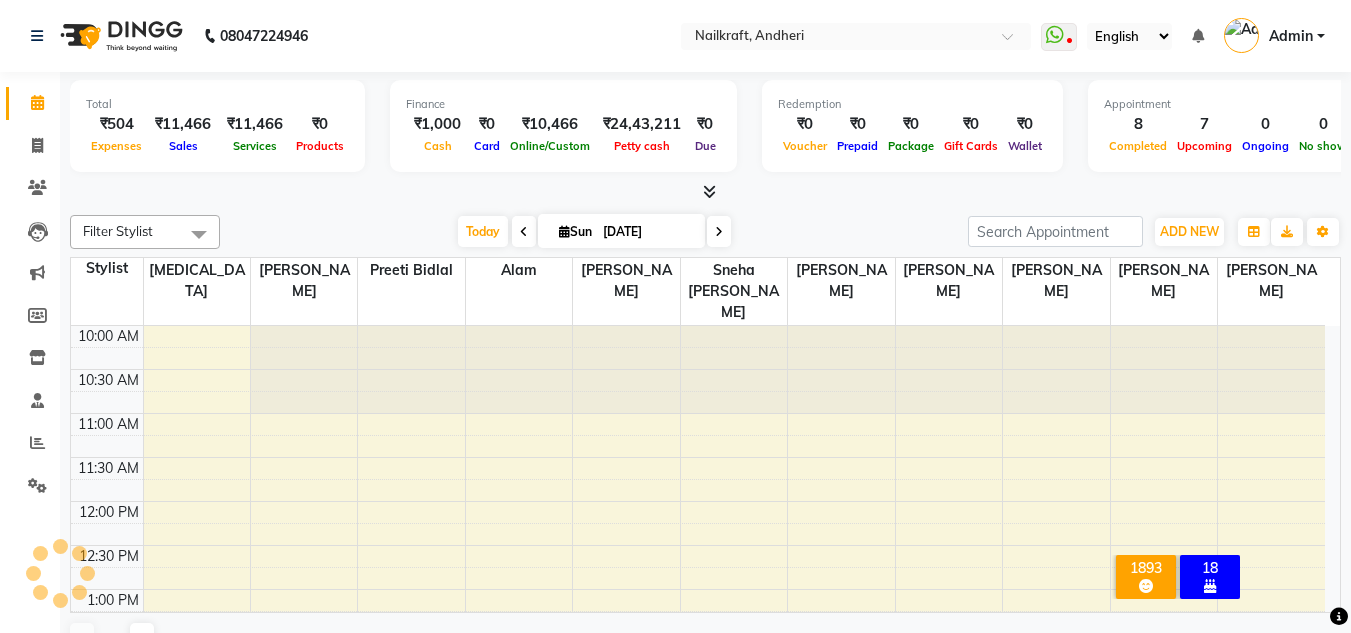 scroll, scrollTop: 0, scrollLeft: 0, axis: both 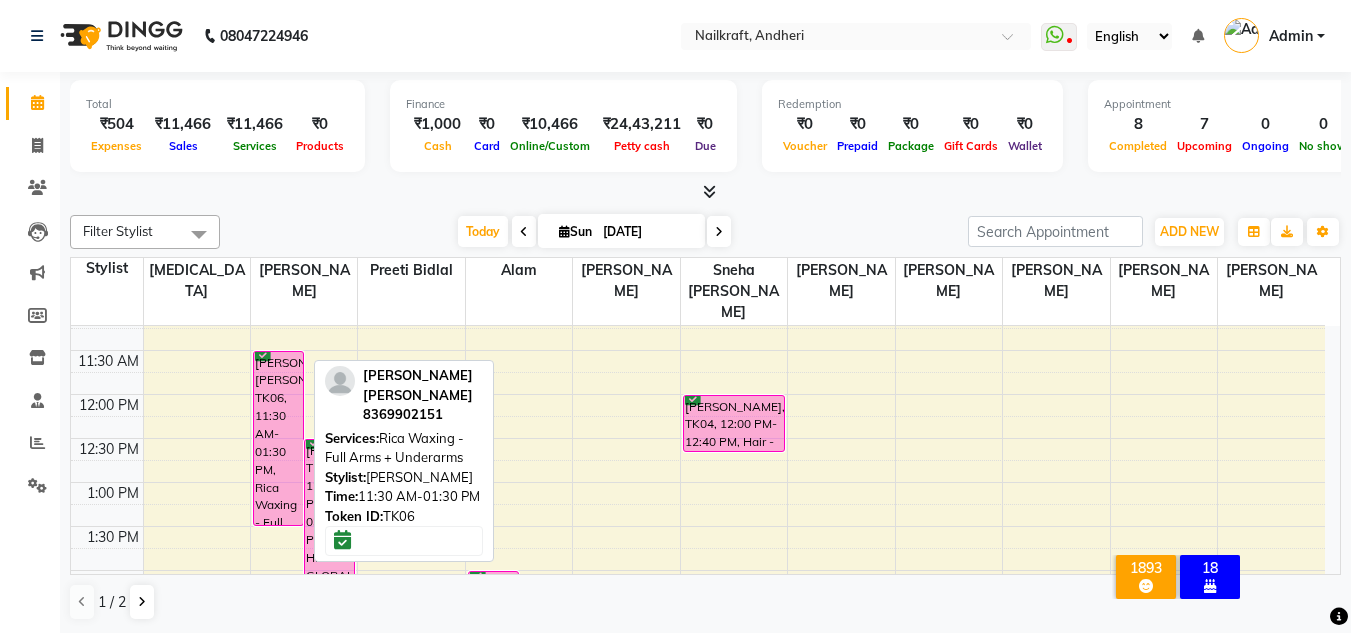 click on "[PERSON_NAME] [PERSON_NAME], TK06, 11:30 AM-01:30 PM, Rica Waxing - Full Arms + Underarms" at bounding box center [278, 438] 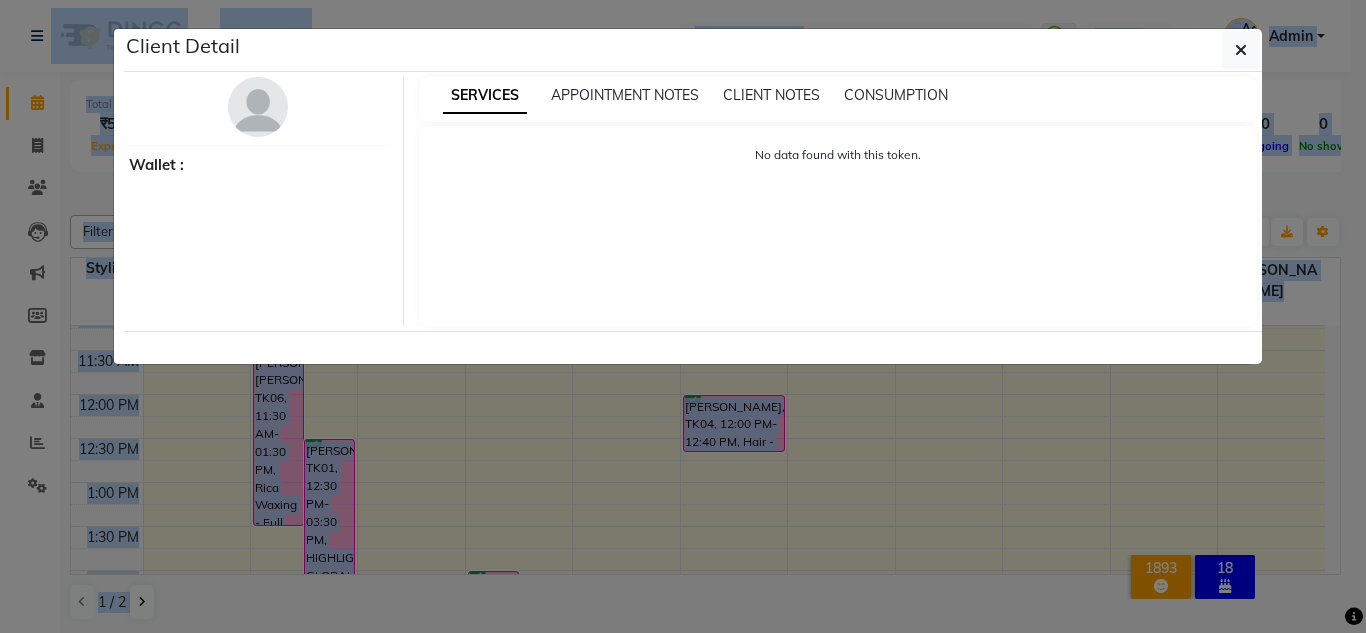 click on "Client Detail     Wallet : SERVICES APPOINTMENT NOTES CLIENT NOTES CONSUMPTION No data found with this token." 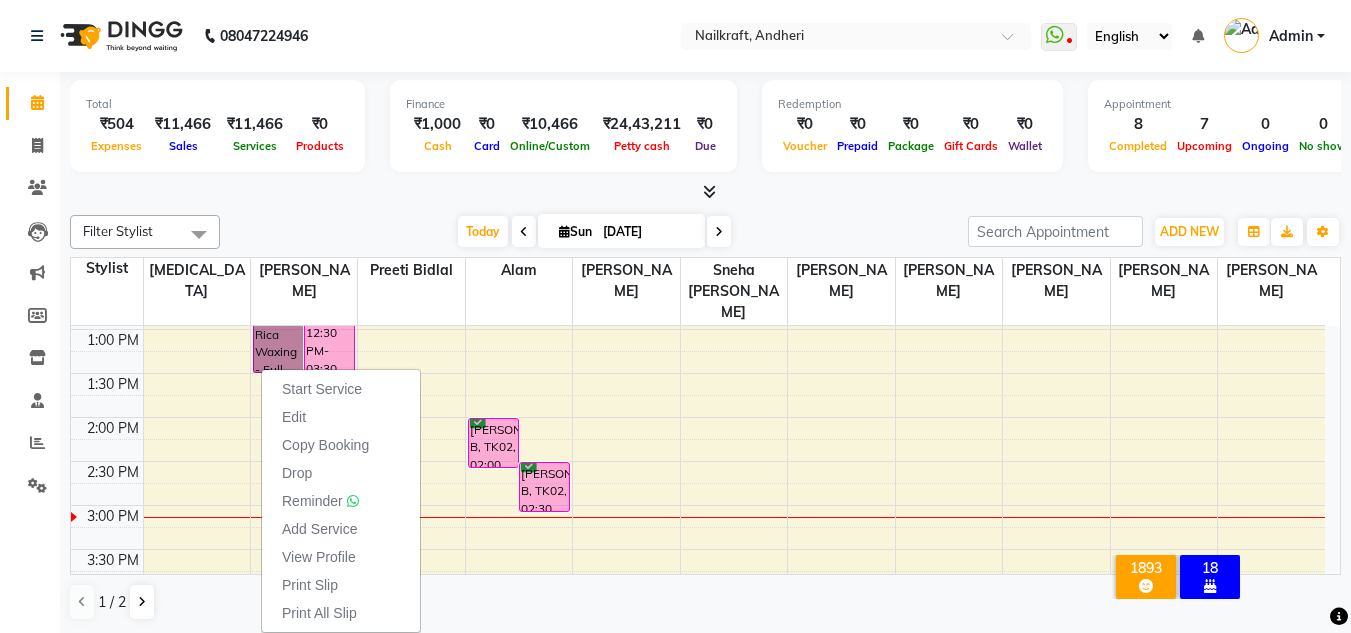 scroll, scrollTop: 267, scrollLeft: 0, axis: vertical 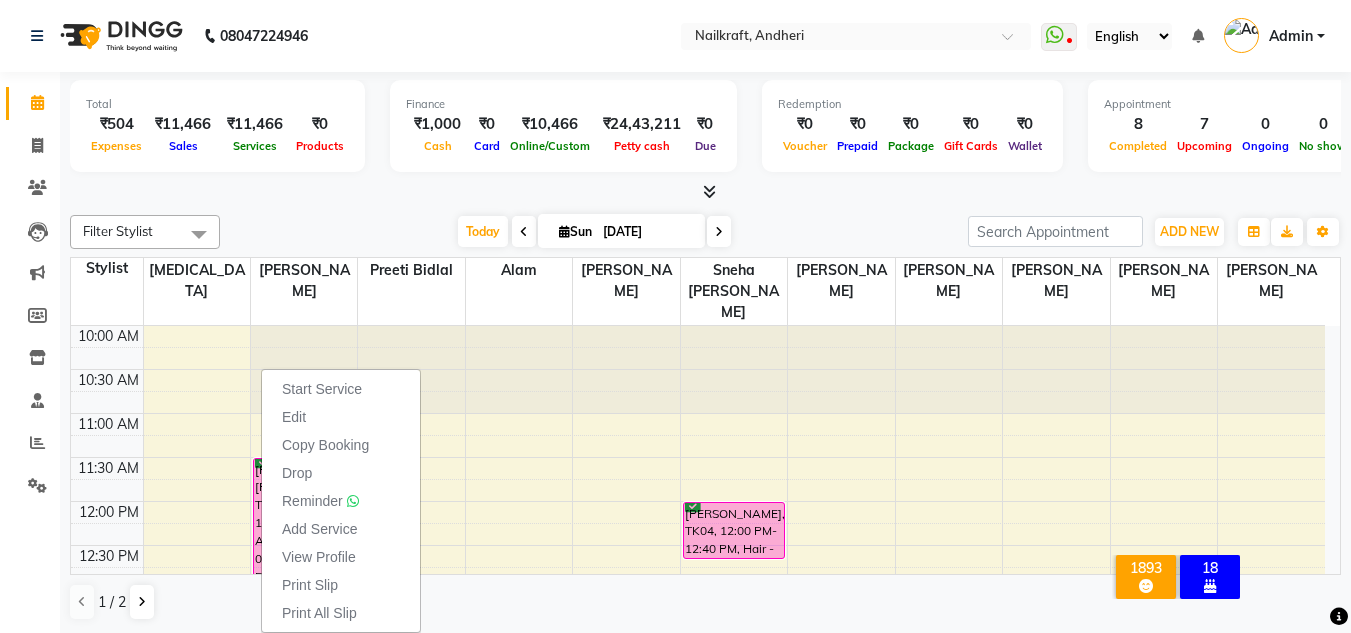 click on "[DATE]  [DATE]" at bounding box center (594, 232) 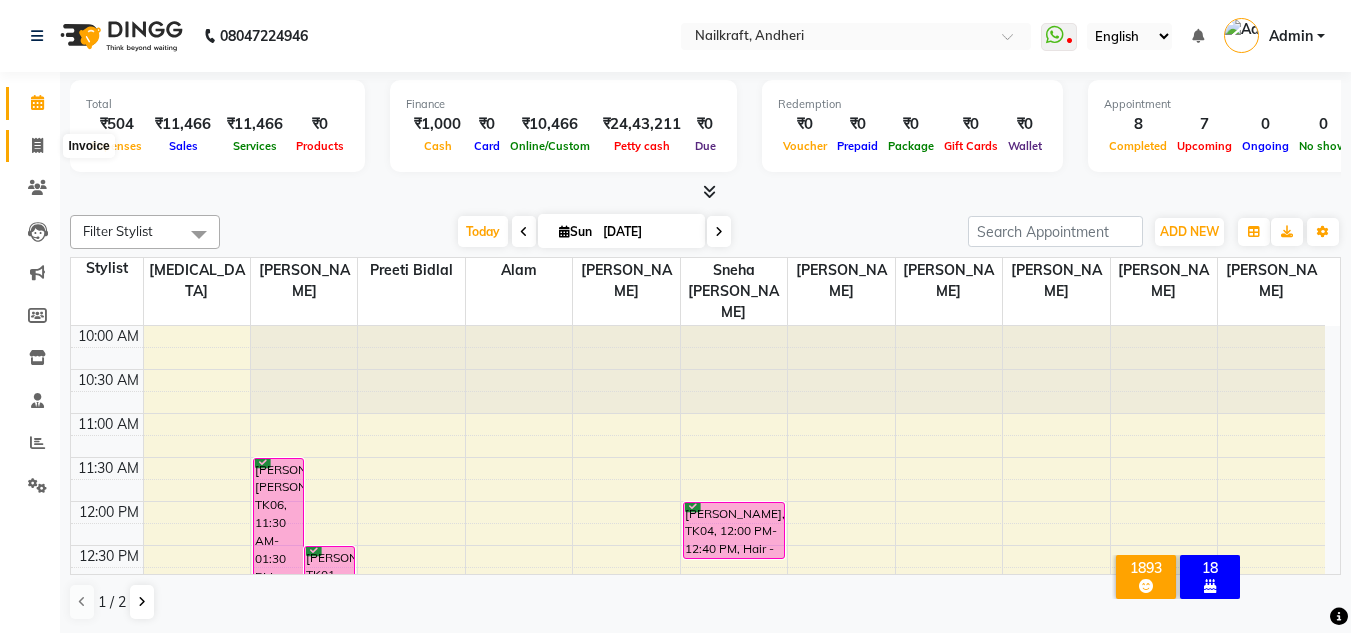 click 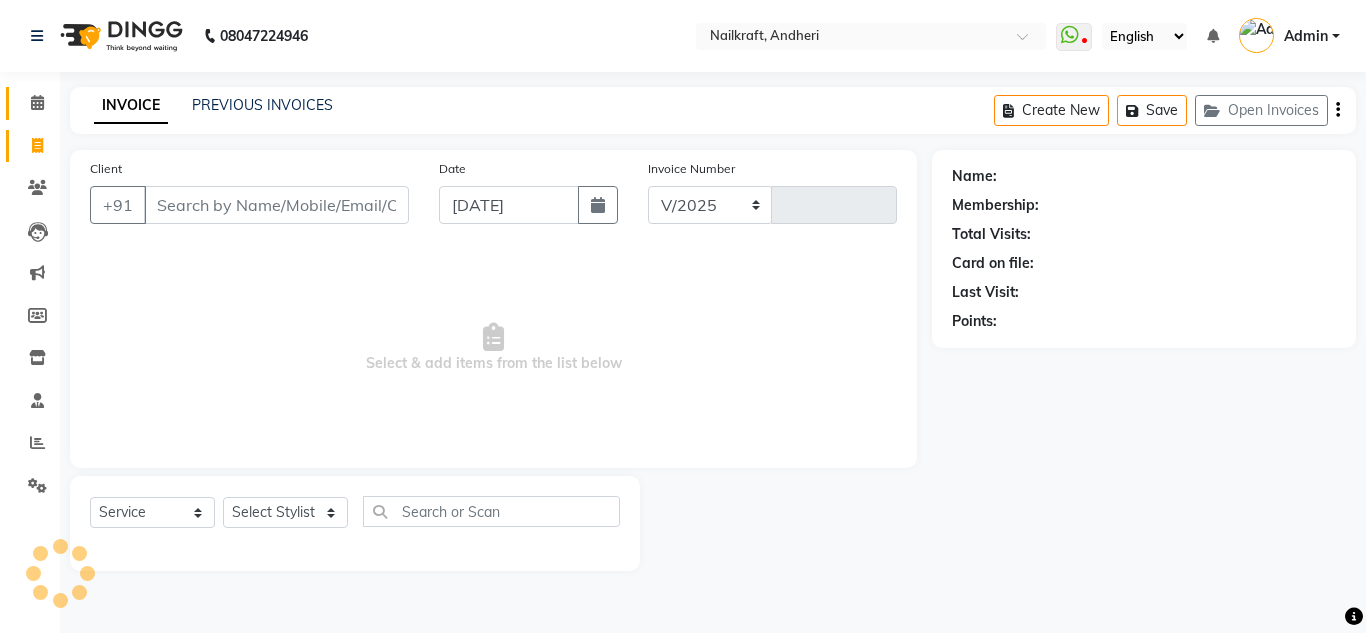 select on "6081" 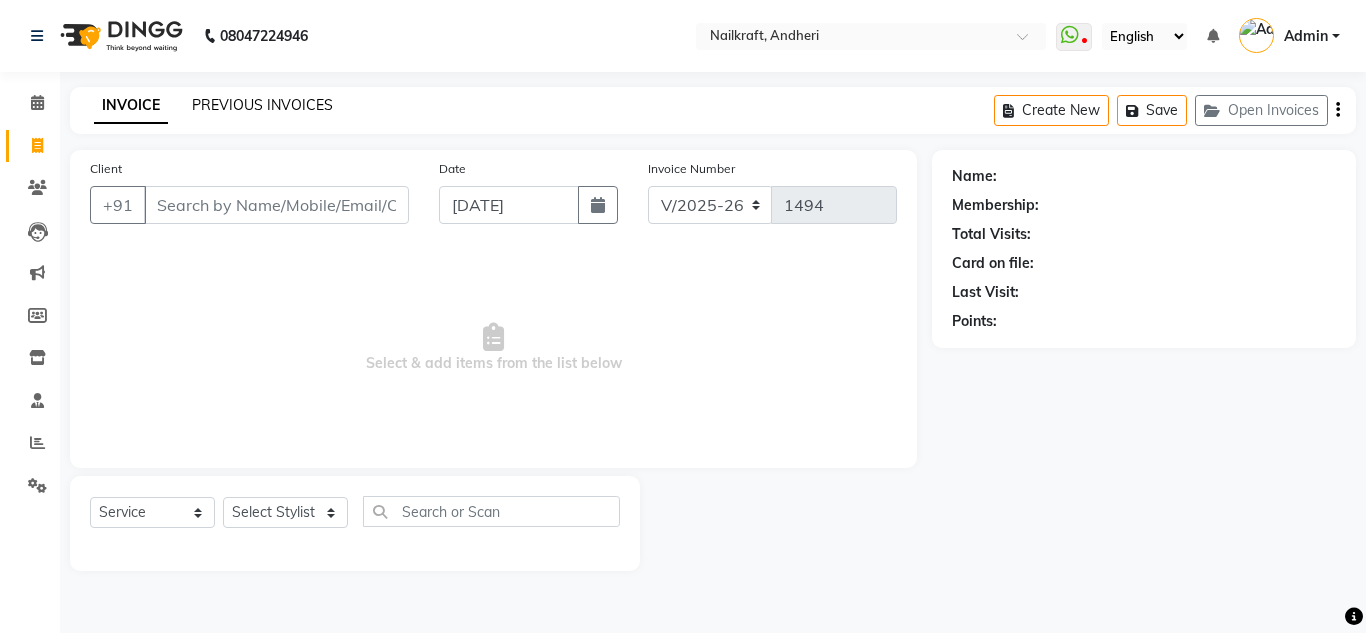 click on "PREVIOUS INVOICES" 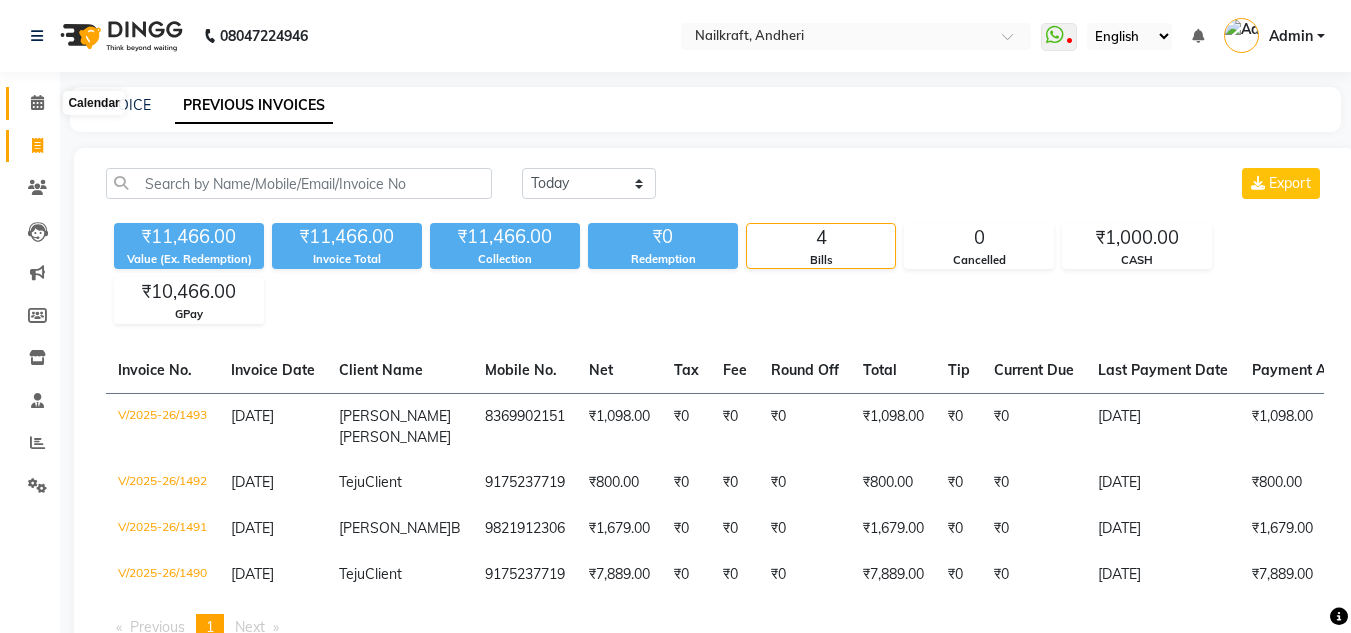 click 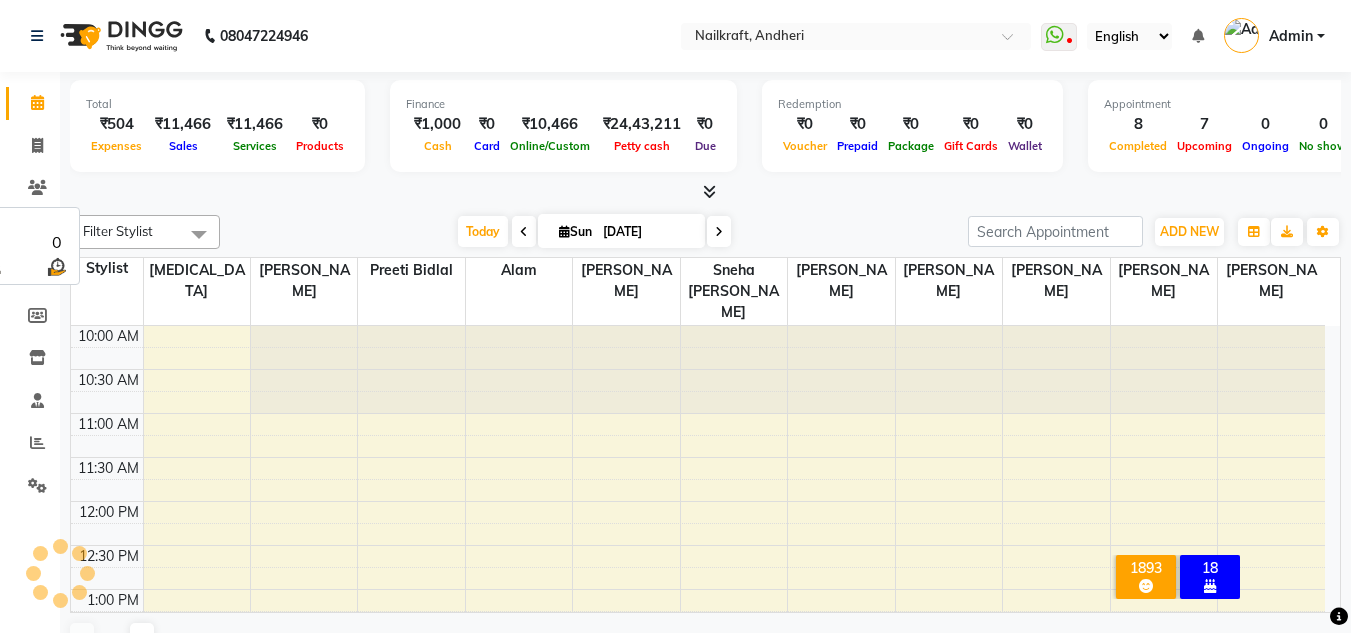 scroll, scrollTop: 0, scrollLeft: 0, axis: both 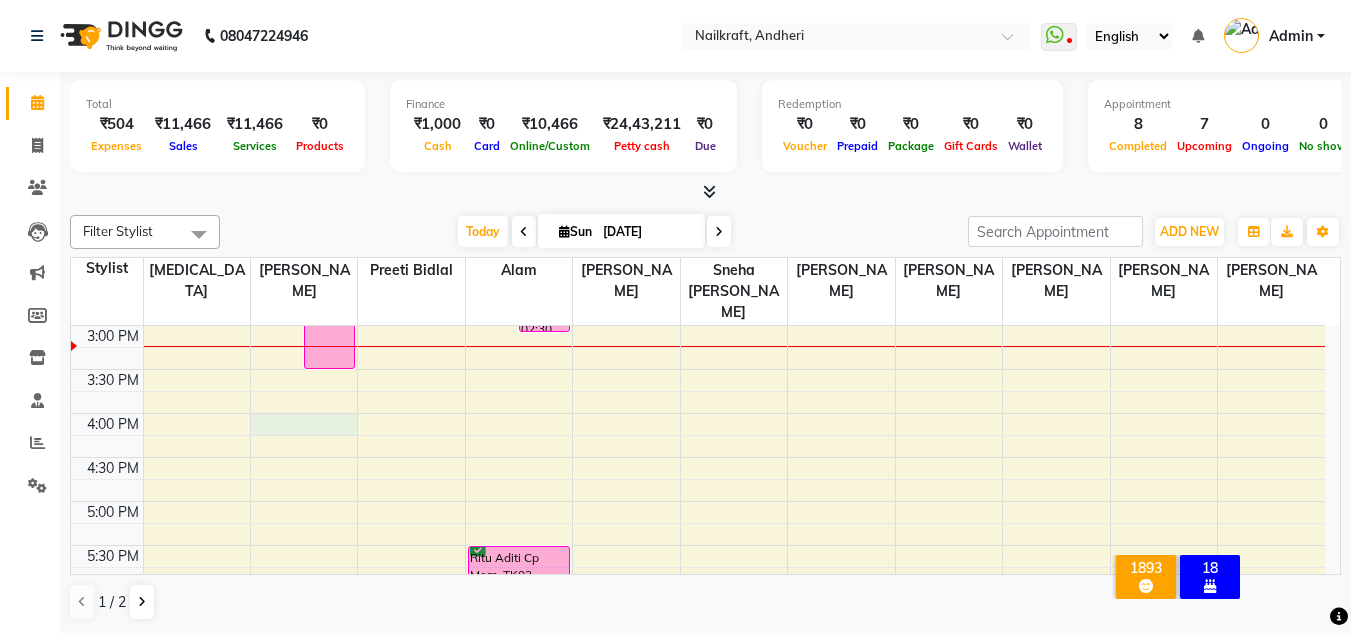click on "10:00 AM 10:30 AM 11:00 AM 11:30 AM 12:00 PM 12:30 PM 1:00 PM 1:30 PM 2:00 PM 2:30 PM 3:00 PM 3:30 PM 4:00 PM 4:30 PM 5:00 PM 5:30 PM 6:00 PM 6:30 PM 7:00 PM 7:30 PM 8:00 PM 8:30 PM 9:00 PM 9:30 PM     [PERSON_NAME] [PERSON_NAME], TK06, 11:30 AM-01:30 PM, [GEOGRAPHIC_DATA] Waxing - Full Arms + Underarms     [PERSON_NAME], TK01, 12:30 PM-03:30 PM, HIGHLIGHTS/ GLOBAL COLOR - Below Waist     [PERSON_NAME] B, TK02, 02:00 PM-02:35 PM, Pedicure - Sweet Pedicure (no massage)     [PERSON_NAME] B, TK02, 02:30 PM-03:05 PM, Pedicure - Sweet Pedicure (no massage)     Ritu Aditi Cp Mom, TK03, 05:30 PM-06:20 PM, Pedicure - Luxury Nail [PERSON_NAME], TK04, 12:00 PM-12:40 PM, Hair - [DEMOGRAPHIC_DATA] Advance Haircut" at bounding box center (698, 413) 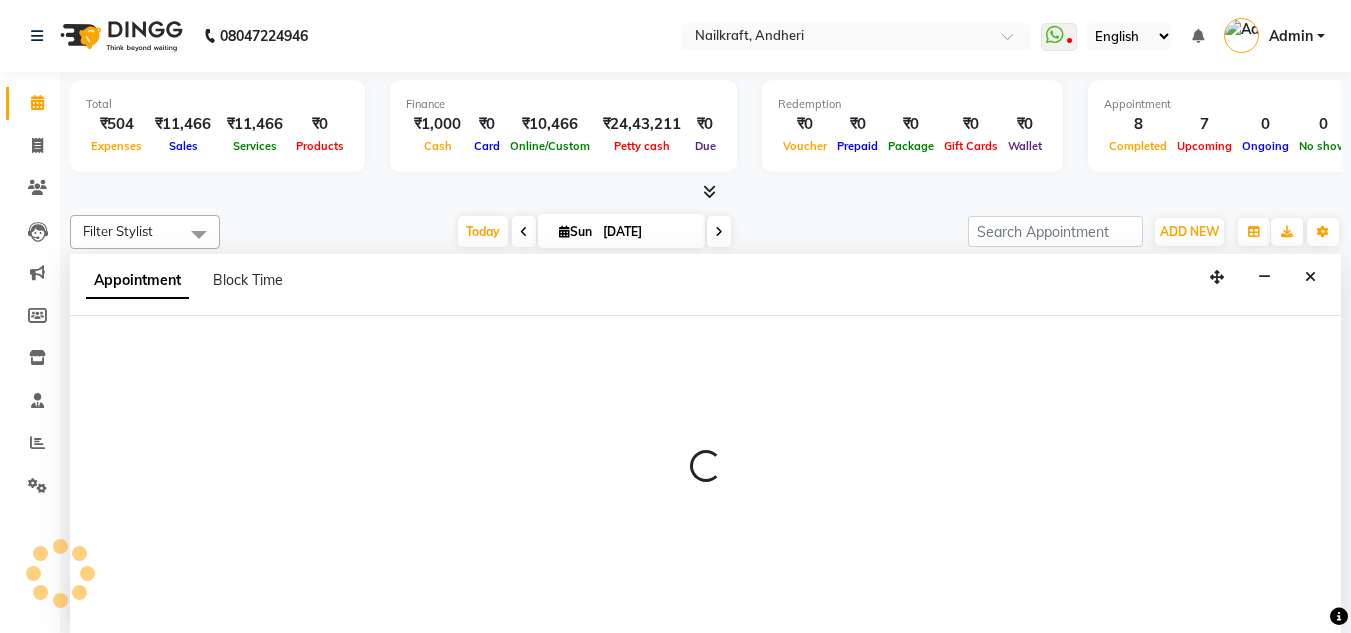 scroll, scrollTop: 1, scrollLeft: 0, axis: vertical 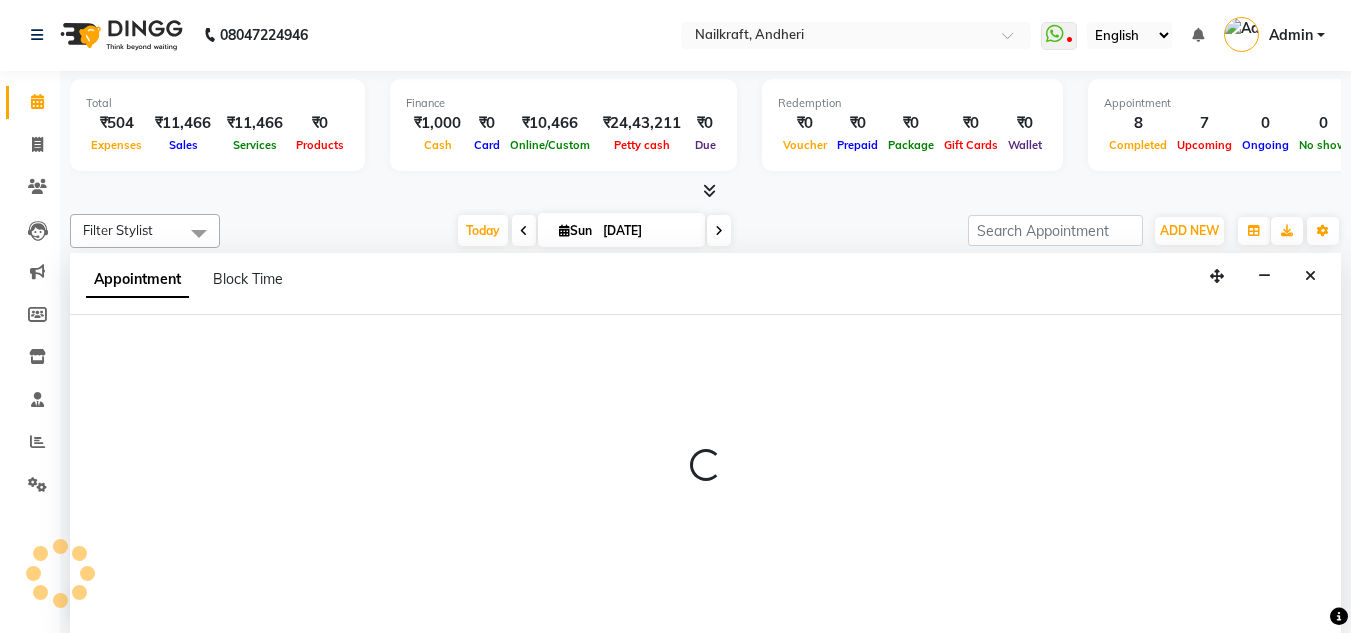 select on "50028" 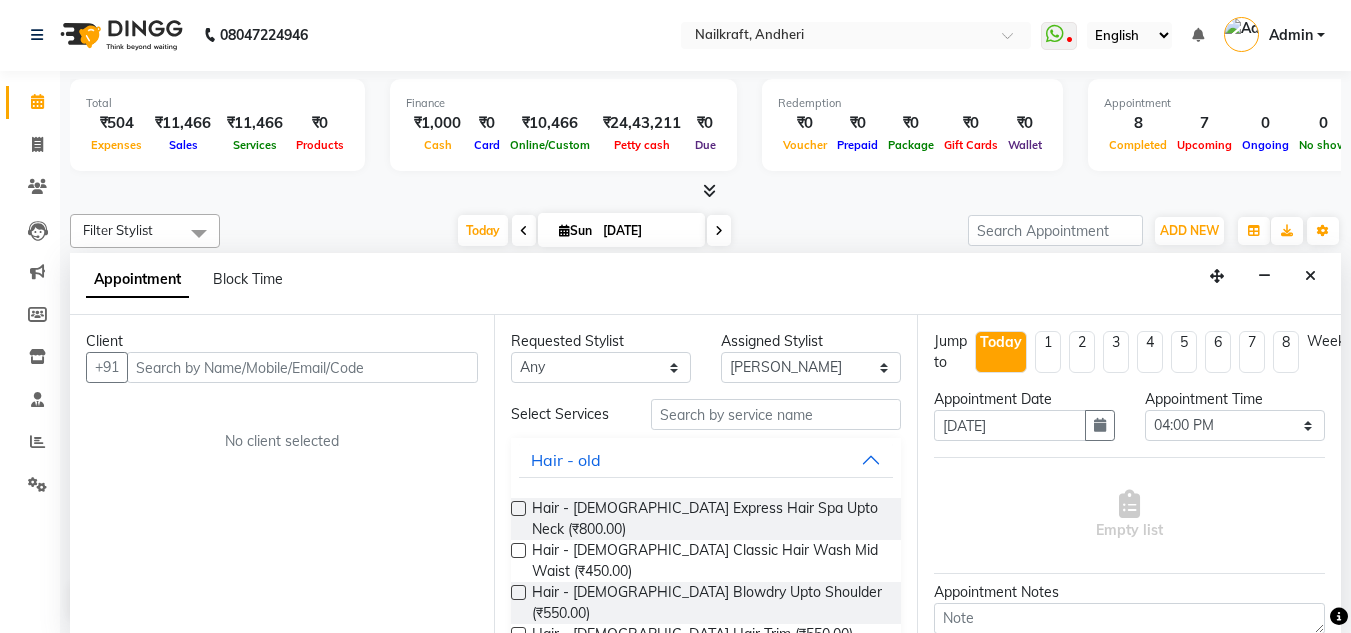 click at bounding box center (302, 367) 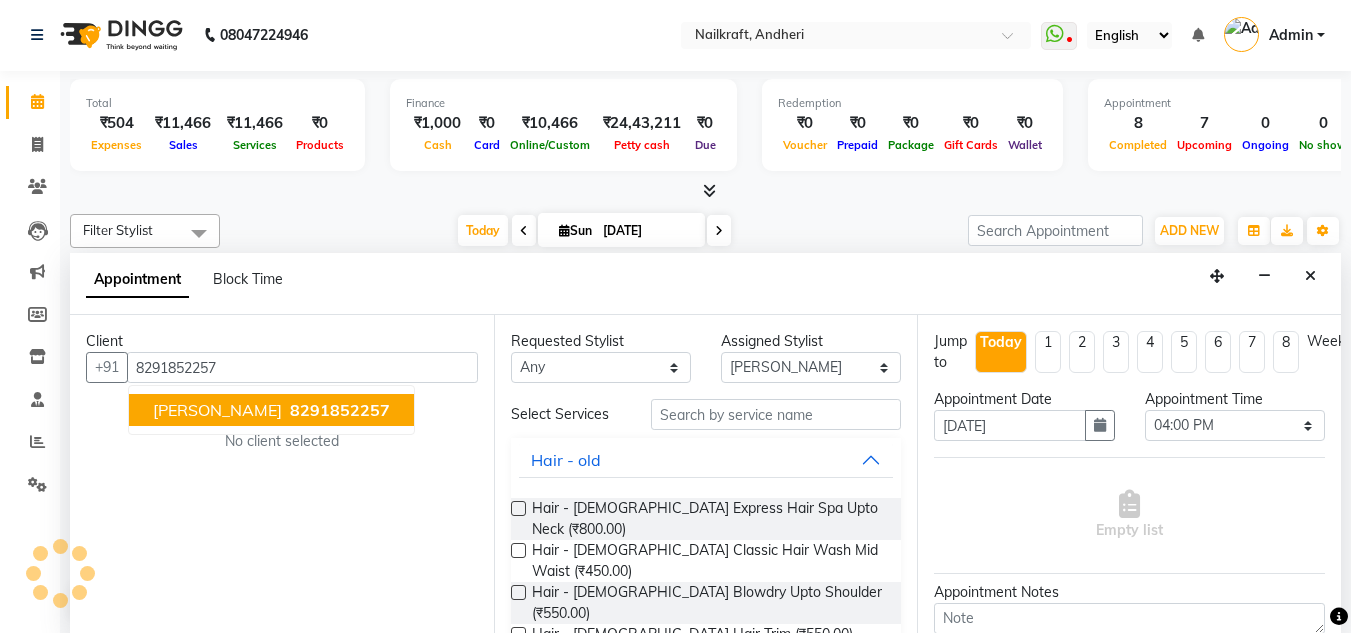 click on "8291852257" at bounding box center [340, 410] 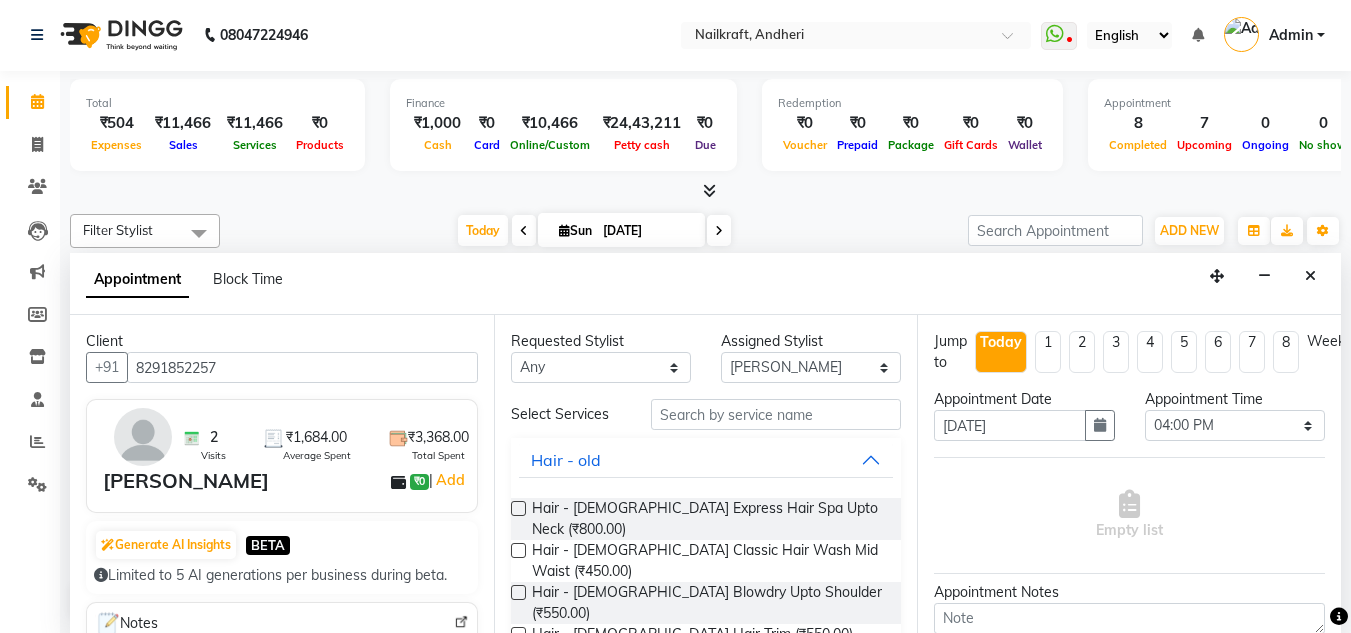 type on "8291852257" 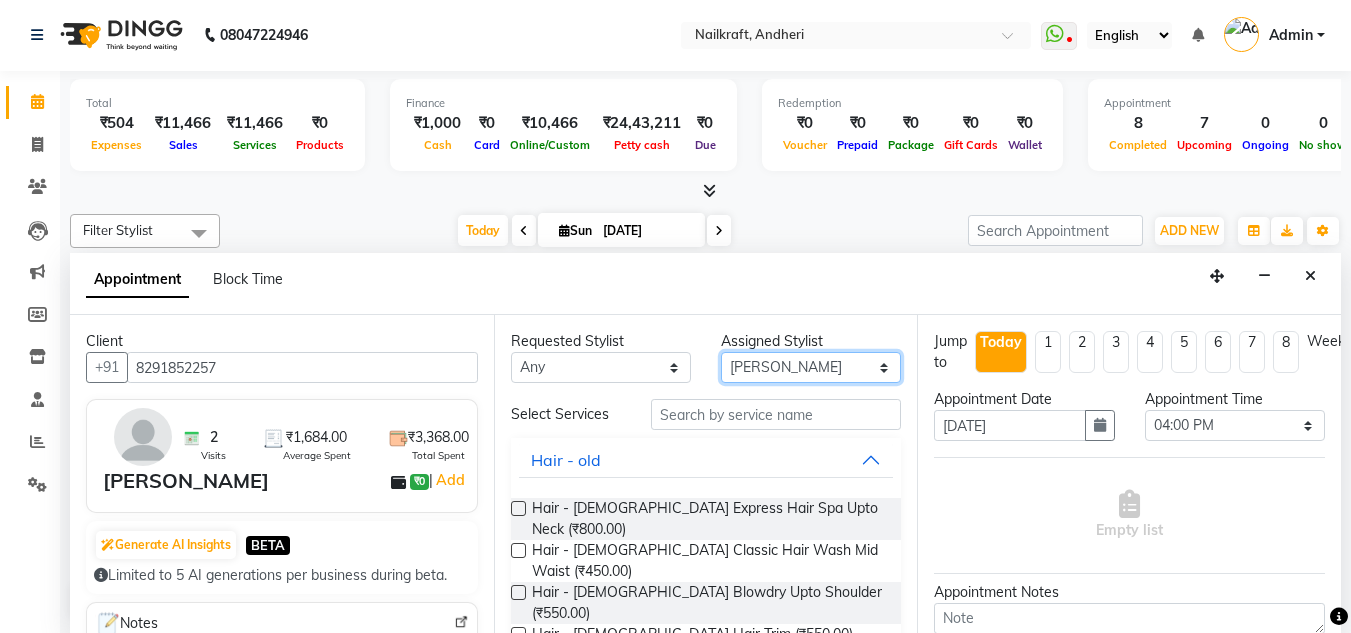 click on "Select [PERSON_NAME] [PERSON_NAME] [PERSON_NAME] [PERSON_NAME] [MEDICAL_DATA][PERSON_NAME] Preeti Bidlal [PERSON_NAME] [PERSON_NAME] [PERSON_NAME] [PERSON_NAME]" at bounding box center [811, 367] 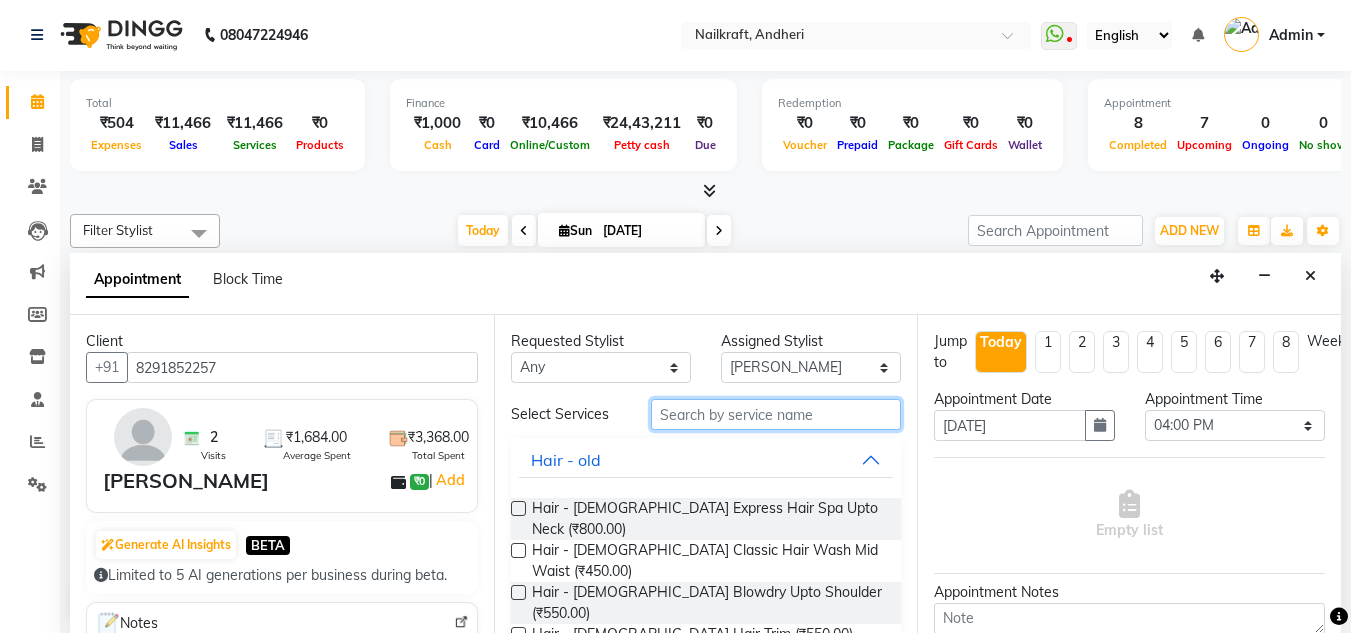 click at bounding box center [776, 414] 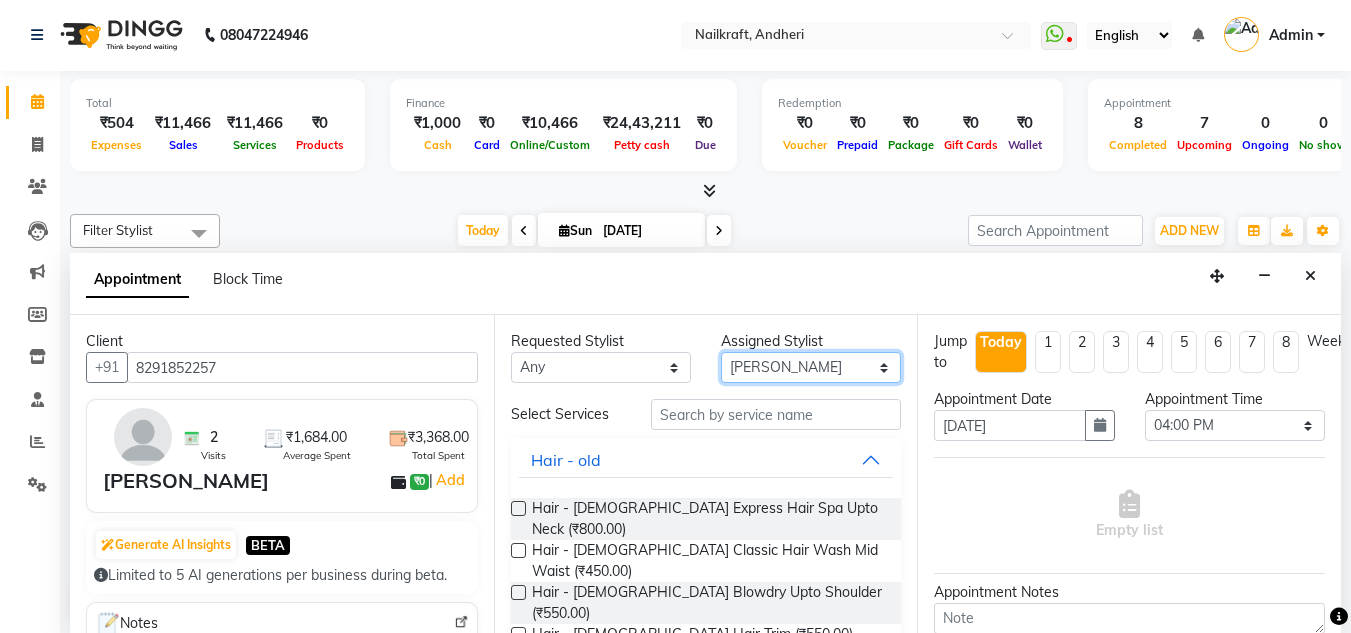 click on "Select [PERSON_NAME] [PERSON_NAME] [PERSON_NAME] [PERSON_NAME] [MEDICAL_DATA][PERSON_NAME] Preeti Bidlal [PERSON_NAME] [PERSON_NAME] [PERSON_NAME] [PERSON_NAME]" at bounding box center [811, 367] 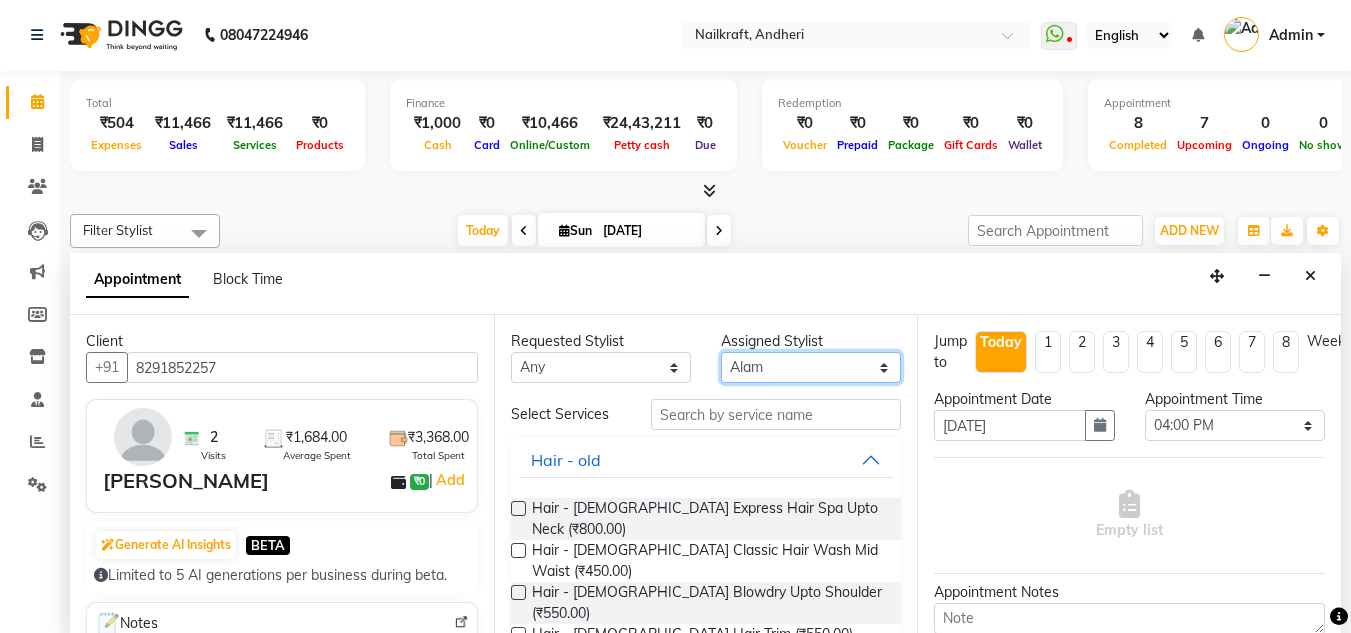 click on "Select [PERSON_NAME] [PERSON_NAME] [PERSON_NAME] [PERSON_NAME] [MEDICAL_DATA][PERSON_NAME] Preeti Bidlal [PERSON_NAME] [PERSON_NAME] [PERSON_NAME] [PERSON_NAME]" at bounding box center [811, 367] 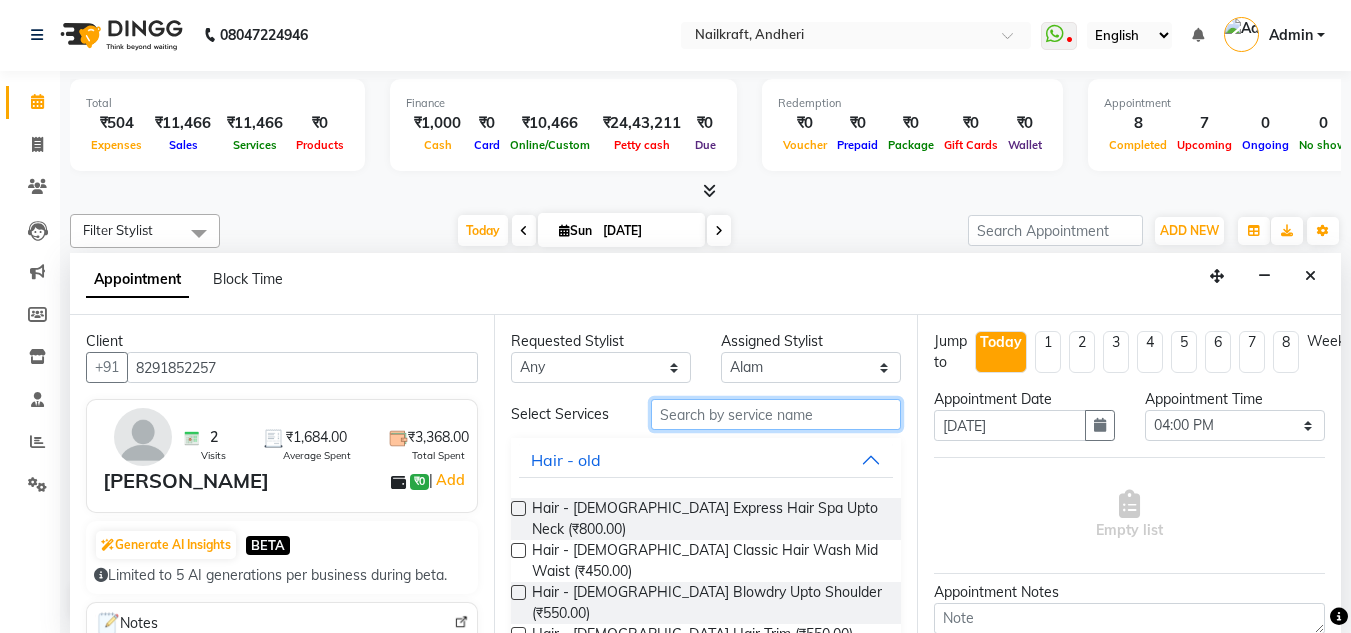 click at bounding box center (776, 414) 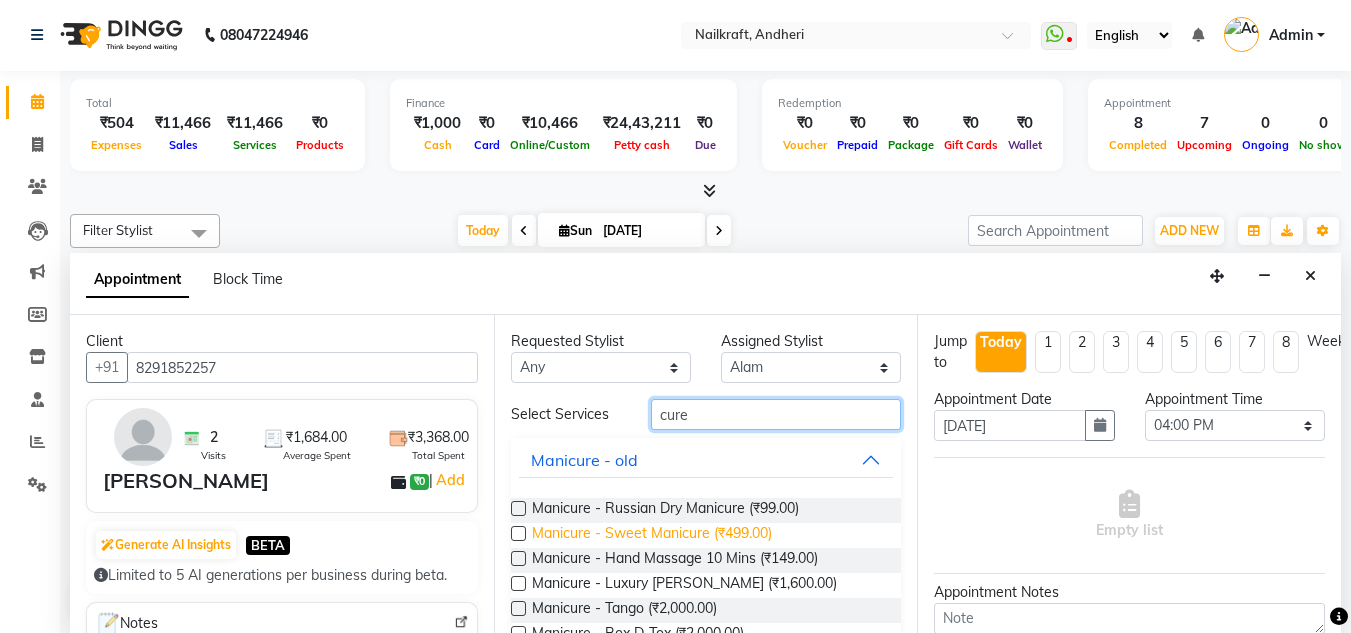 type on "cure" 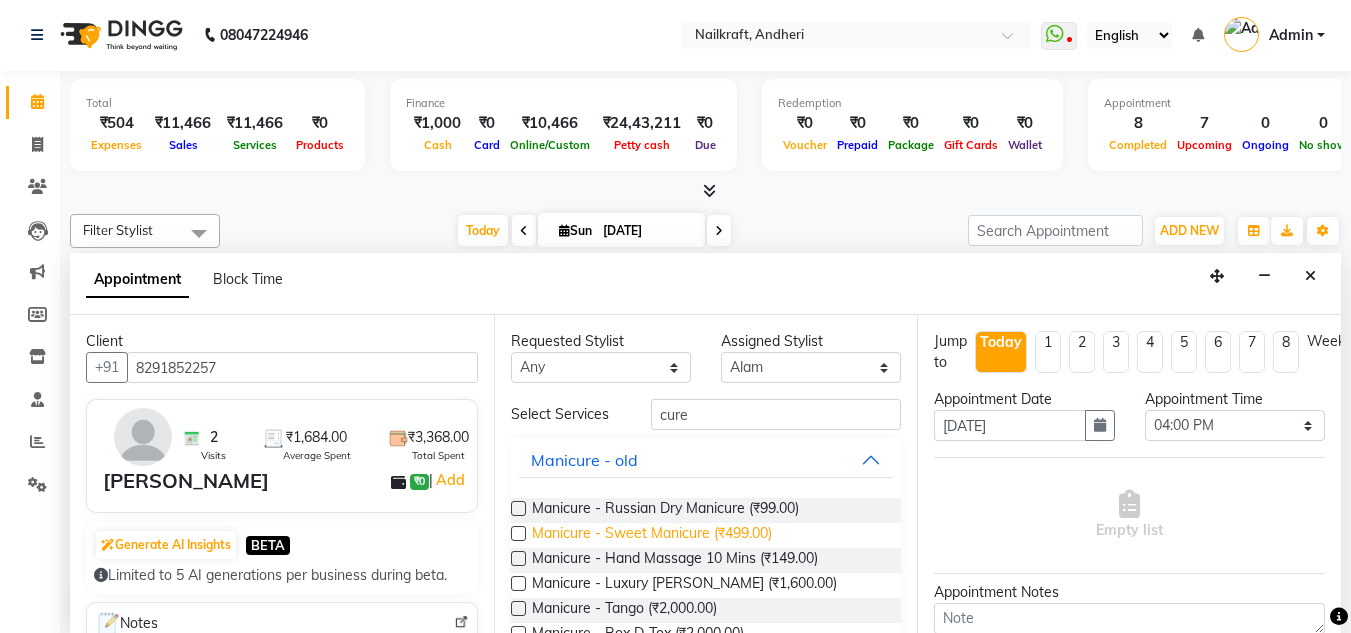 click on "Manicure - Sweet Manicure (₹499.00)" at bounding box center [652, 535] 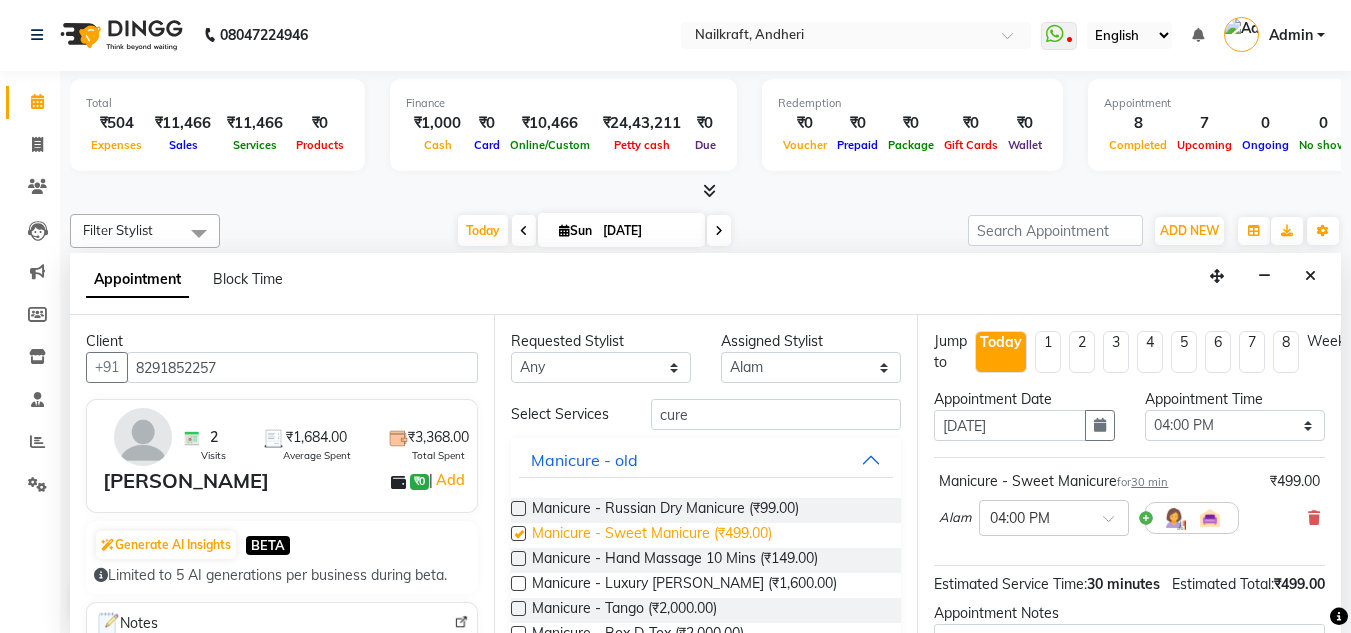 checkbox on "false" 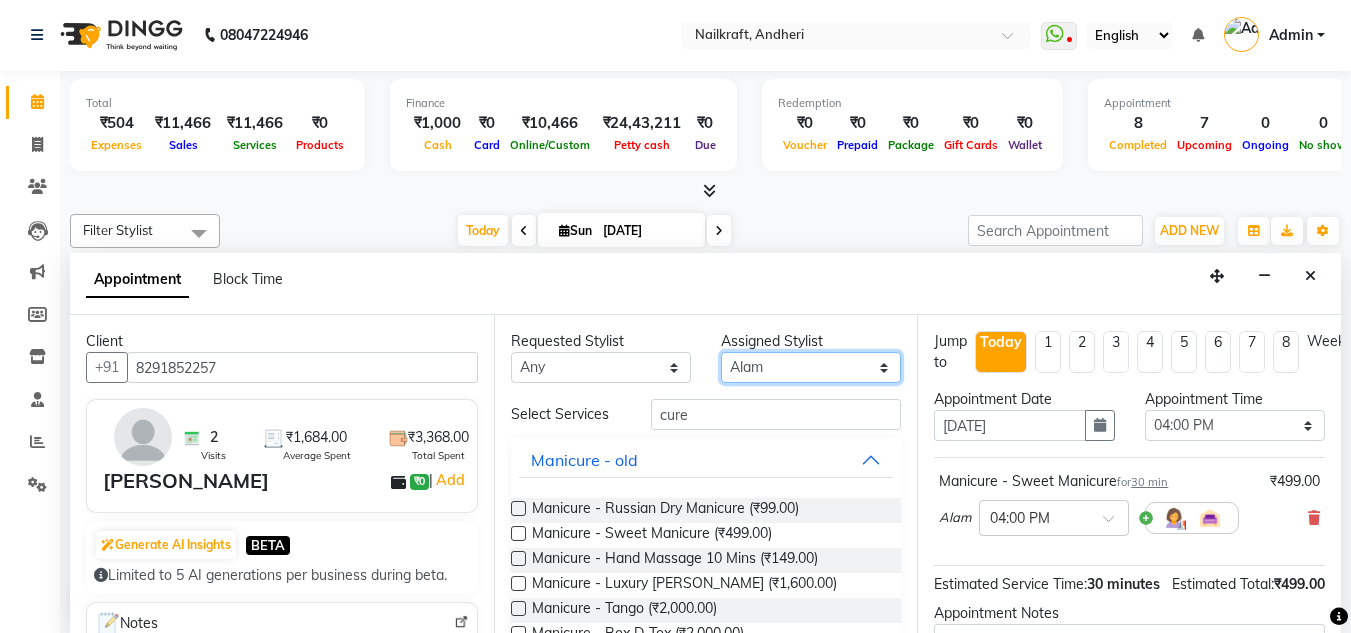 click on "Select [PERSON_NAME] [PERSON_NAME] [PERSON_NAME] [PERSON_NAME] [MEDICAL_DATA][PERSON_NAME] Preeti Bidlal [PERSON_NAME] [PERSON_NAME] [PERSON_NAME] [PERSON_NAME]" at bounding box center [811, 367] 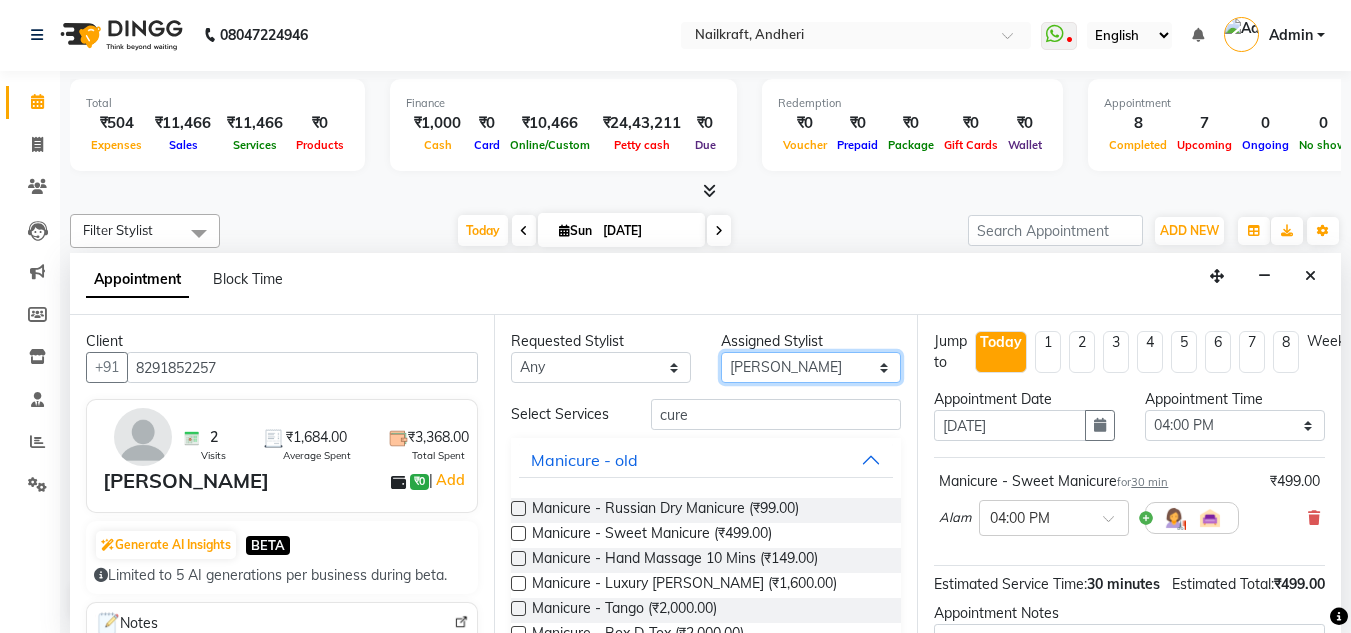 click on "Select [PERSON_NAME] [PERSON_NAME] [PERSON_NAME] [PERSON_NAME] [MEDICAL_DATA][PERSON_NAME] Preeti Bidlal [PERSON_NAME] [PERSON_NAME] [PERSON_NAME] [PERSON_NAME]" at bounding box center (811, 367) 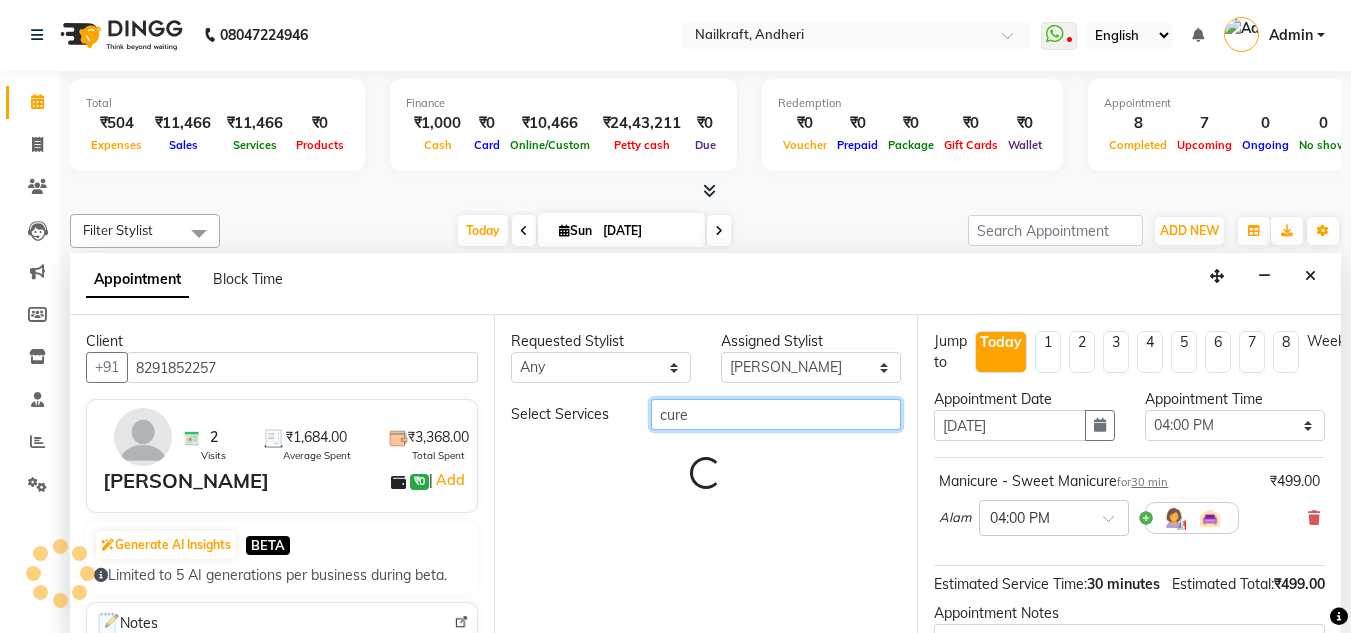 click on "cure" at bounding box center [776, 414] 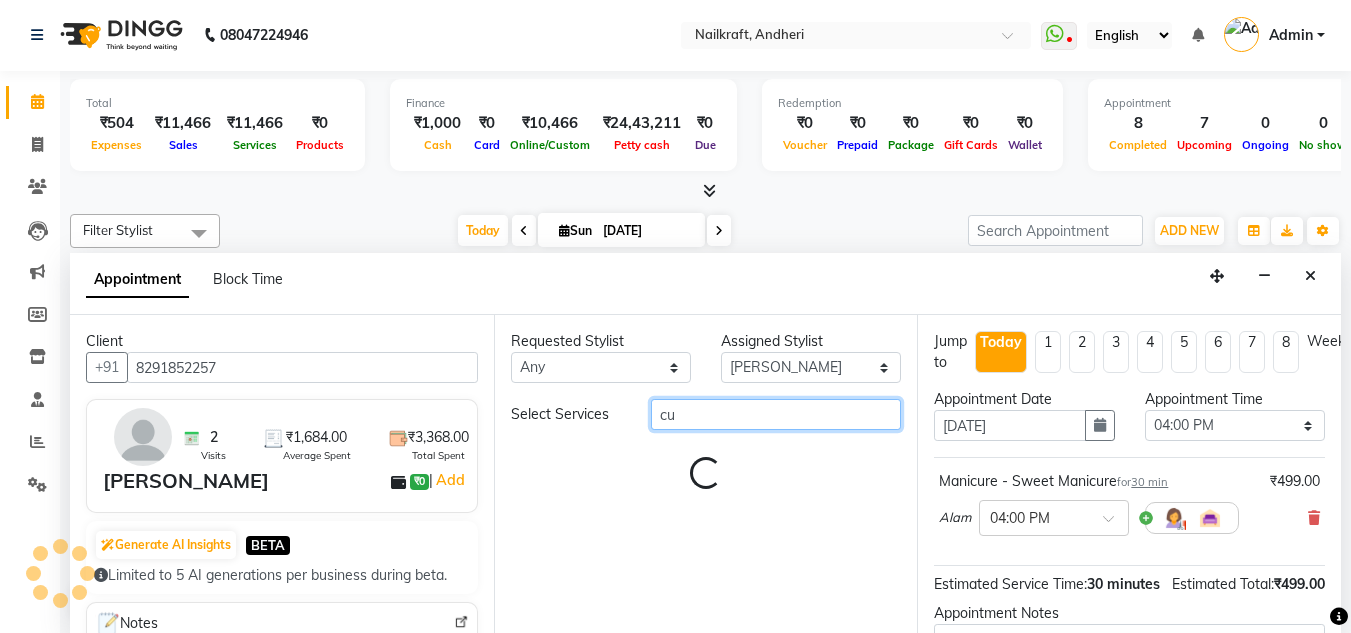 type on "c" 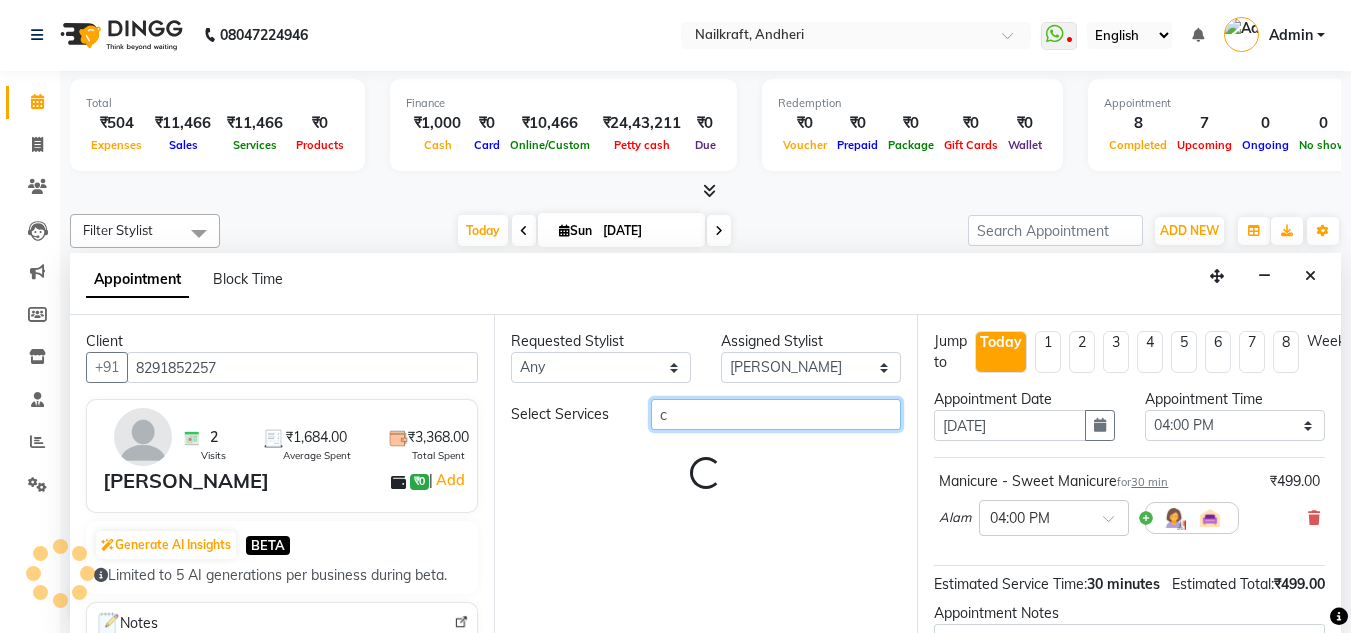 type 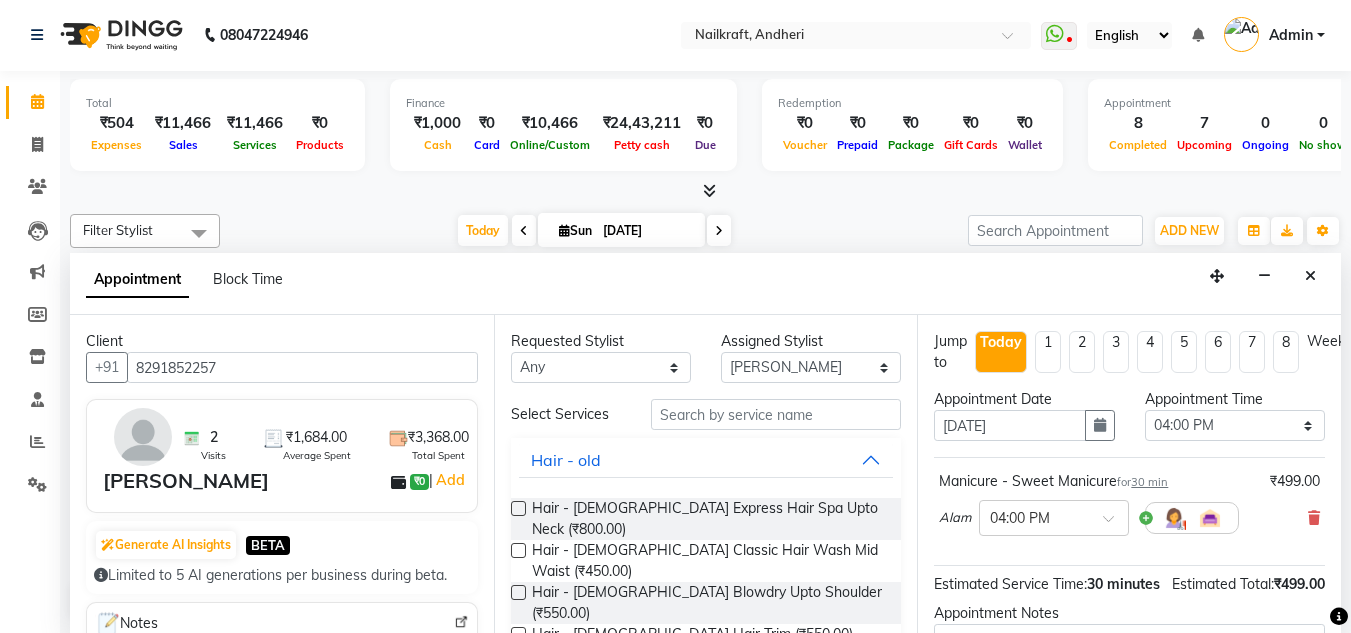 scroll, scrollTop: 244, scrollLeft: 0, axis: vertical 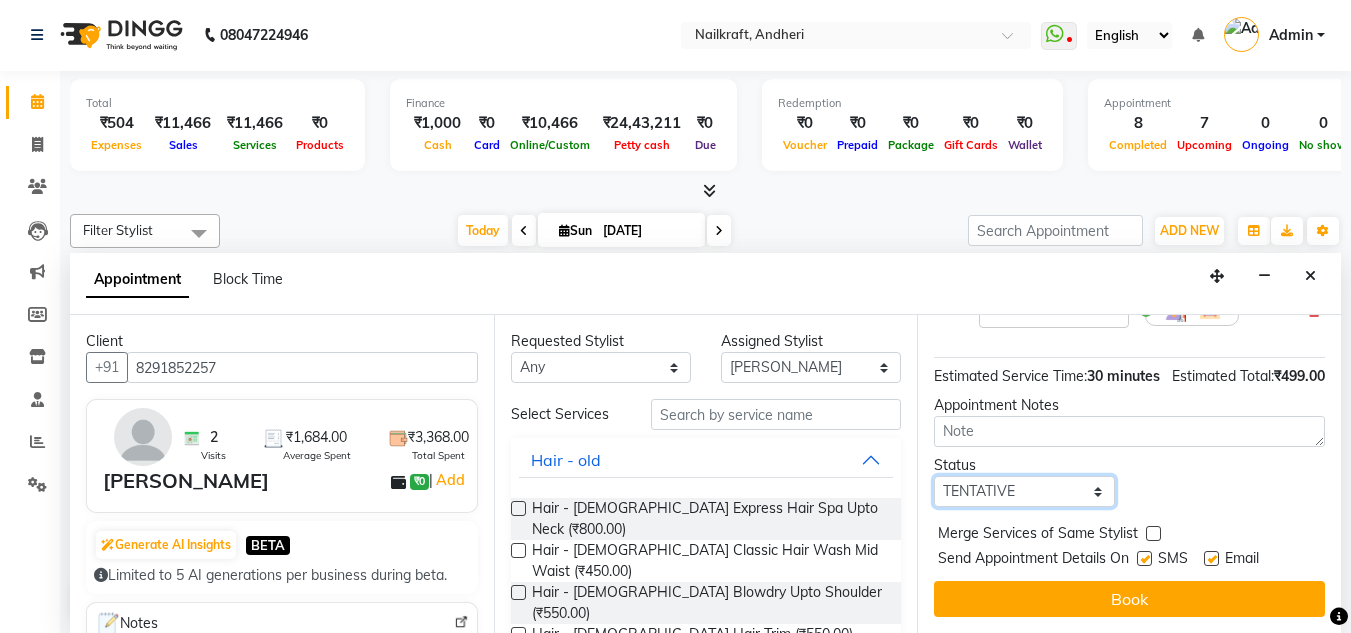 click on "Select TENTATIVE CONFIRM CHECK-IN UPCOMING" at bounding box center (1024, 491) 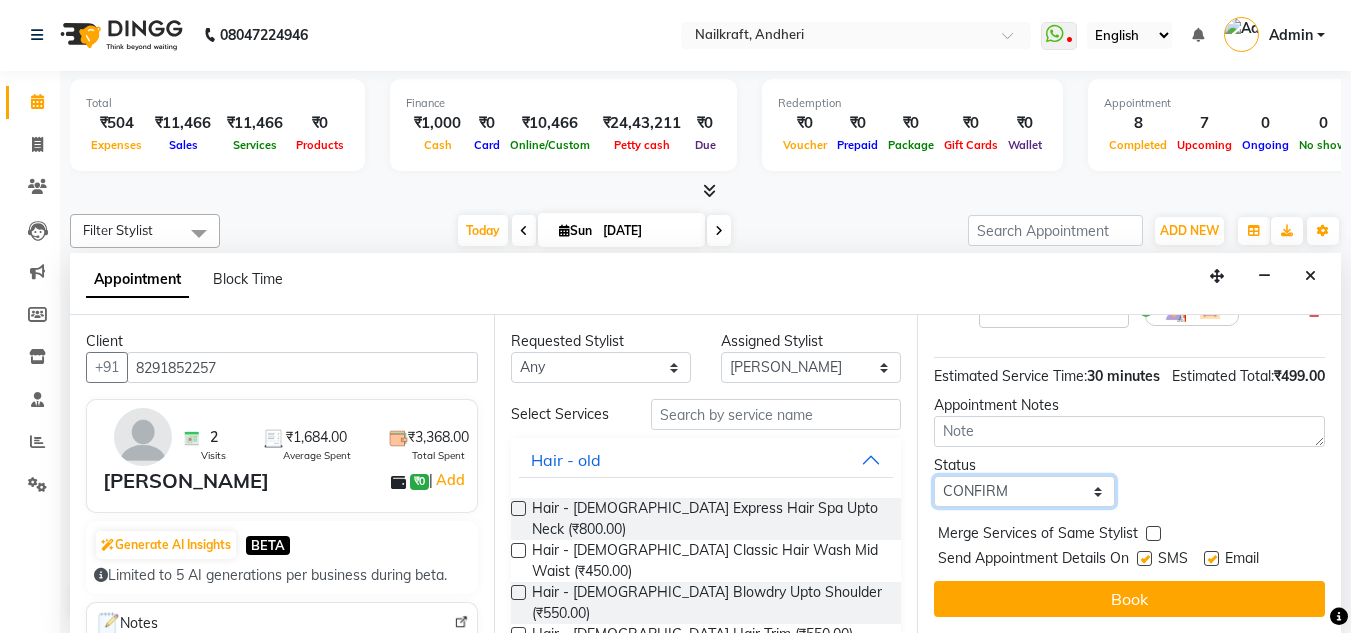 click on "Select TENTATIVE CONFIRM CHECK-IN UPCOMING" at bounding box center (1024, 491) 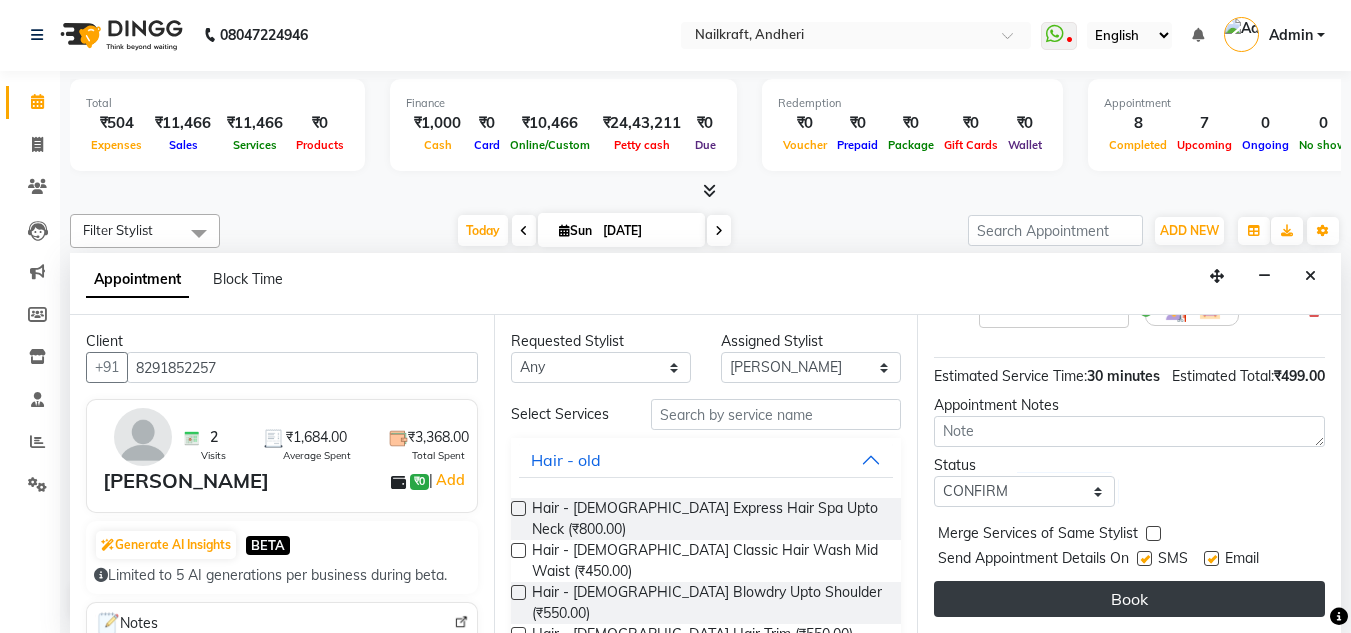 click on "Book" at bounding box center [1129, 599] 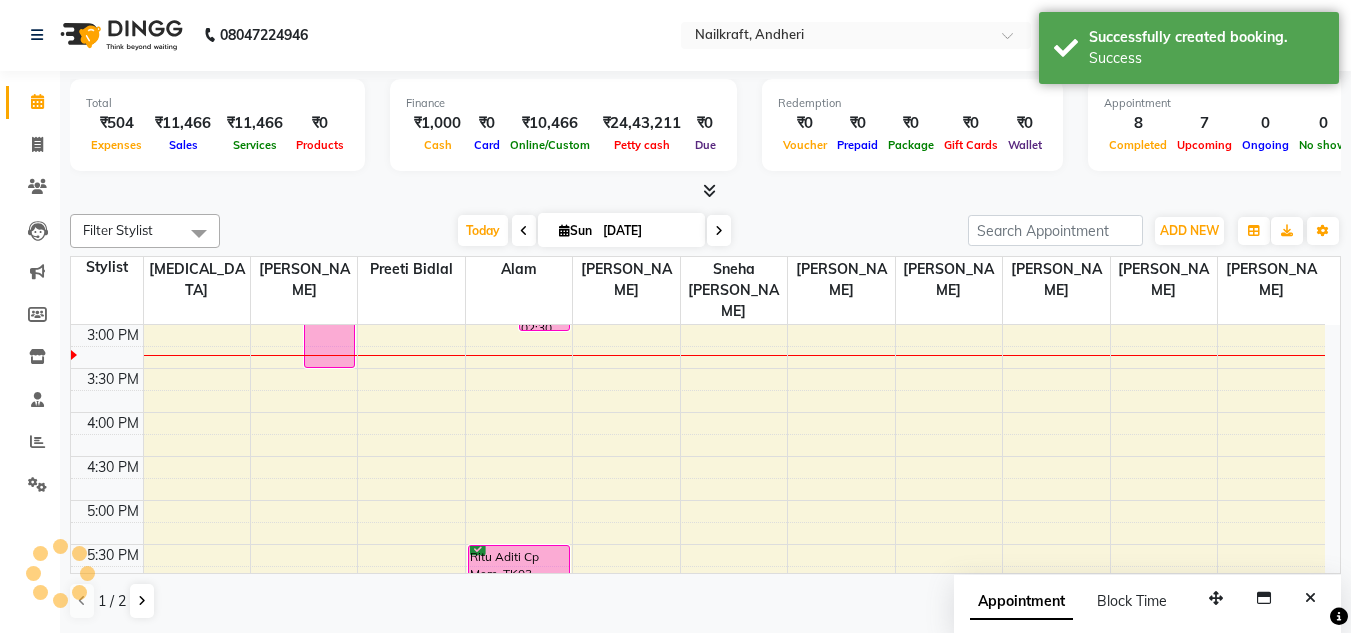 scroll, scrollTop: 0, scrollLeft: 0, axis: both 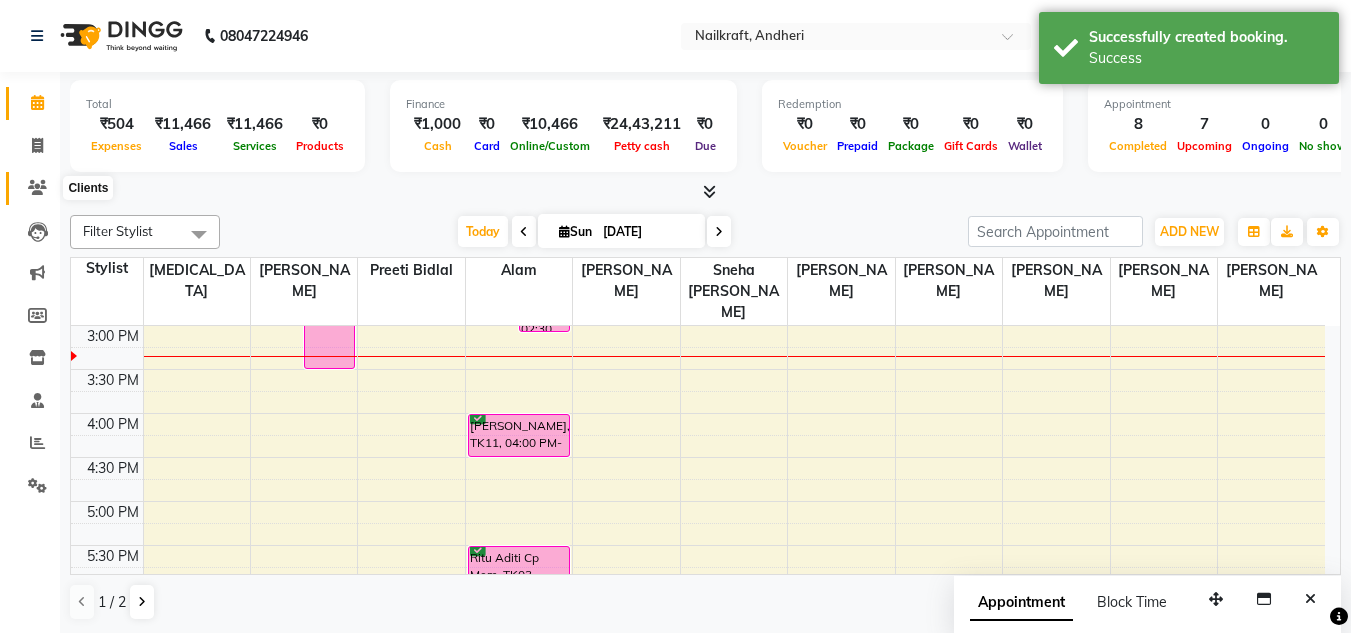 click 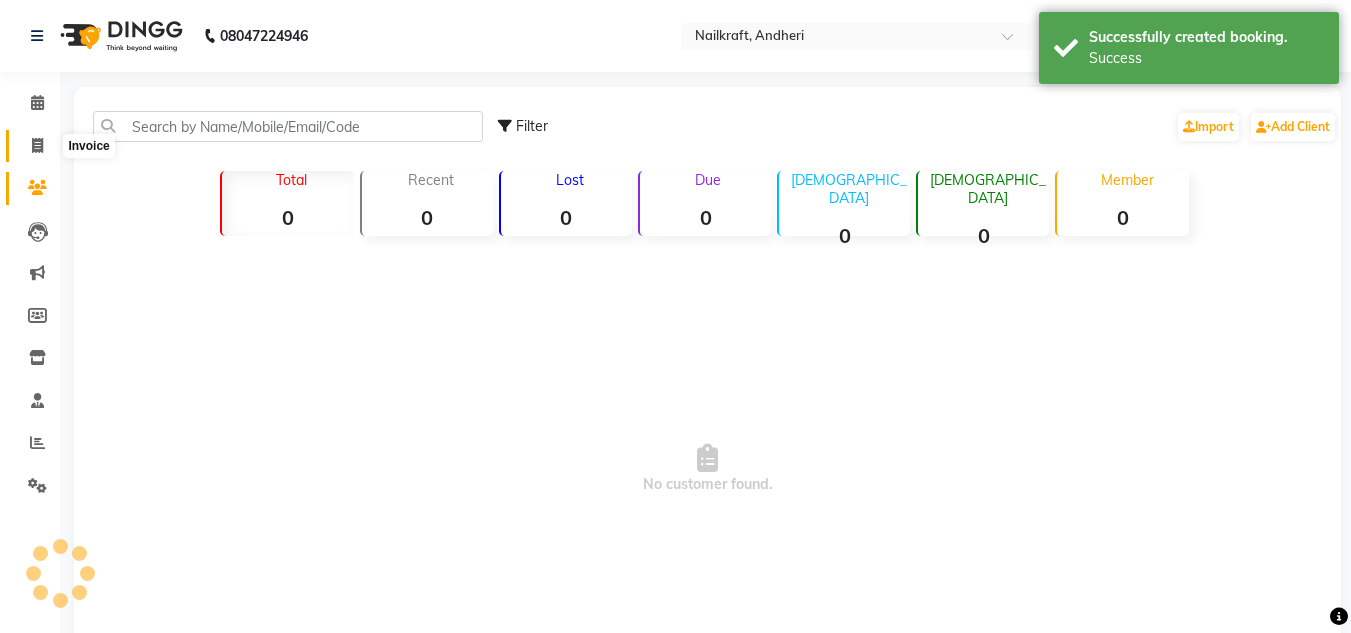 click 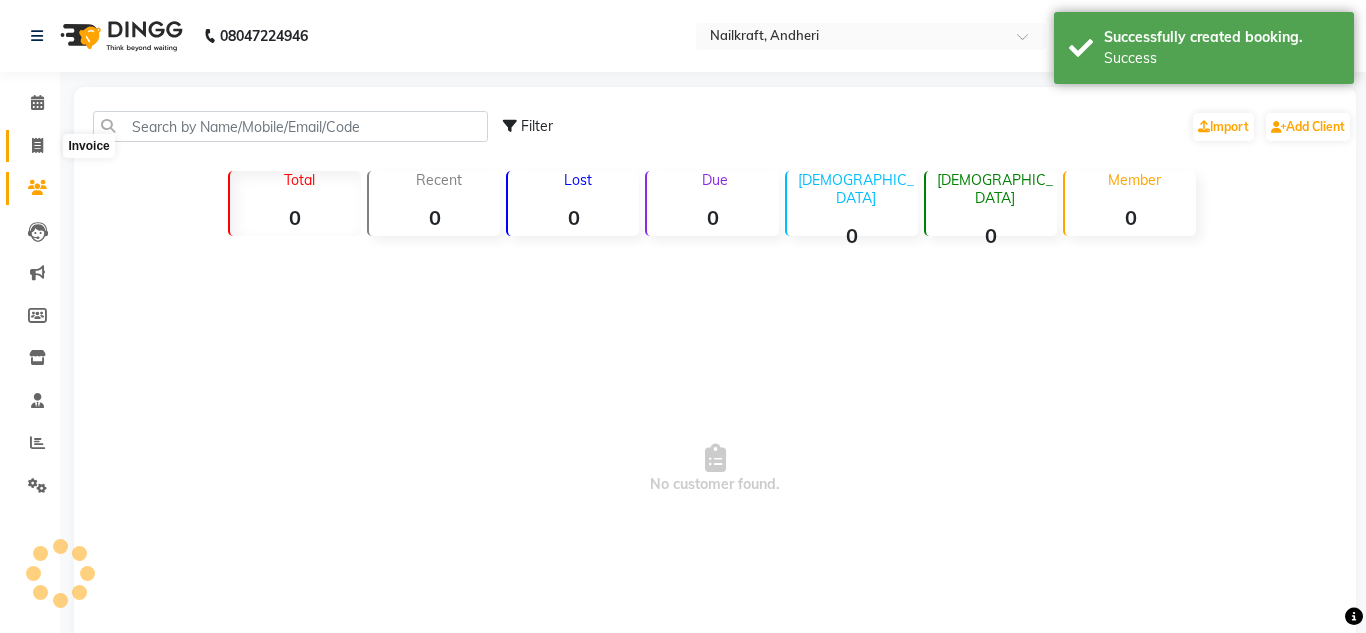 select on "service" 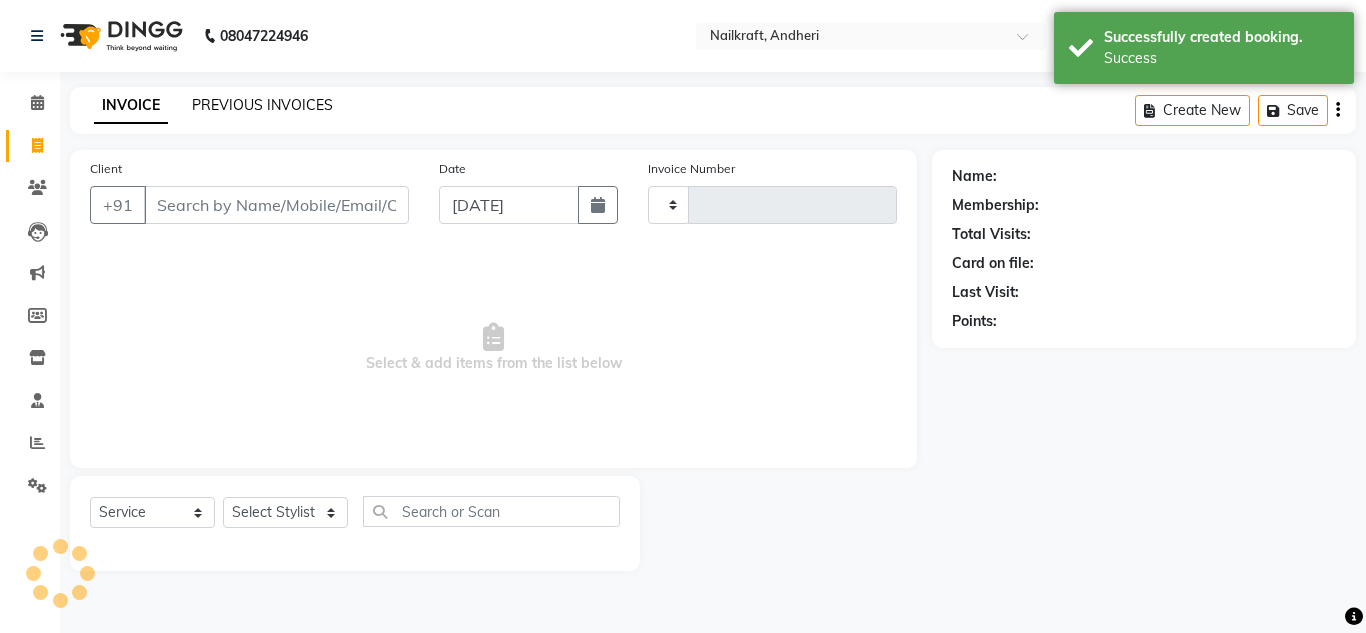 click on "PREVIOUS INVOICES" 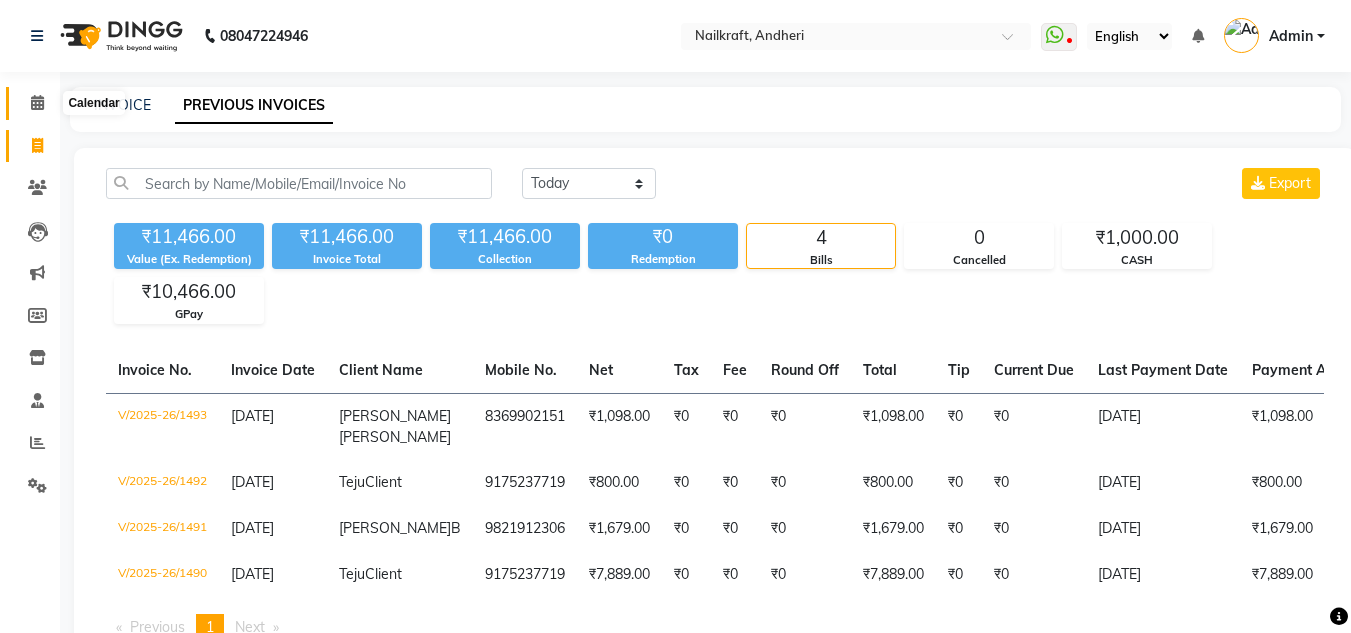 click 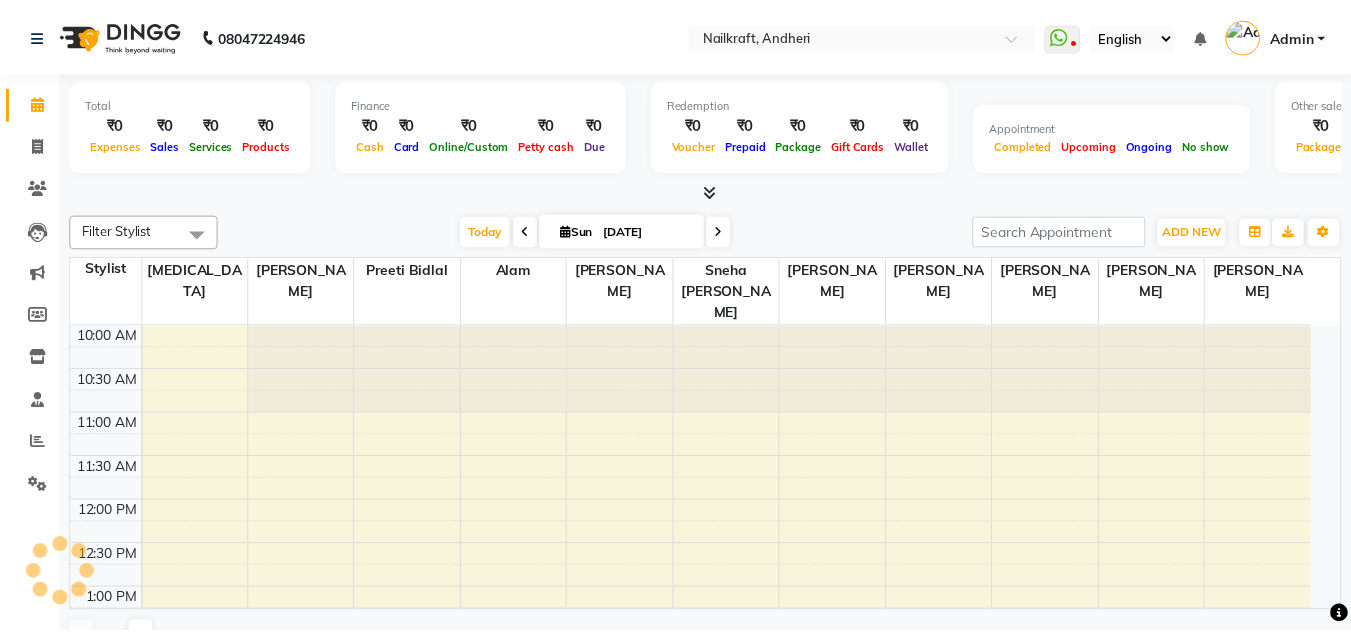 scroll, scrollTop: 0, scrollLeft: 0, axis: both 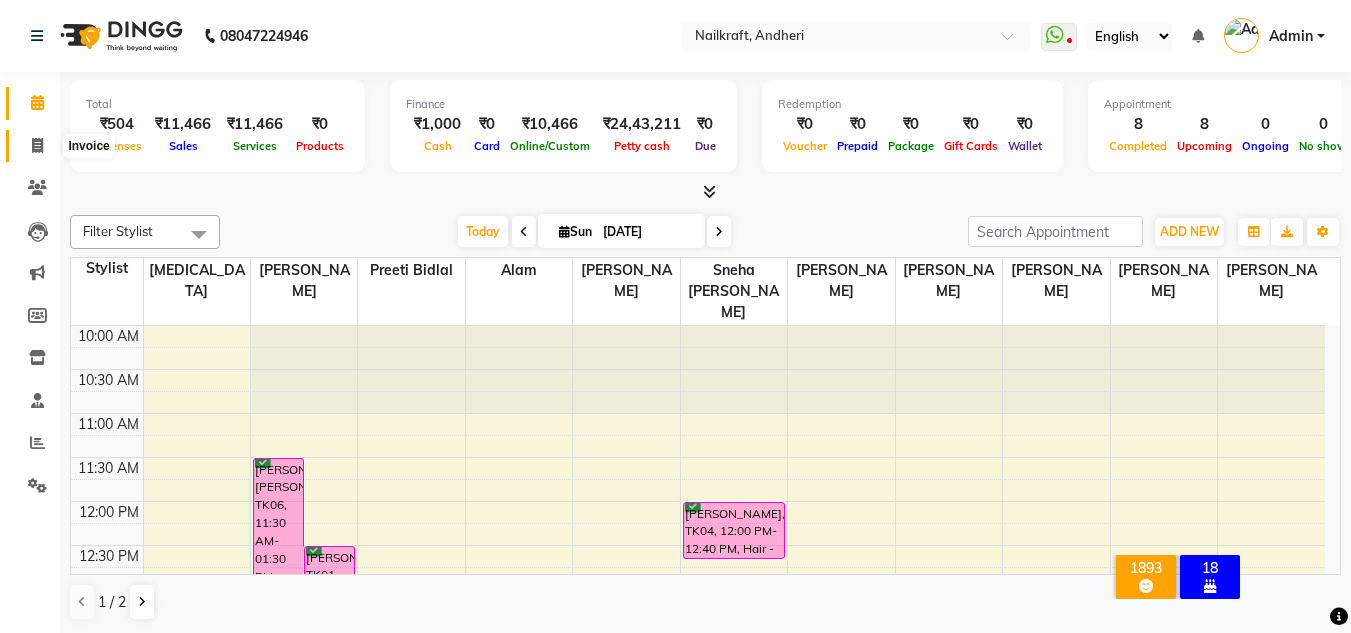 click 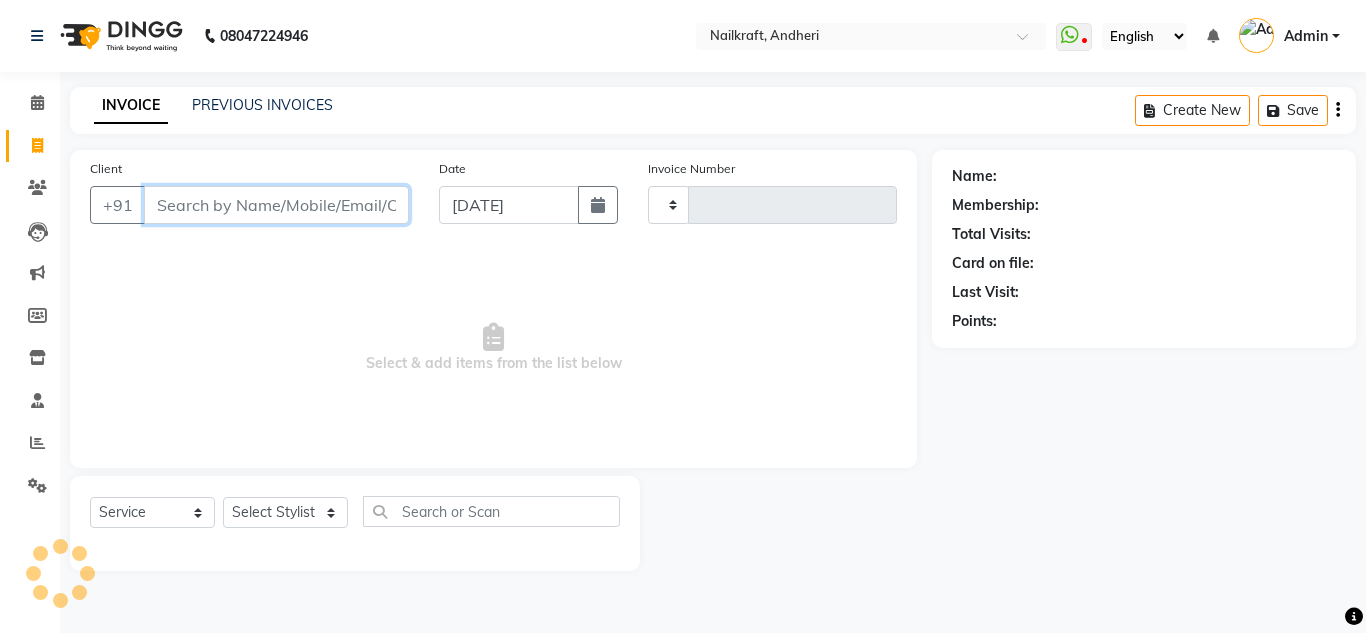 click on "Client" at bounding box center (276, 205) 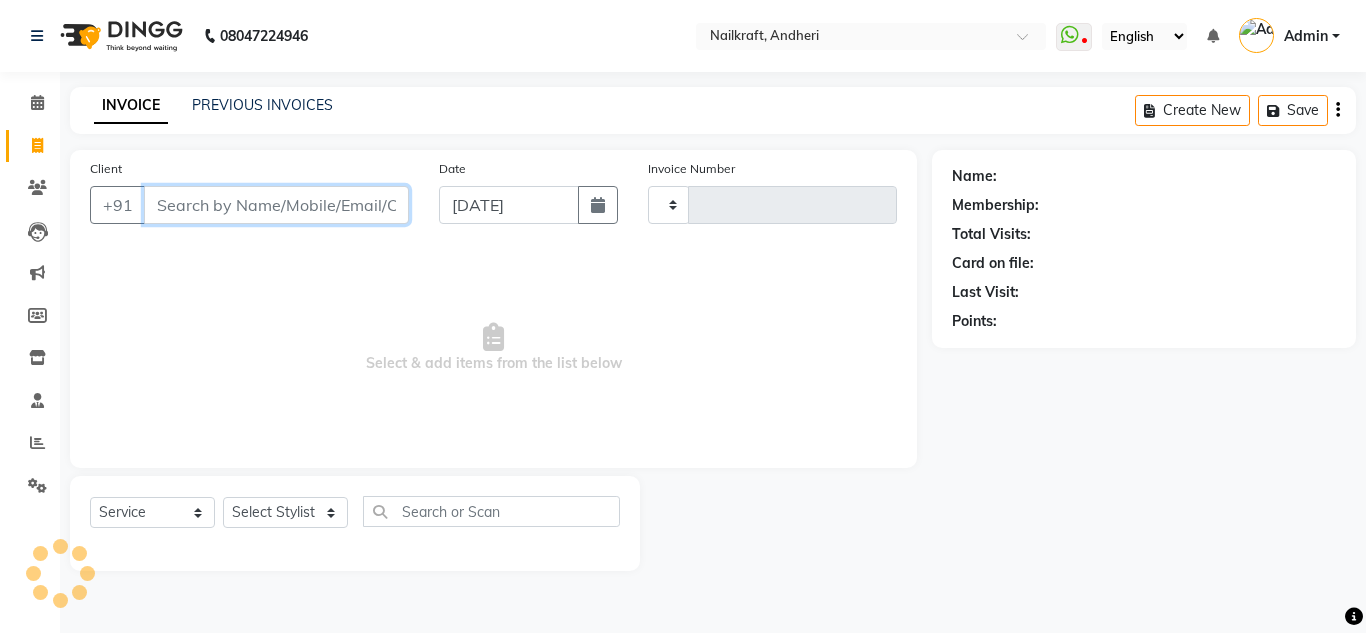 type on "1494" 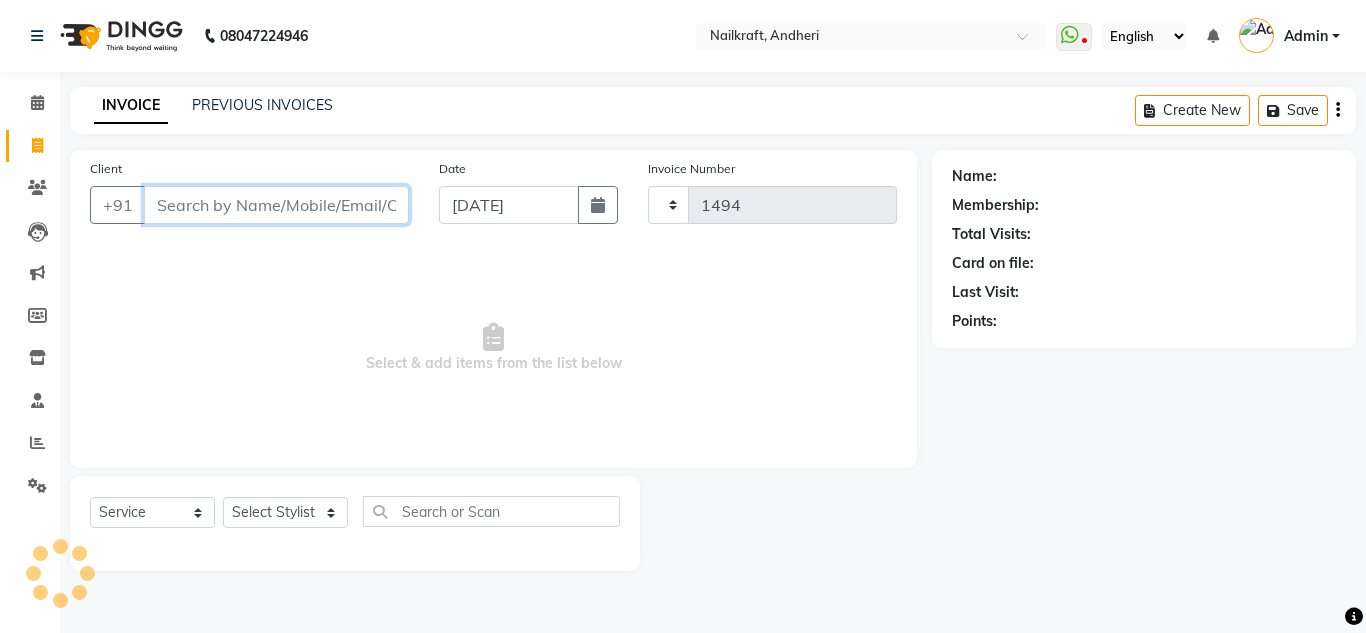 select on "6081" 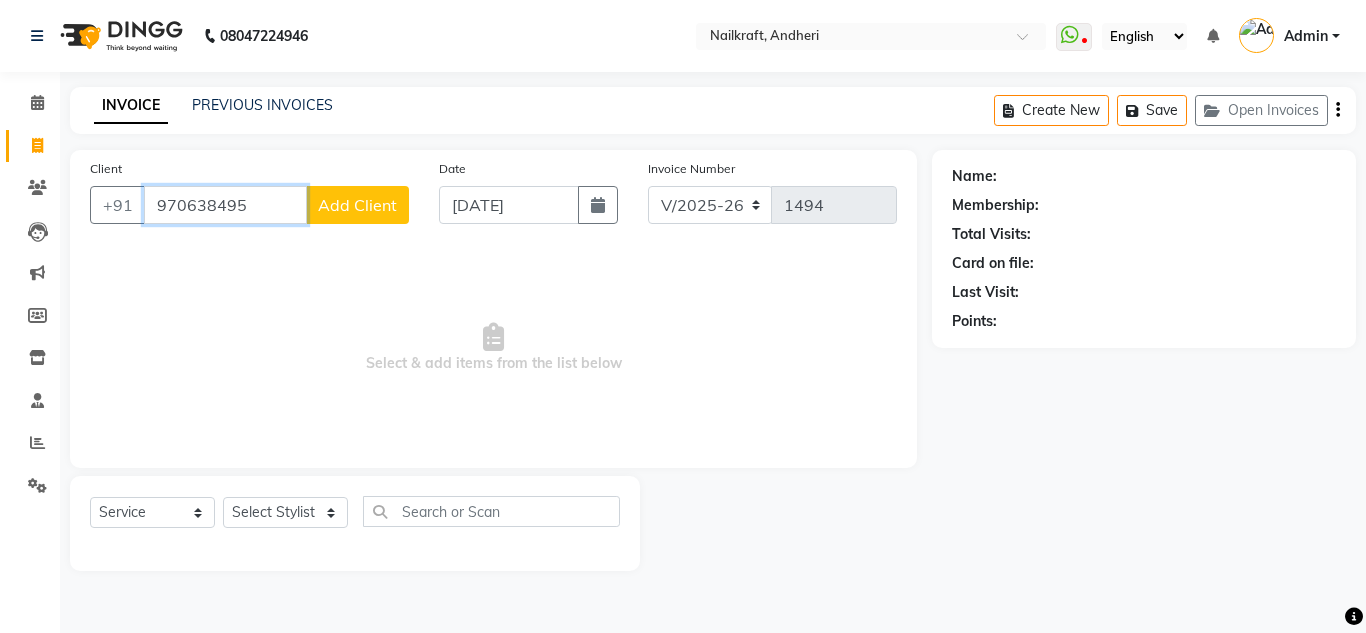 click on "970638495" at bounding box center (225, 205) 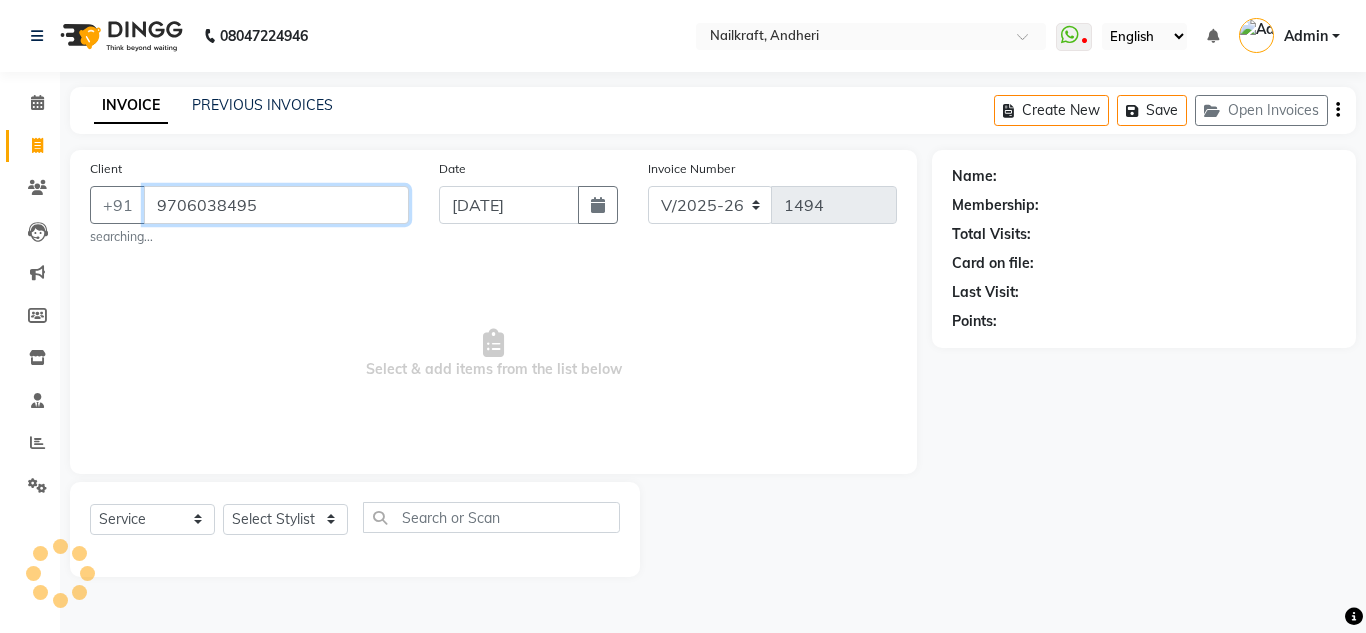 type on "9706038495" 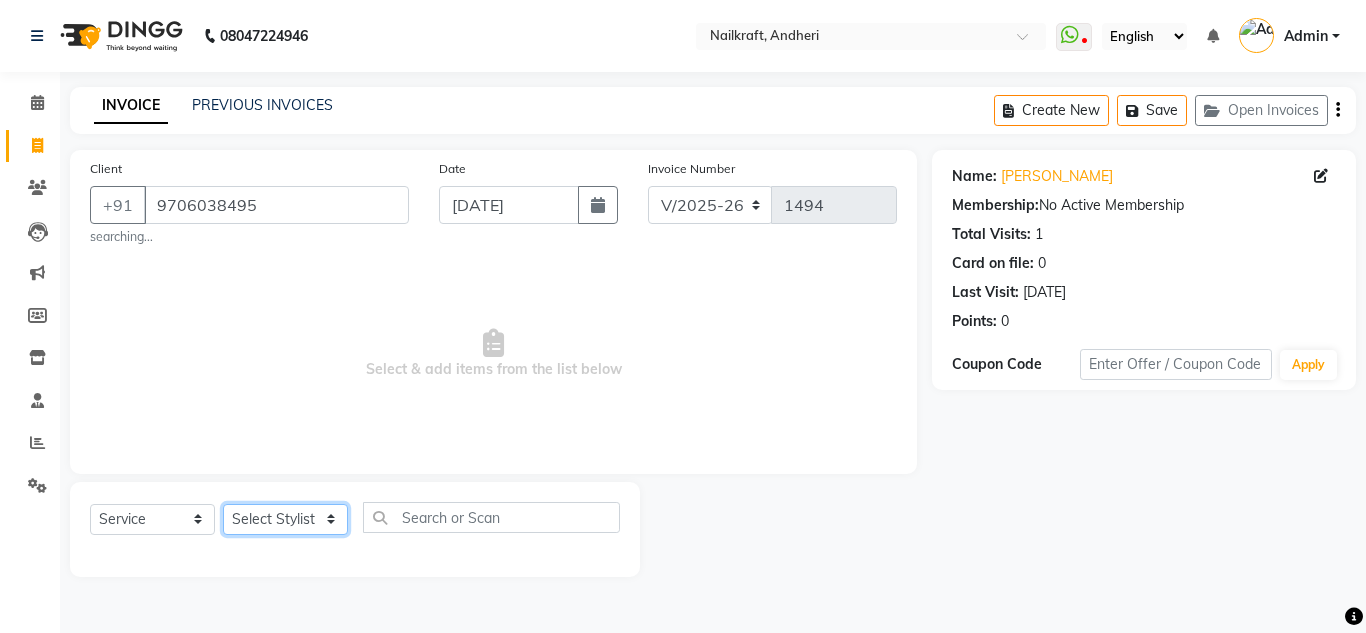 click on "Select Stylist [PERSON_NAME] [PERSON_NAME] [PERSON_NAME] NailKraft [PERSON_NAME] [MEDICAL_DATA] [PERSON_NAME]  Pooja Mehral Preeti Bidlal [PERSON_NAME] [PERSON_NAME] [PERSON_NAME] [PERSON_NAME]" 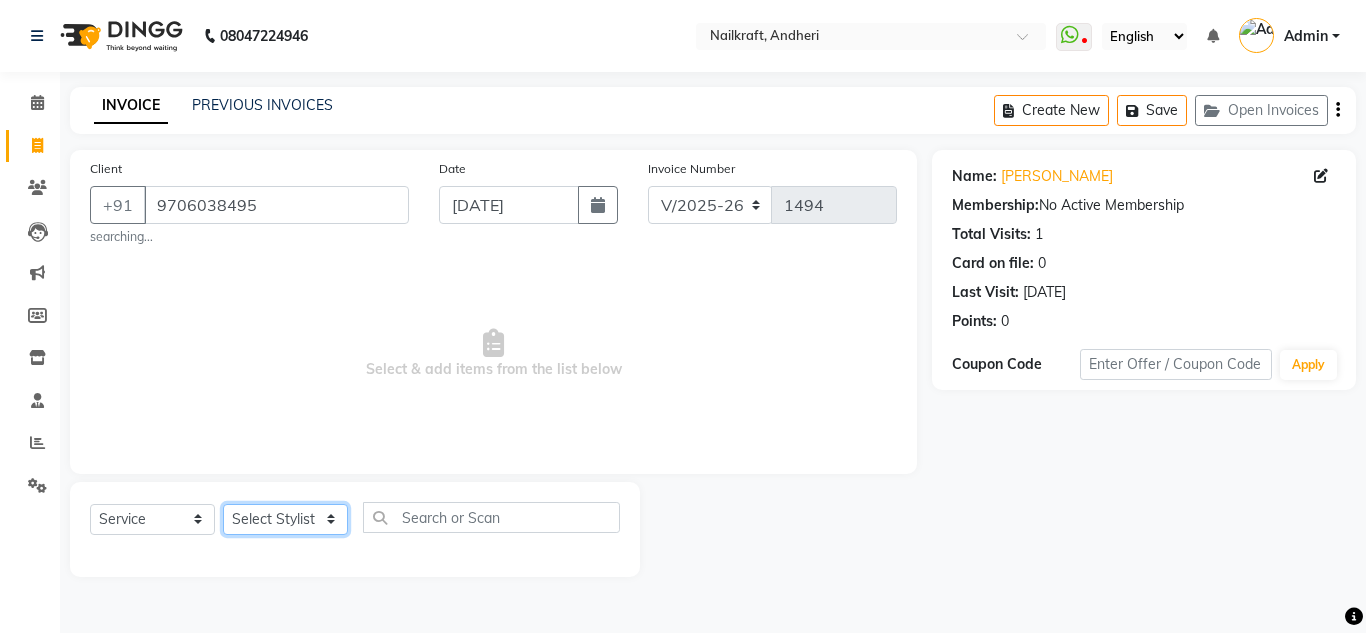 select on "67704" 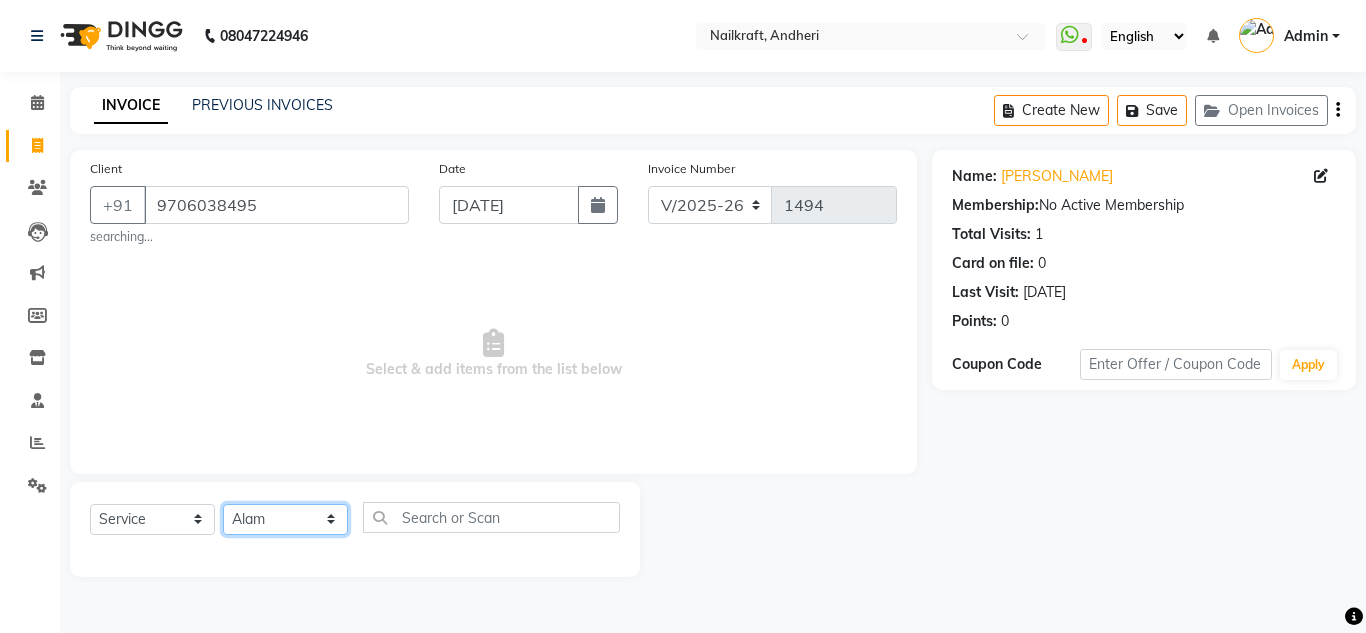 click on "Select Stylist [PERSON_NAME] [PERSON_NAME] [PERSON_NAME] NailKraft [PERSON_NAME] [MEDICAL_DATA] [PERSON_NAME]  Pooja Mehral Preeti Bidlal [PERSON_NAME] [PERSON_NAME] [PERSON_NAME] [PERSON_NAME]" 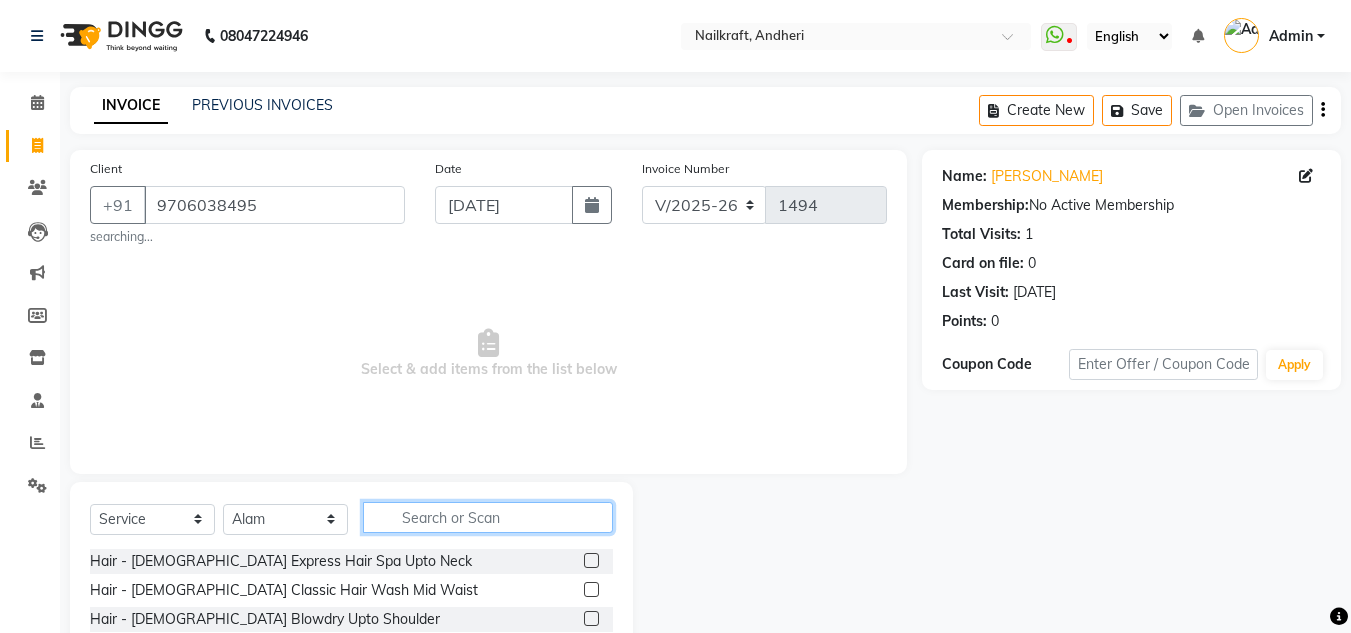 click 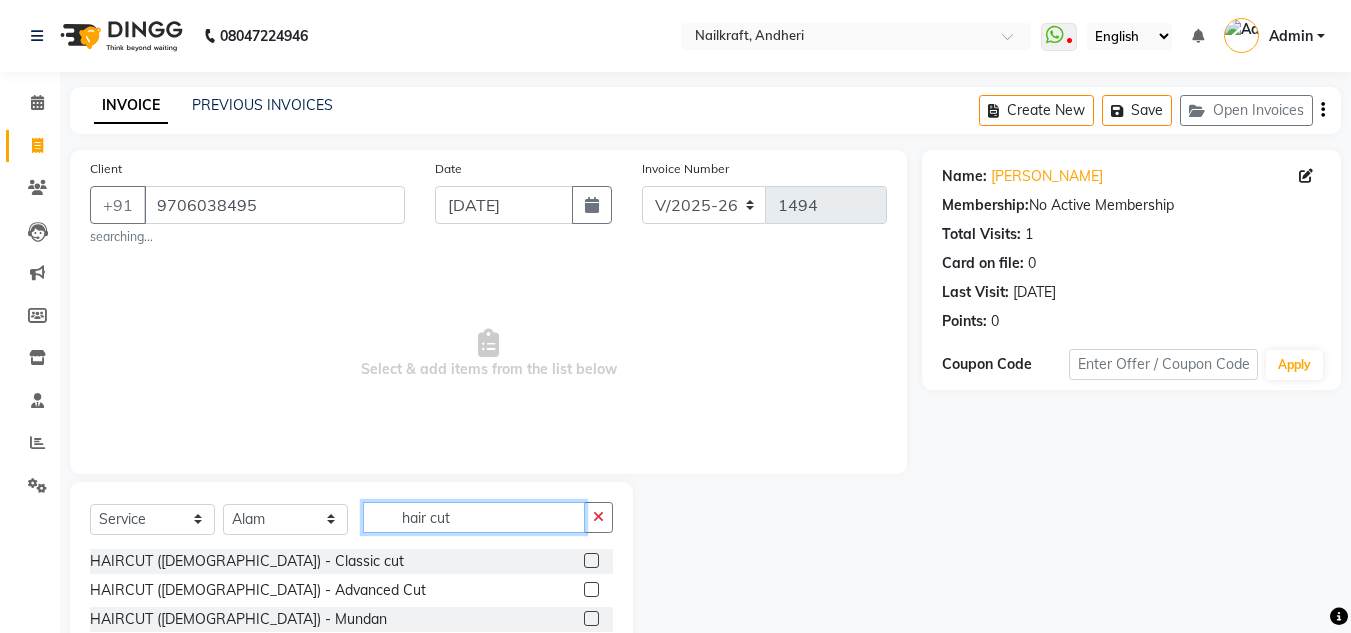 type on "hair cut" 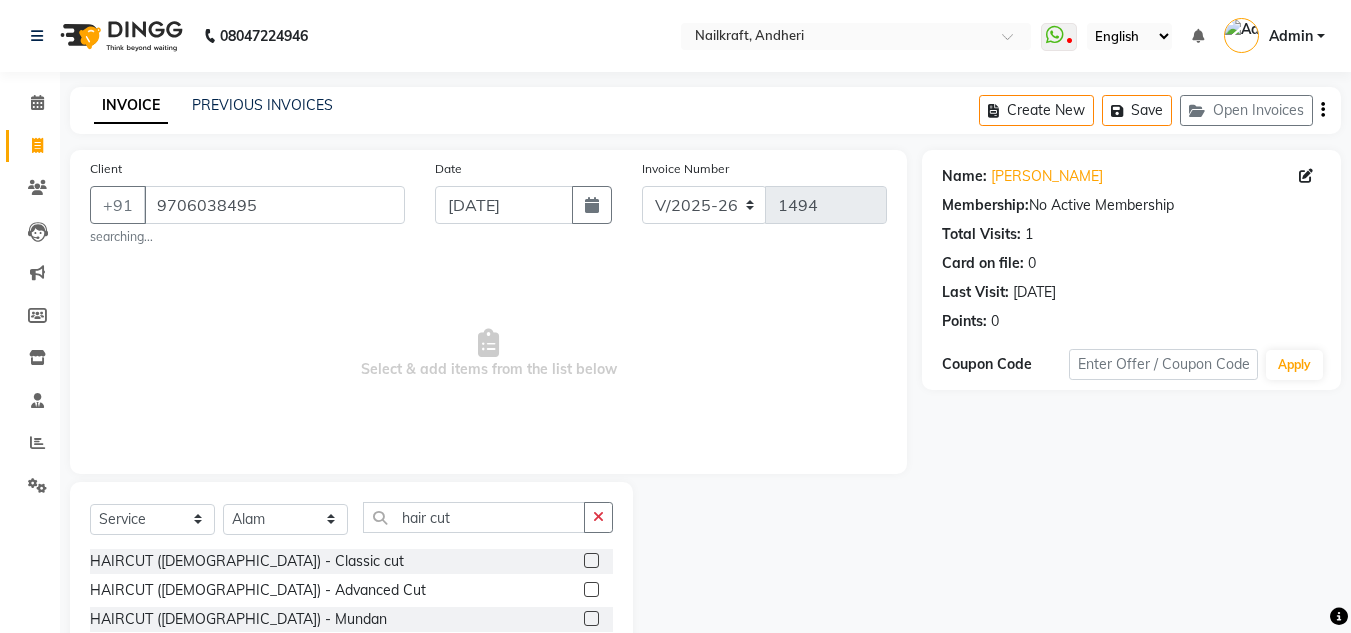 click 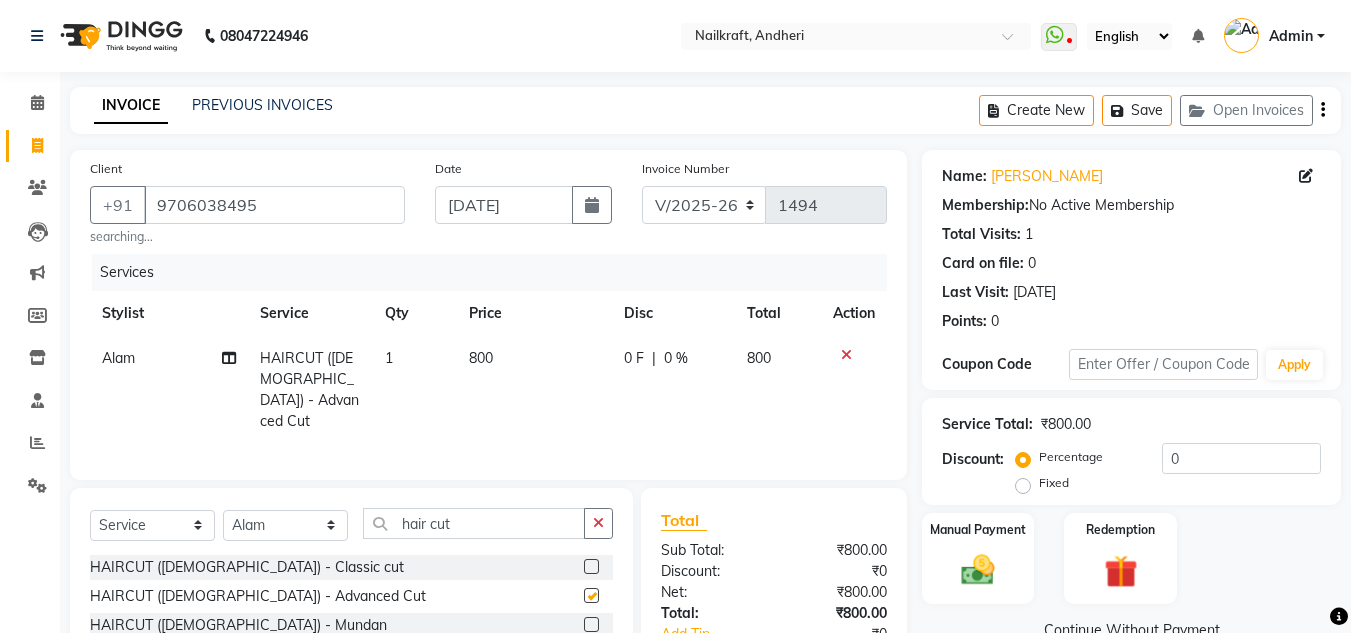 checkbox on "false" 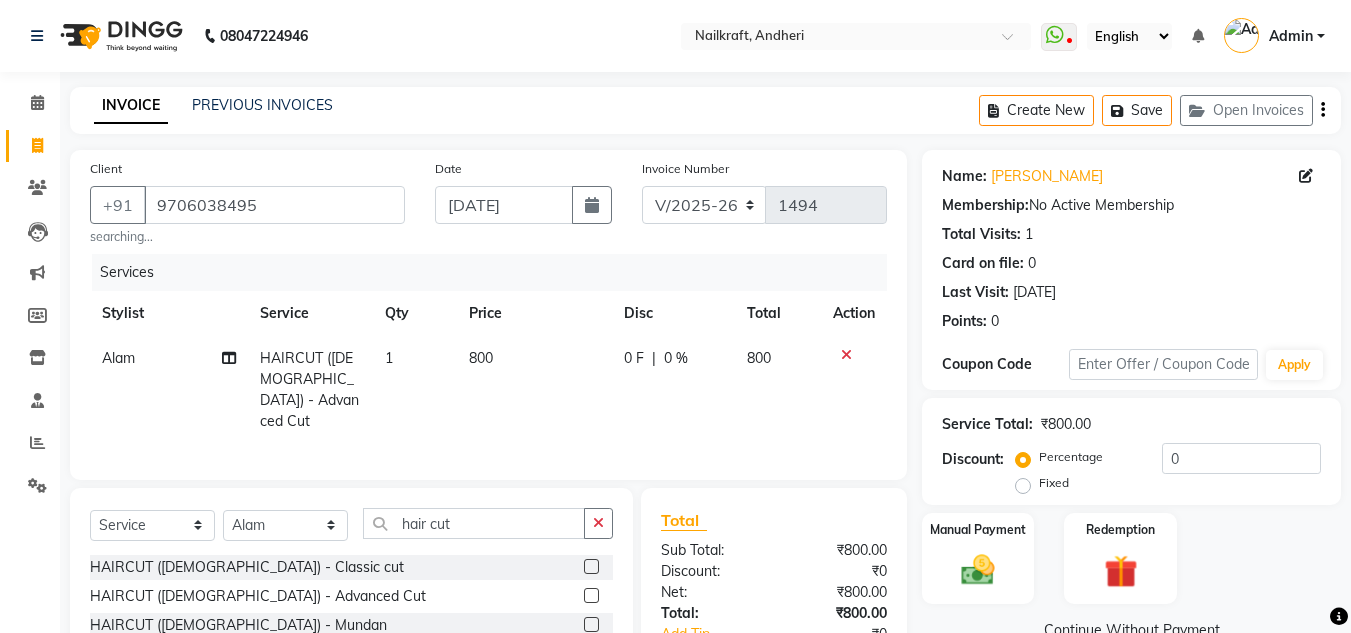 click on "800" 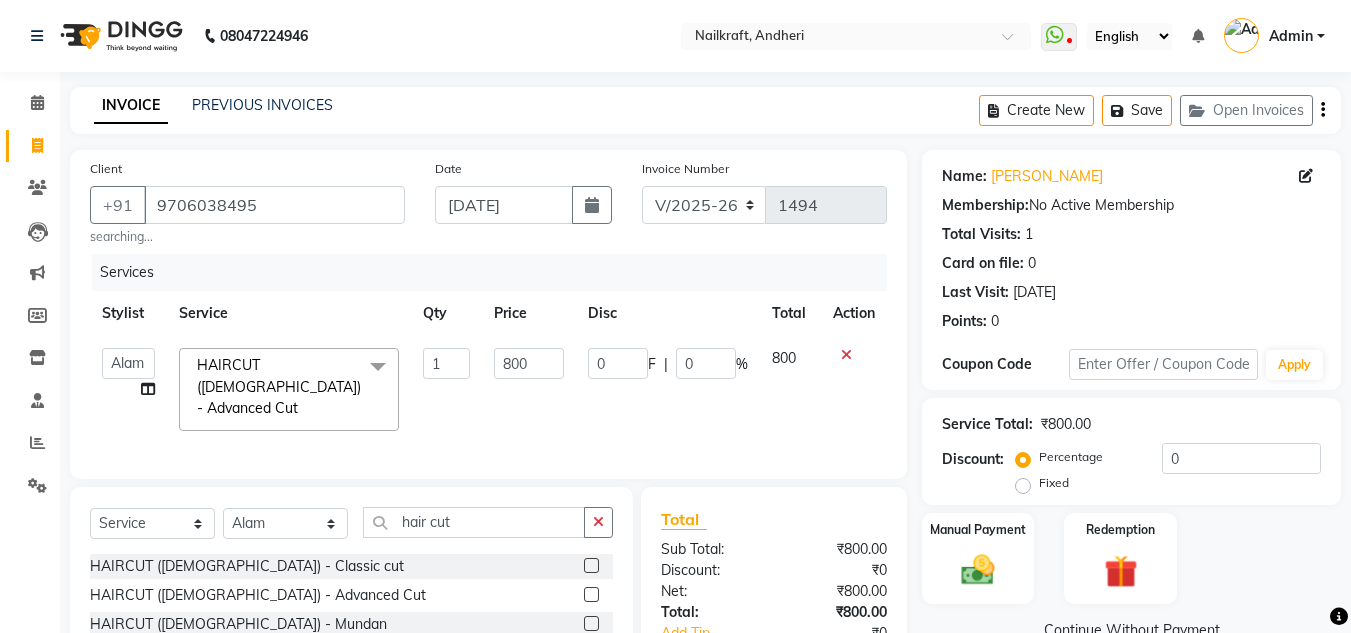 click on "800" 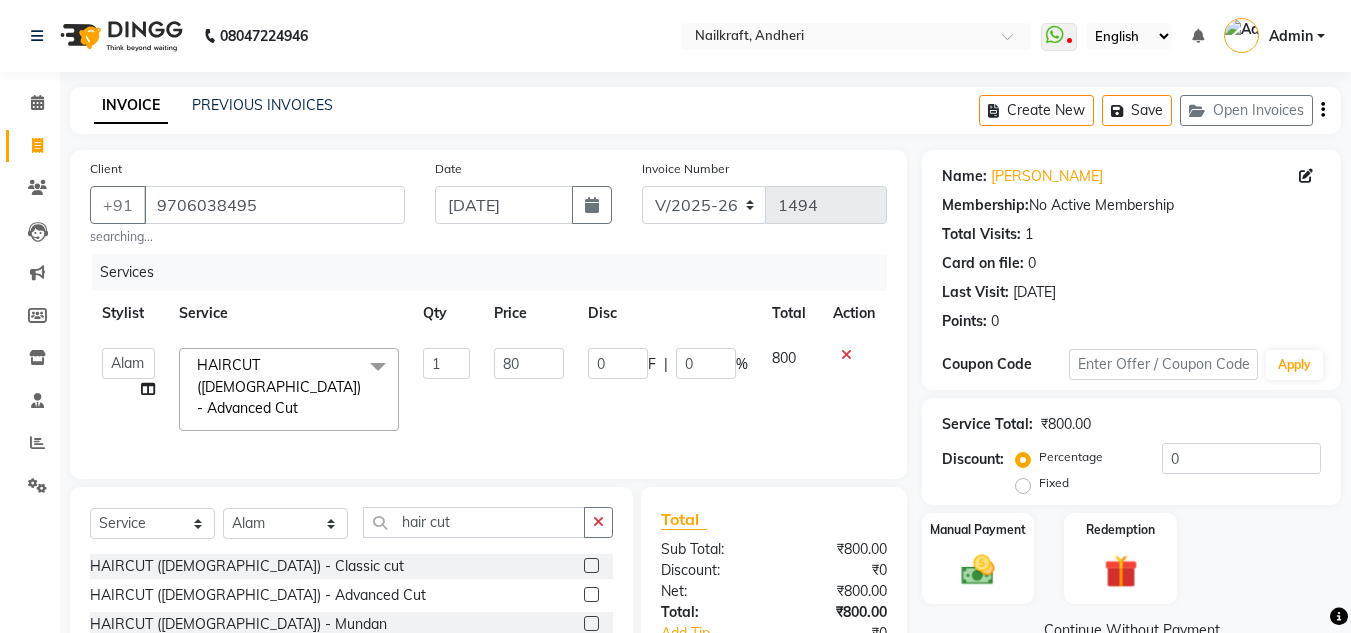 type on "8" 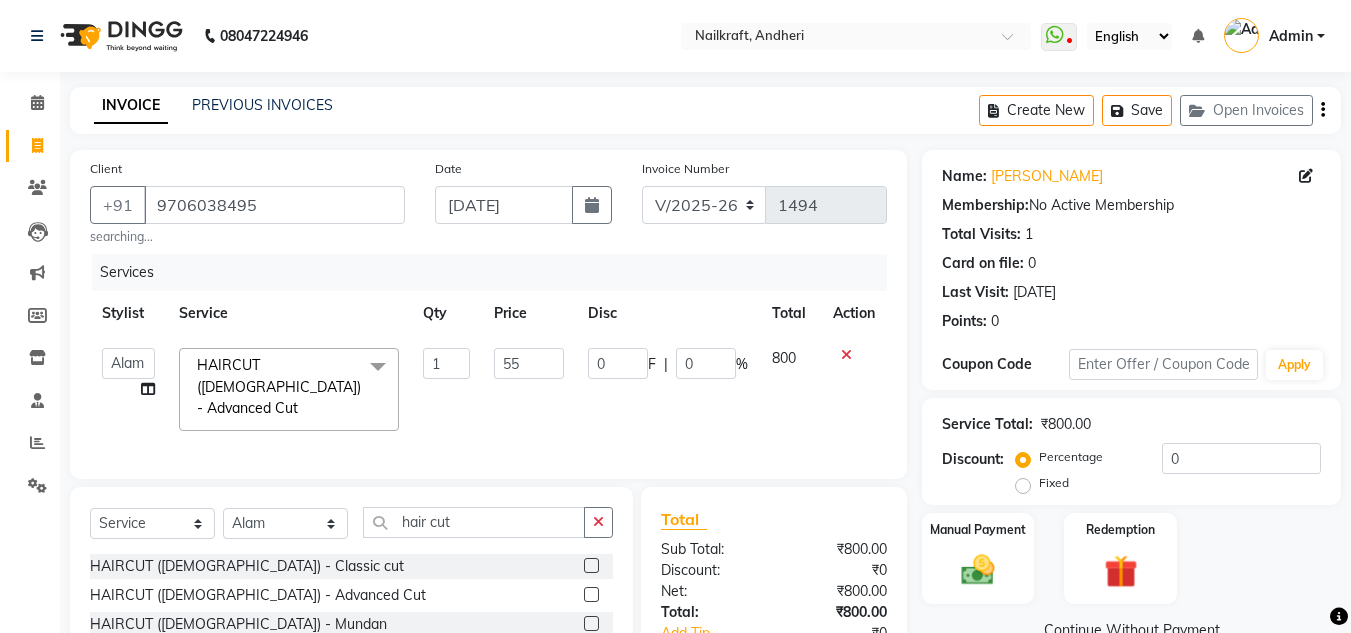 type on "550" 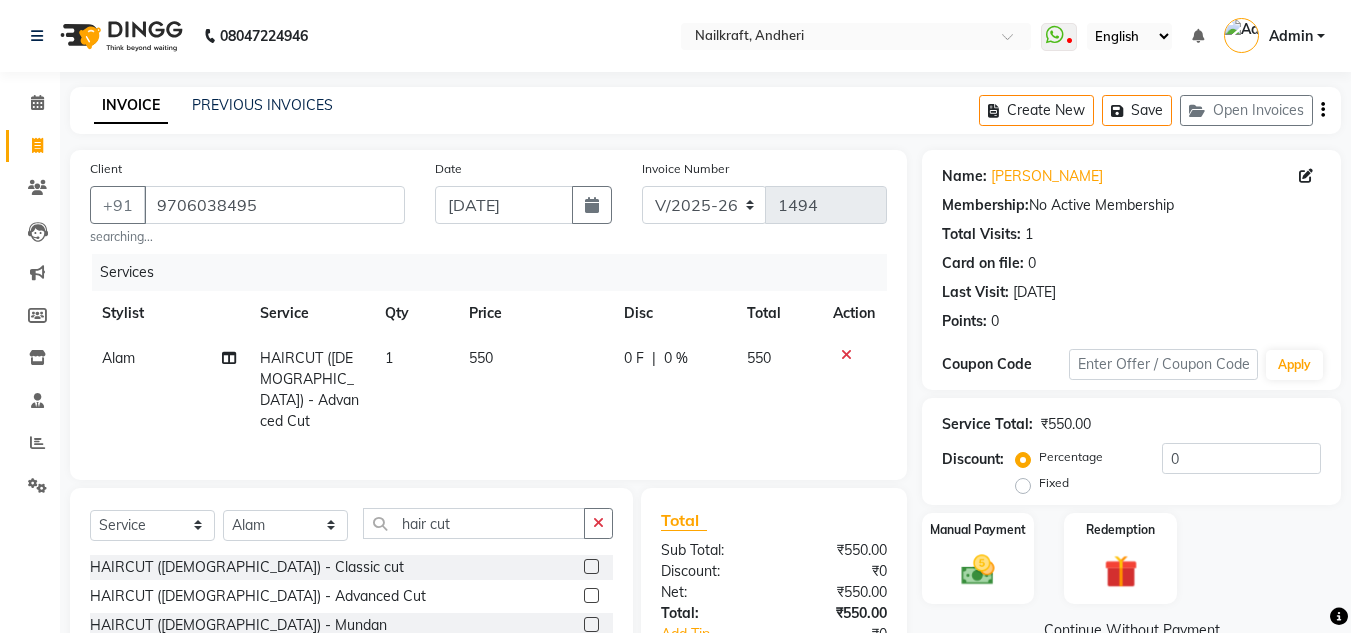 click on "Manual Payment Redemption" 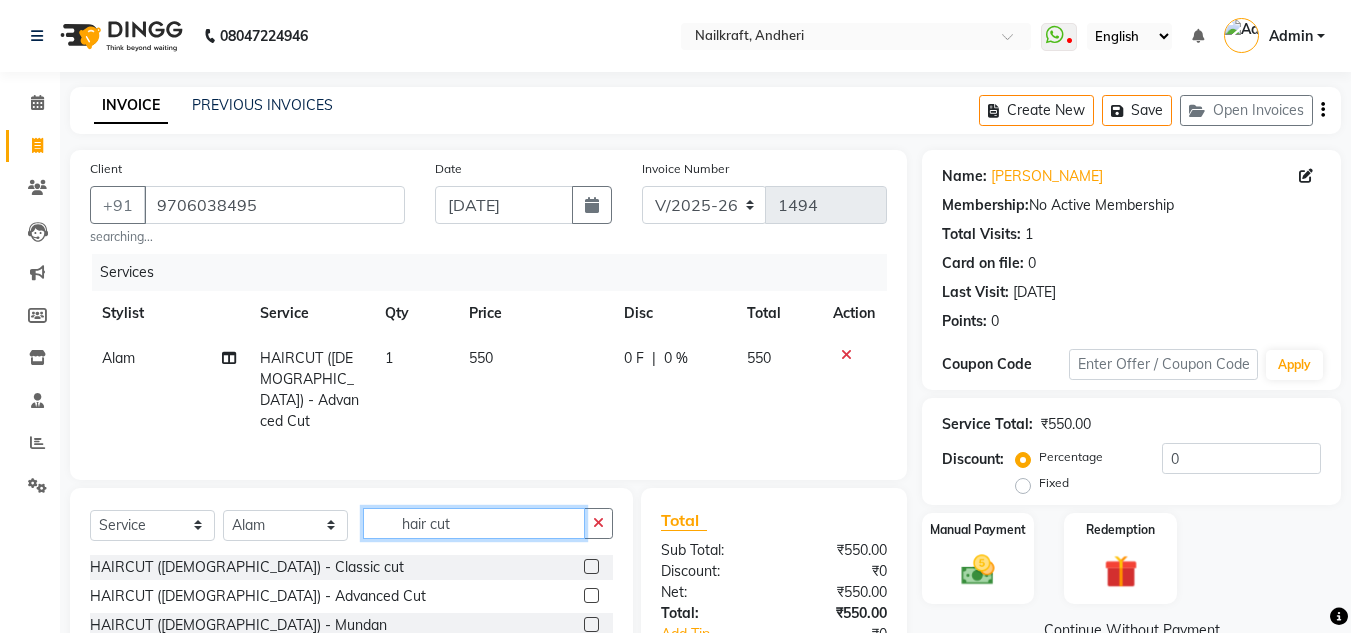 click on "hair cut" 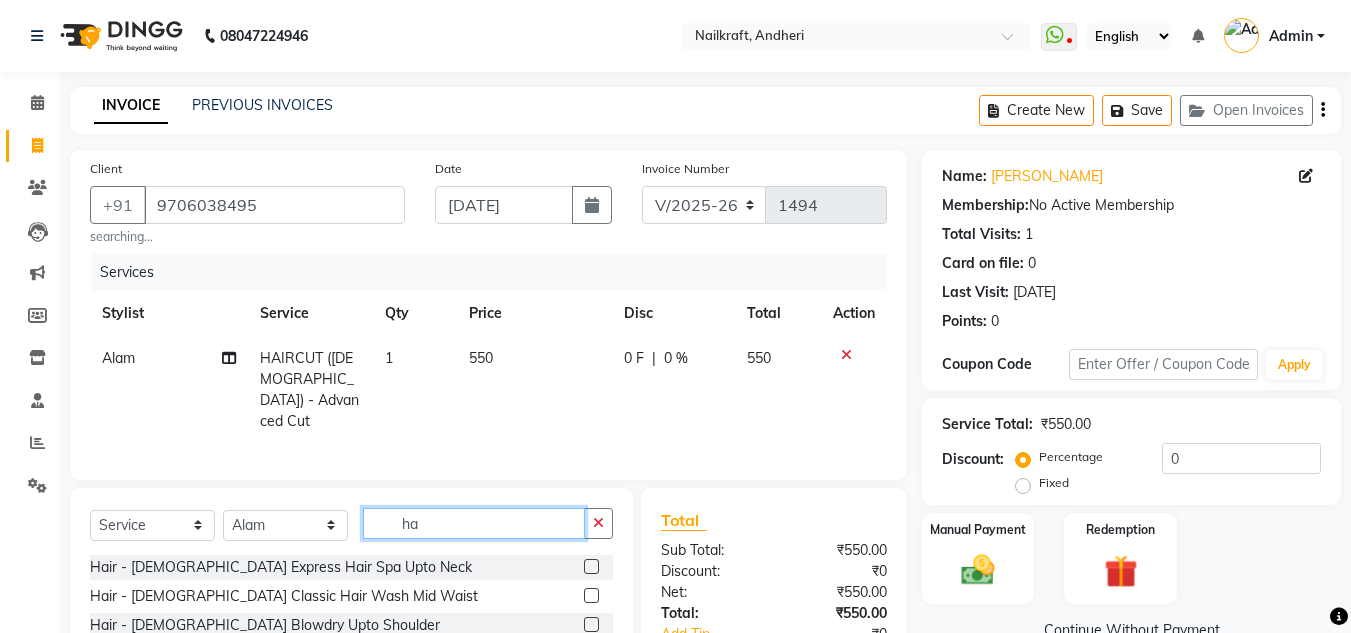 type on "h" 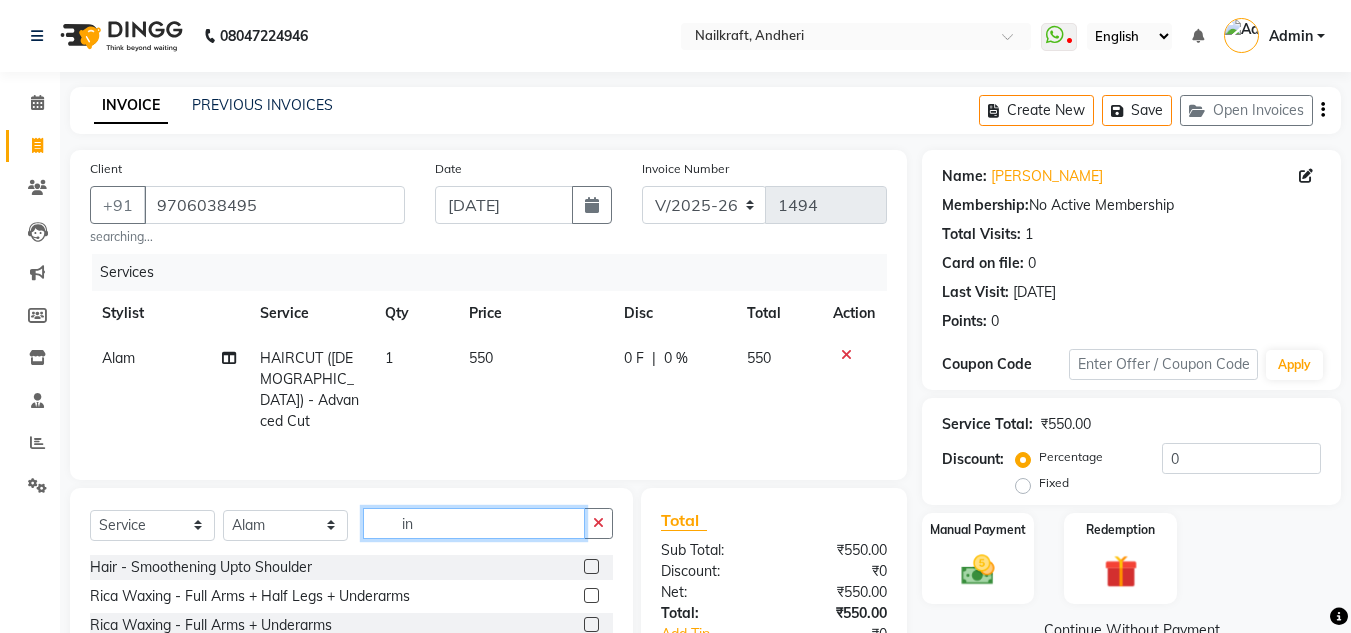 type on "i" 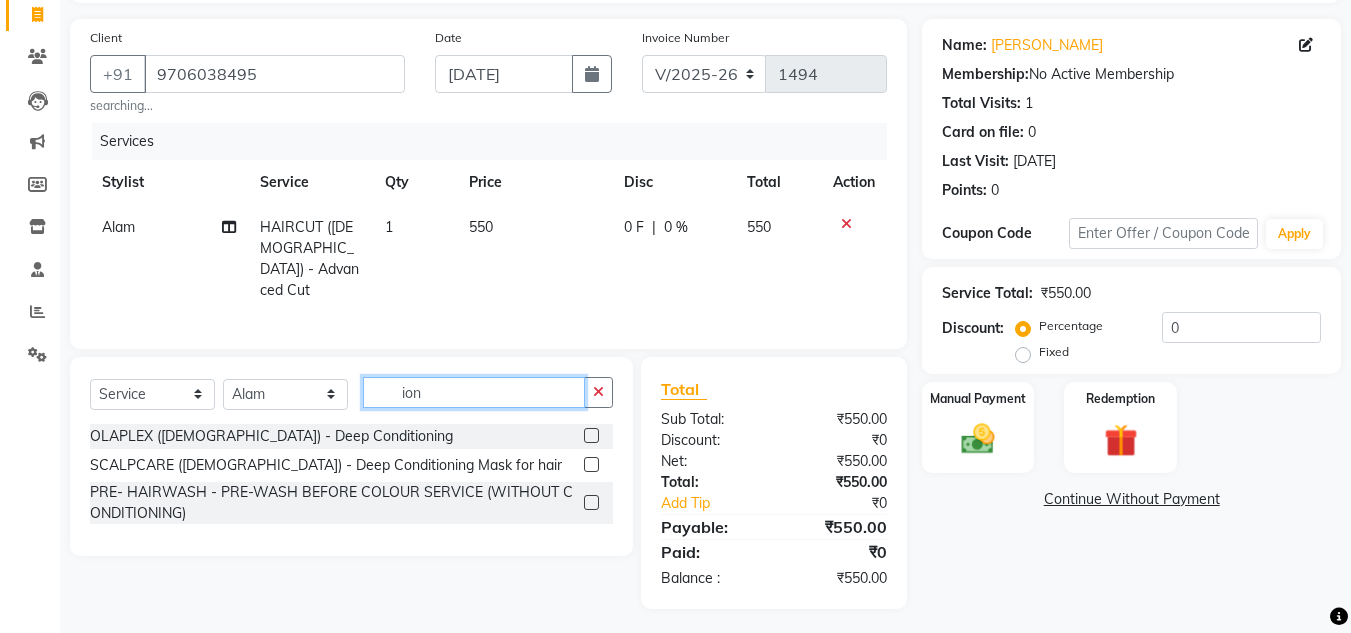 scroll, scrollTop: 160, scrollLeft: 0, axis: vertical 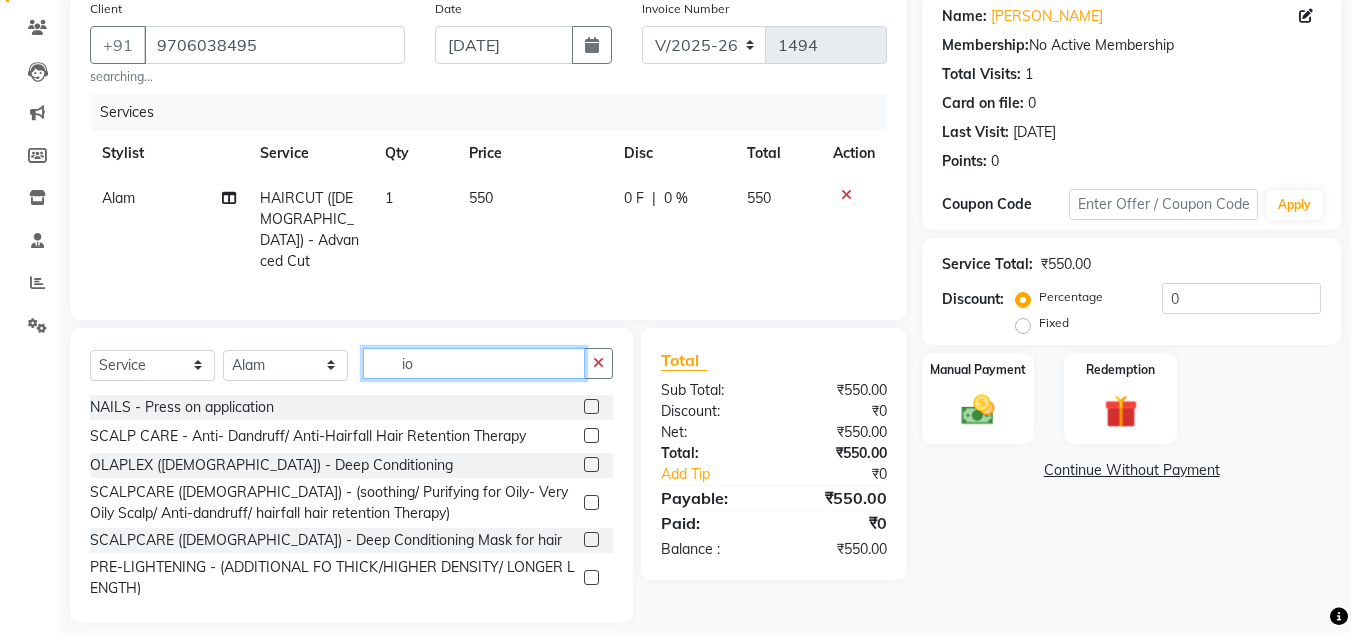 type on "i" 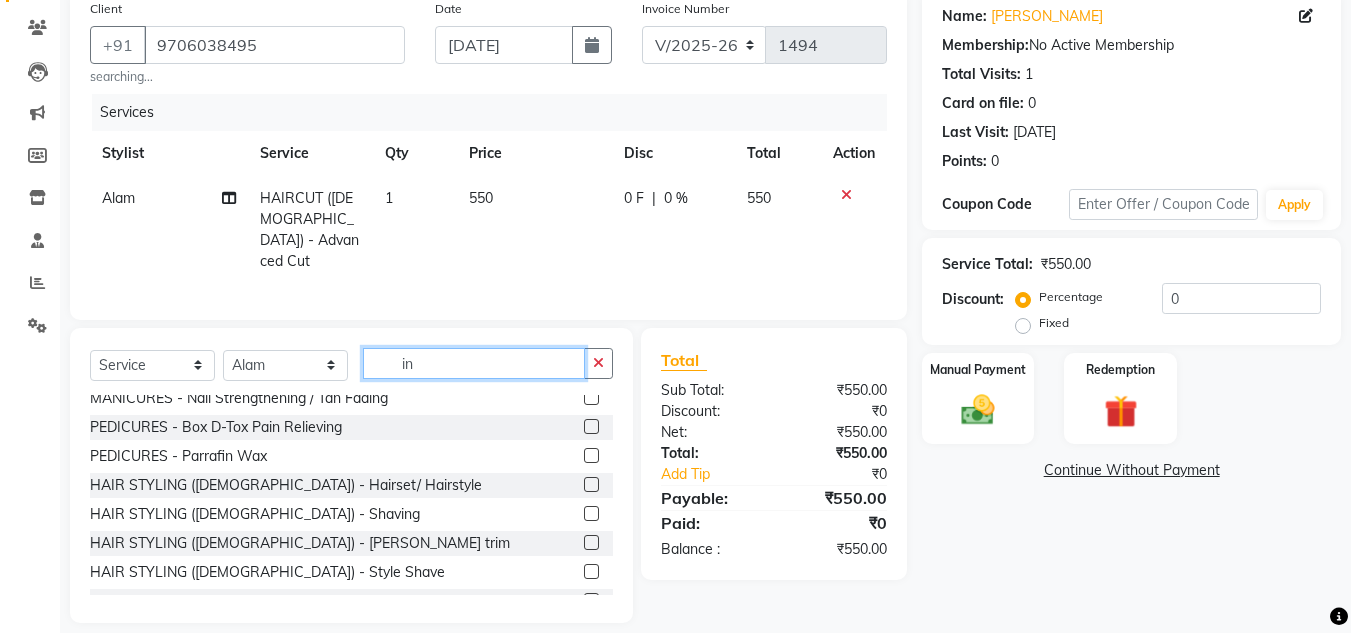 scroll, scrollTop: 600, scrollLeft: 0, axis: vertical 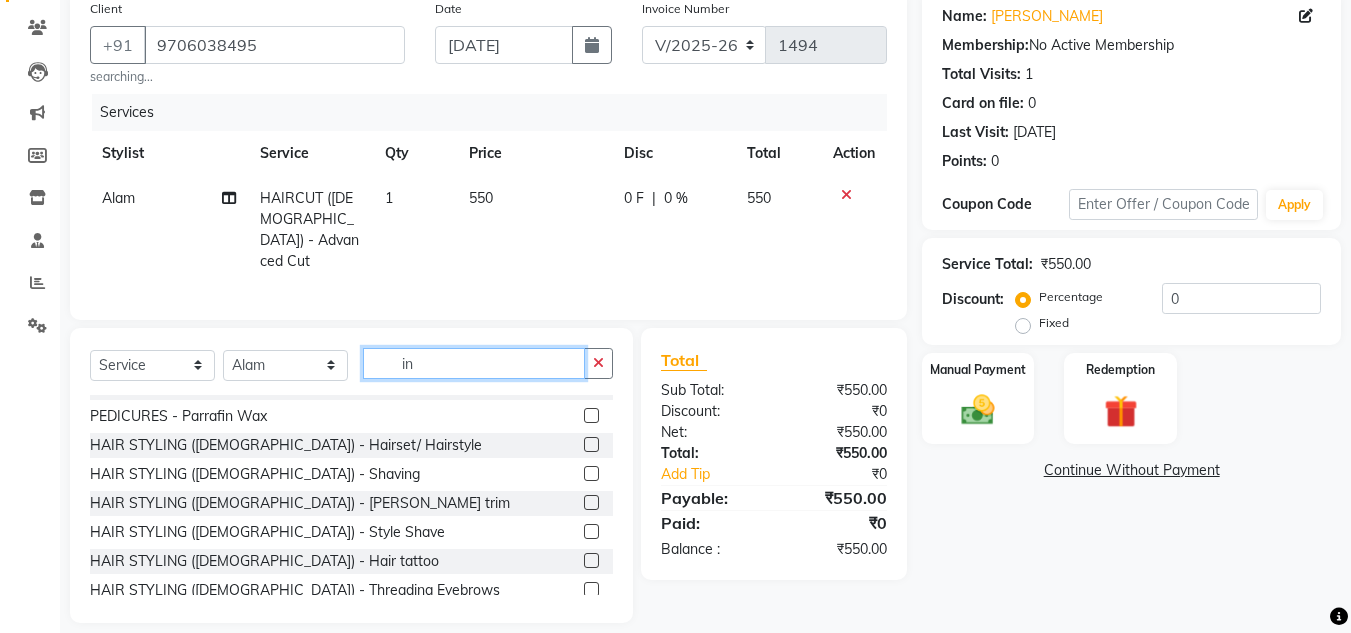type on "i" 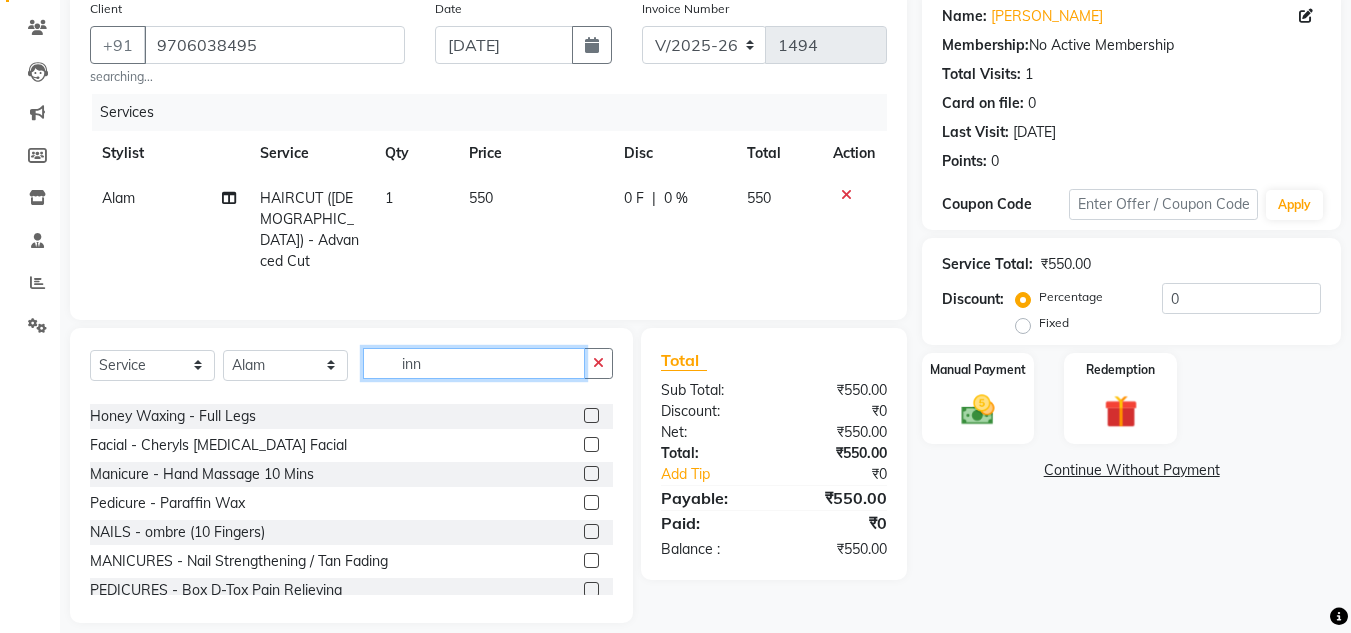 scroll, scrollTop: 0, scrollLeft: 0, axis: both 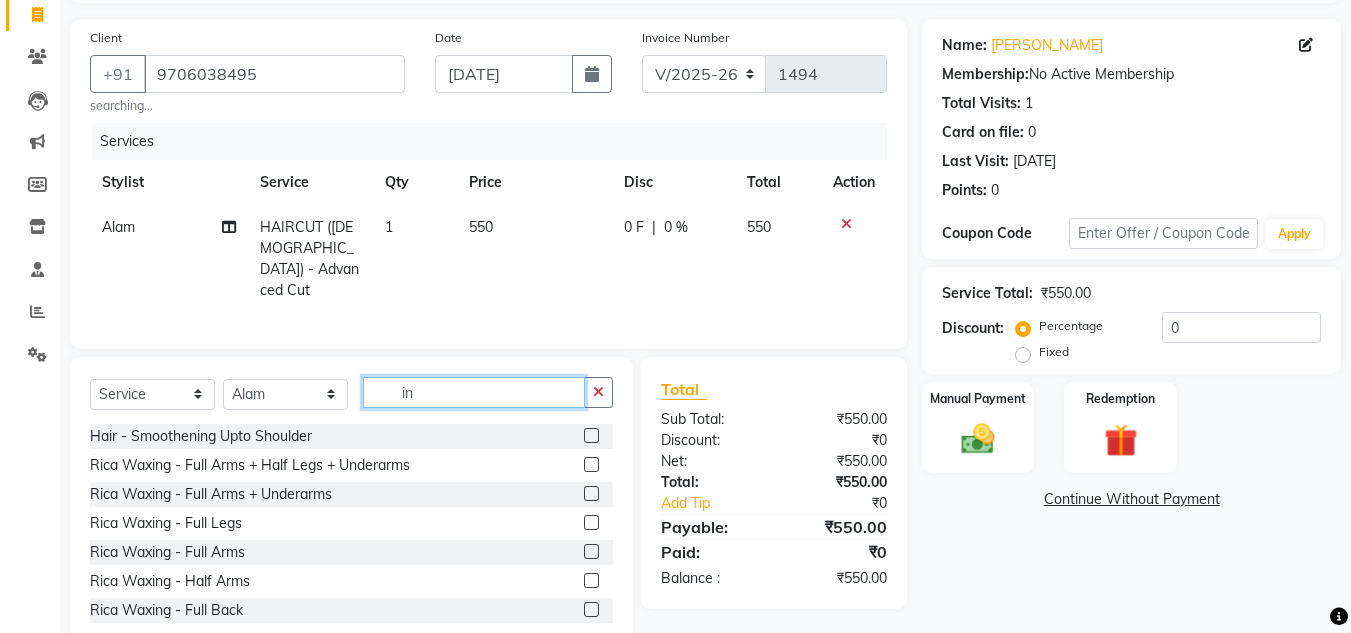 type on "i" 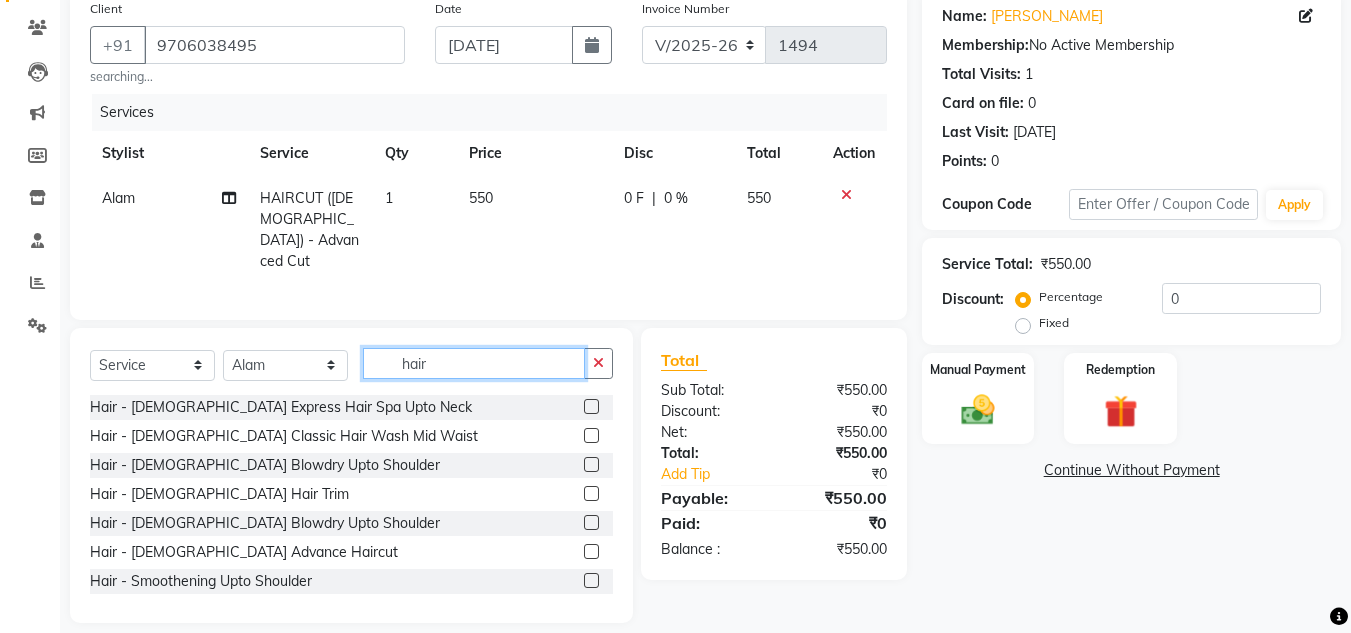 type on "hair" 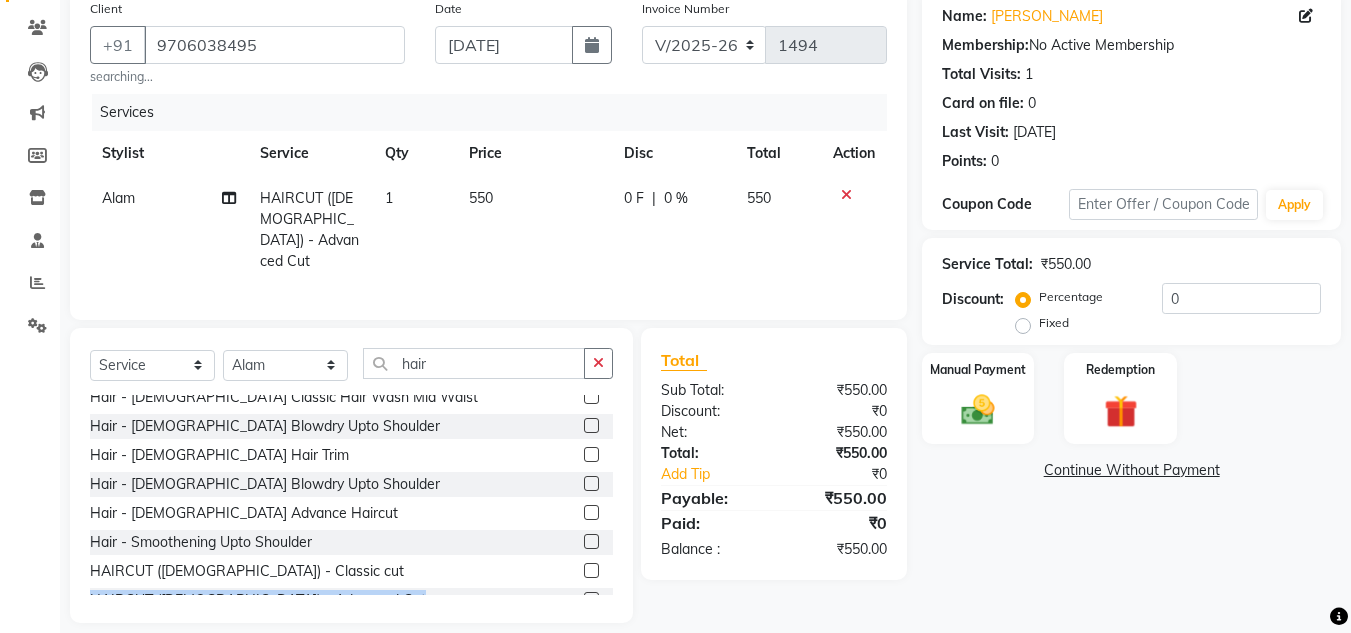 drag, startPoint x: 603, startPoint y: 591, endPoint x: 608, endPoint y: 577, distance: 14.866069 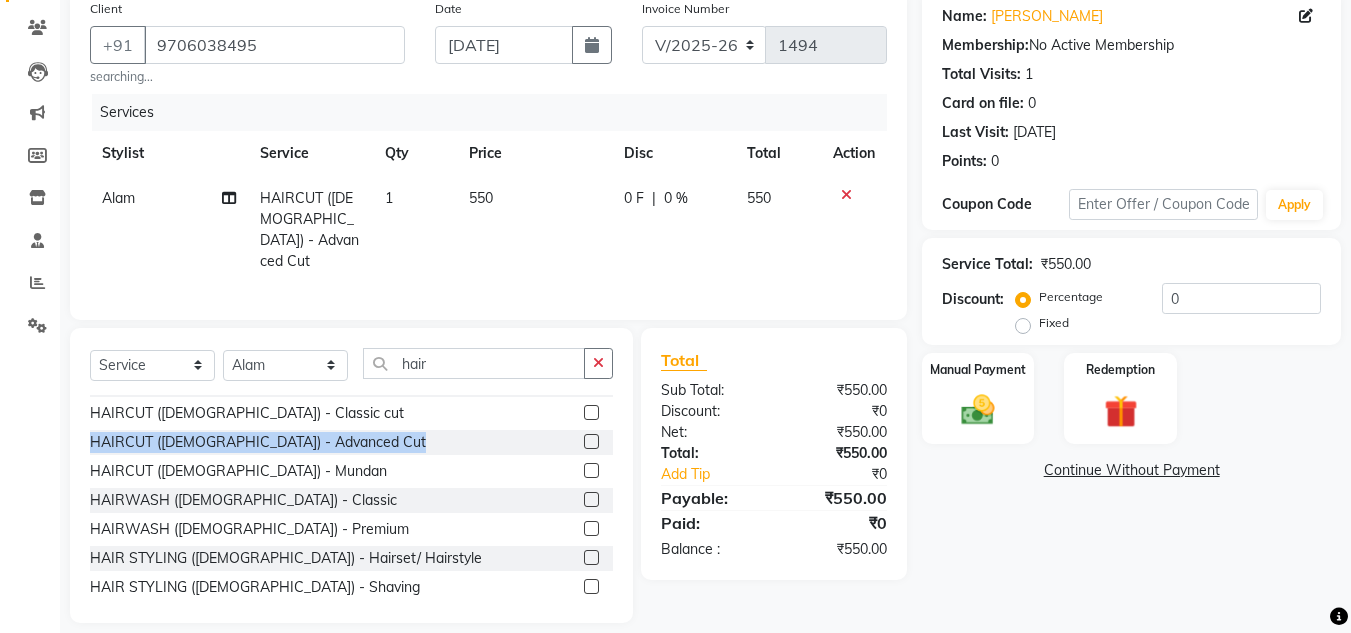 scroll, scrollTop: 198, scrollLeft: 0, axis: vertical 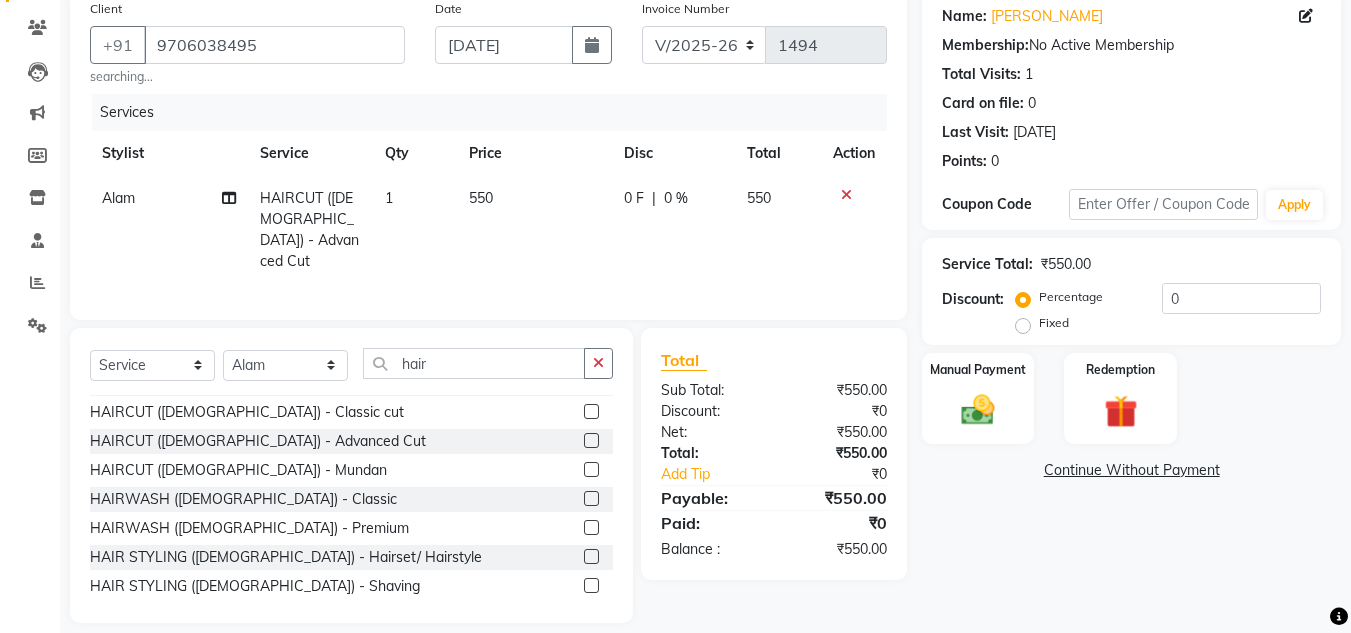 click 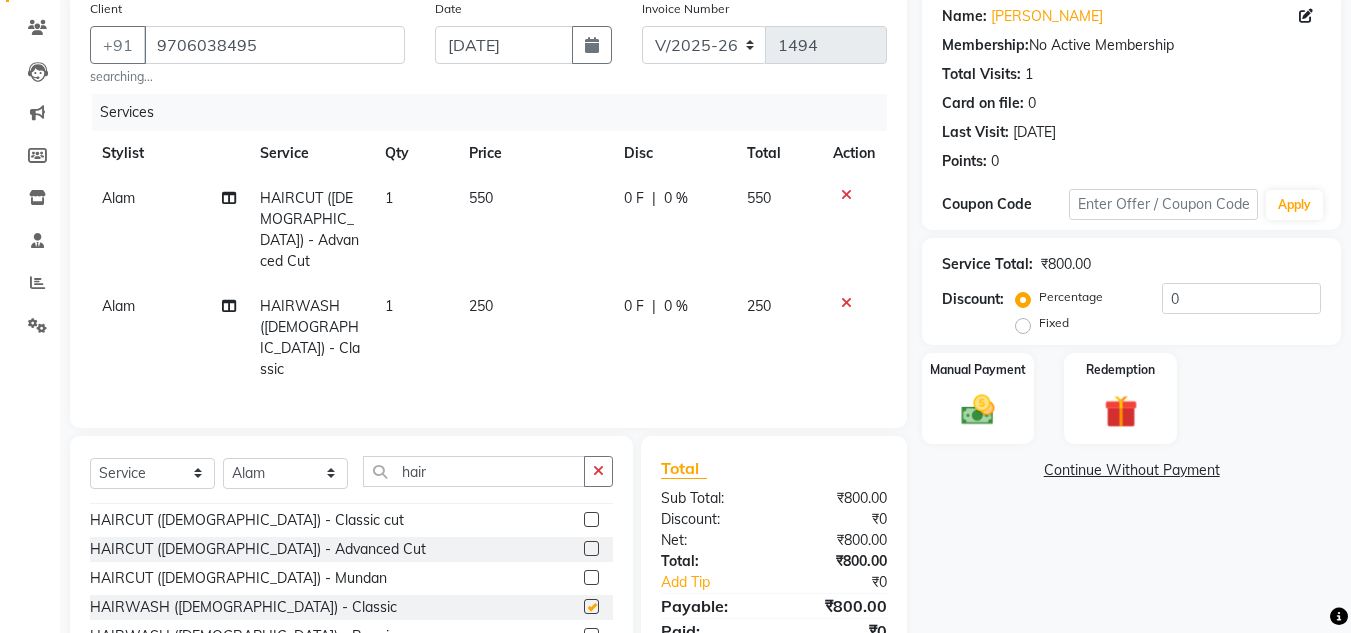 checkbox on "false" 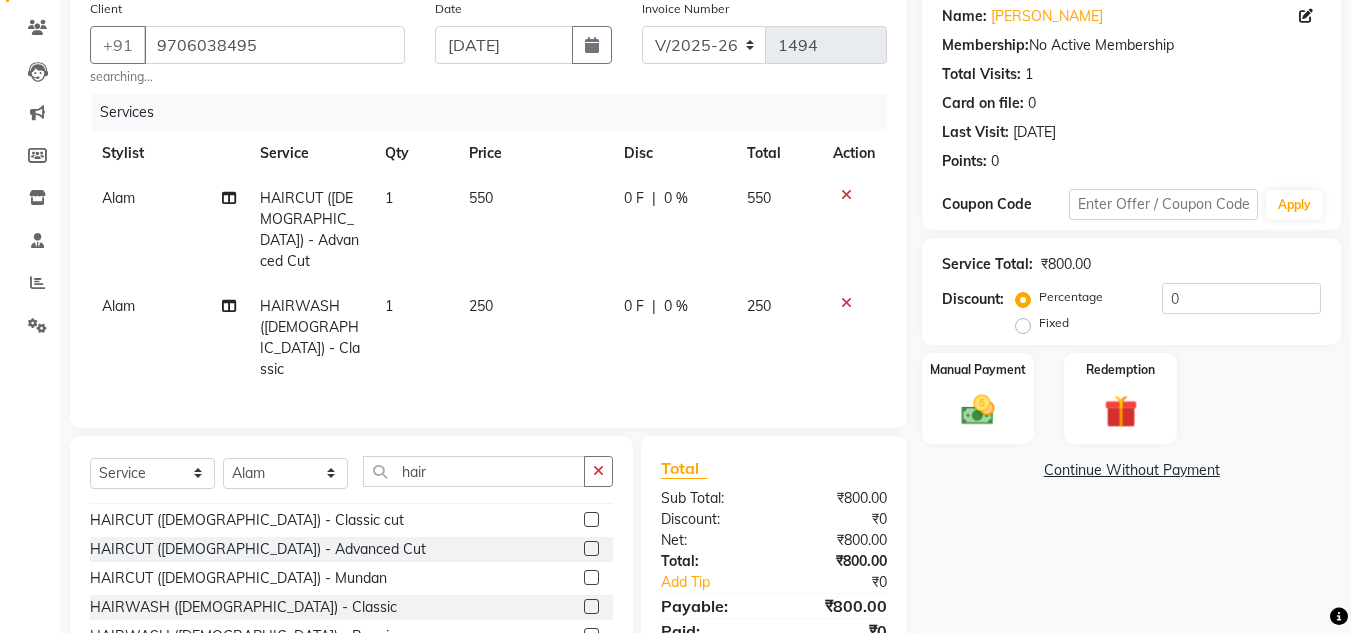 click on "250" 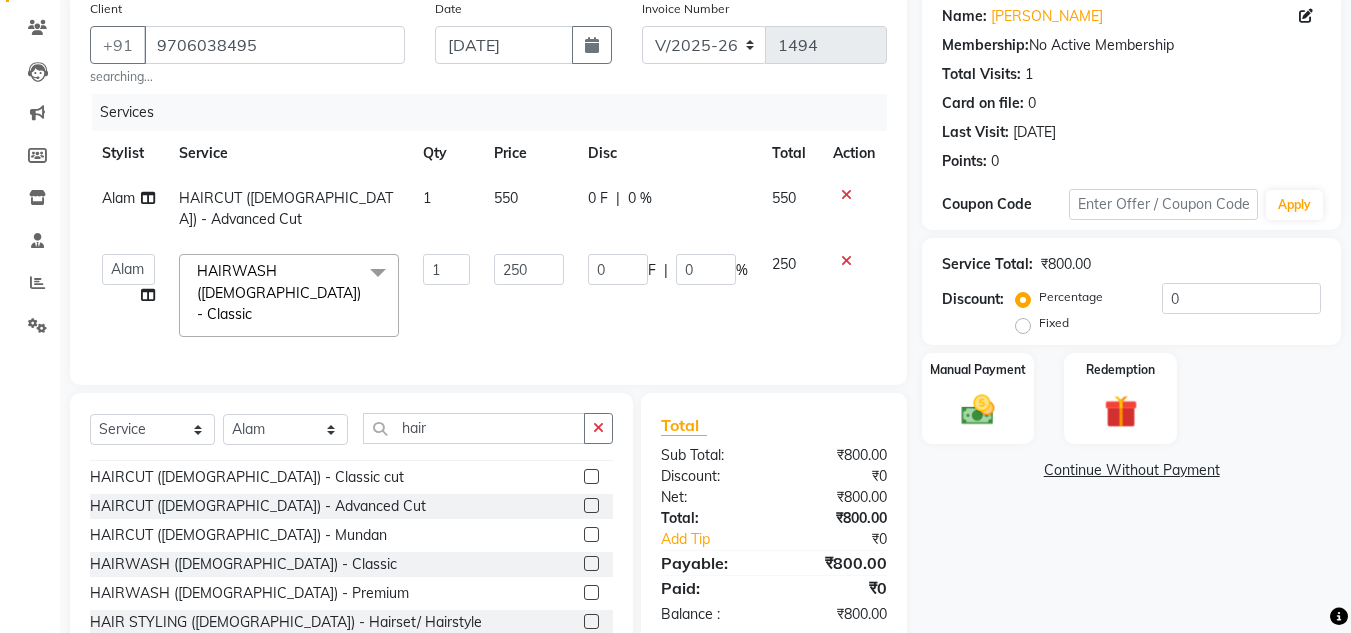 click on "250" 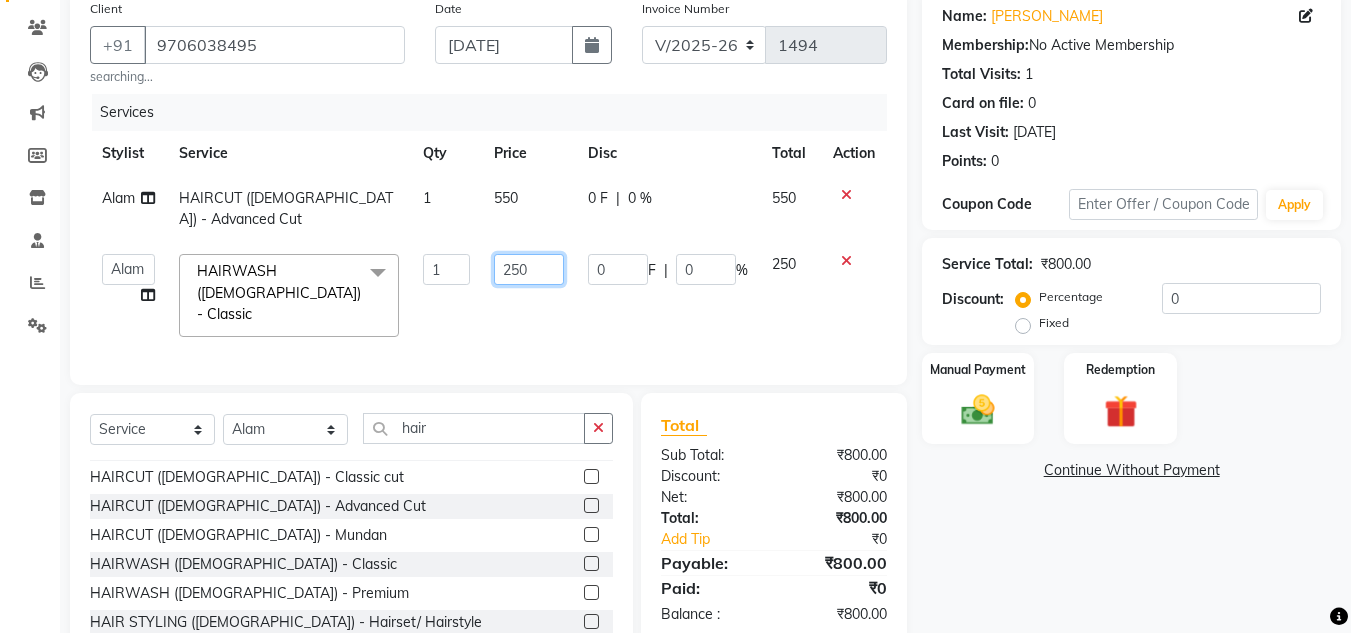 click on "250" 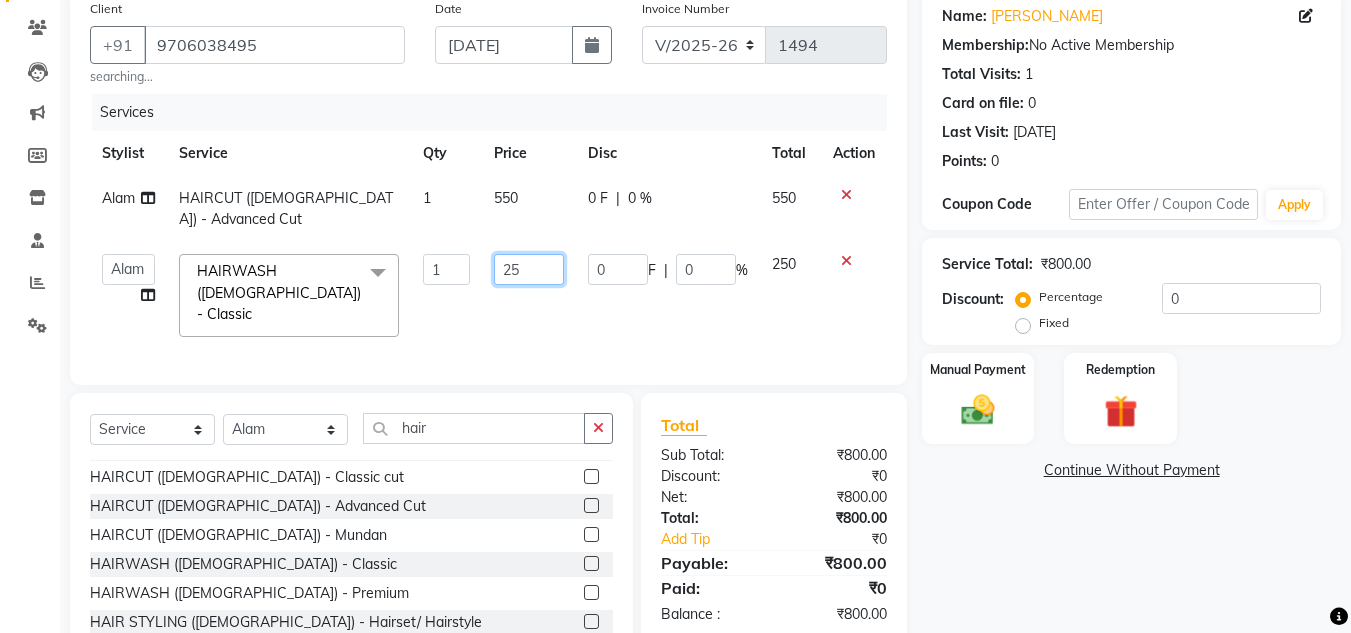 type on "2" 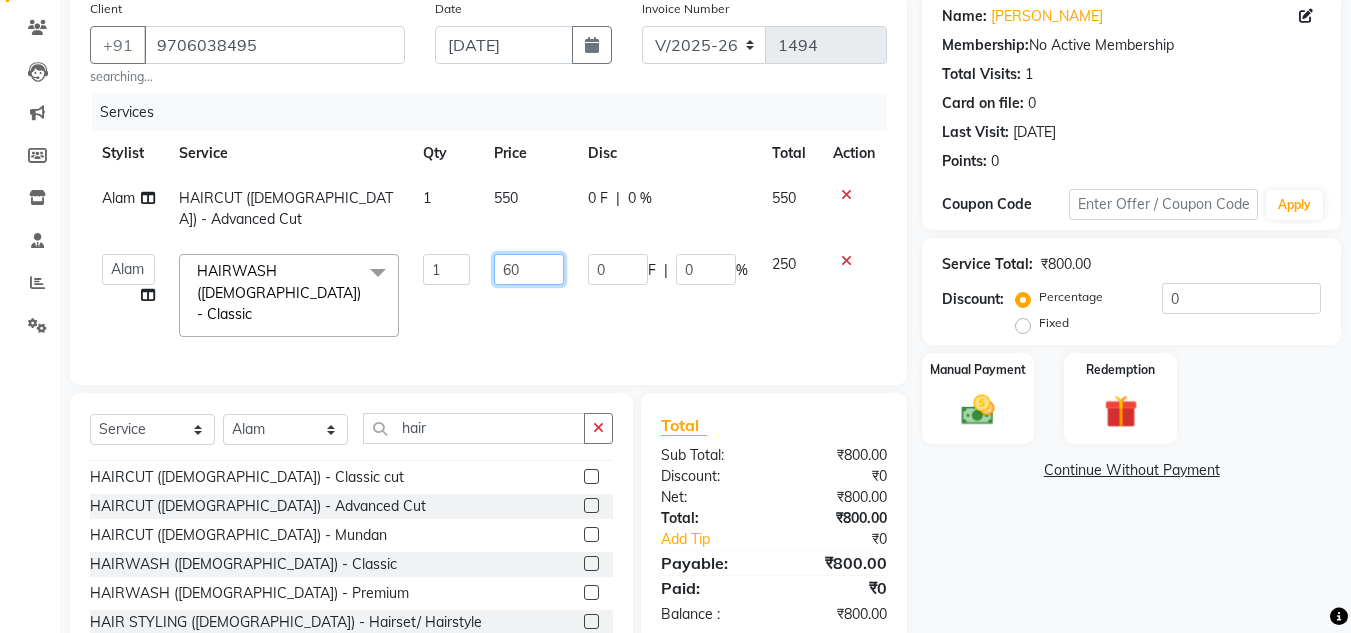 type on "600" 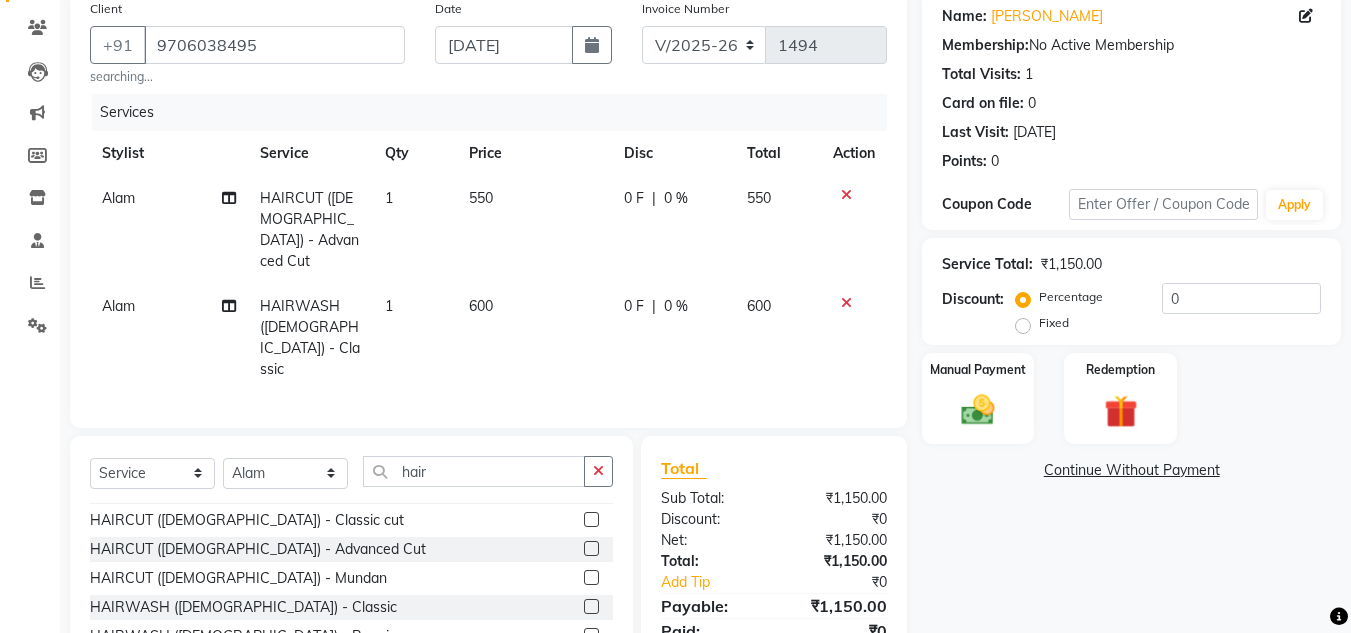 click on "Name: [PERSON_NAME]  Membership:  No Active Membership  Total Visits:  1 Card on file:  0 Last Visit:   [DATE] Points:   0  Coupon Code Apply Service Total:  ₹1,150.00  Discount:  Percentage   Fixed  0 Manual Payment Redemption  Continue Without Payment" 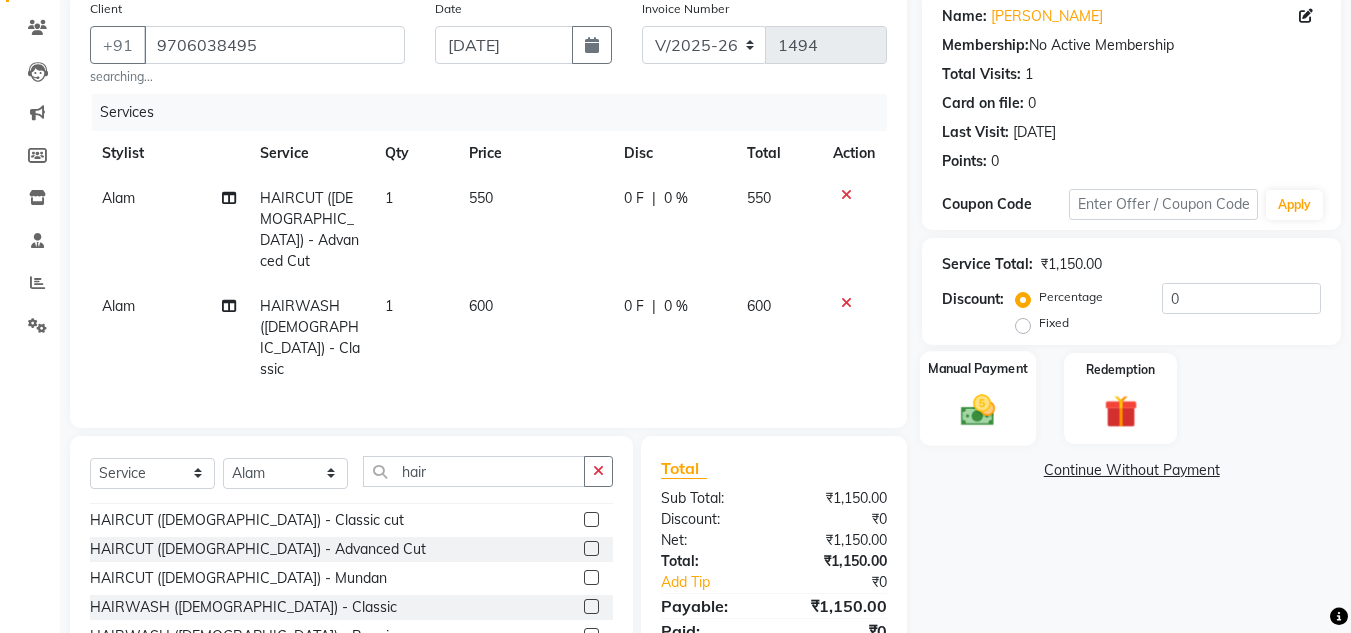 click 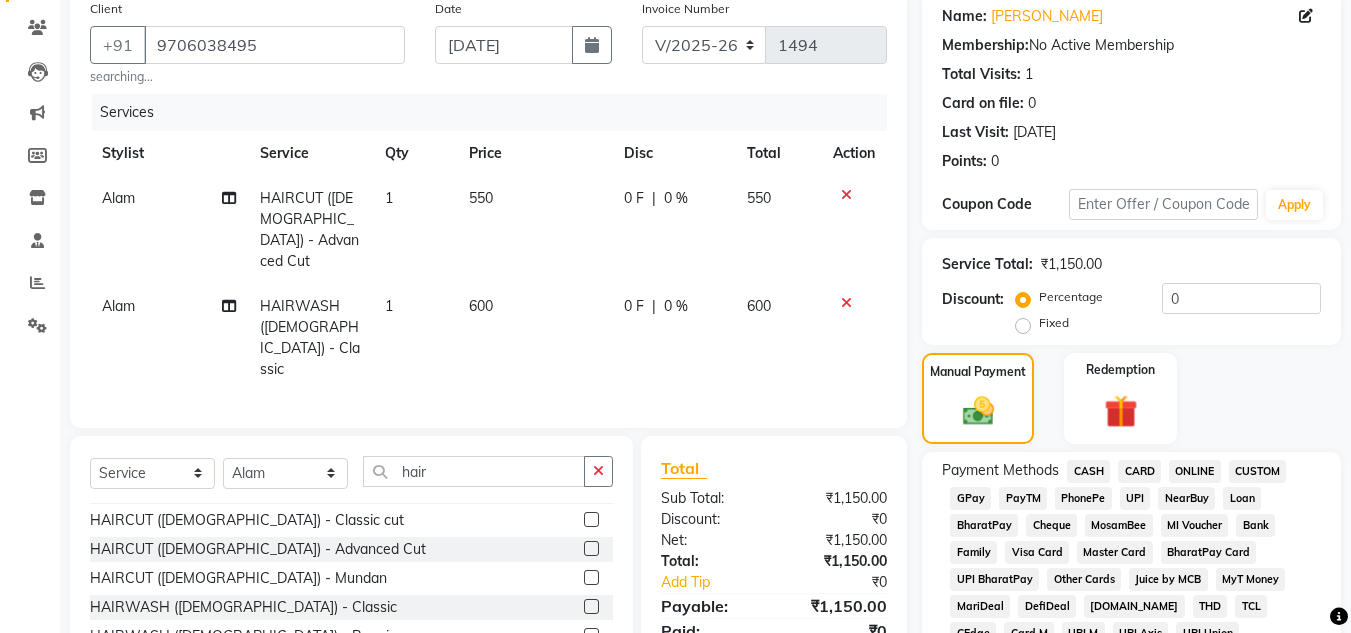 click on "CASH" 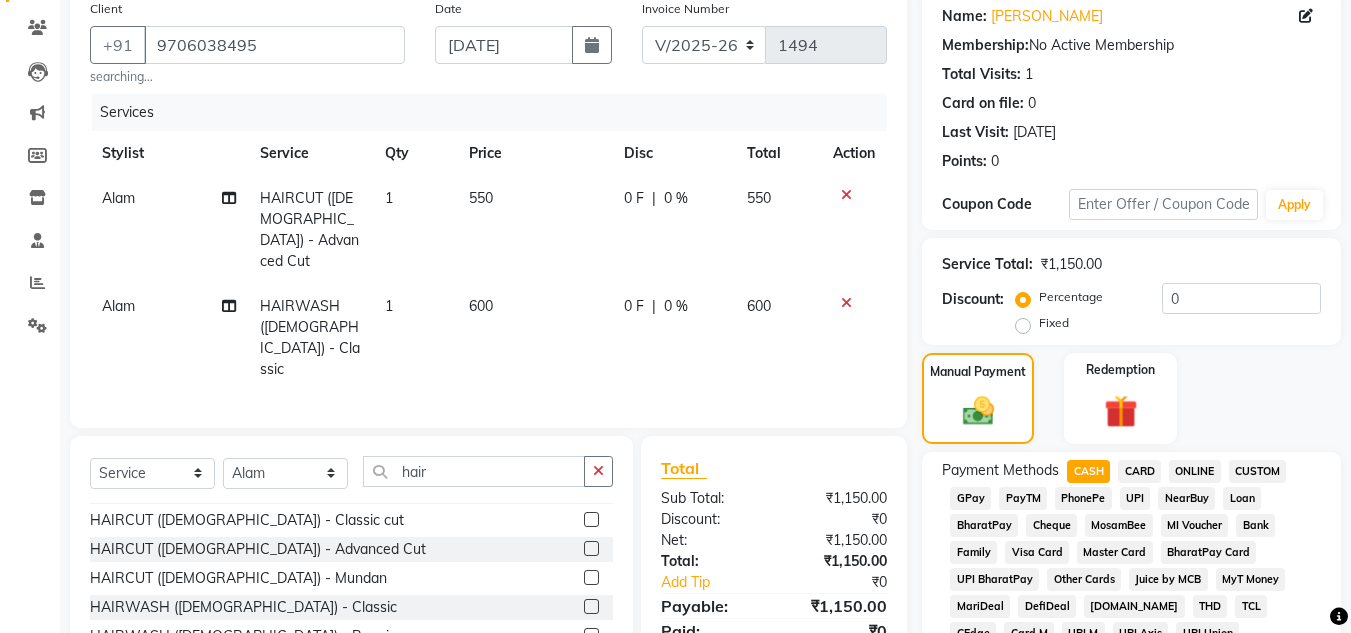 scroll, scrollTop: 372, scrollLeft: 0, axis: vertical 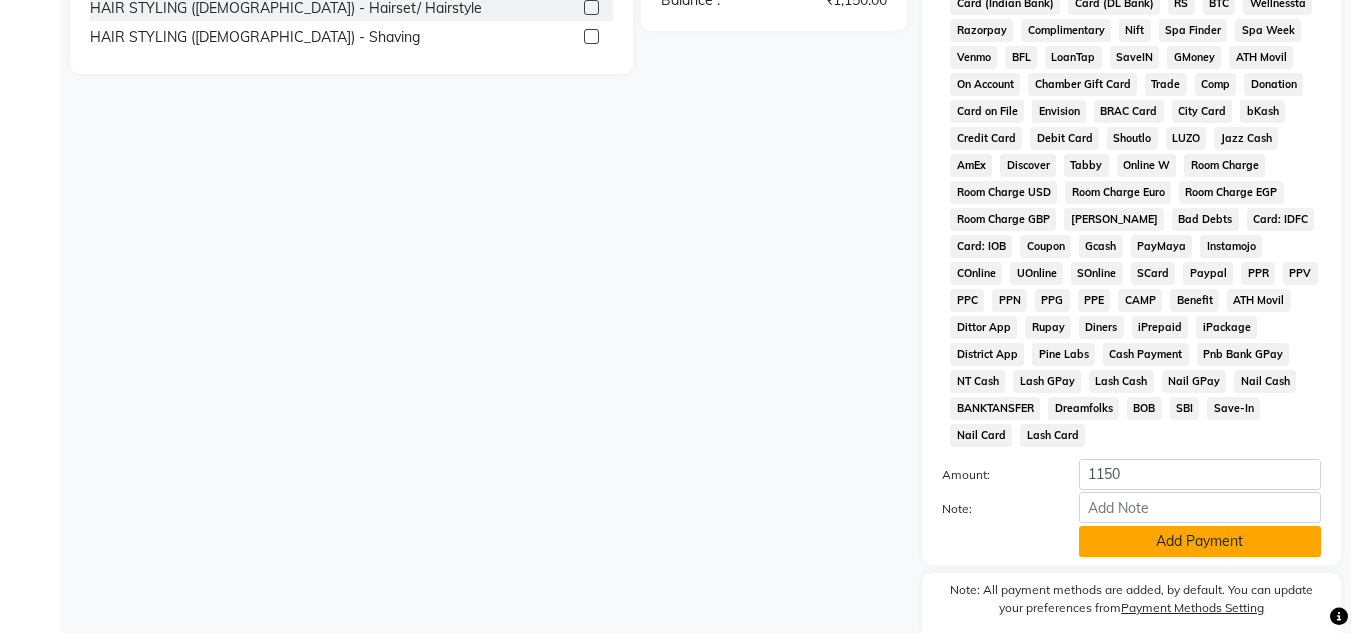 click on "Add Payment" 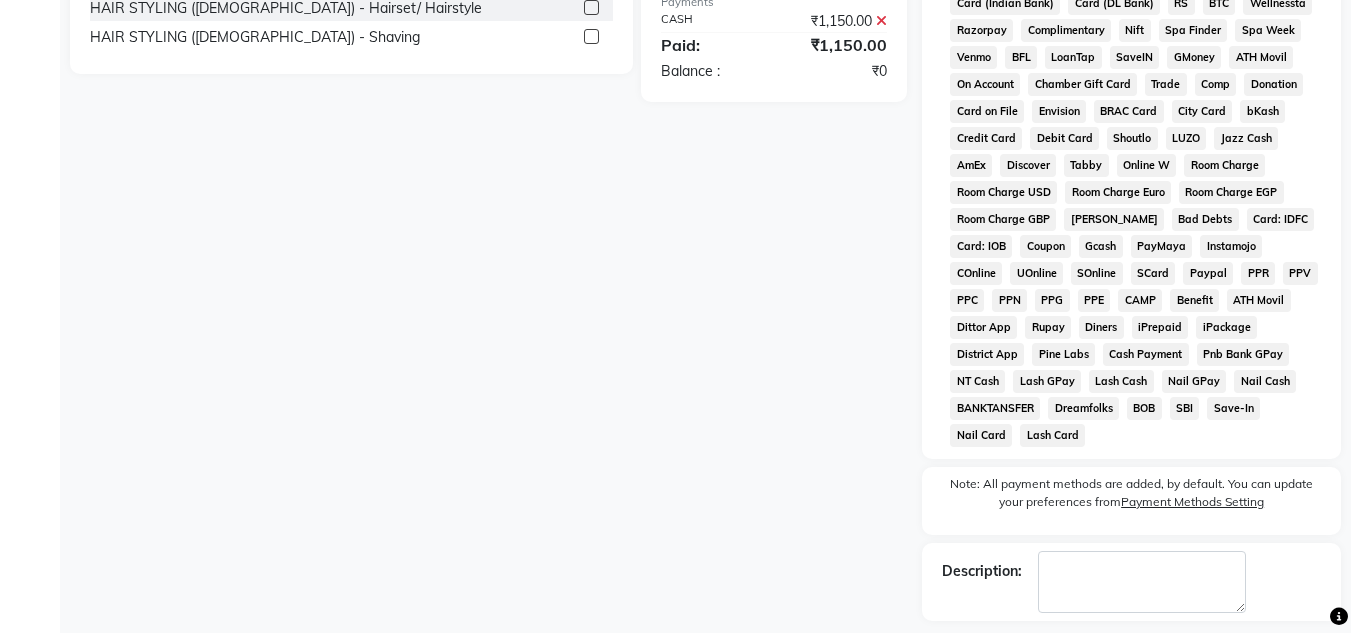scroll, scrollTop: 876, scrollLeft: 0, axis: vertical 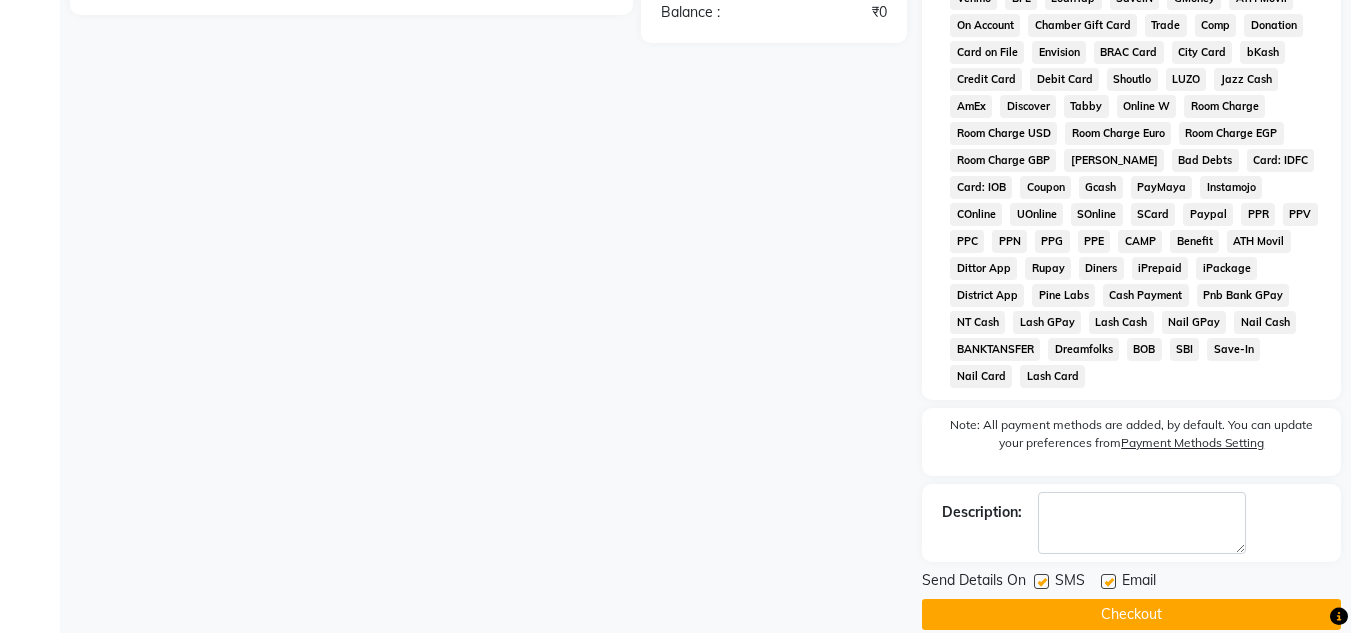 click on "Checkout" 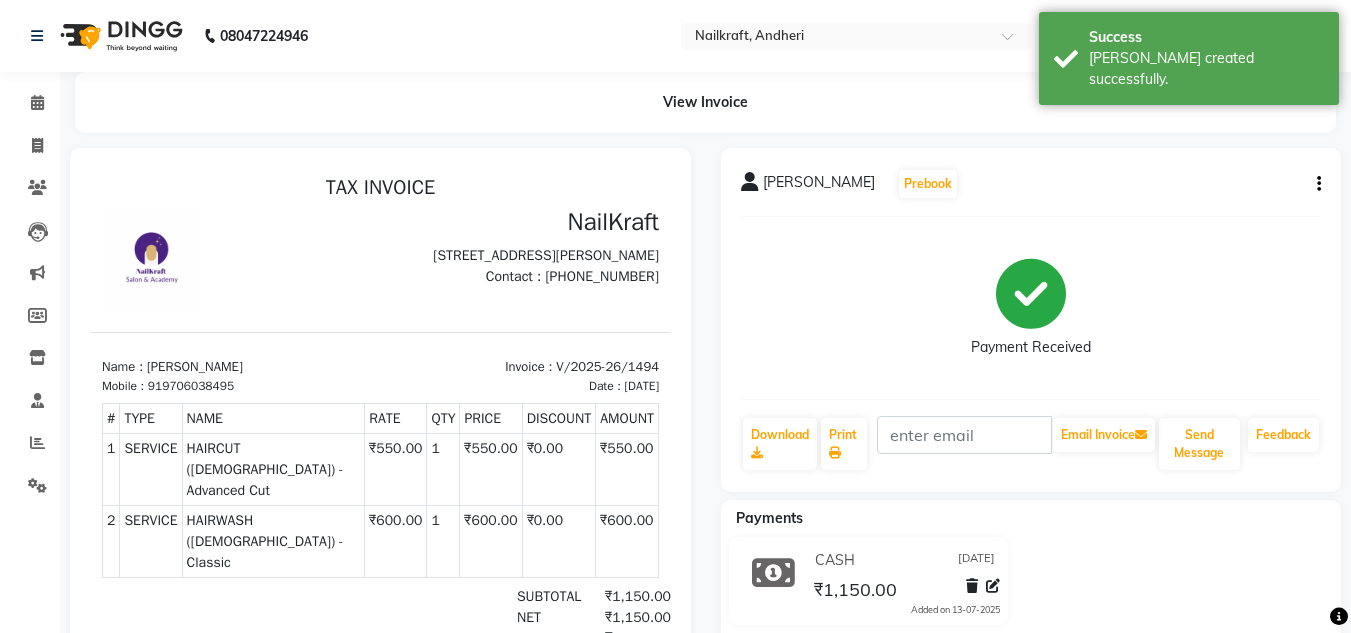 scroll, scrollTop: 0, scrollLeft: 0, axis: both 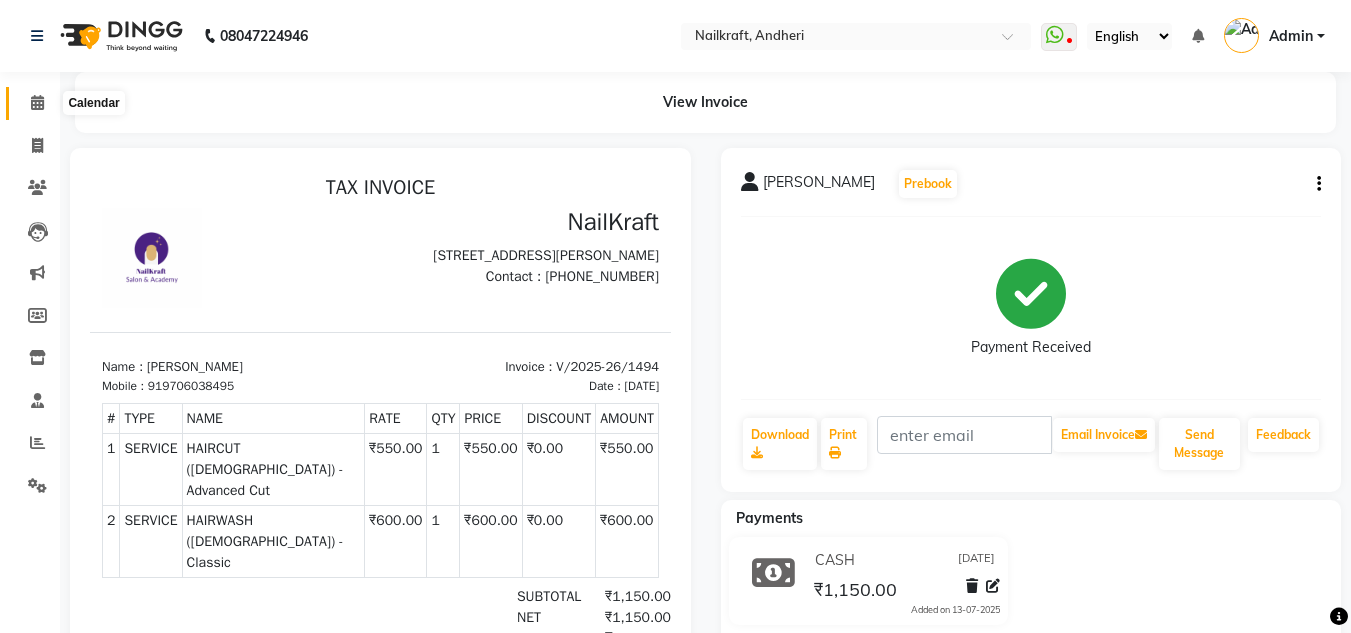 click 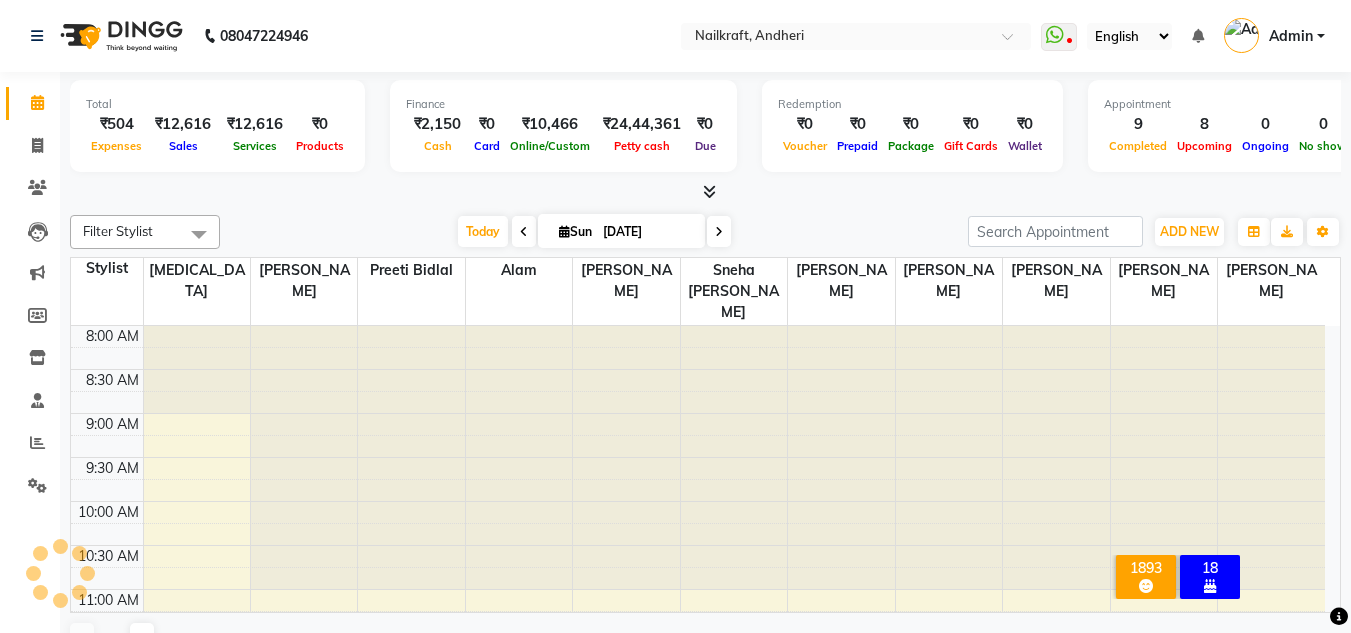 scroll, scrollTop: 0, scrollLeft: 0, axis: both 